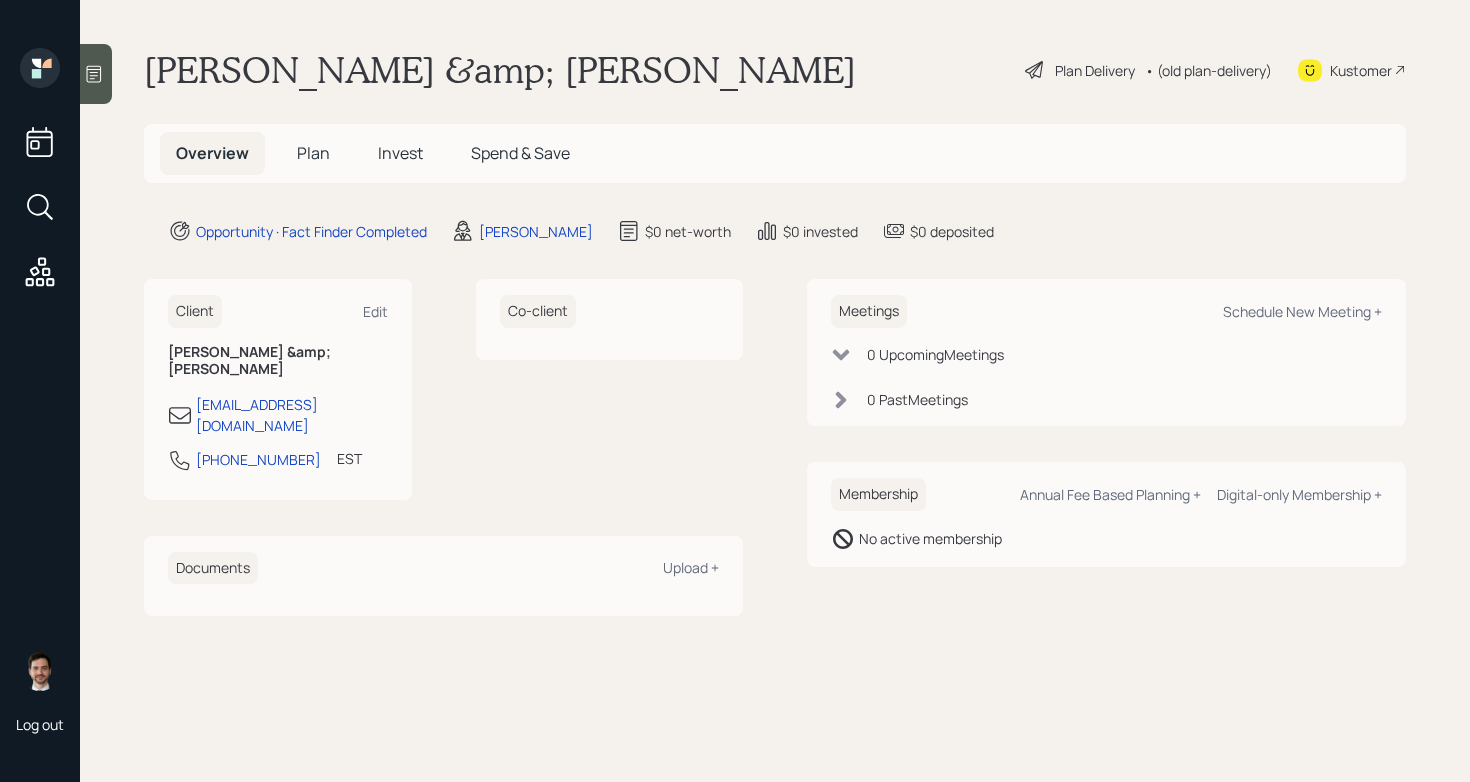scroll, scrollTop: 0, scrollLeft: 0, axis: both 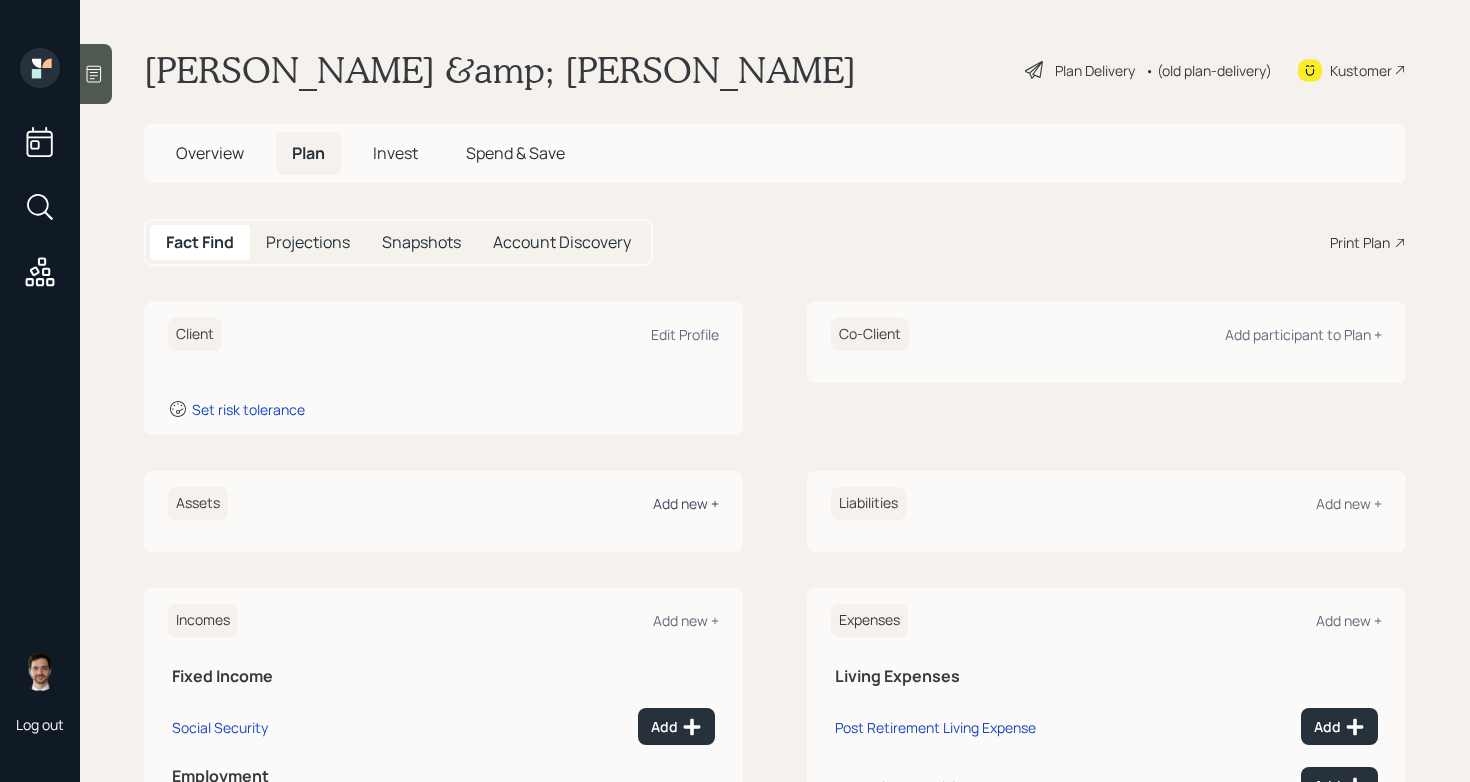 click on "Add new +" at bounding box center (686, 503) 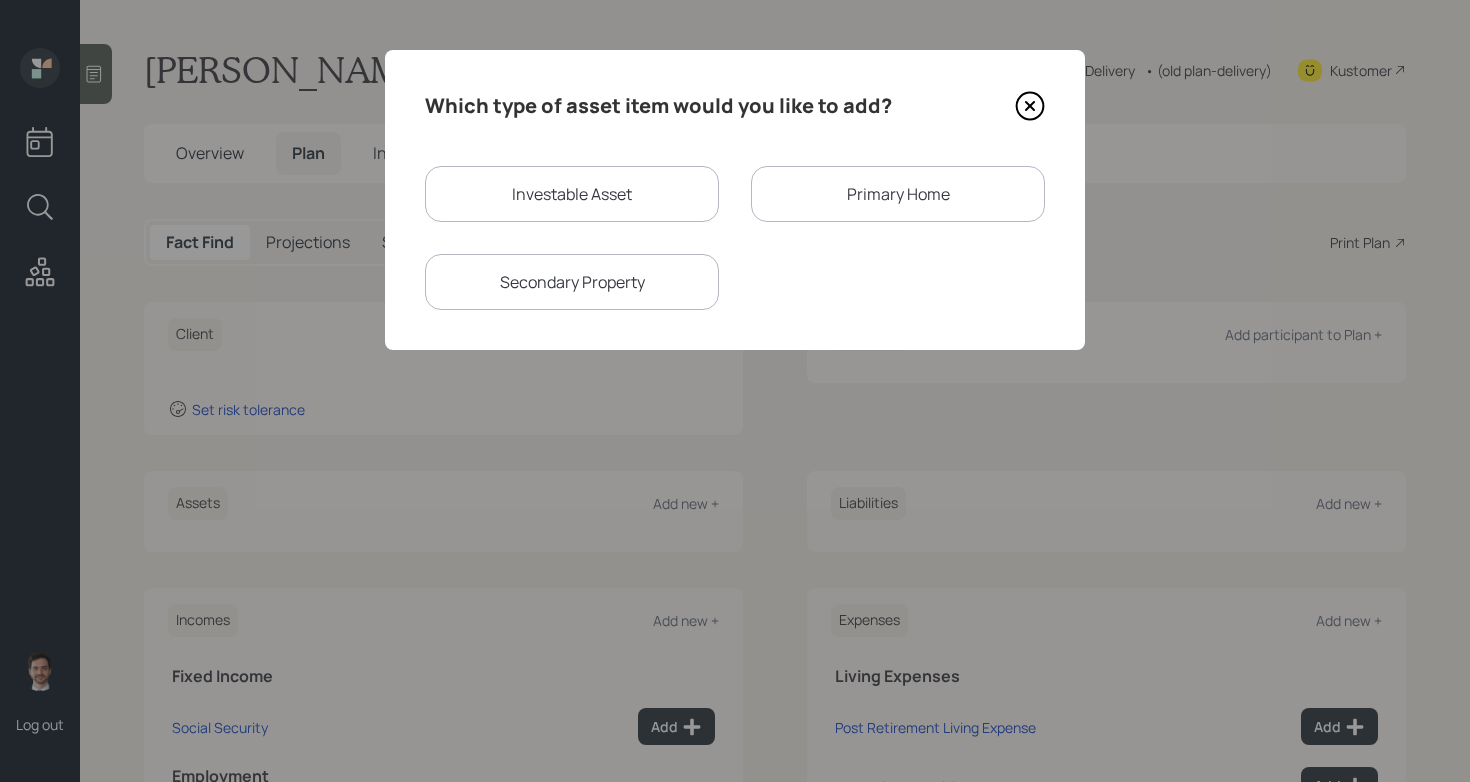 click on "Investable Asset" at bounding box center (572, 194) 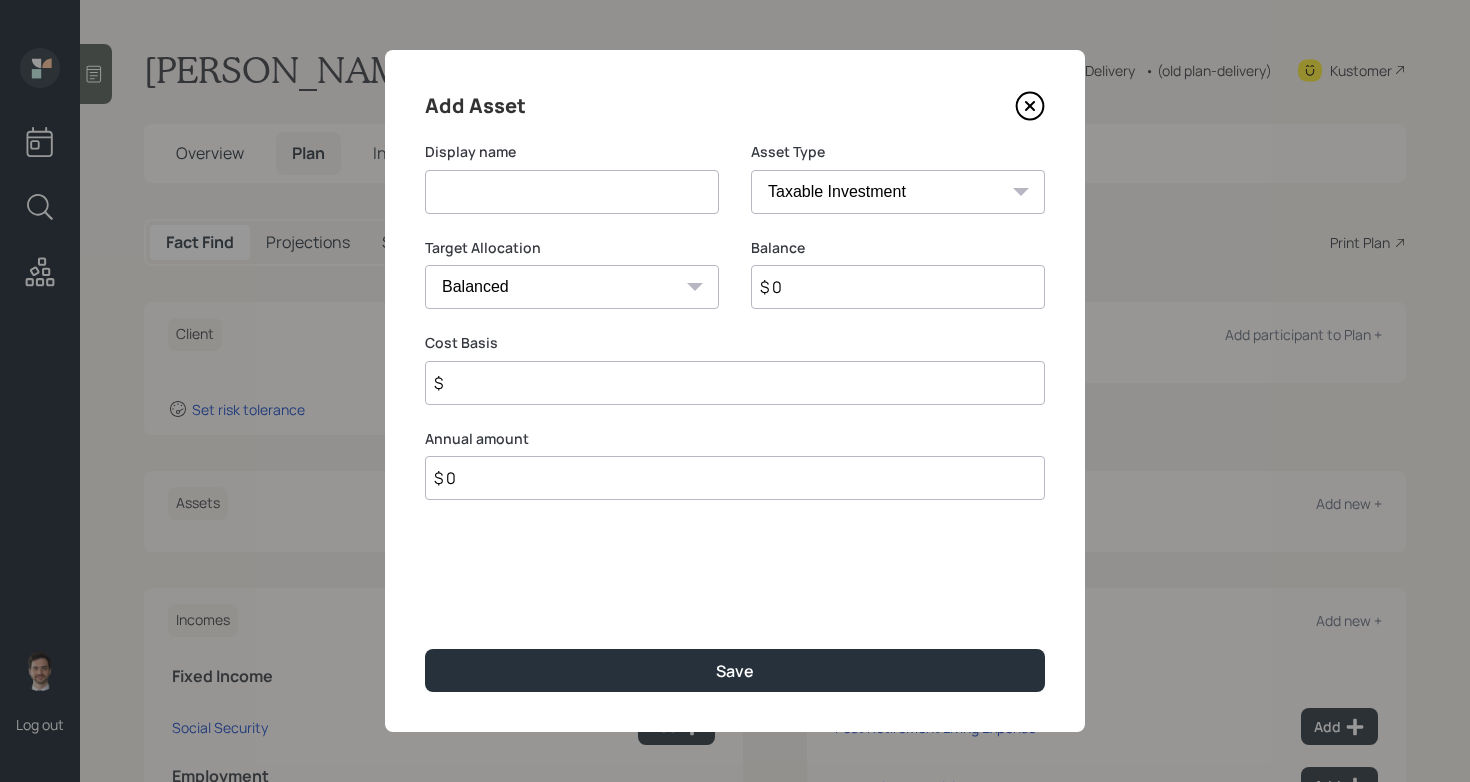 click at bounding box center (572, 192) 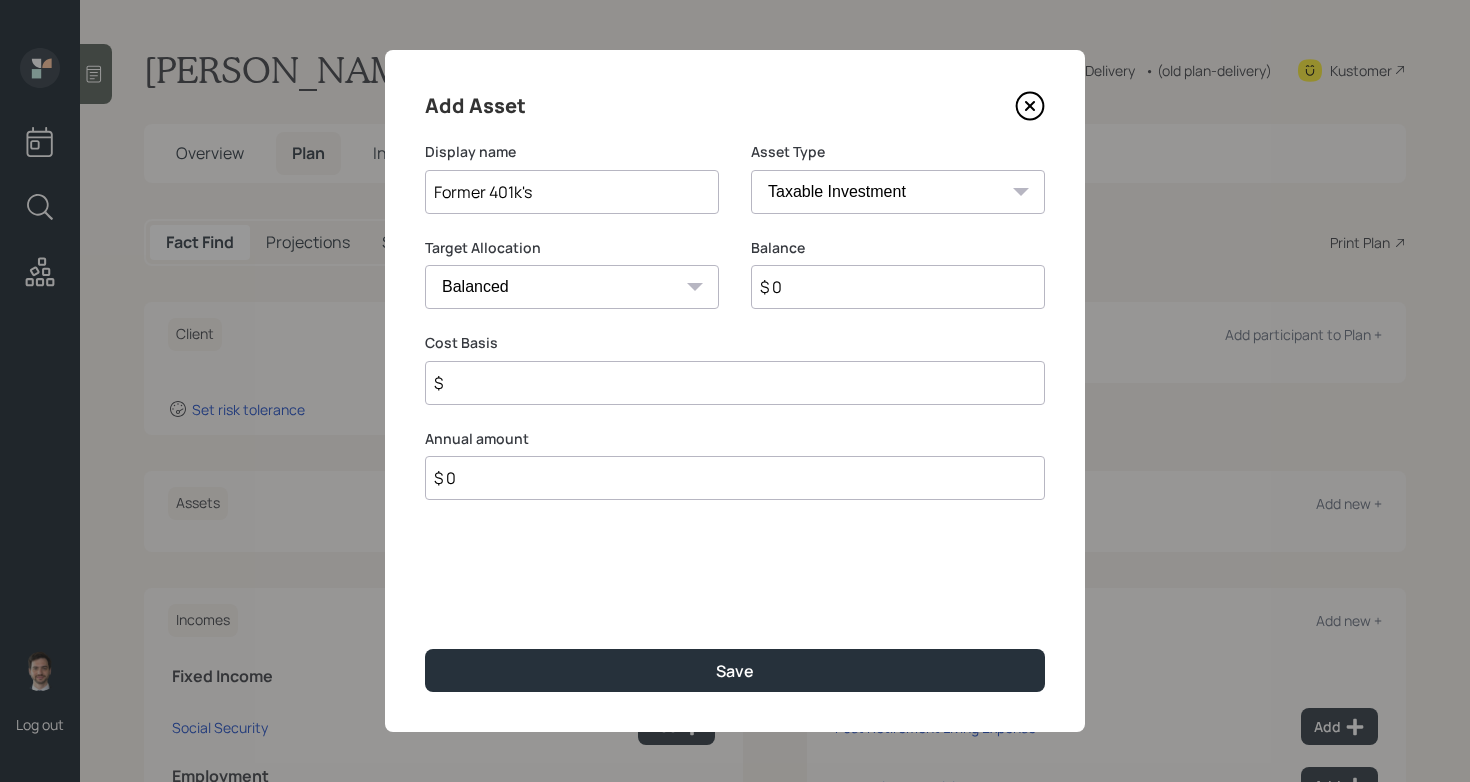 type on "Former 401k's" 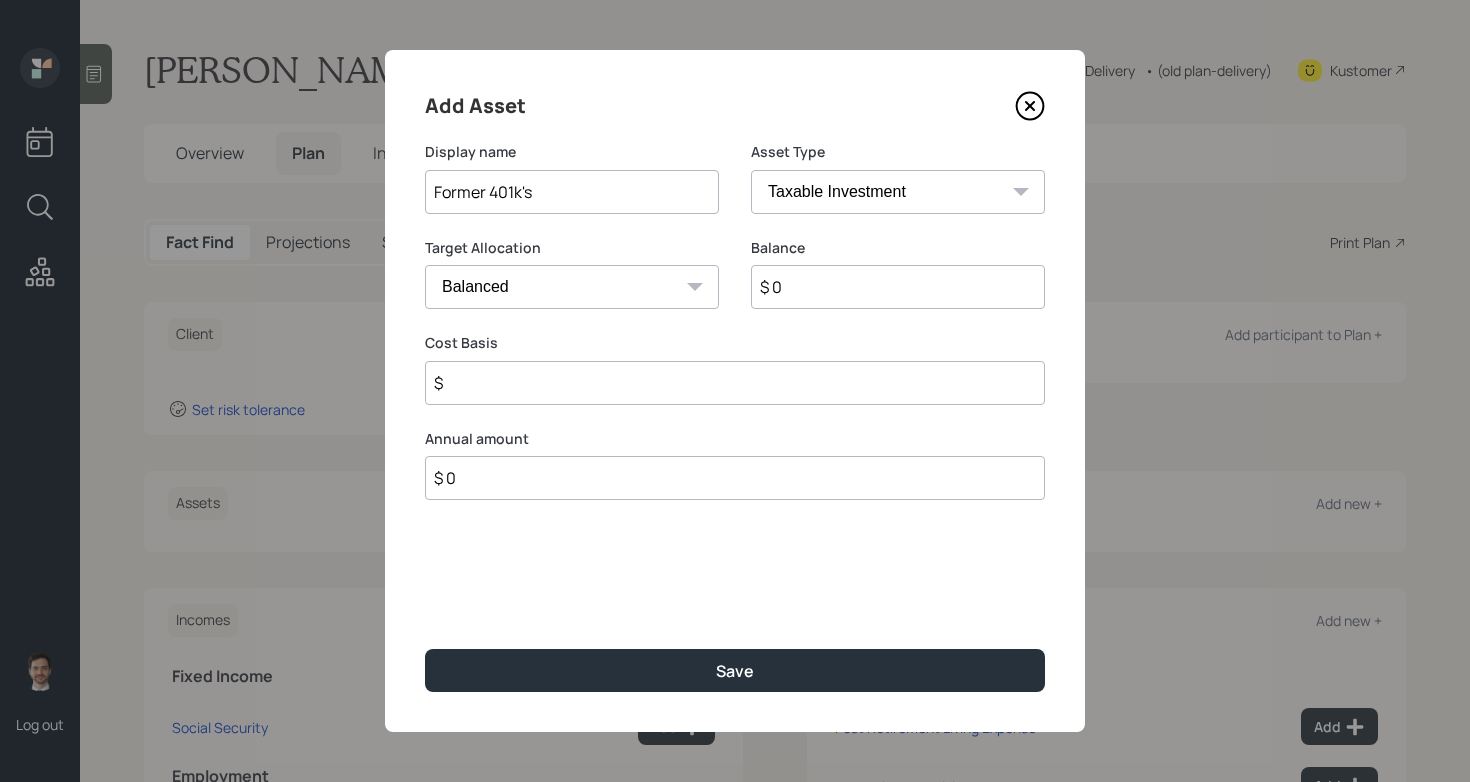 select on "company_sponsored" 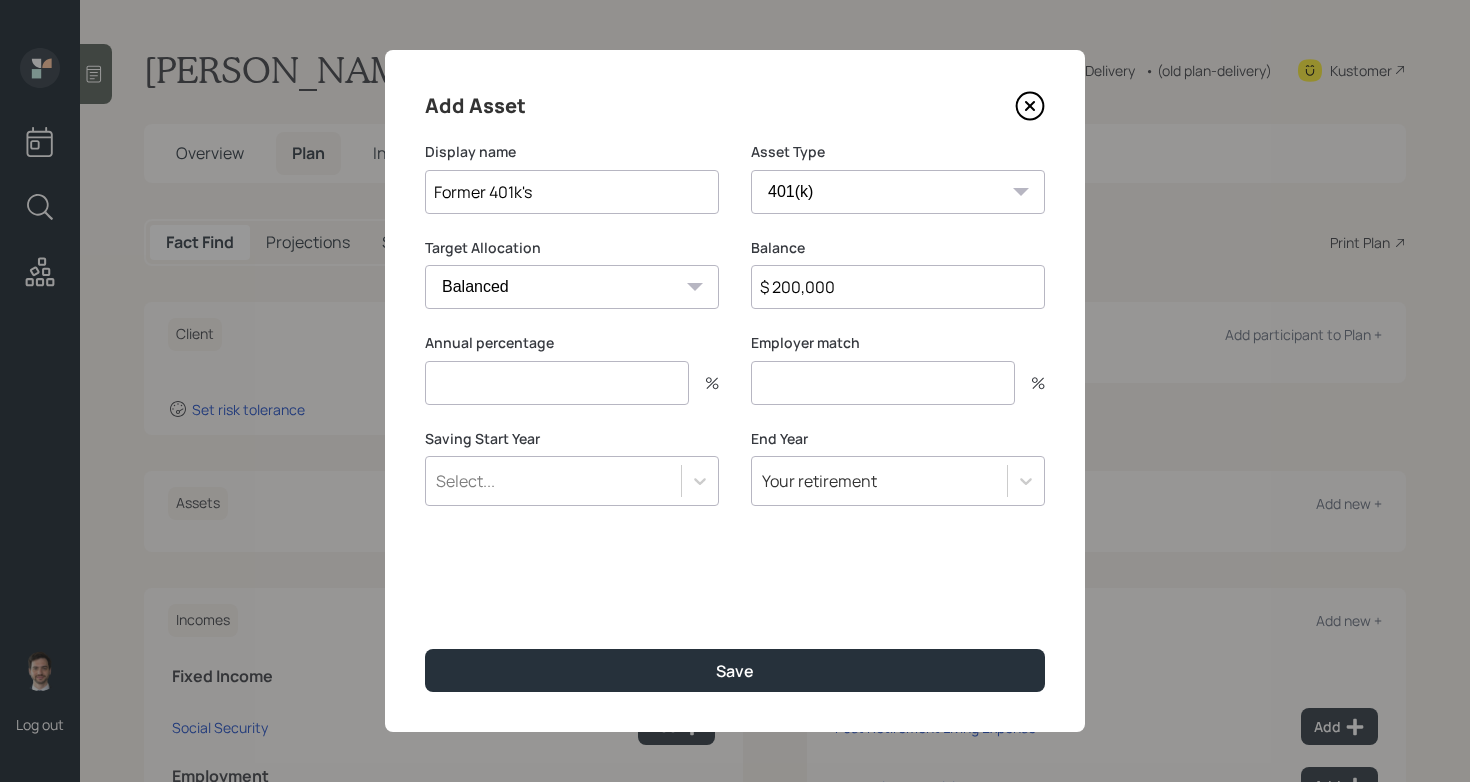 type on "$ 200,000" 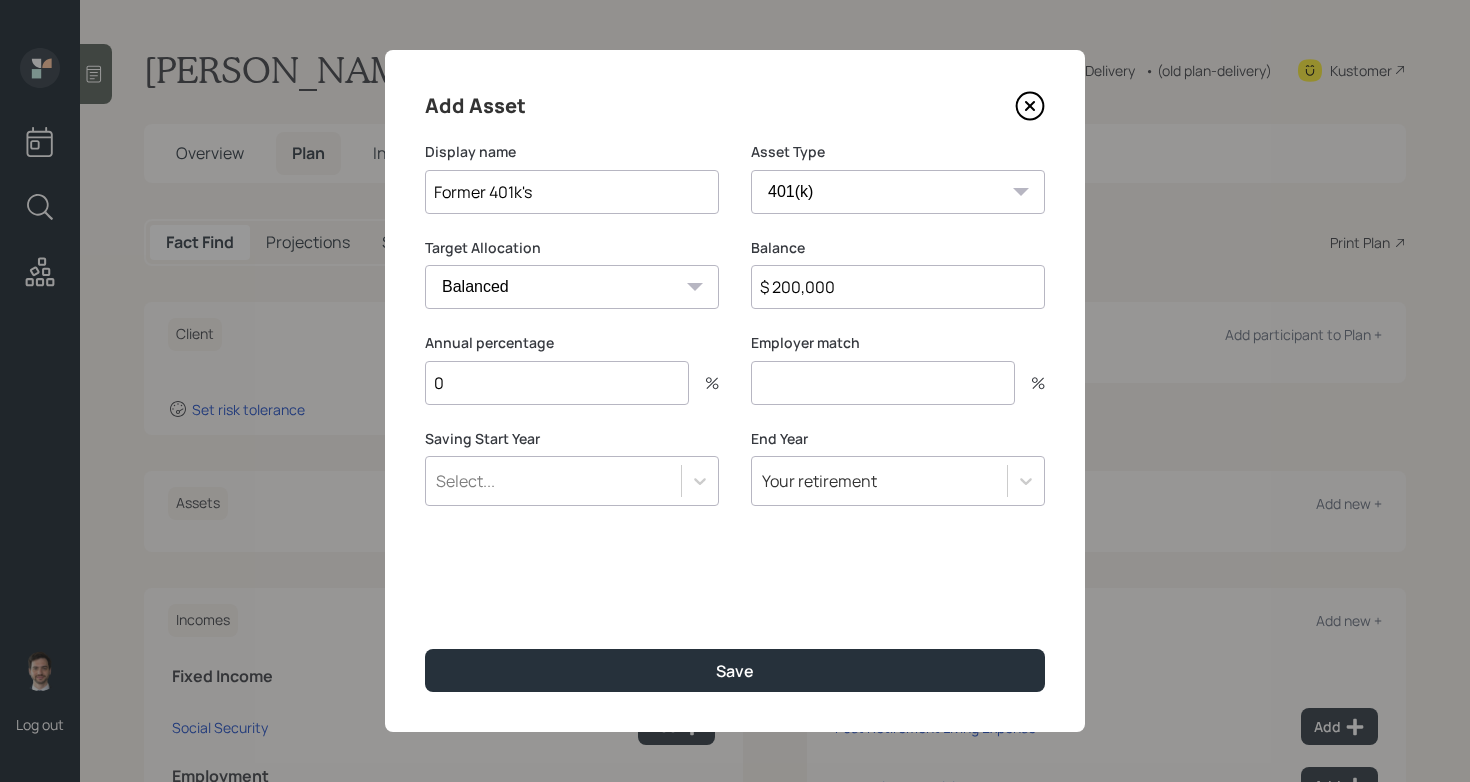 type on "0" 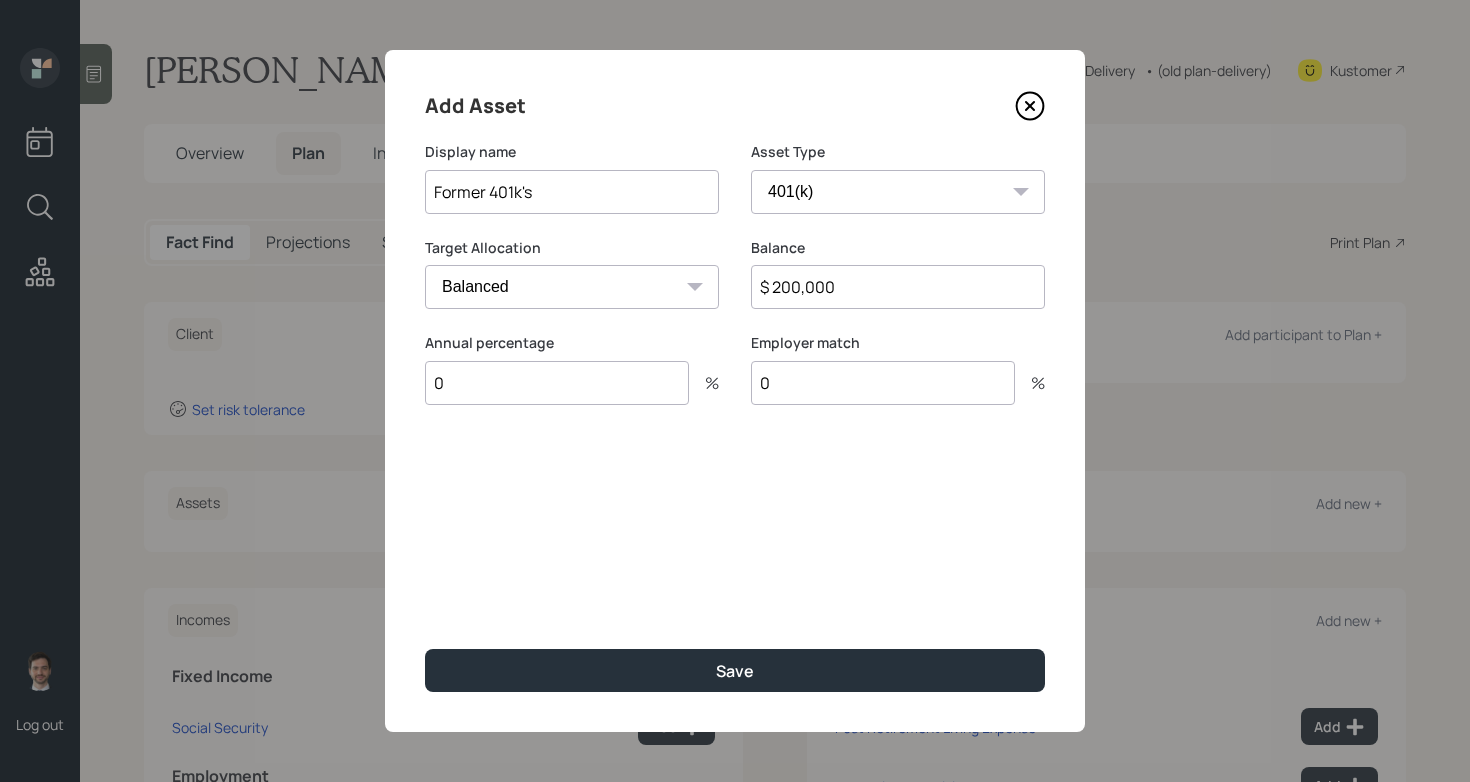 type on "0" 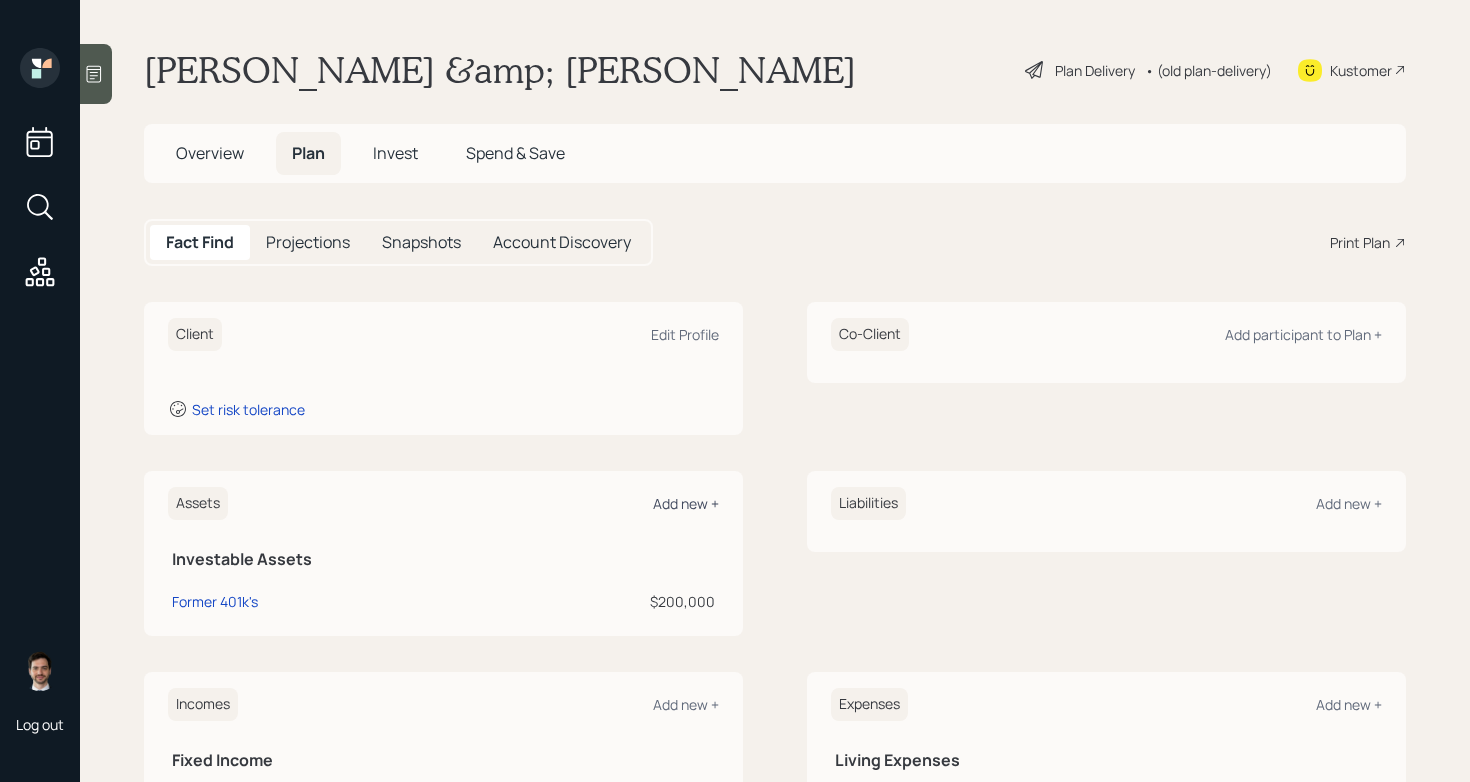 click on "Add new +" at bounding box center [686, 503] 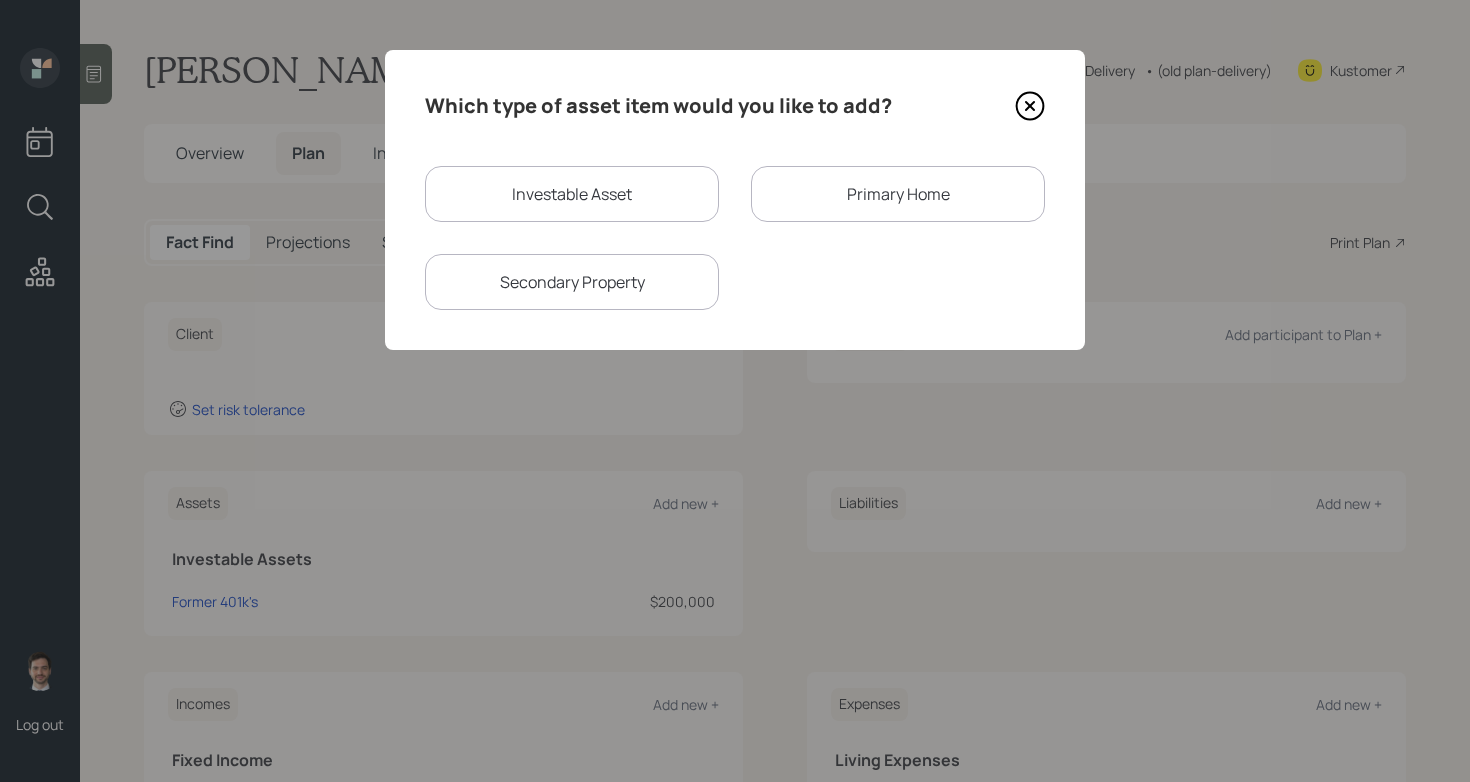 click on "Investable Asset" at bounding box center (572, 194) 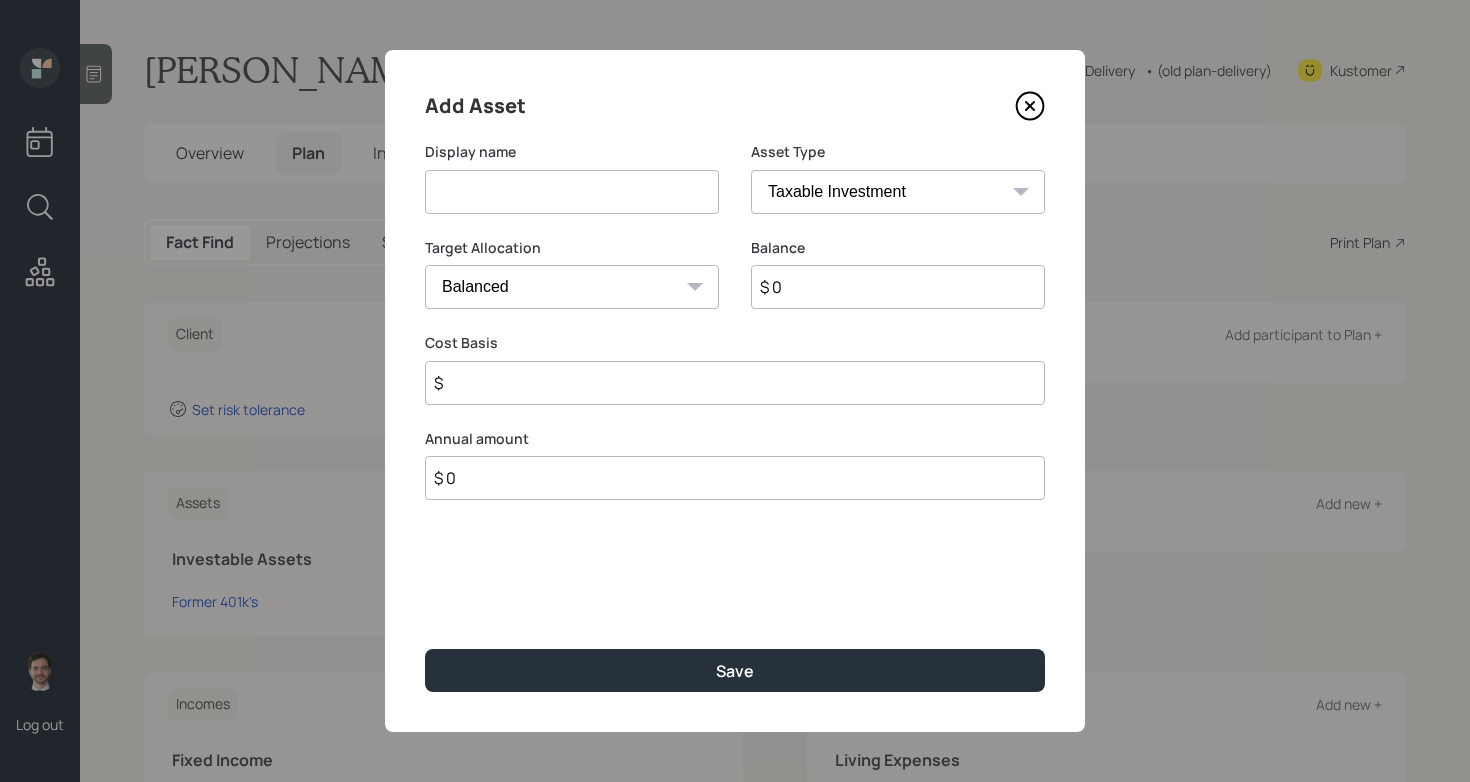 click at bounding box center (572, 192) 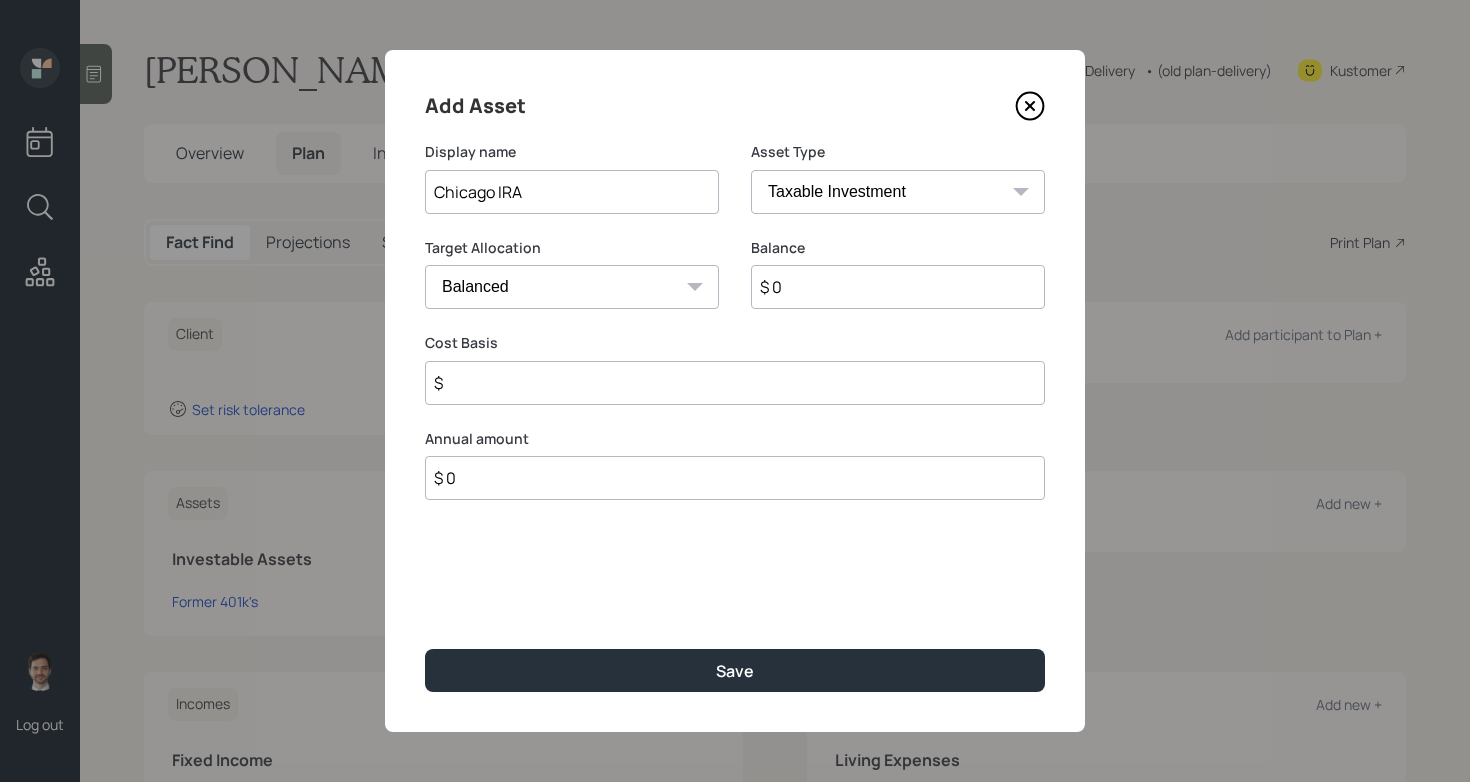 type on "Chicago IRA" 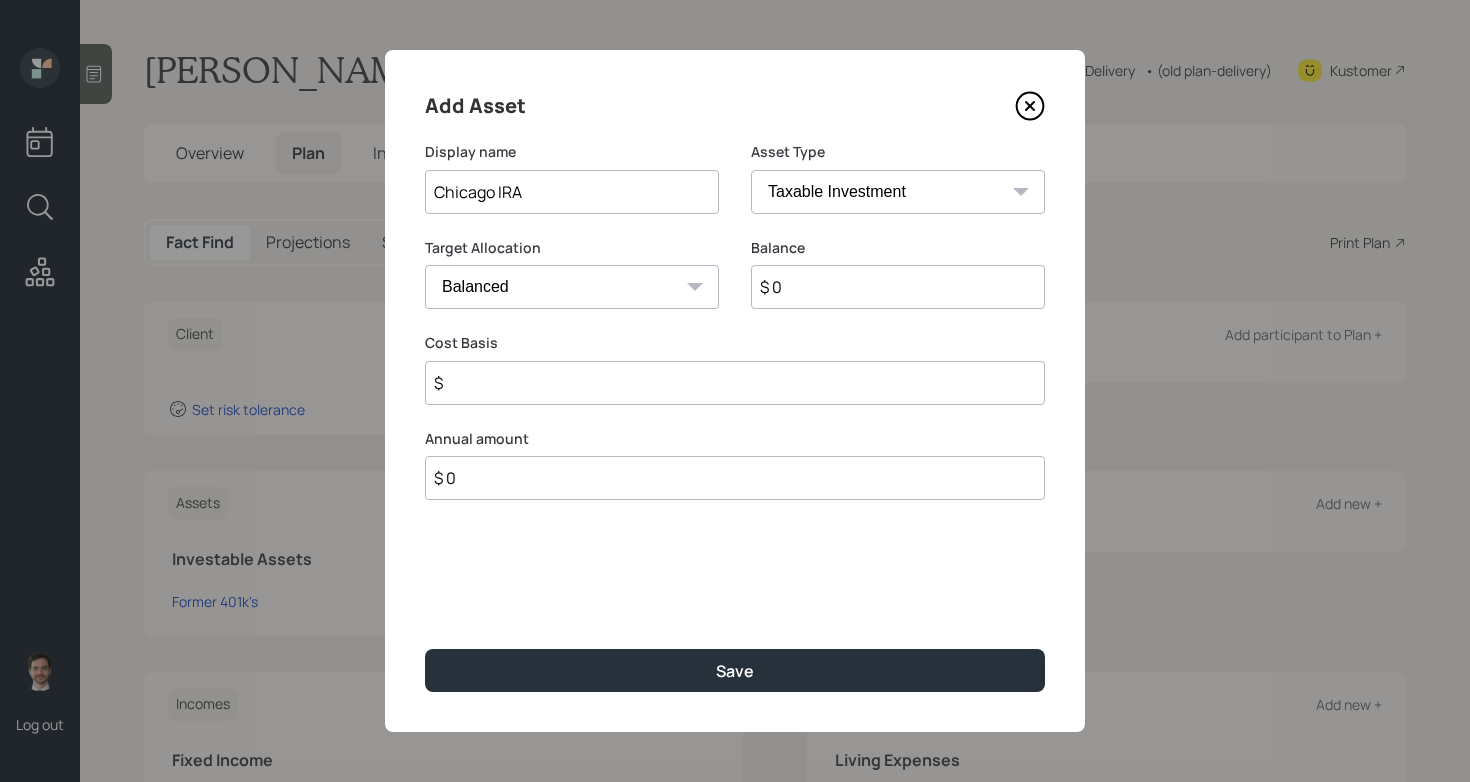 select on "ira" 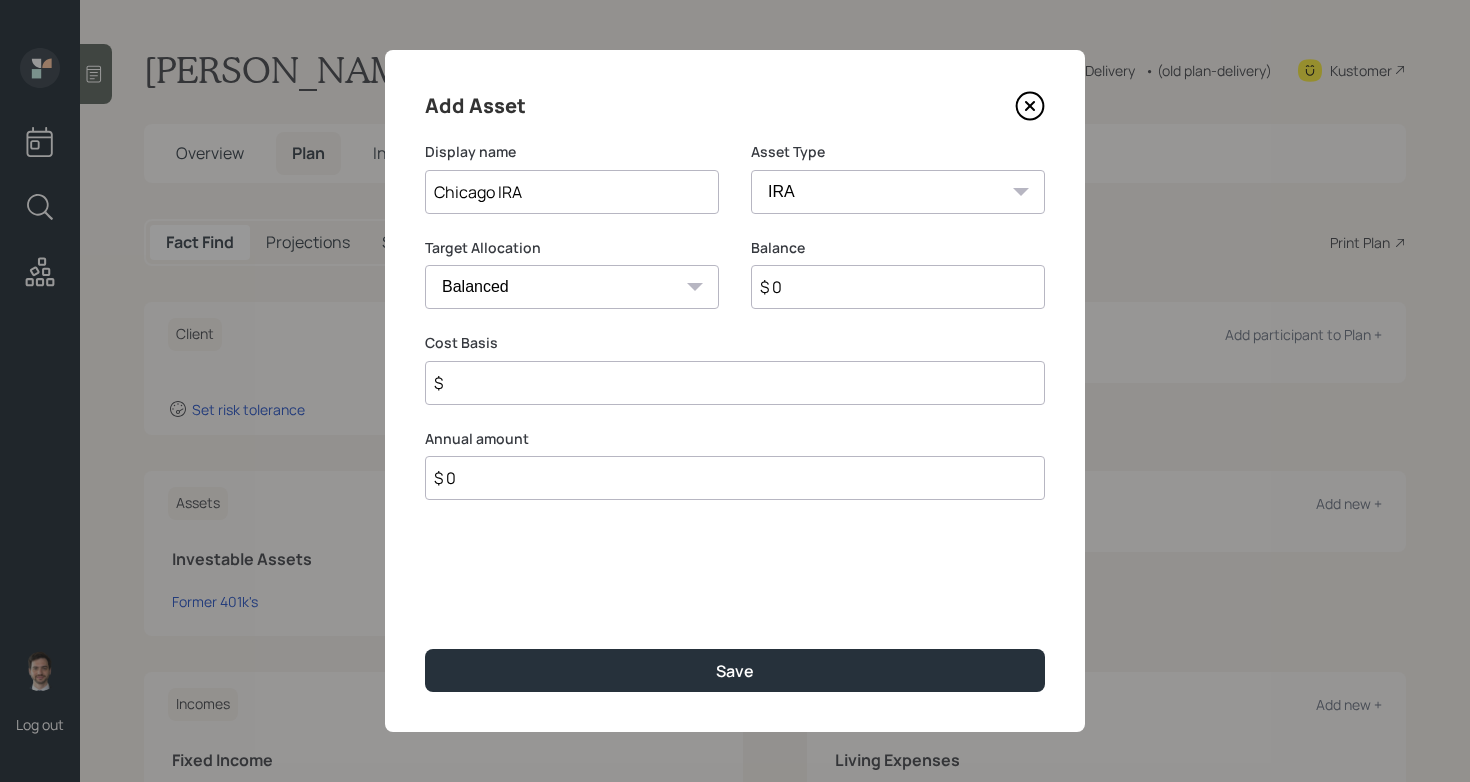type on "$" 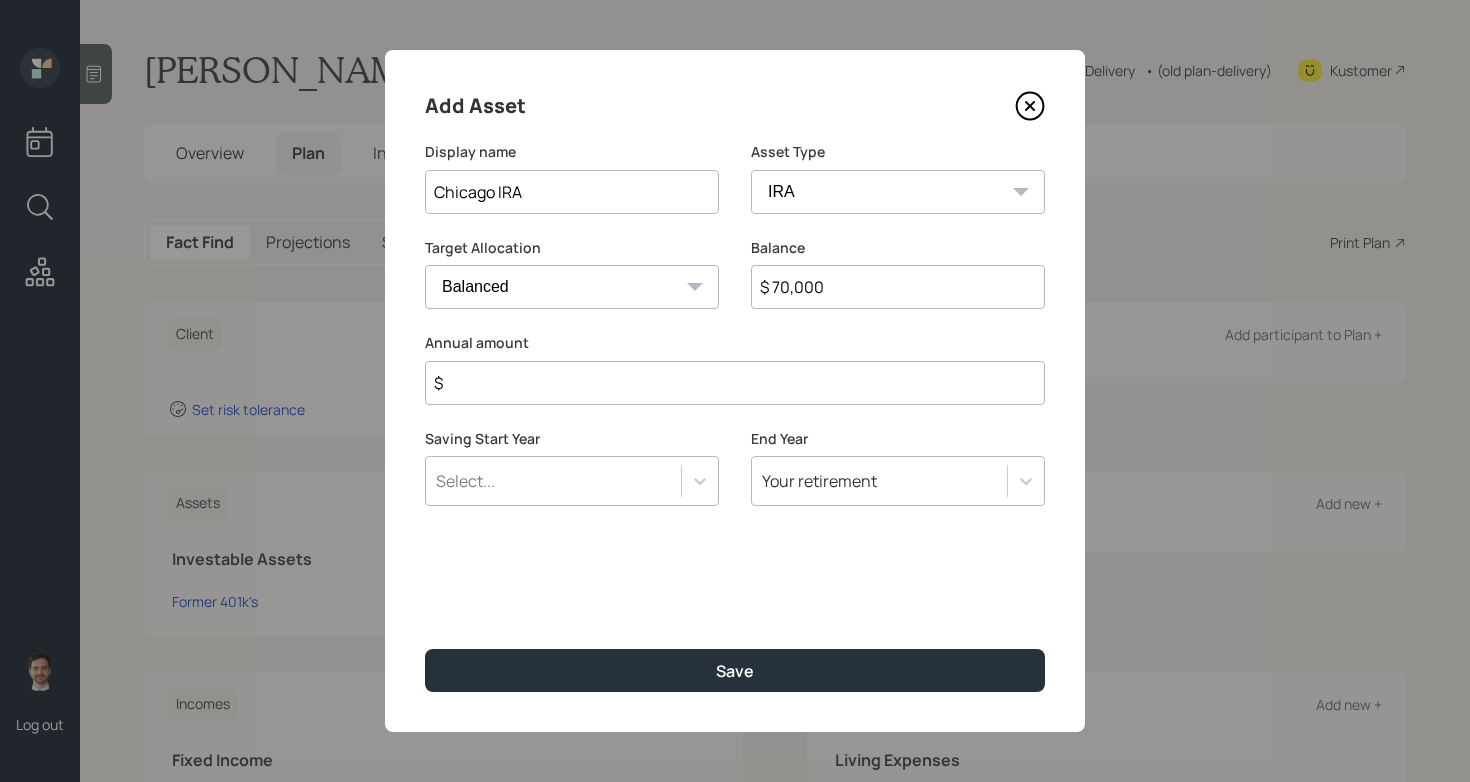 type on "$ 70,000" 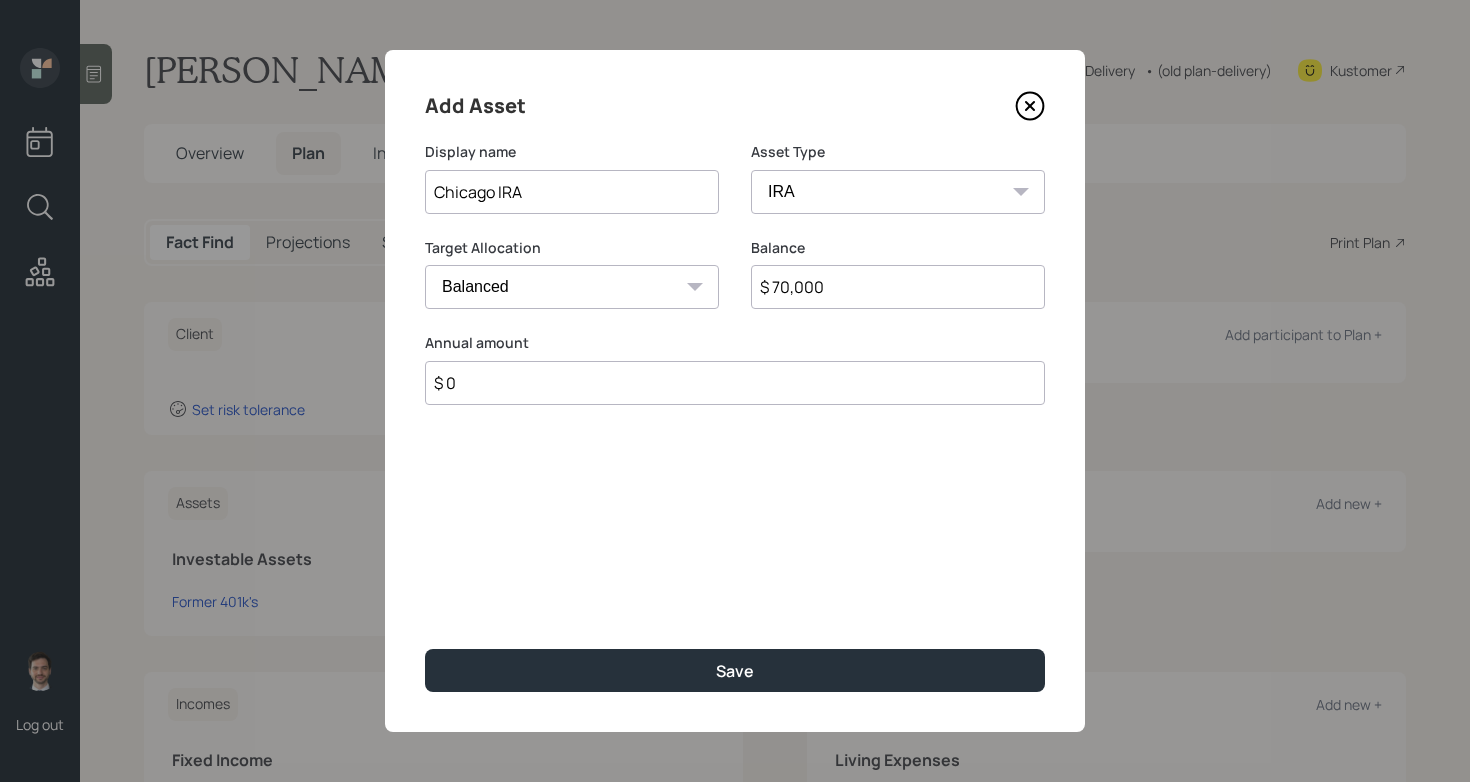 type on "$ 0" 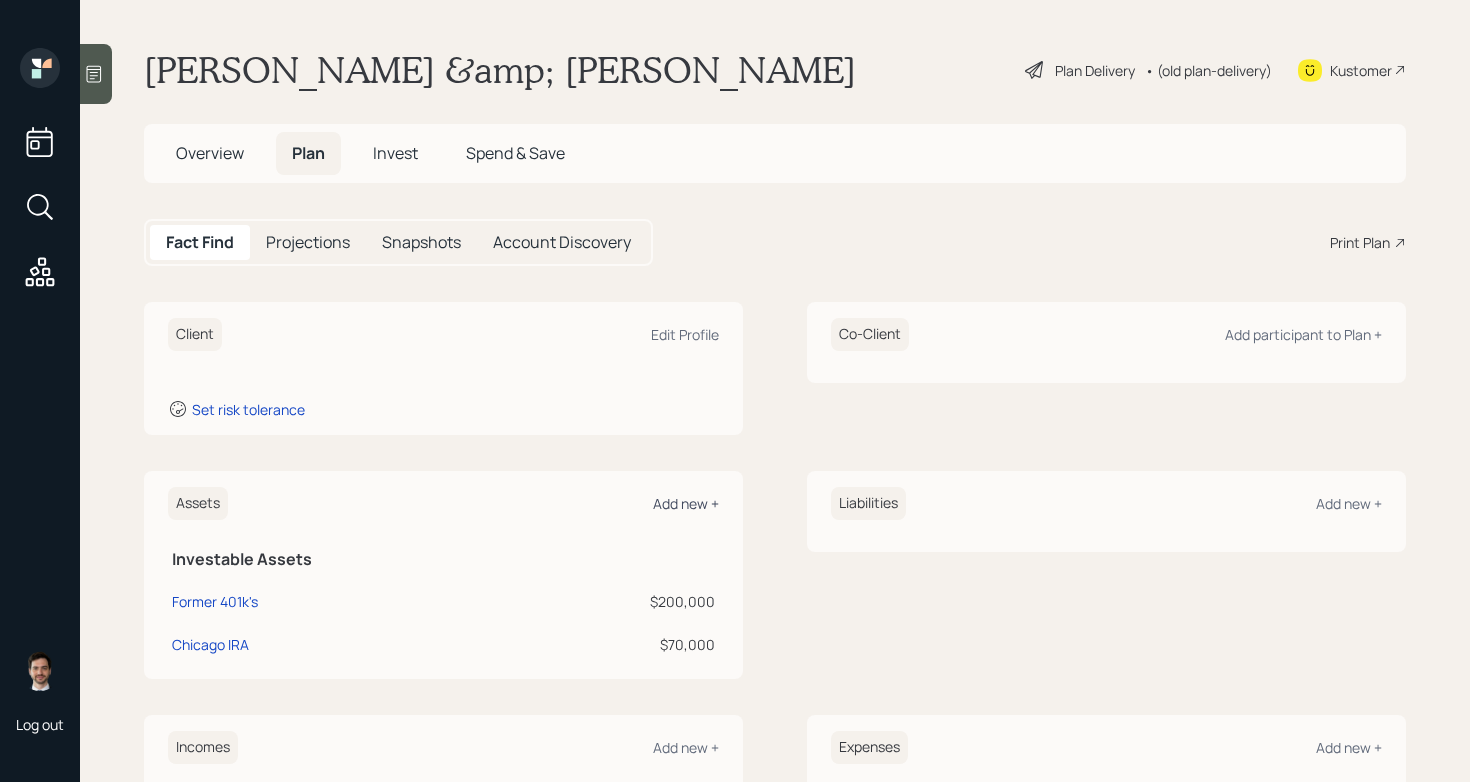click on "Add new +" at bounding box center (686, 503) 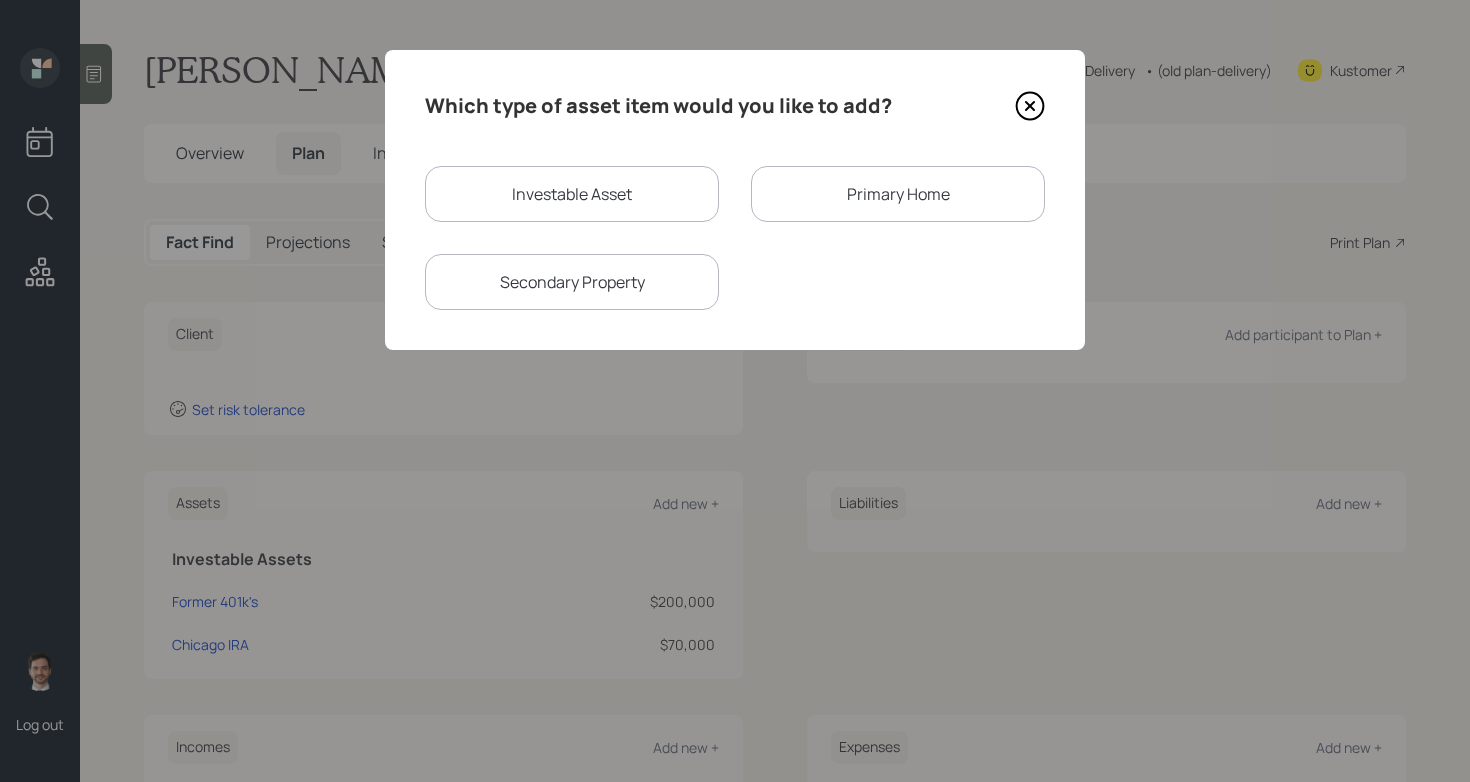 click on "Investable Asset" at bounding box center (572, 194) 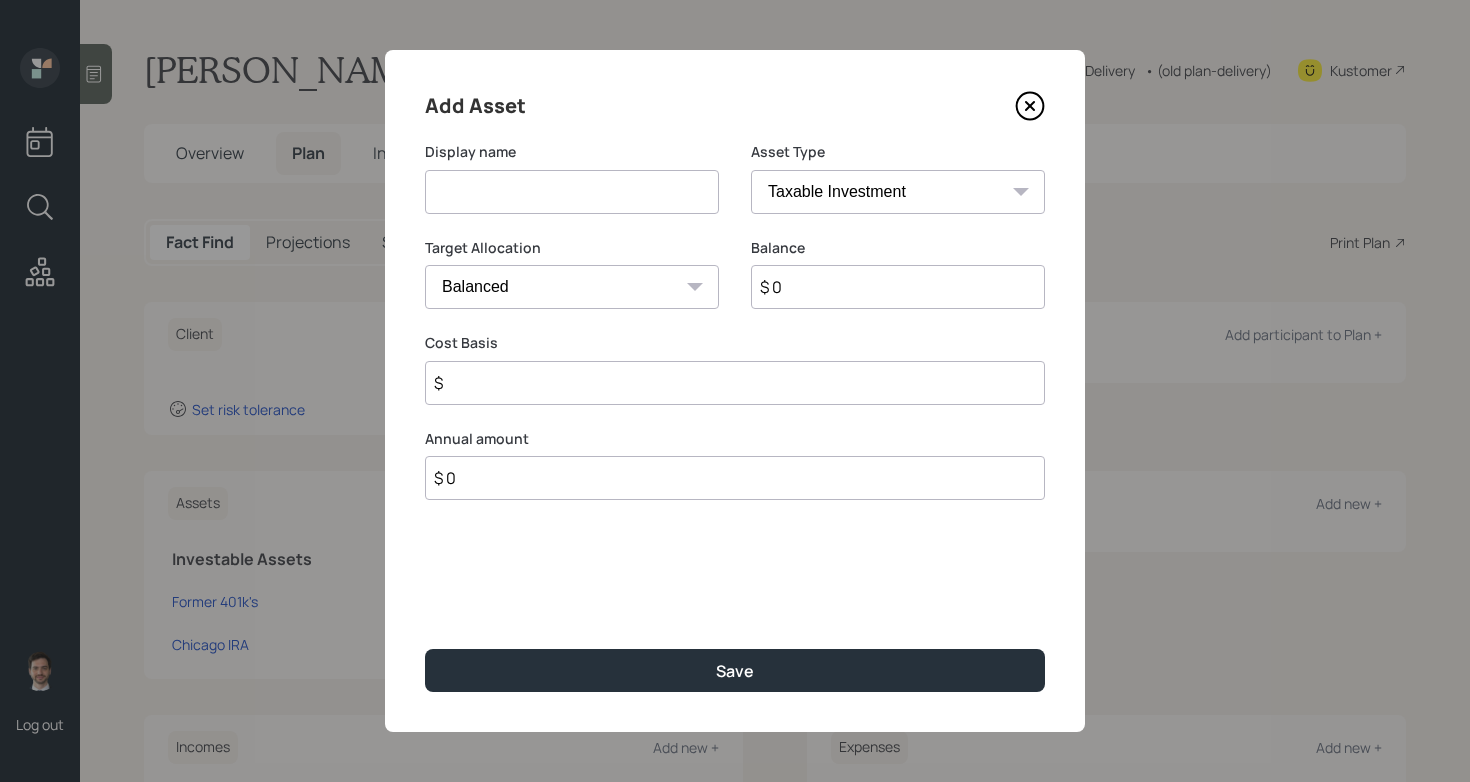 click at bounding box center [572, 192] 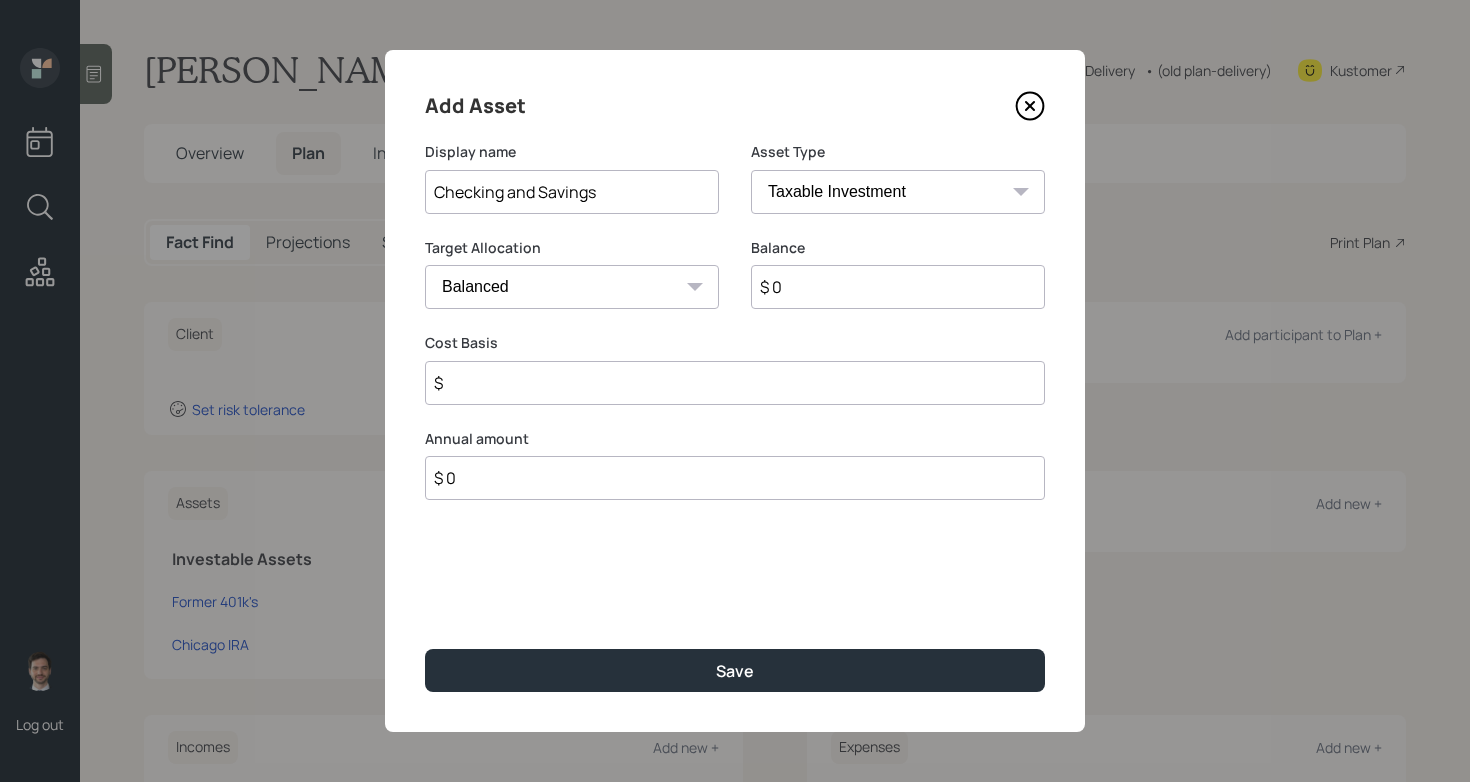 type on "Checking and Savings" 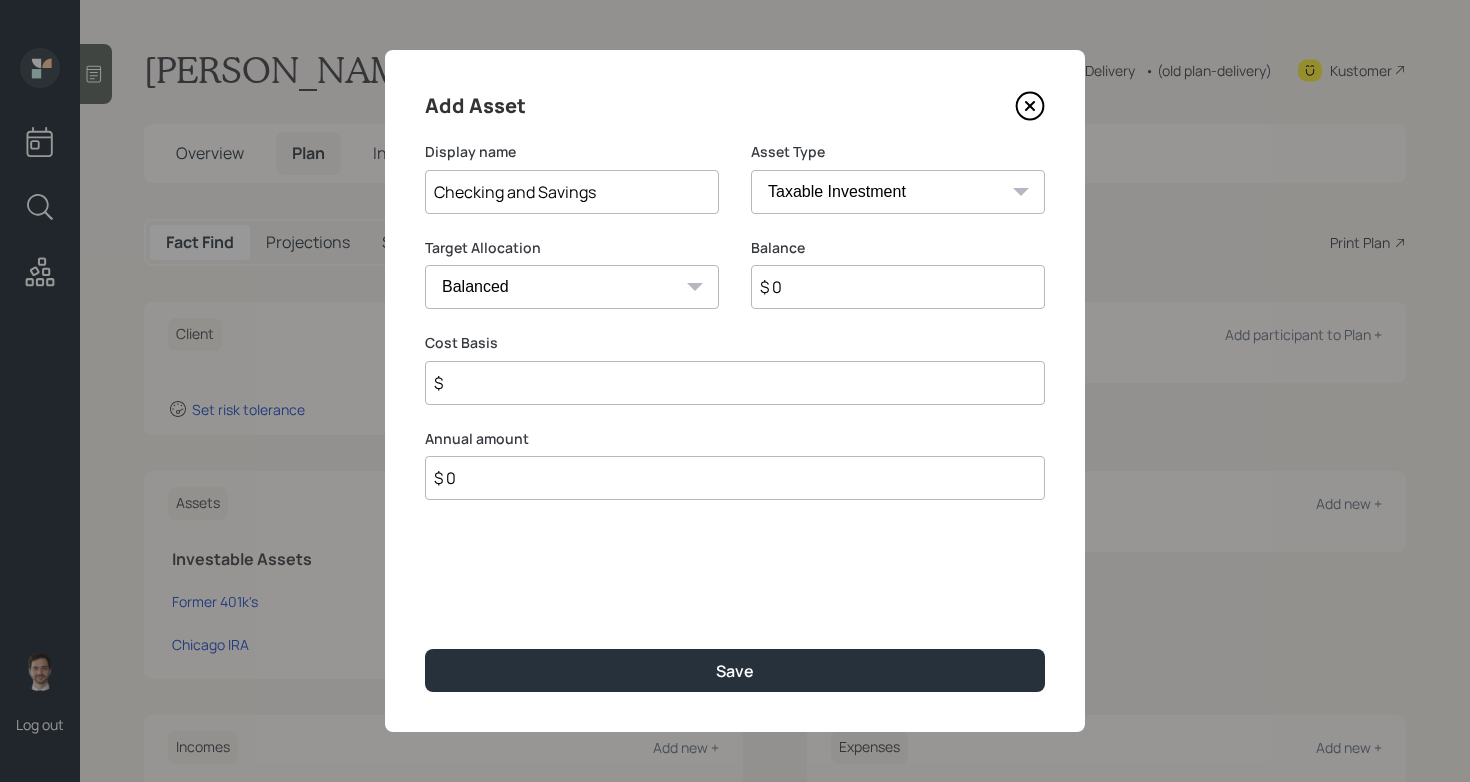 select on "emergency_fund" 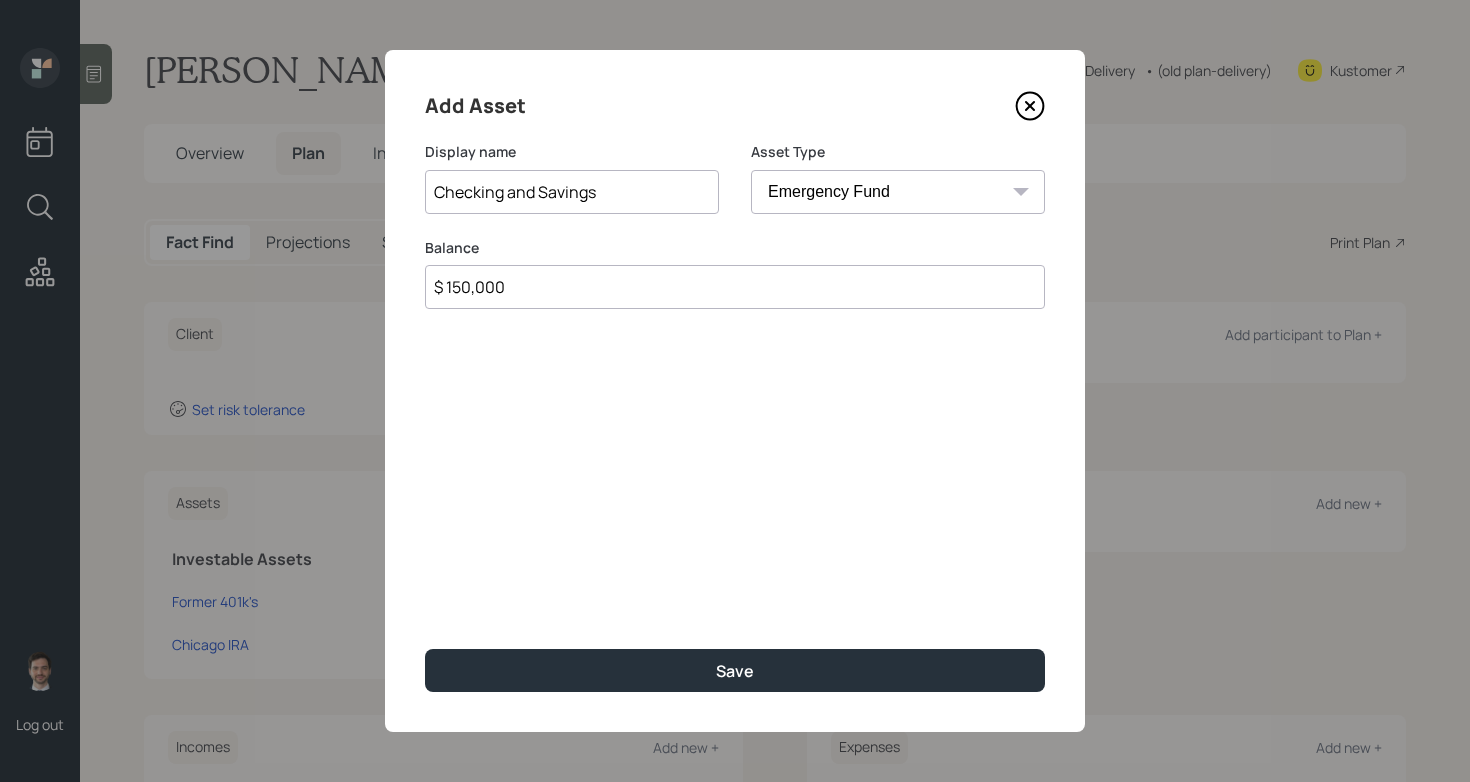 type on "$ 150,000" 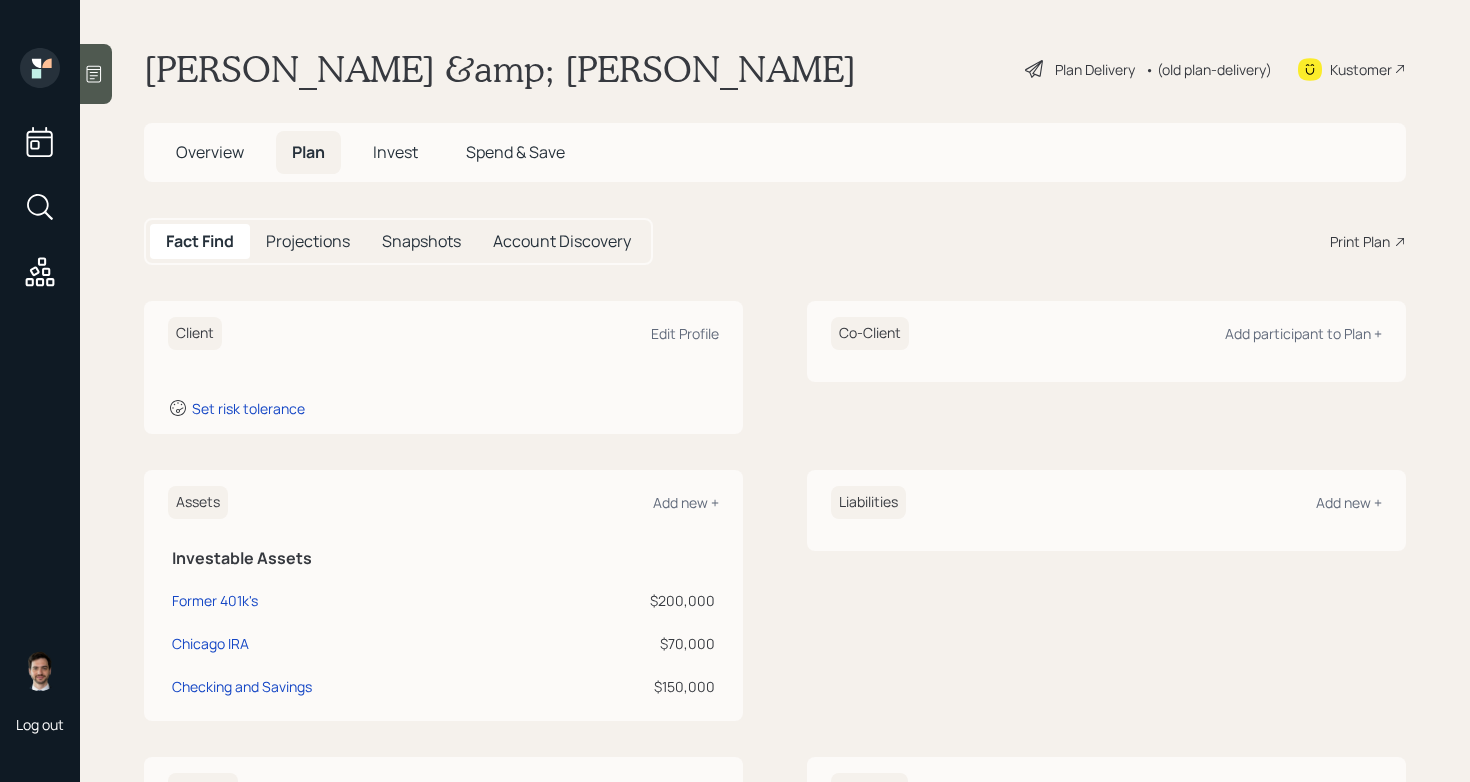 scroll, scrollTop: 0, scrollLeft: 0, axis: both 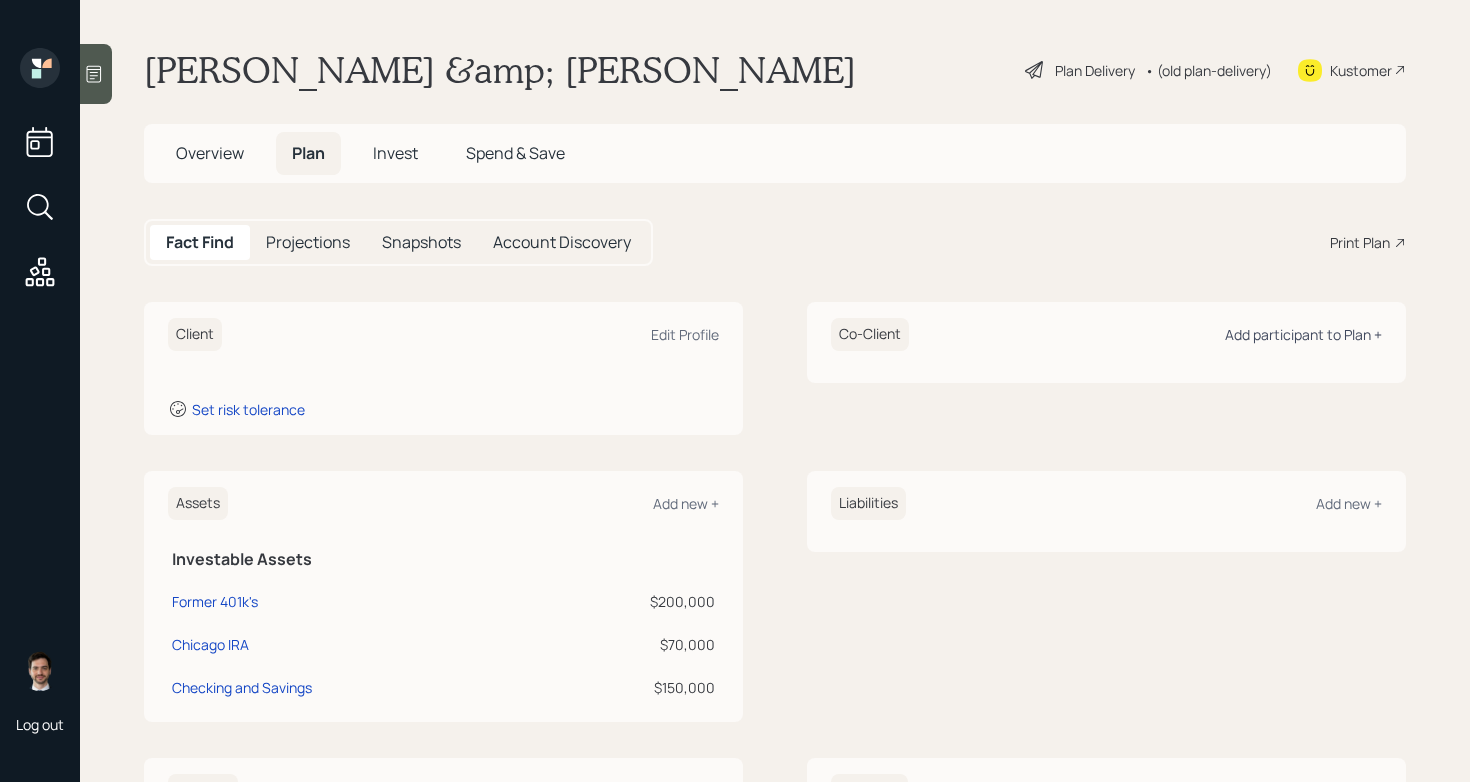 click on "Add participant to Plan +" at bounding box center (1303, 334) 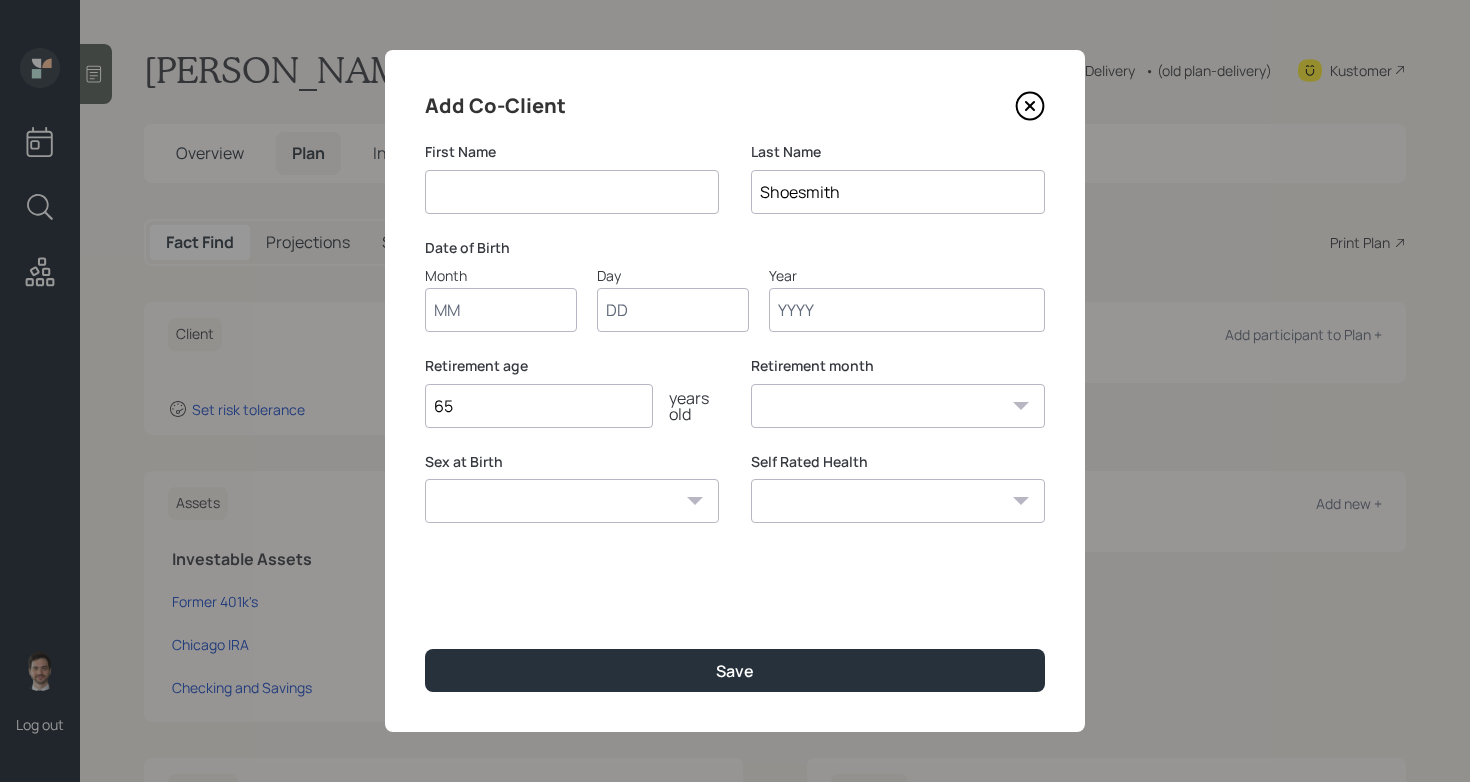 click at bounding box center [572, 192] 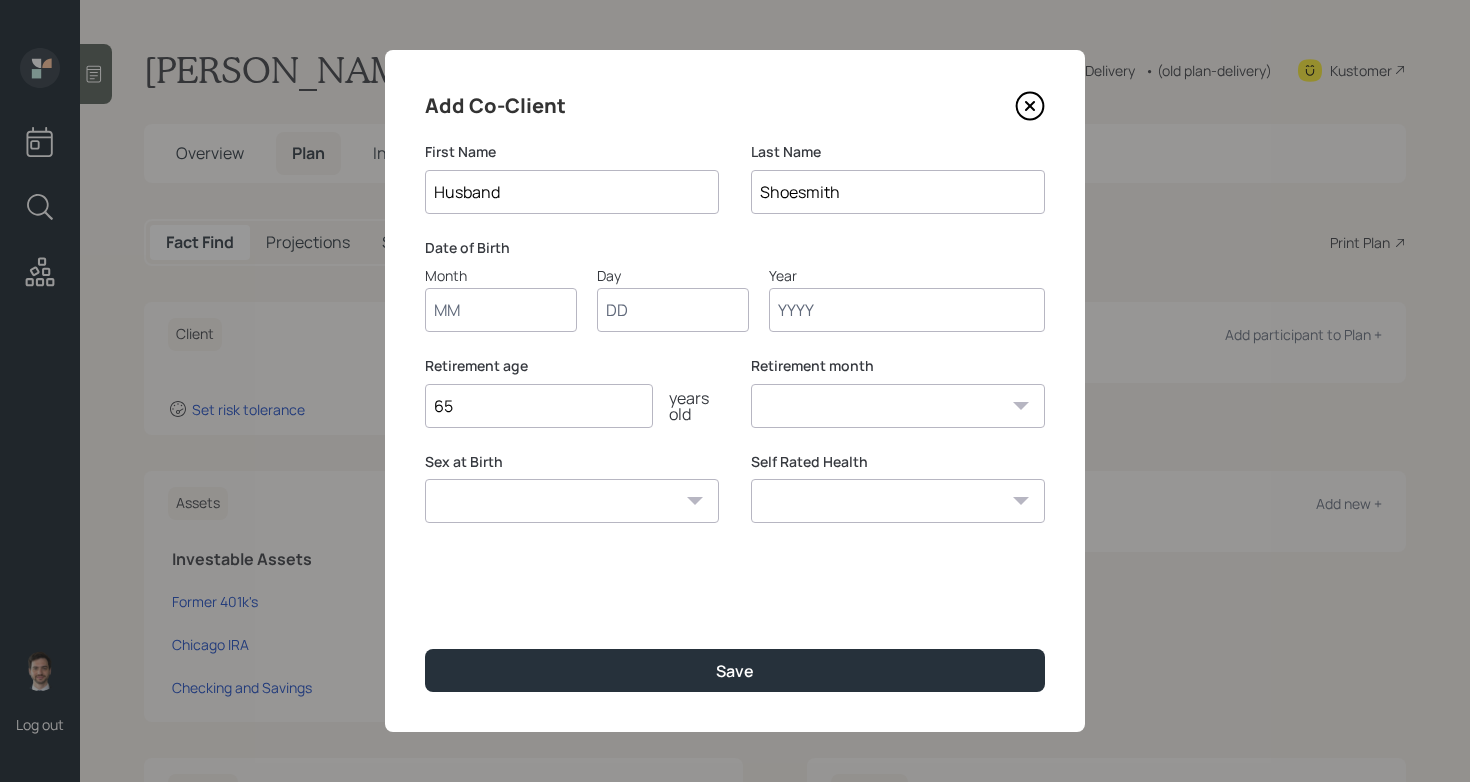 type on "Husband" 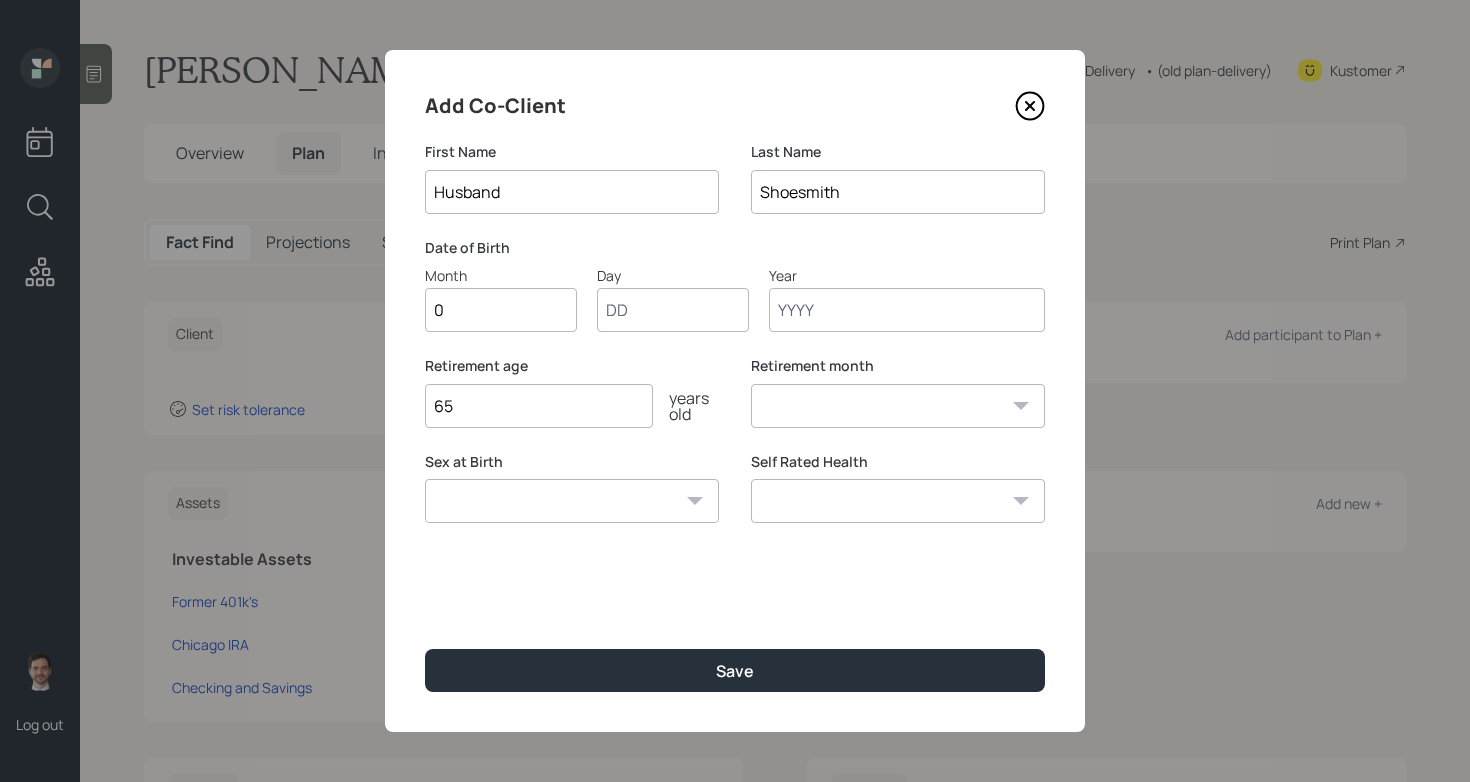 type on "01" 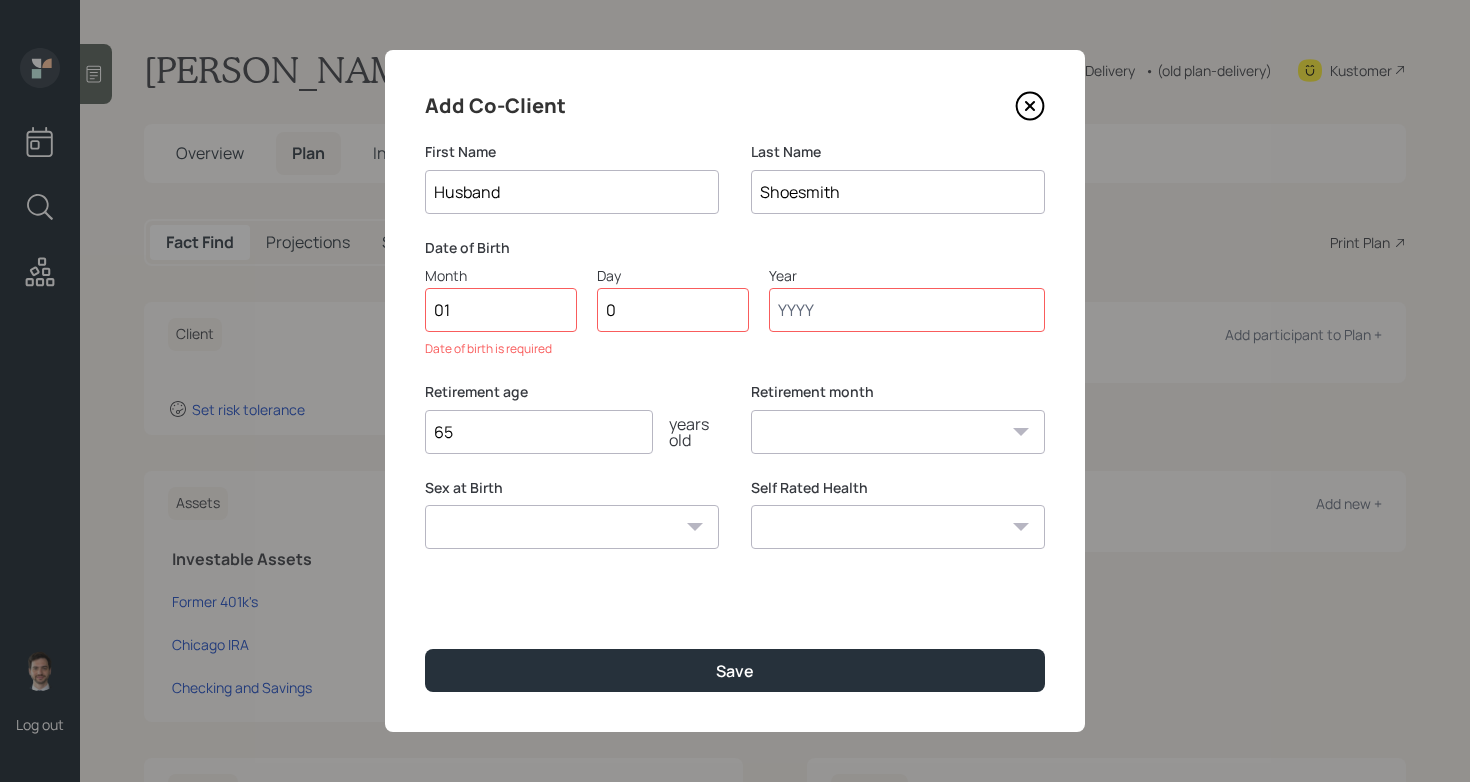 type on "01" 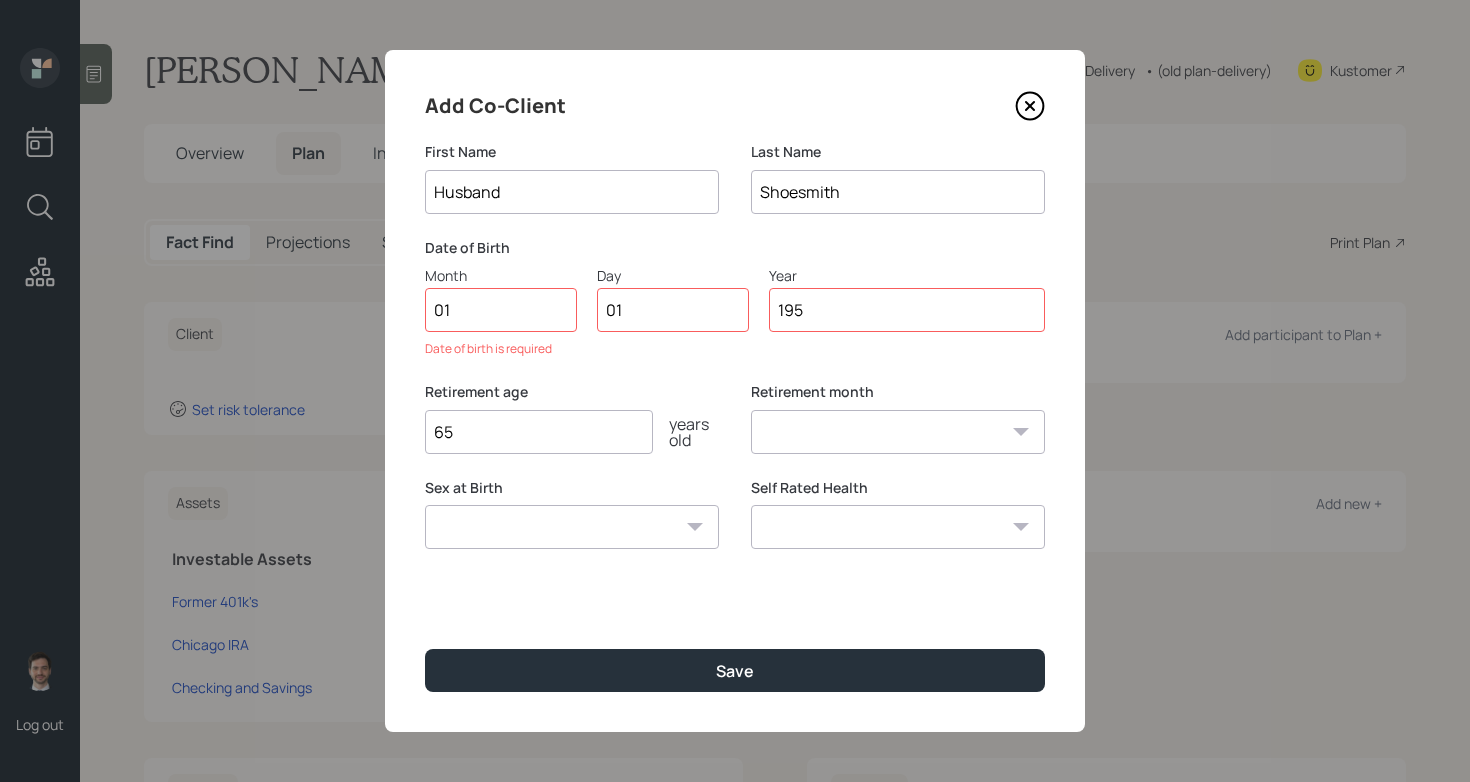 type on "1950" 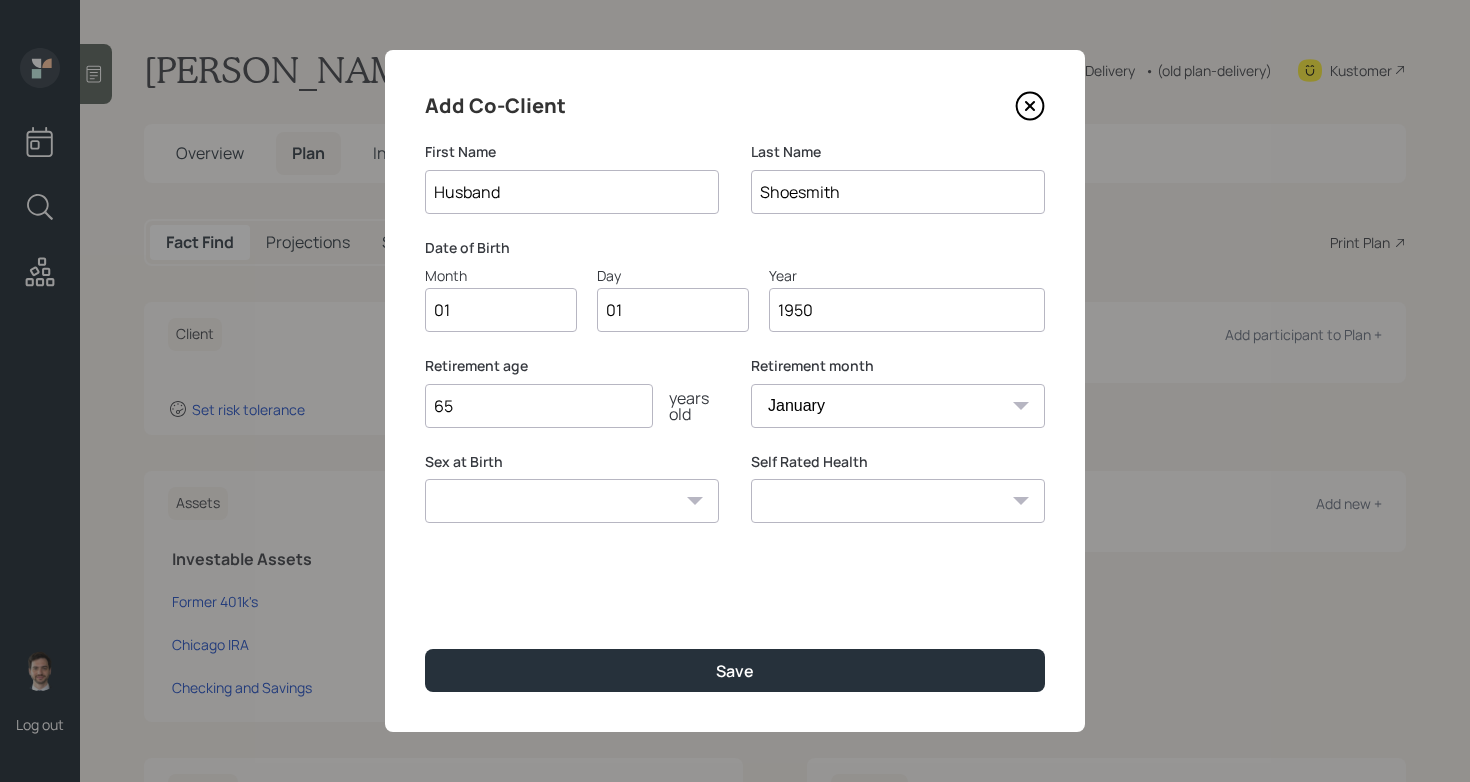 type on "1950" 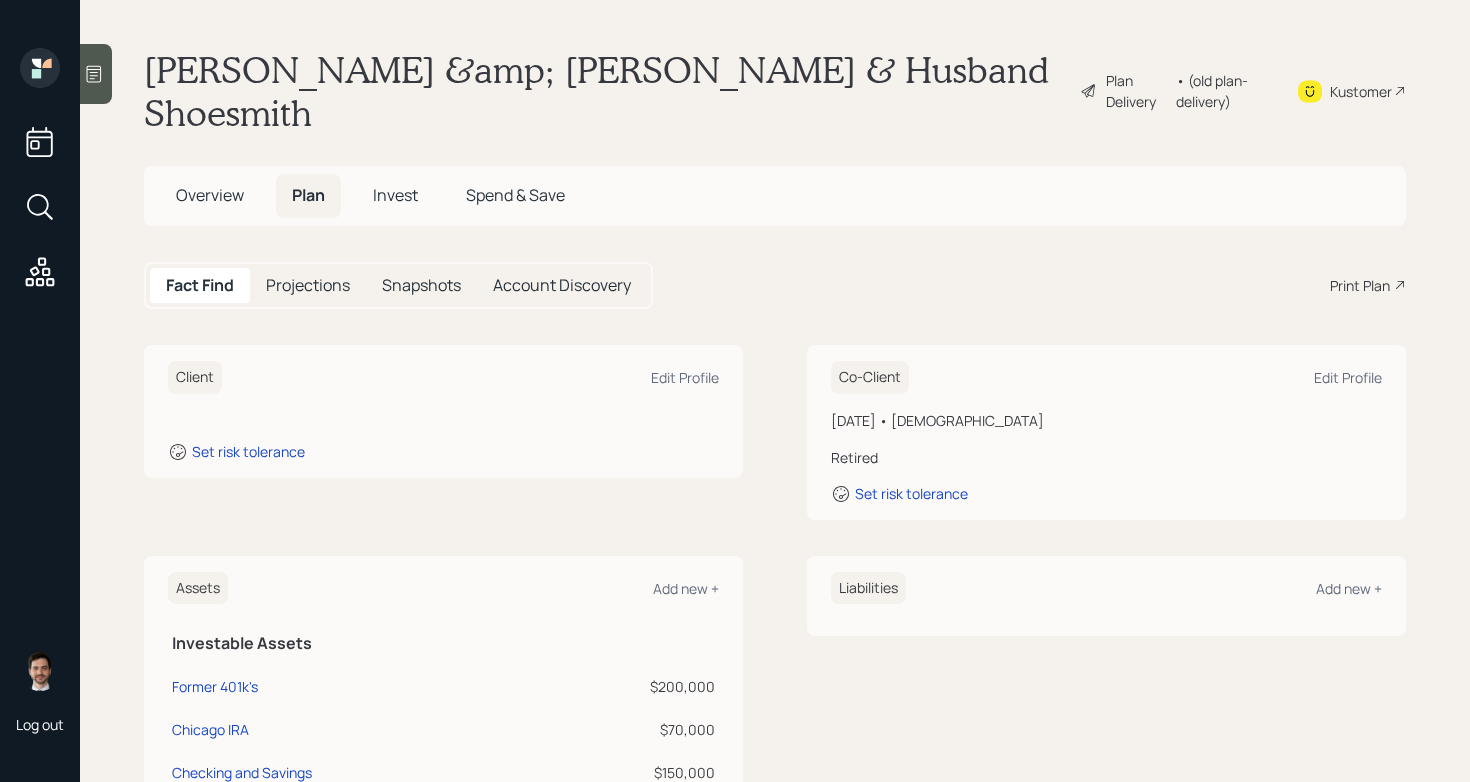 scroll, scrollTop: 465, scrollLeft: 0, axis: vertical 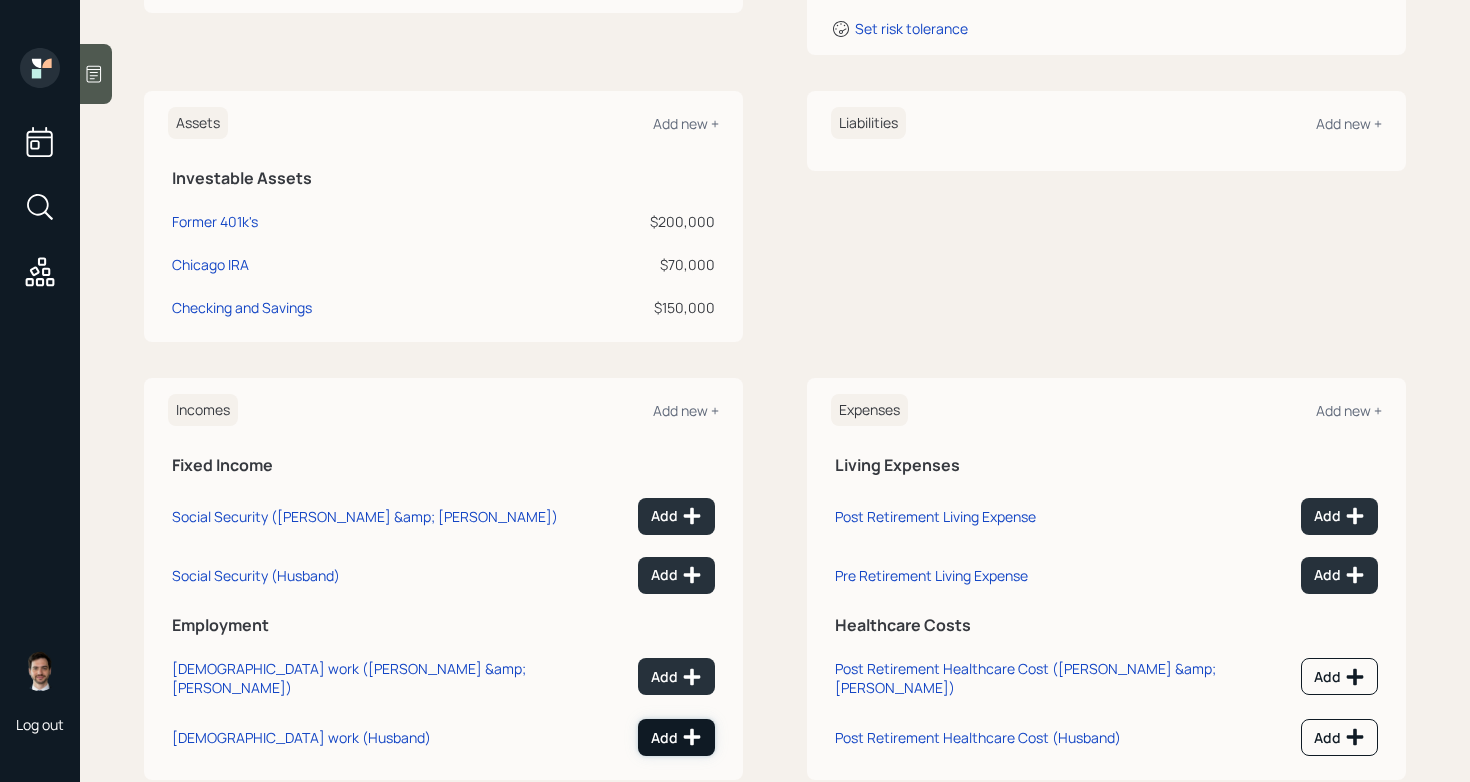 click on "Add" at bounding box center (676, 737) 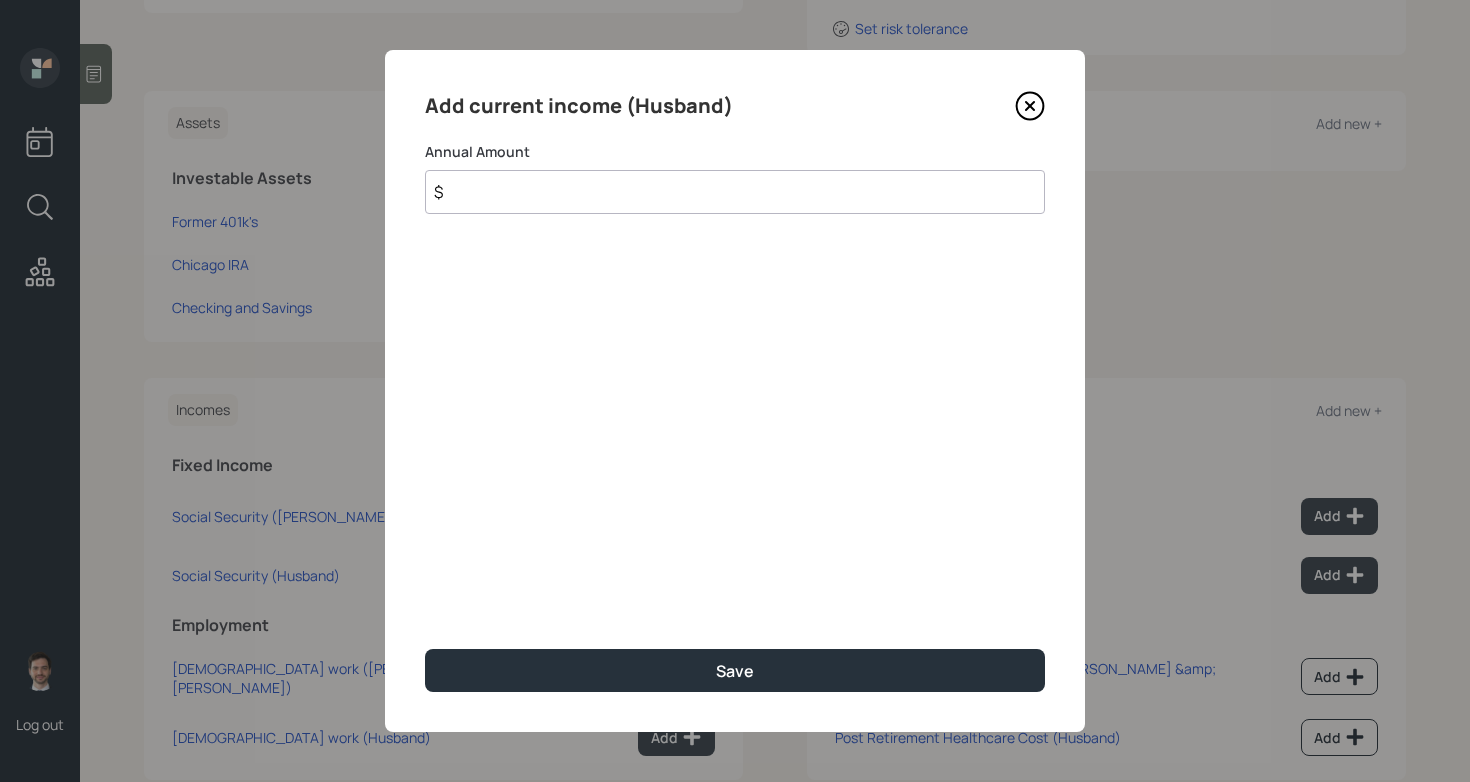 click on "$" at bounding box center [735, 192] 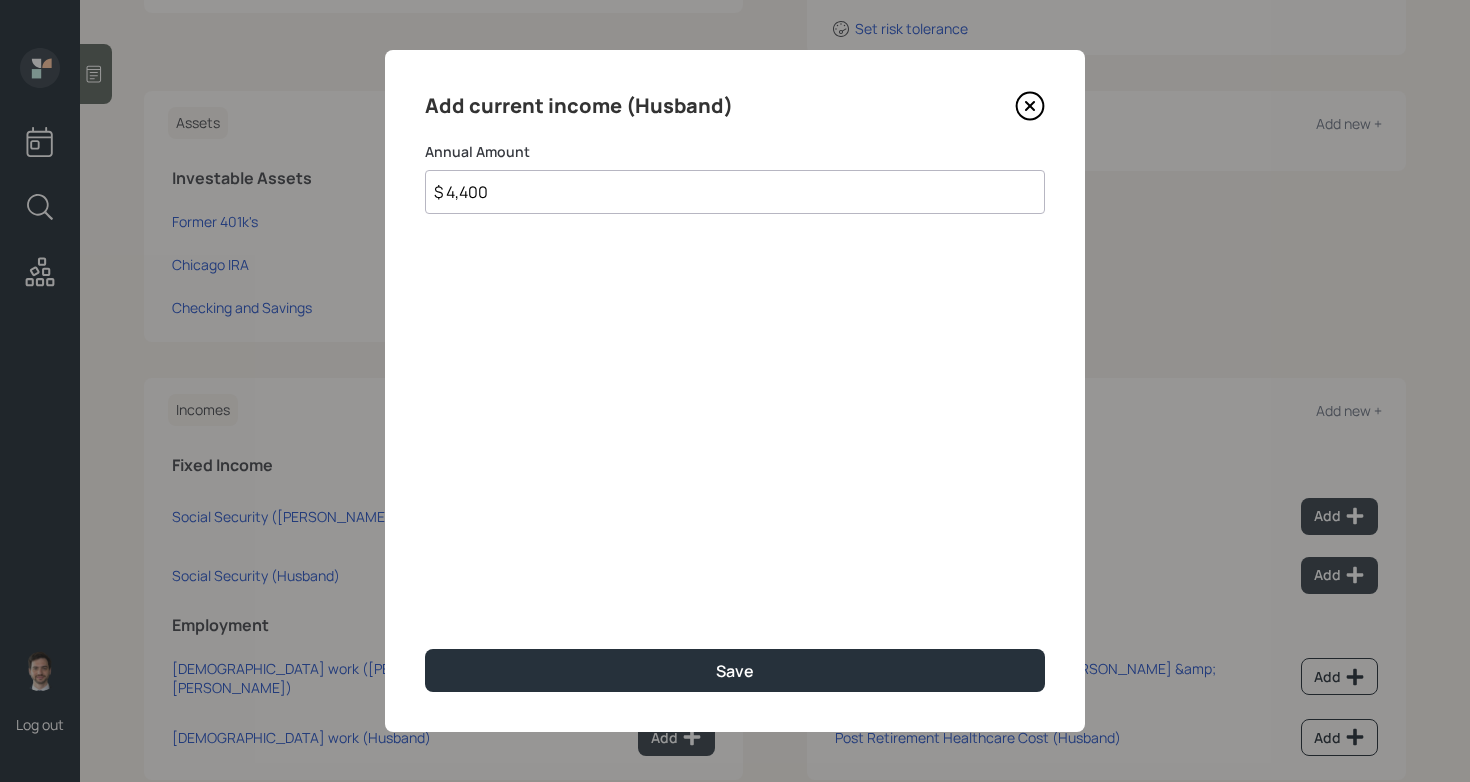 type on "$ 4,400" 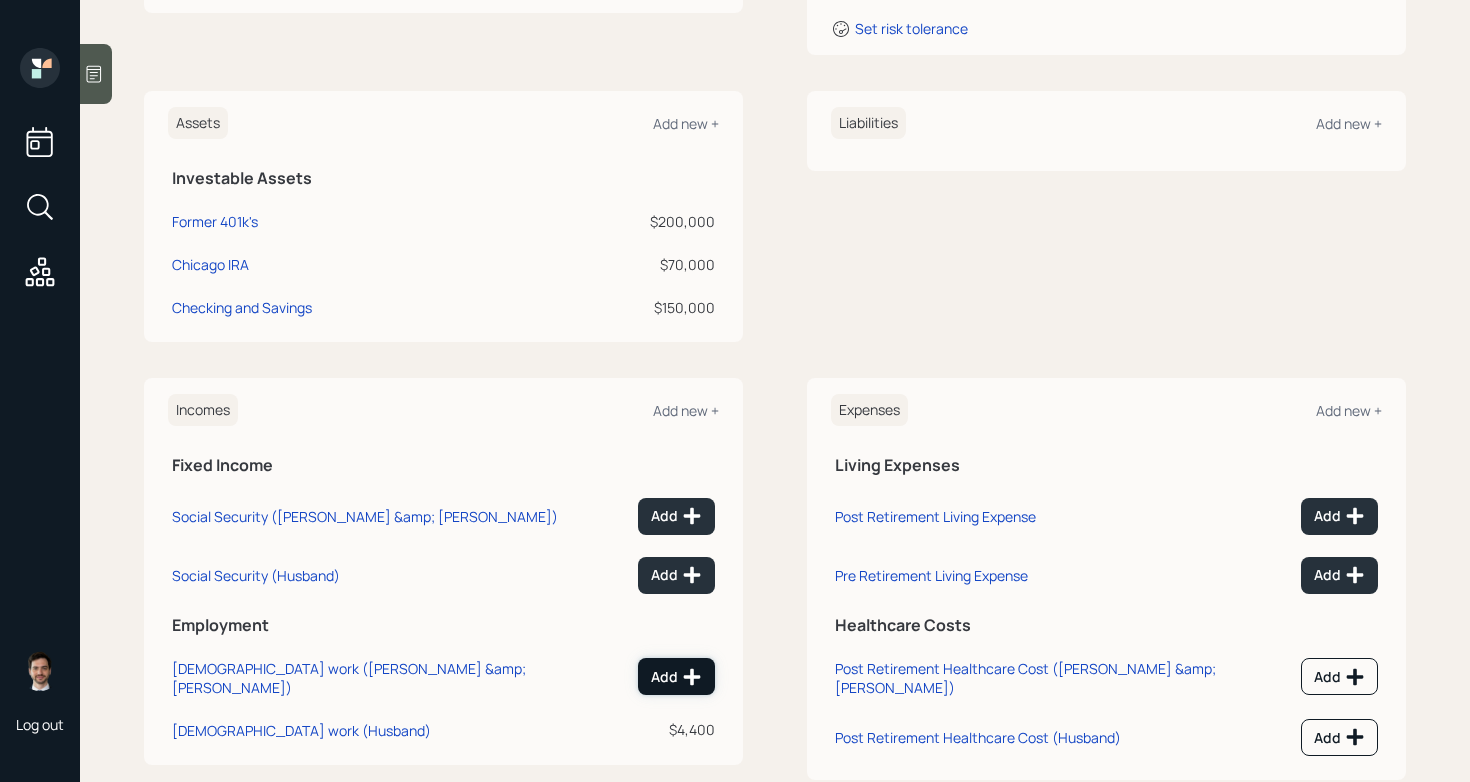 click on "Add" at bounding box center [676, 677] 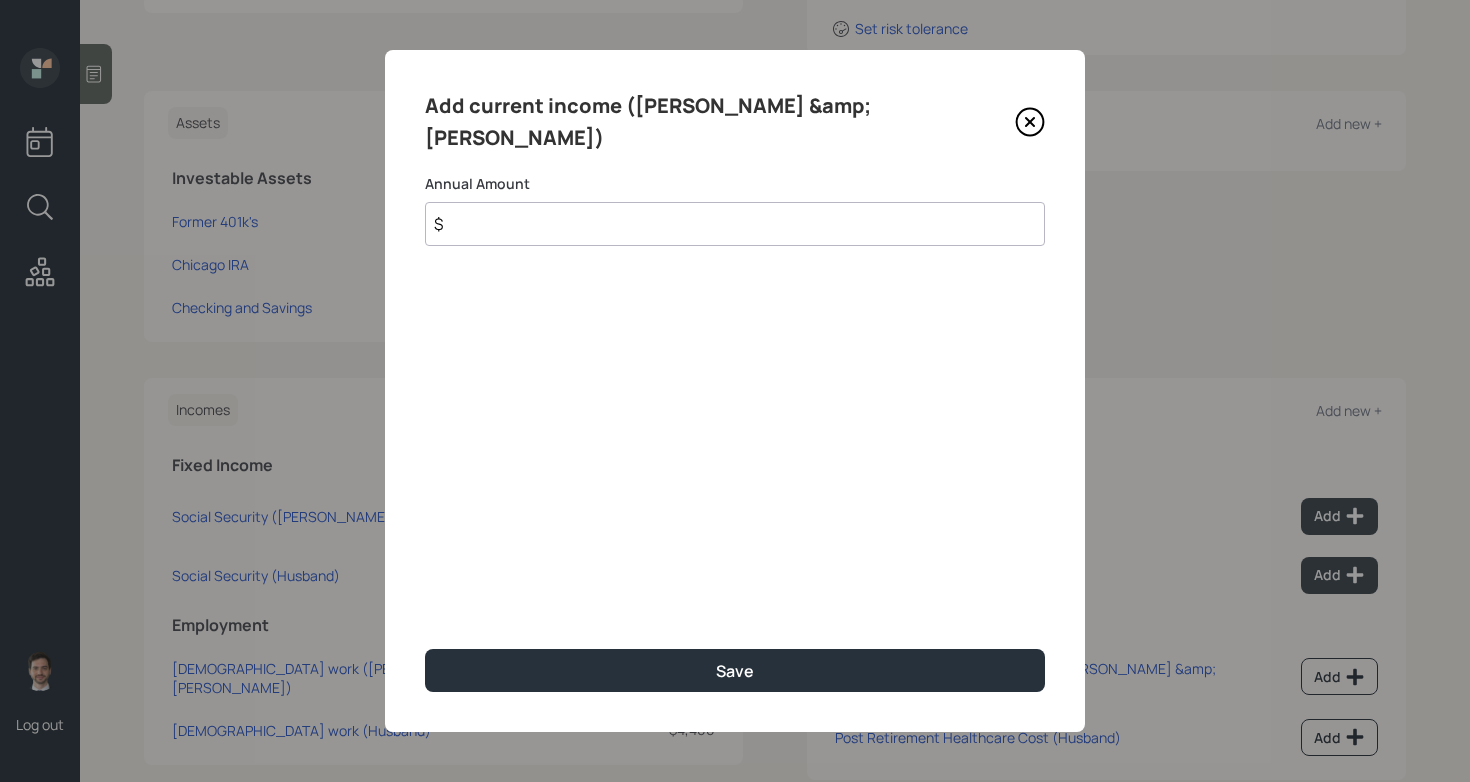 click on "$" at bounding box center [735, 224] 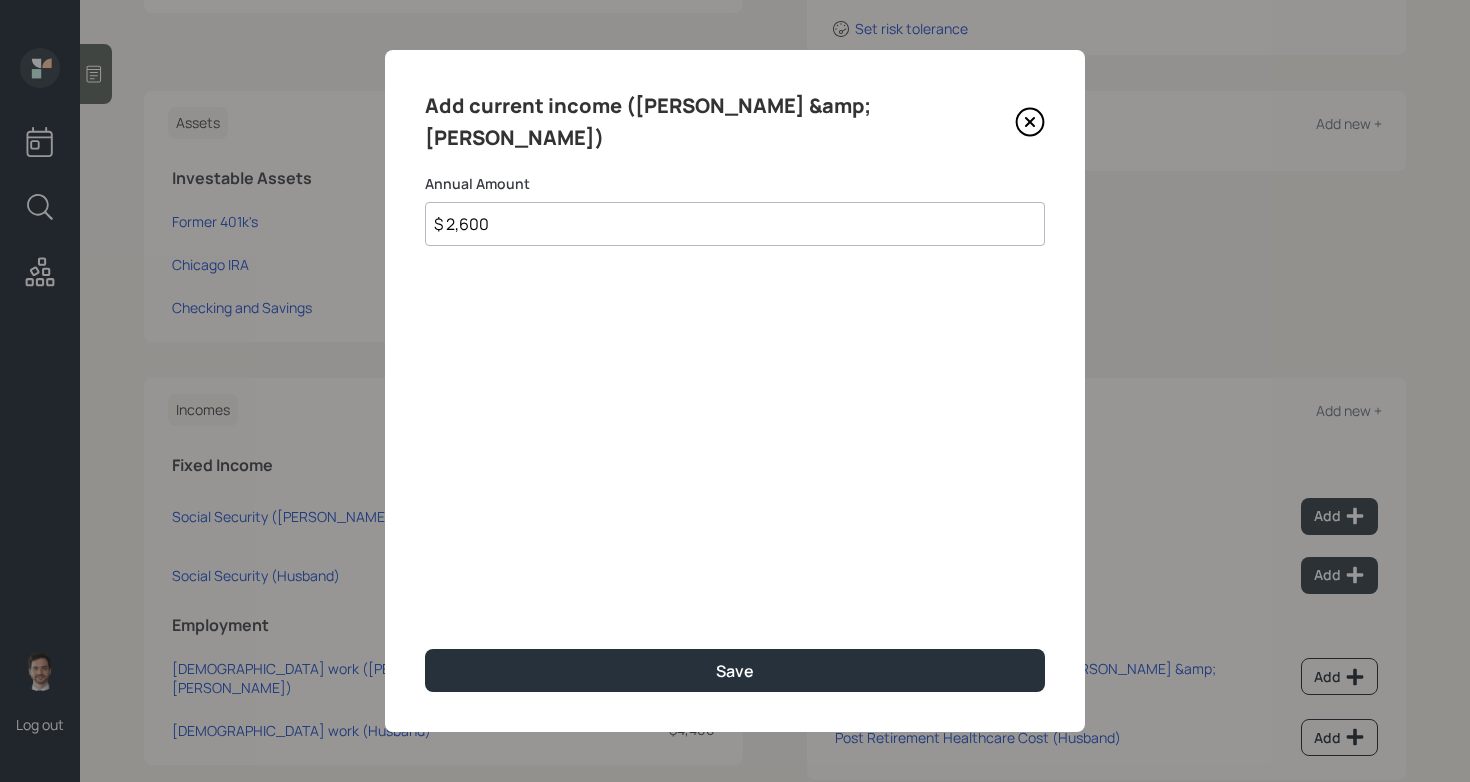 type on "$ 2,600" 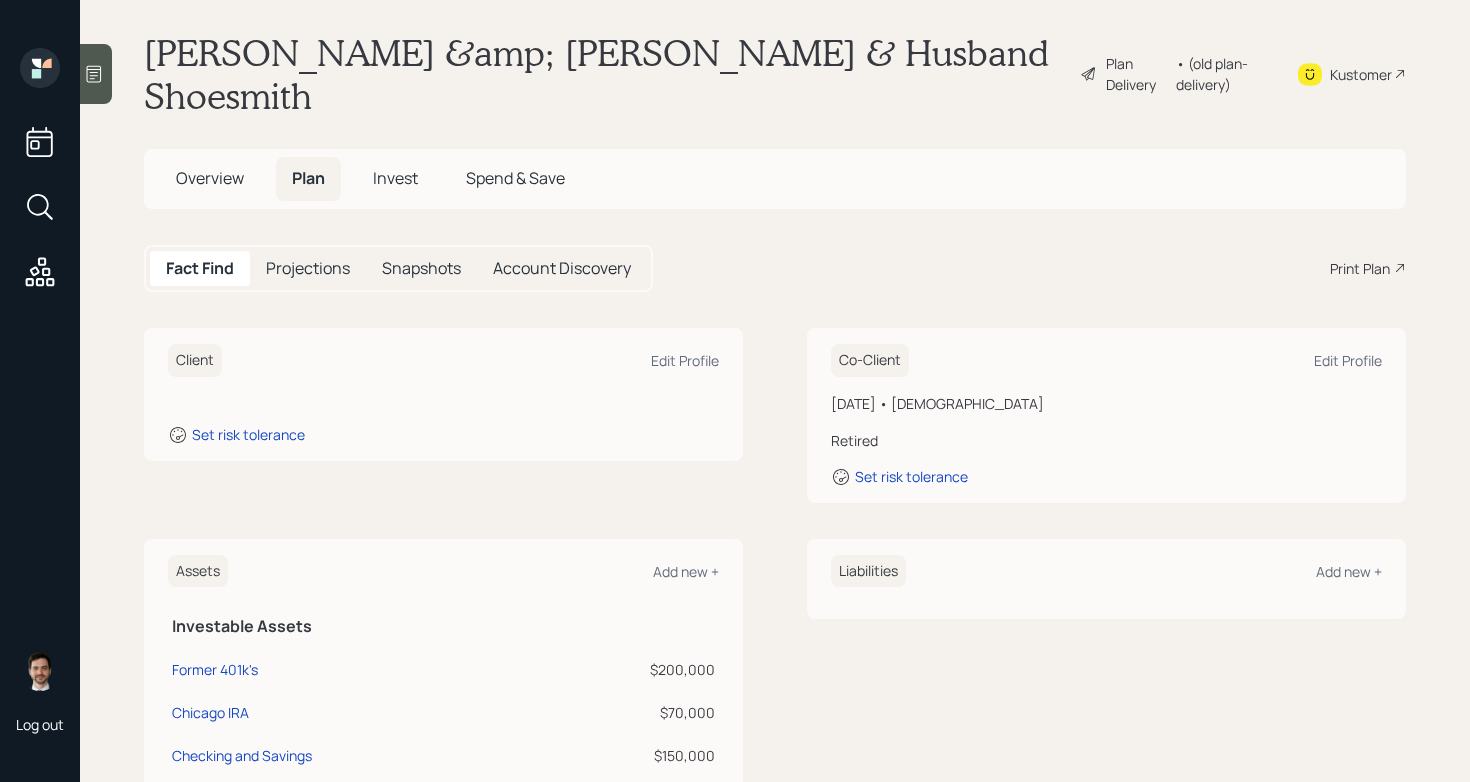 scroll, scrollTop: 9, scrollLeft: 0, axis: vertical 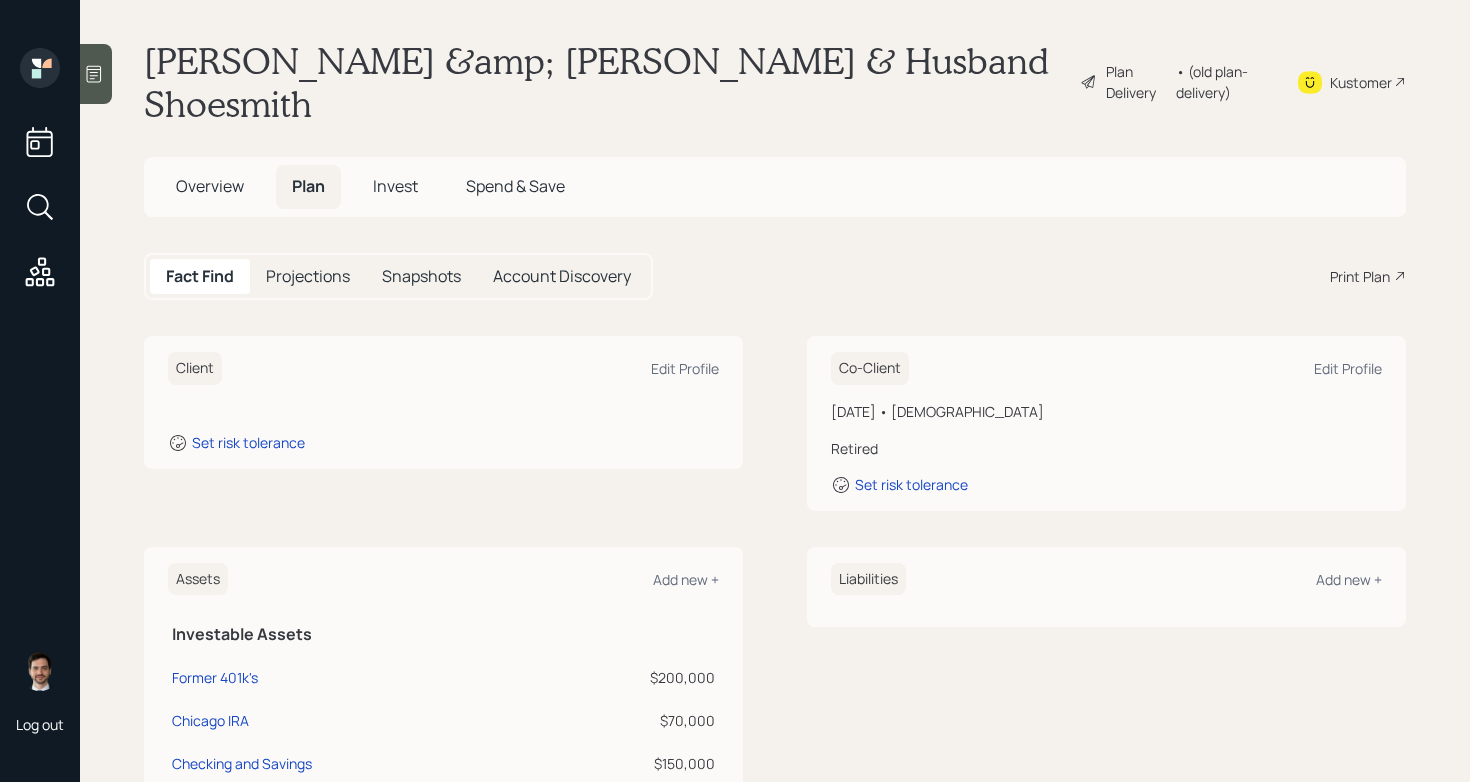 click on "Co-Client Edit Profile" at bounding box center (1106, 368) 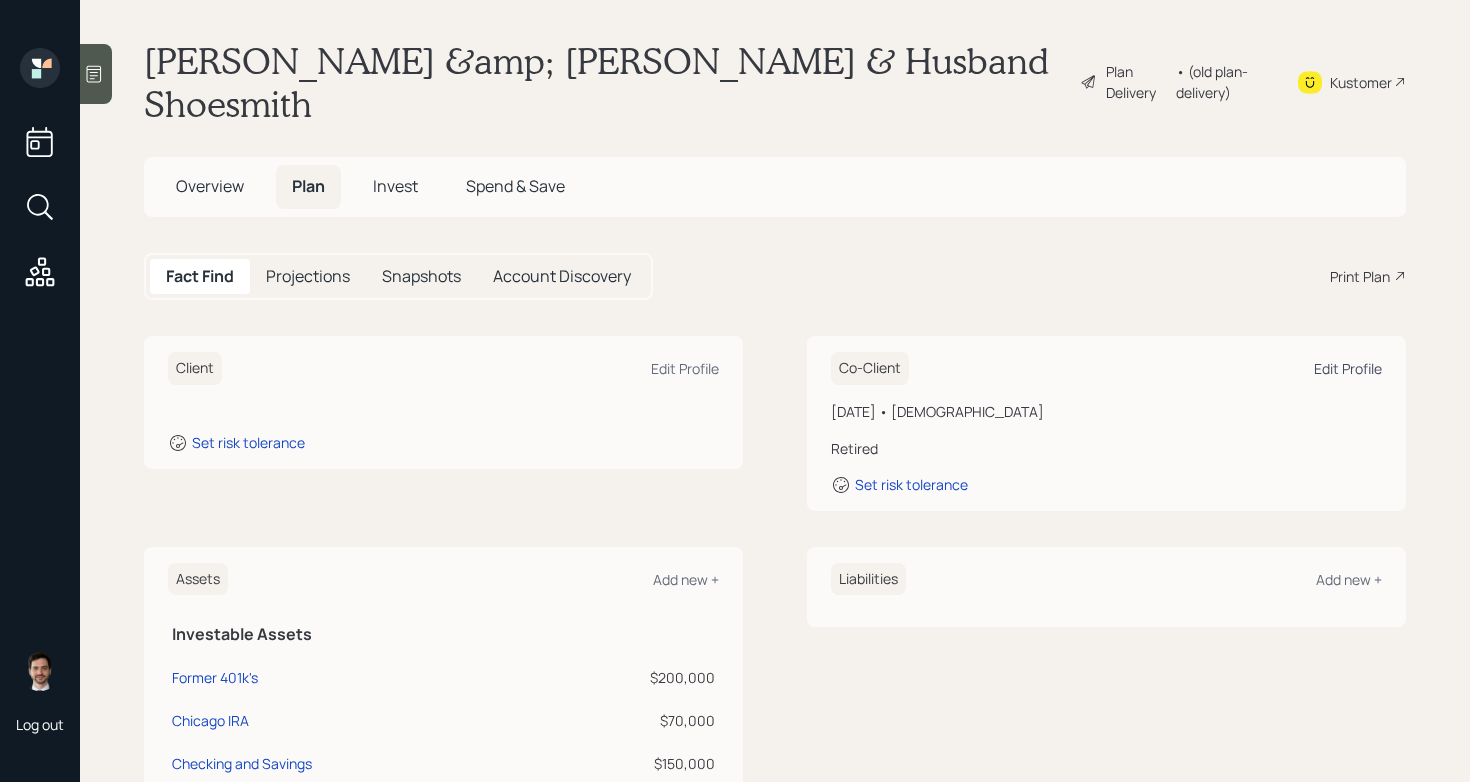 click on "Edit Profile" at bounding box center [1348, 368] 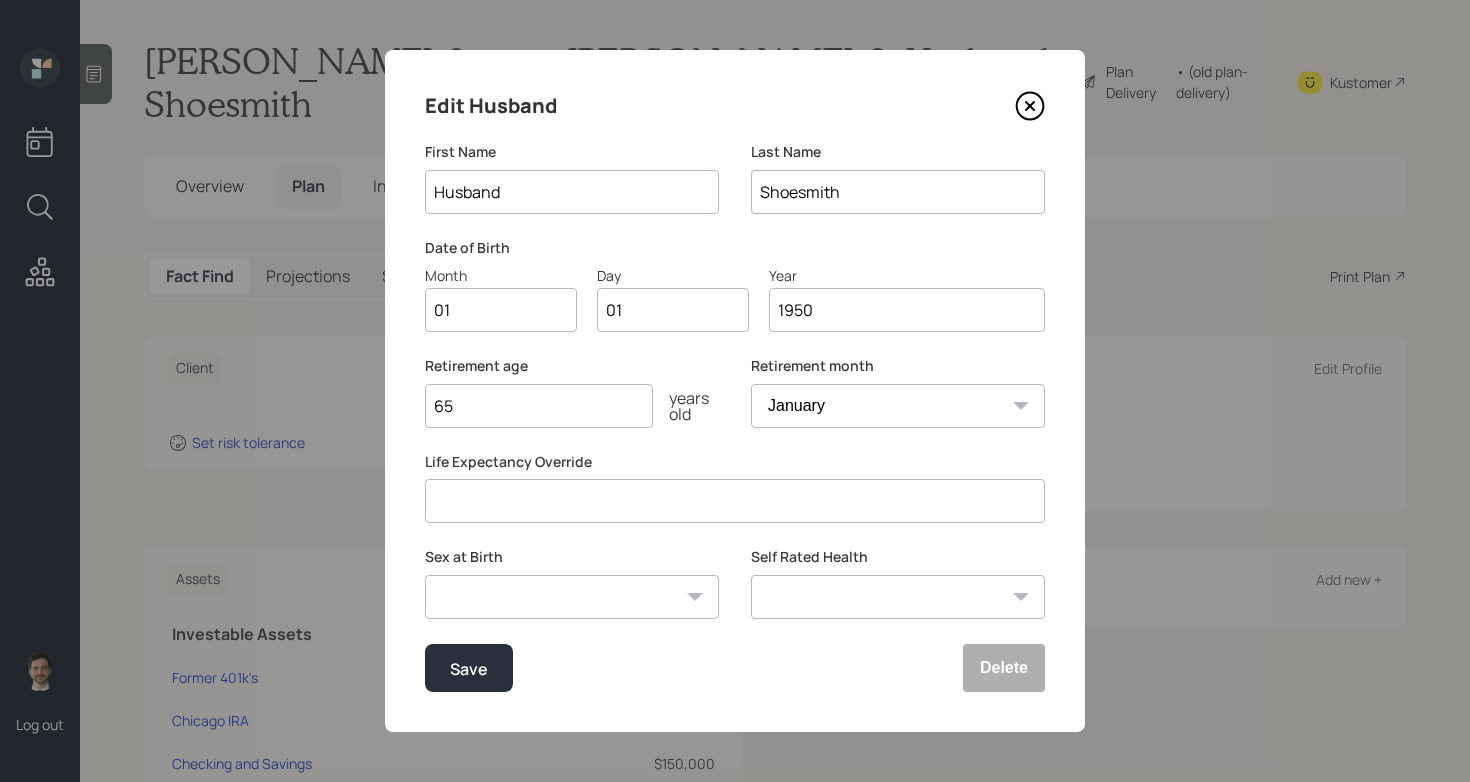 click on "Husband" at bounding box center (572, 192) 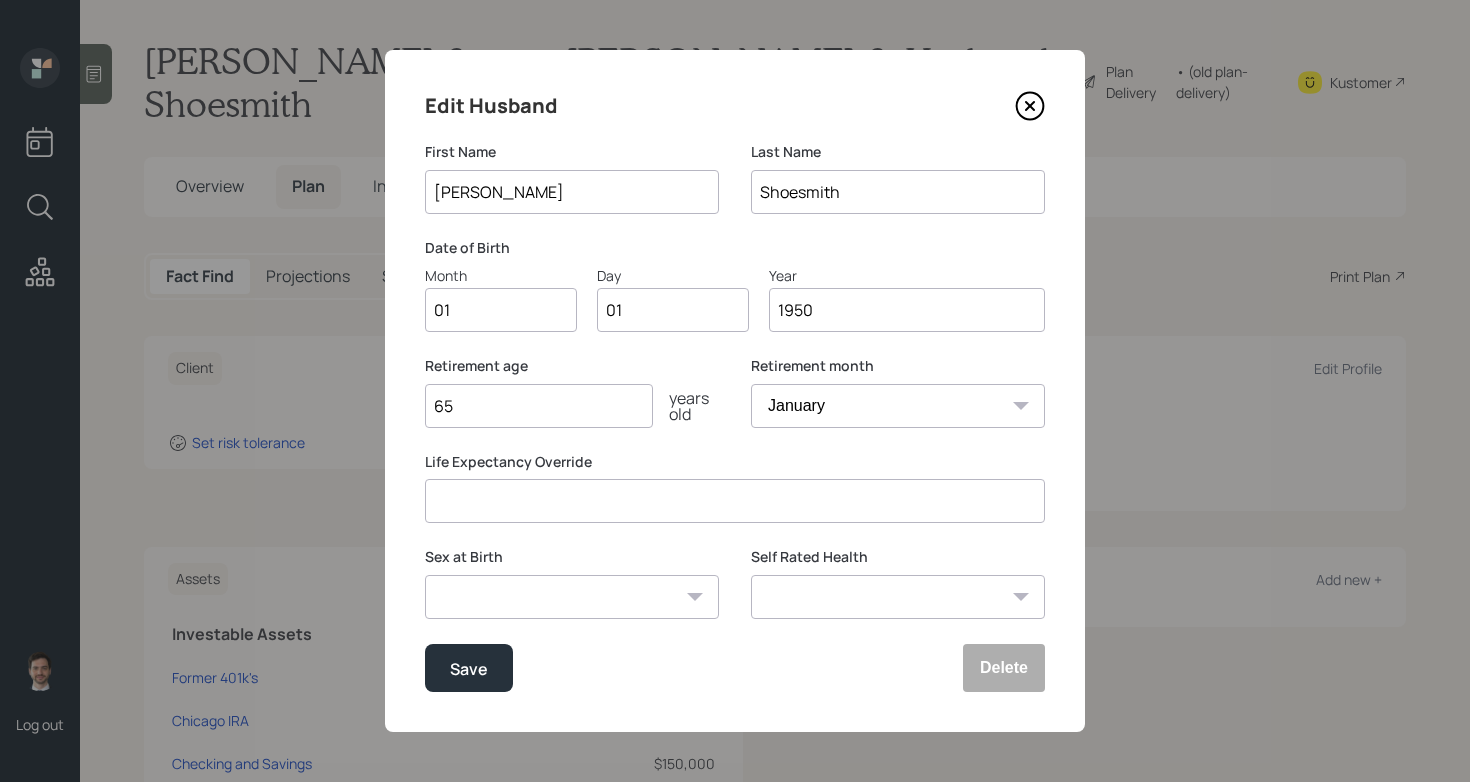 type on "[PERSON_NAME]" 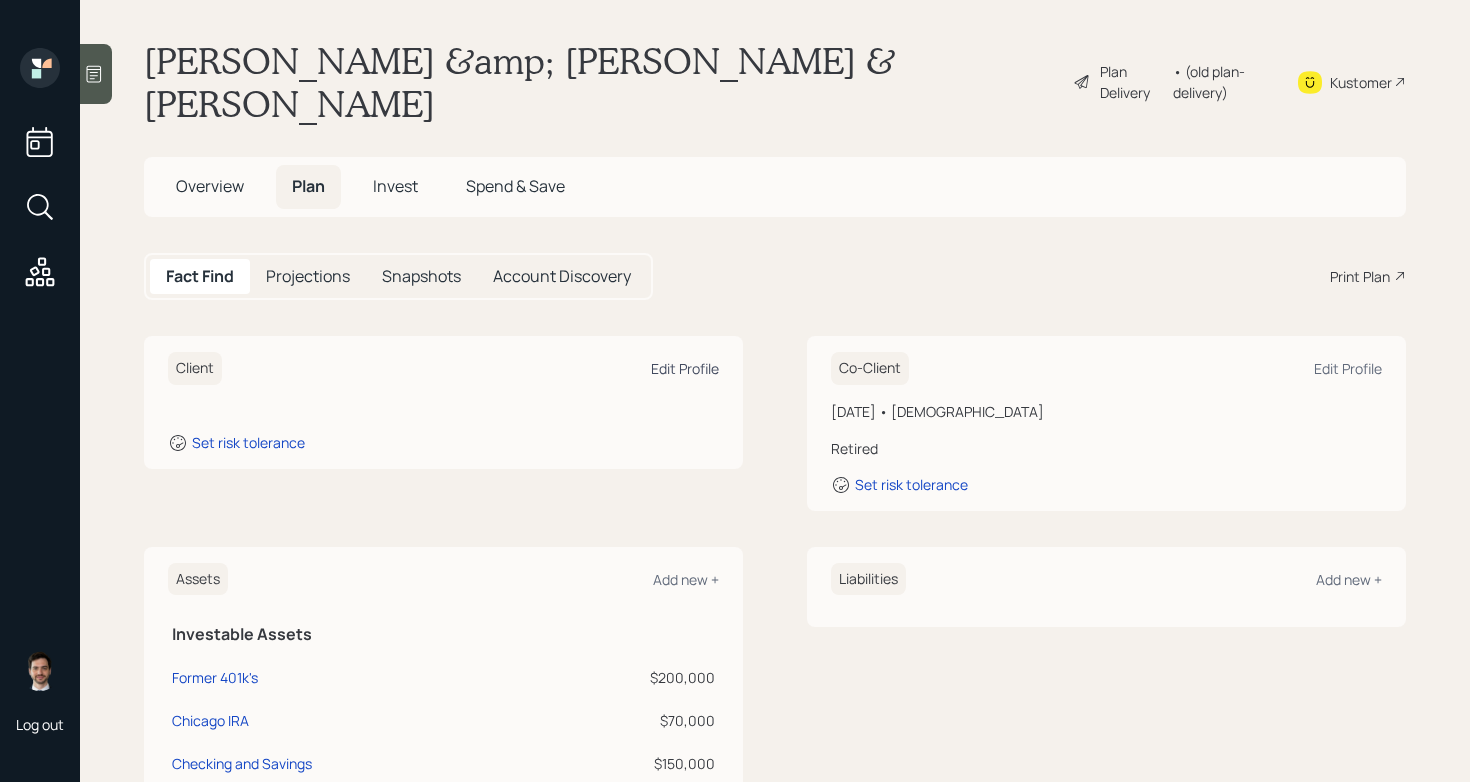 click on "Edit Profile" at bounding box center (685, 368) 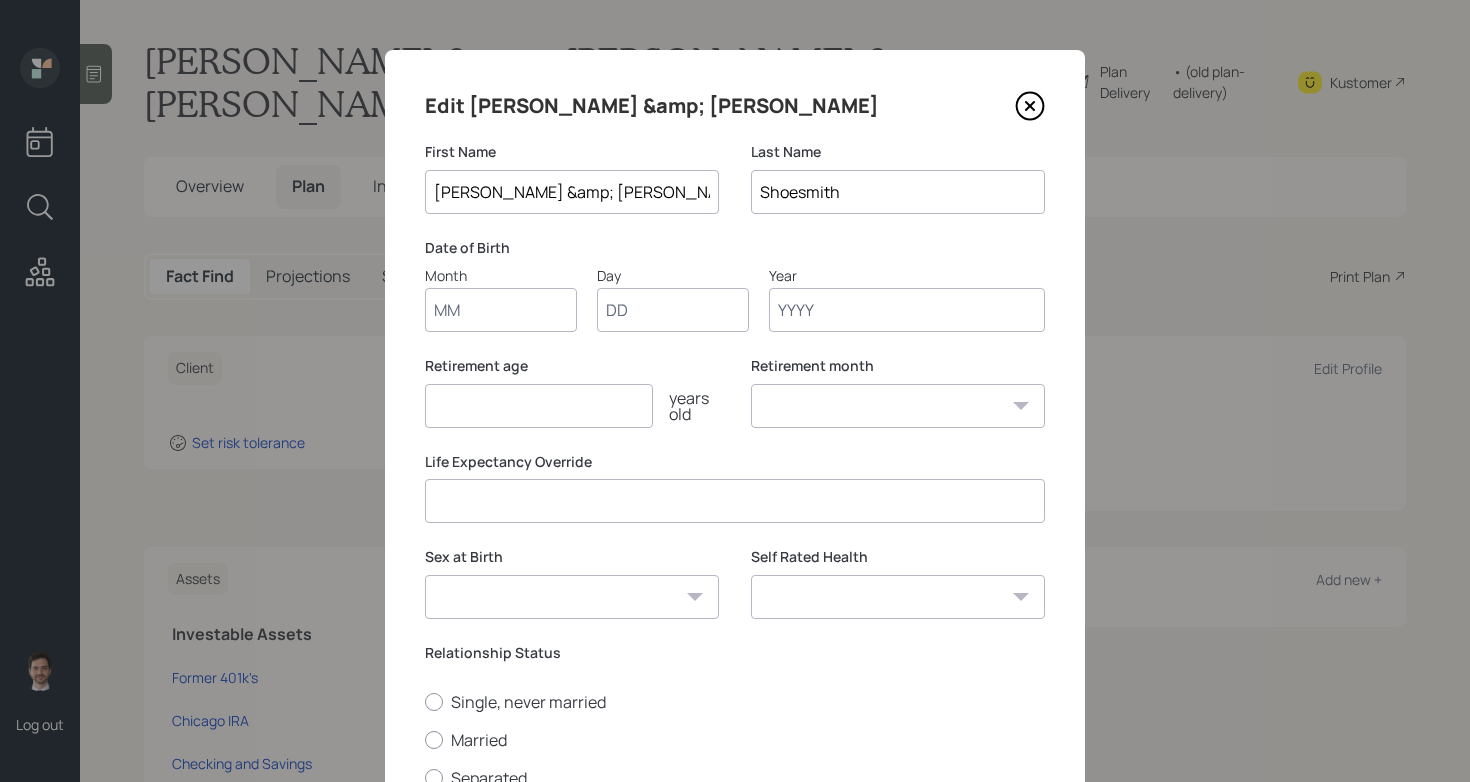 drag, startPoint x: 591, startPoint y: 185, endPoint x: 472, endPoint y: 185, distance: 119 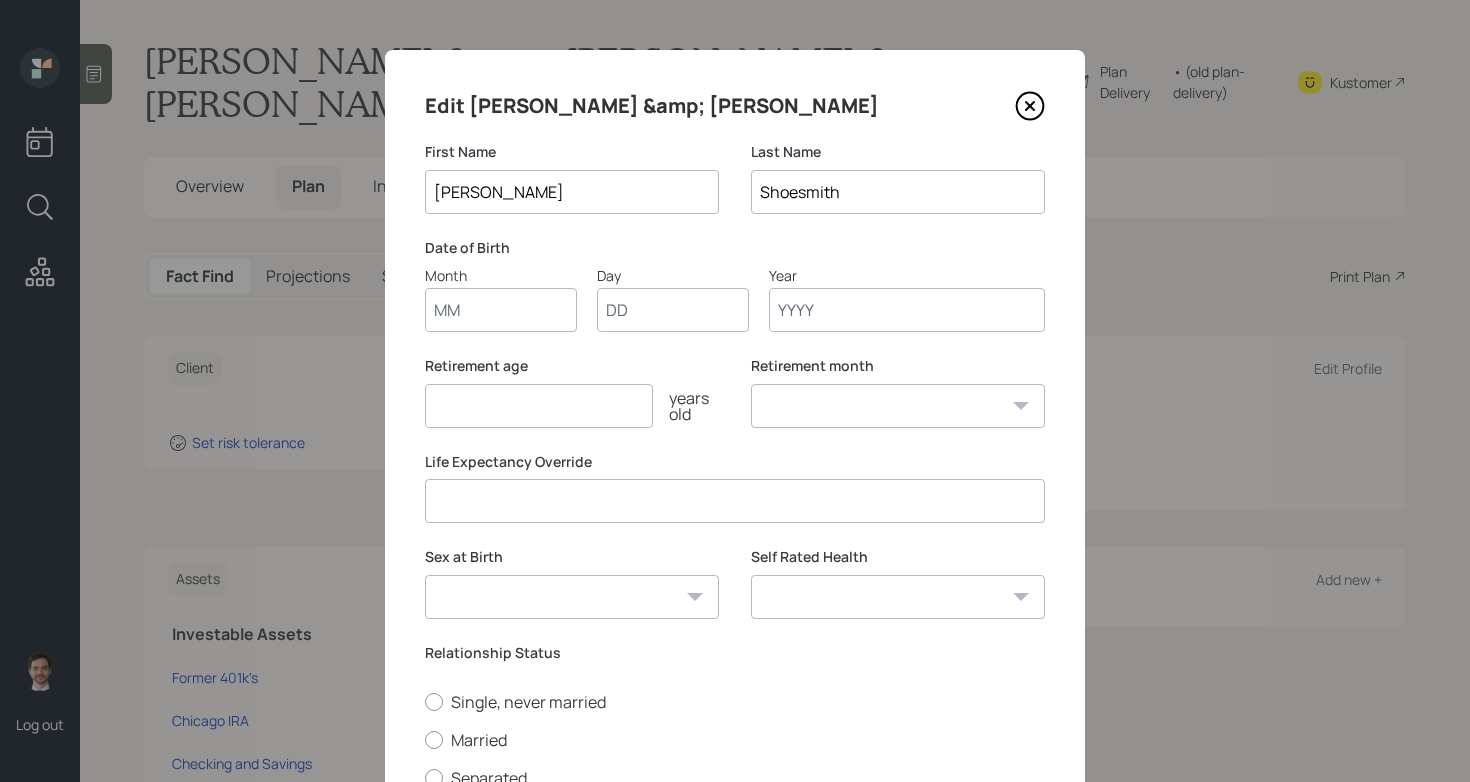 type on "[PERSON_NAME]" 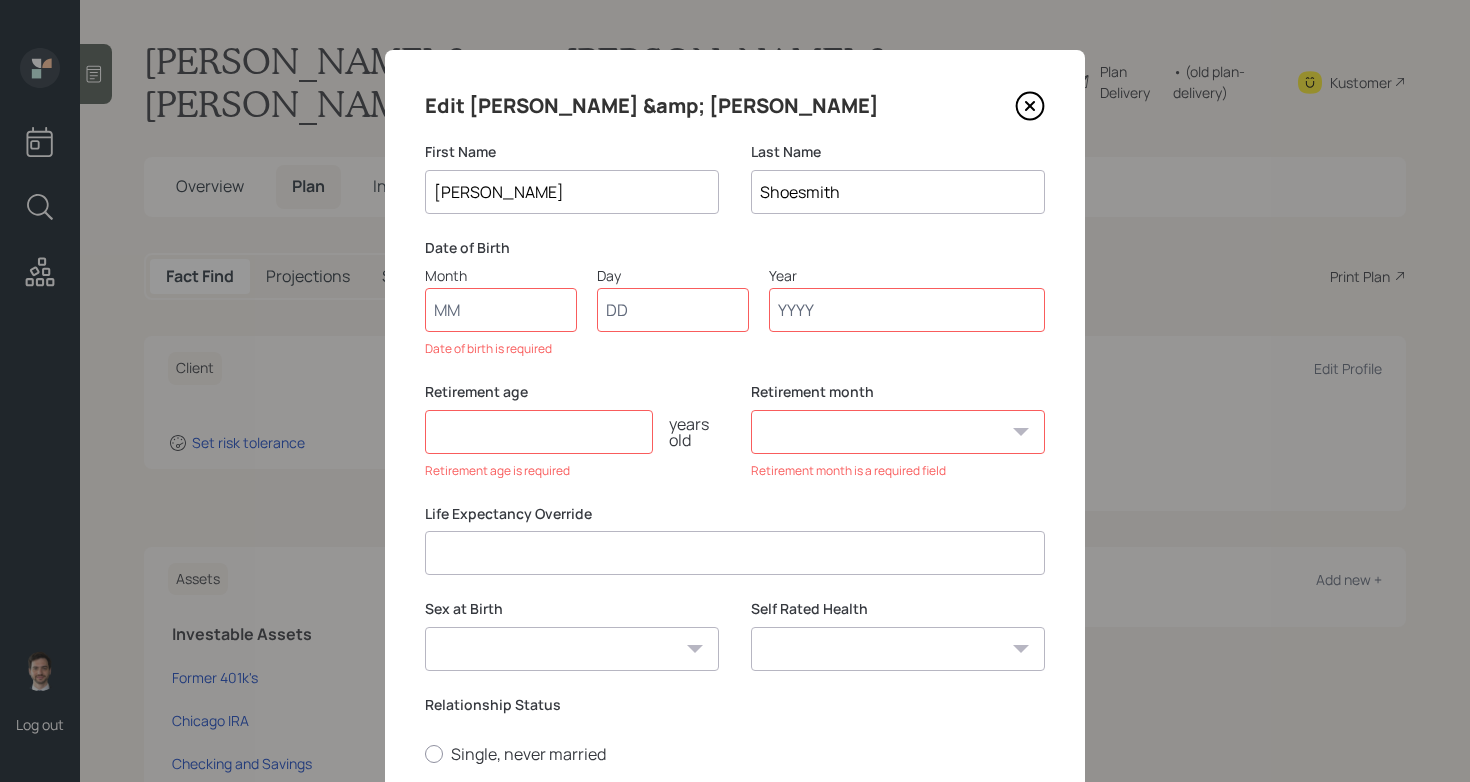 click on "Month" at bounding box center [501, 310] 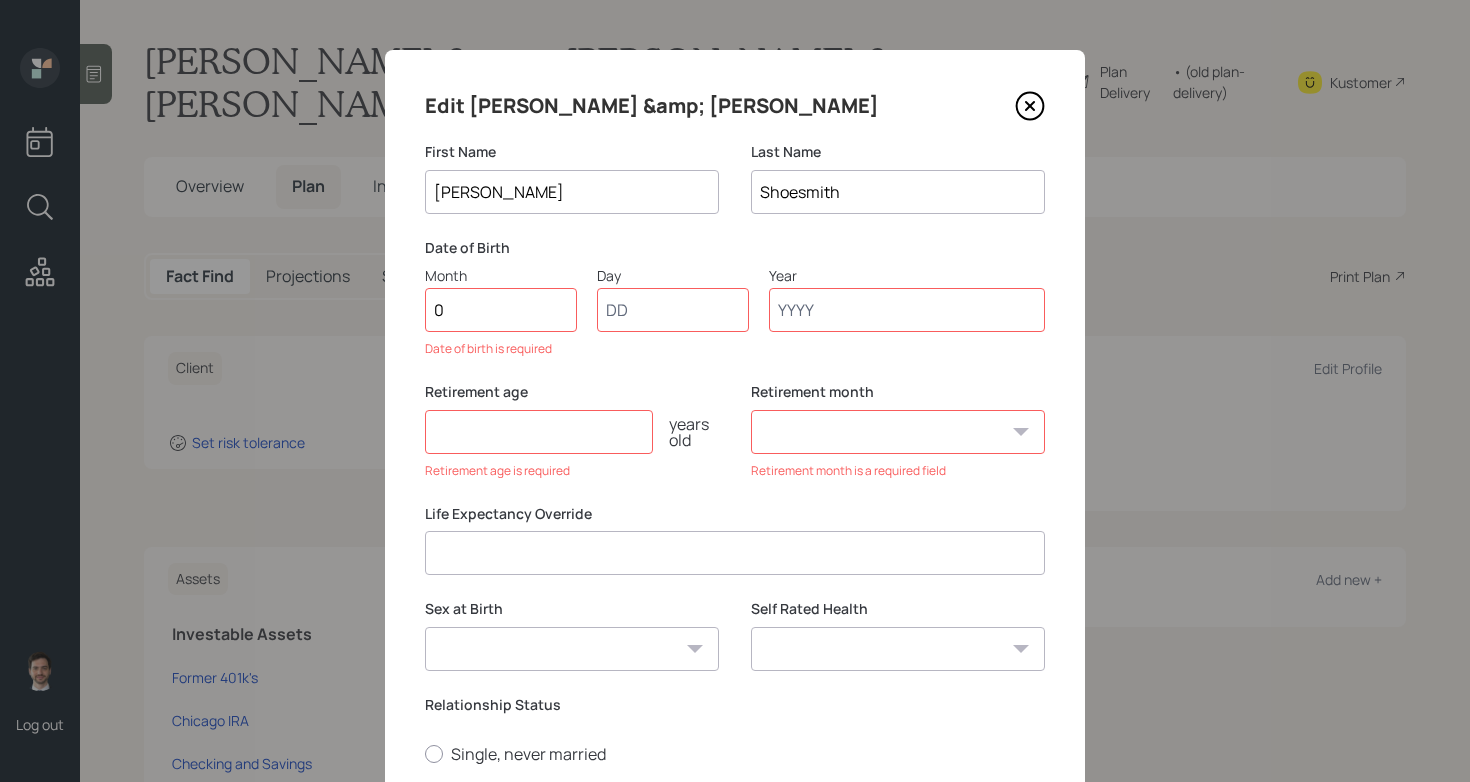 type on "01" 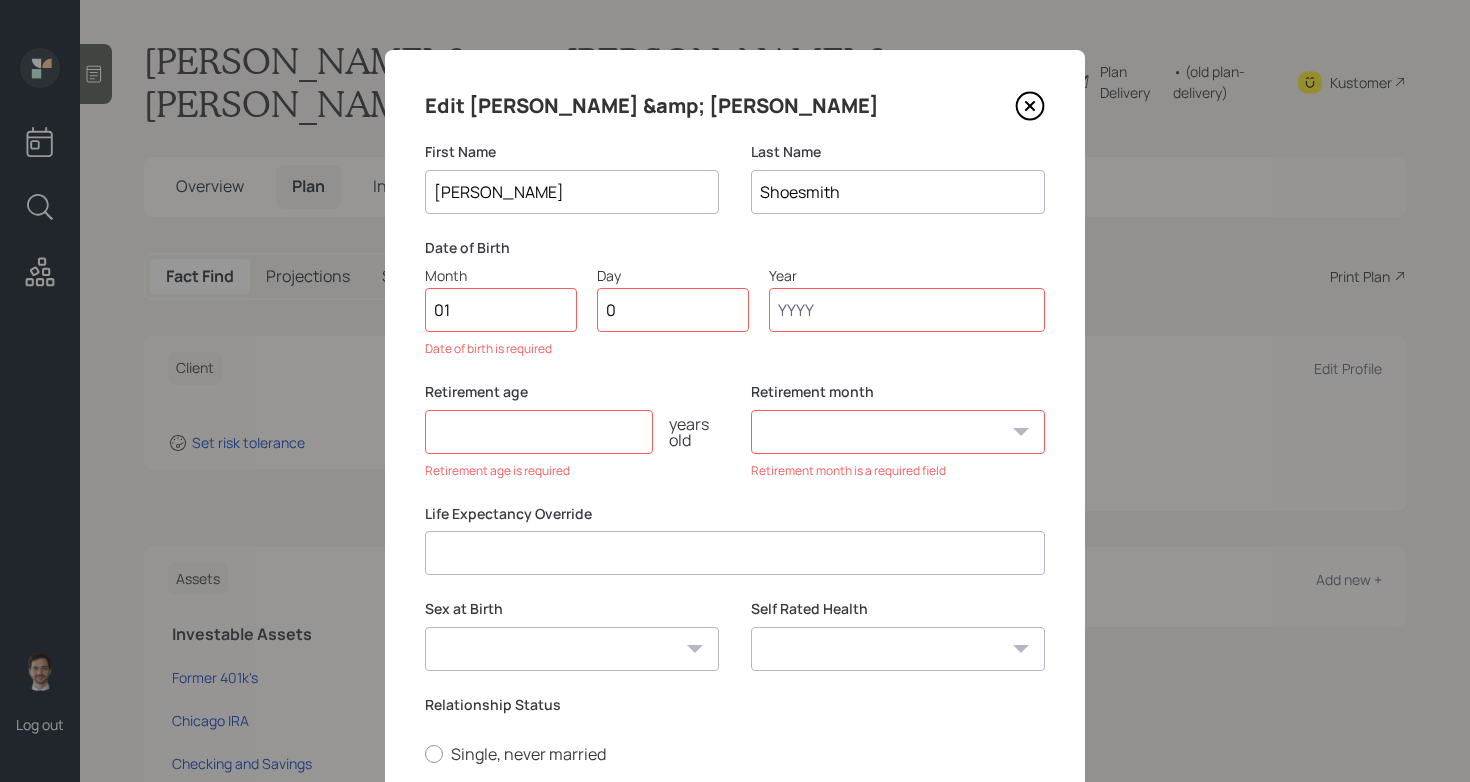 type on "01" 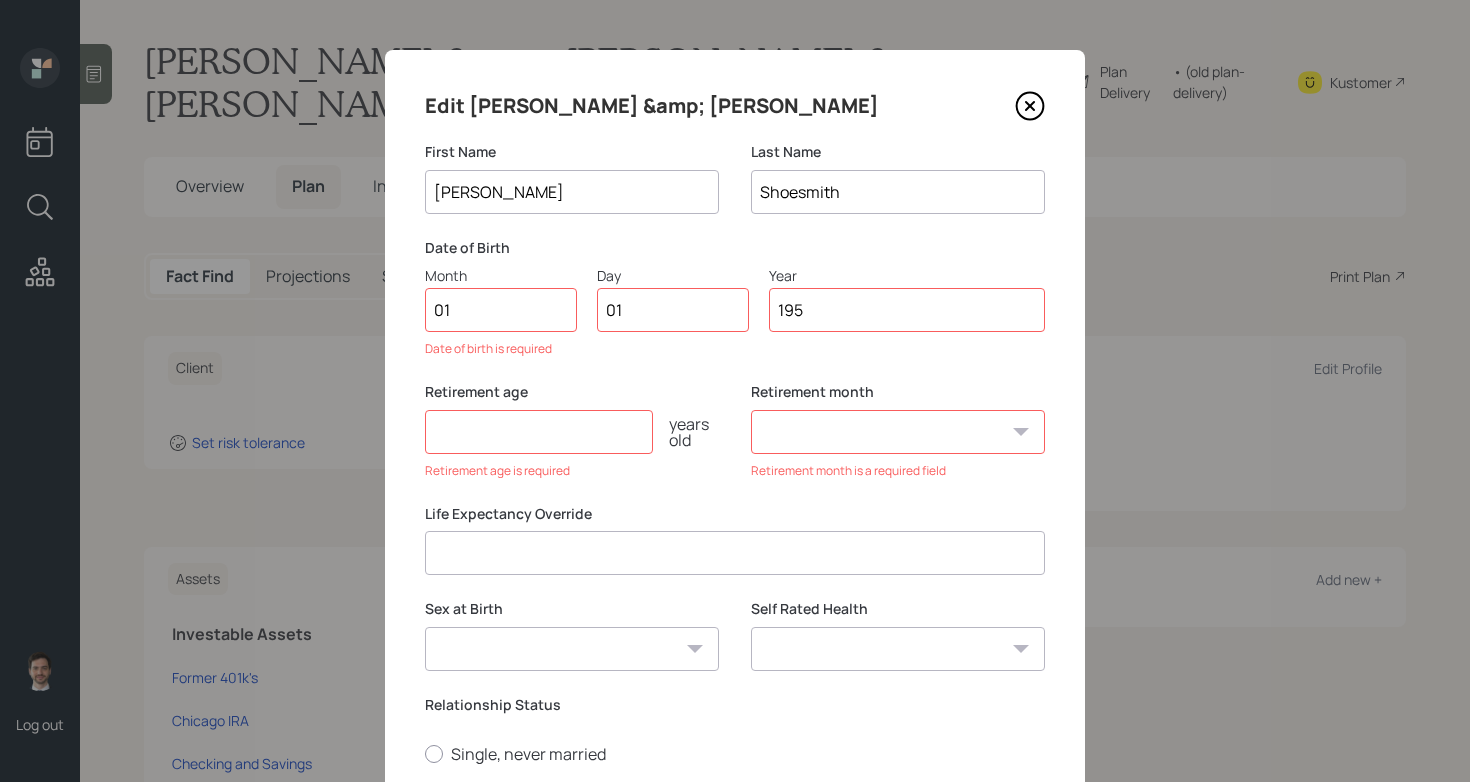 type on "1950" 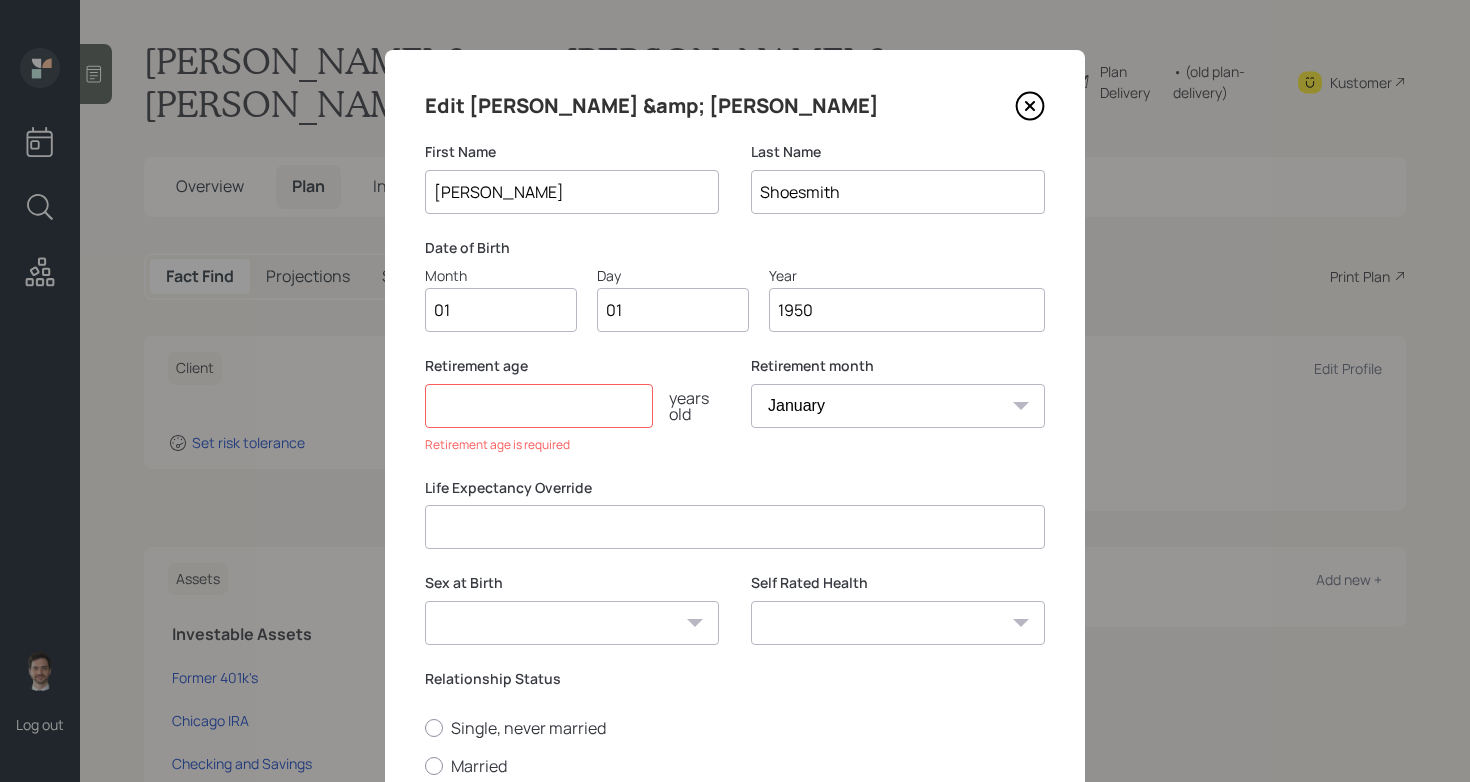 type on "1950" 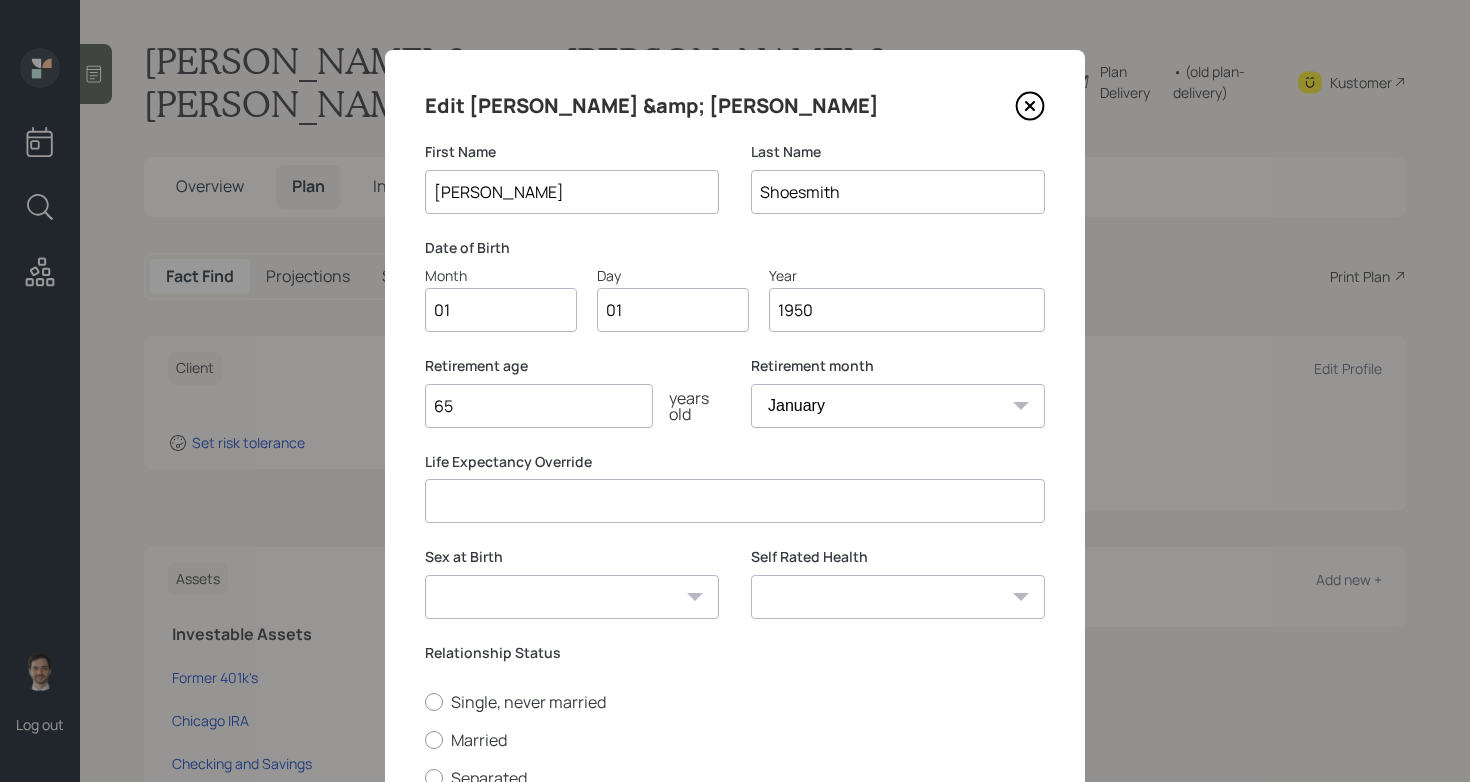 type on "65" 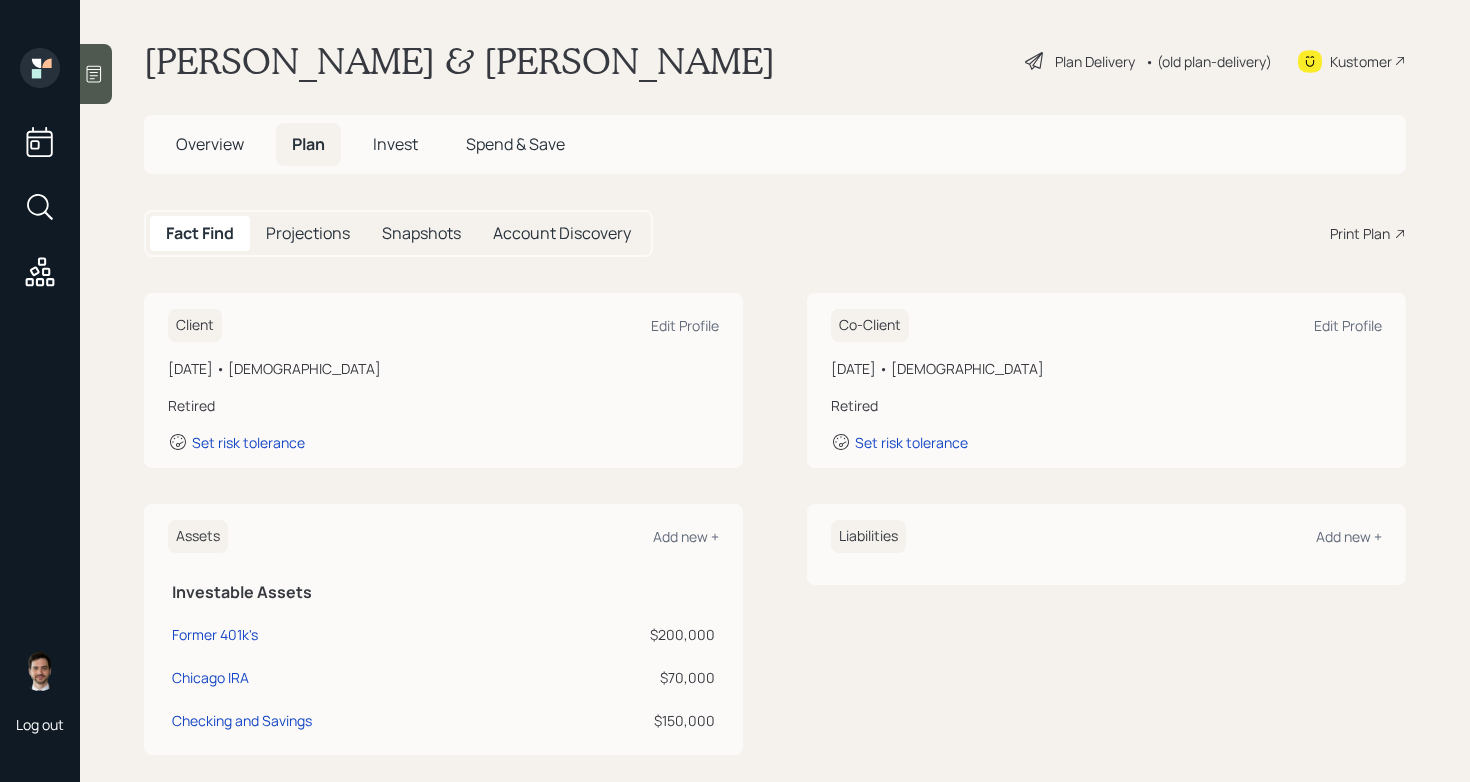scroll, scrollTop: 465, scrollLeft: 0, axis: vertical 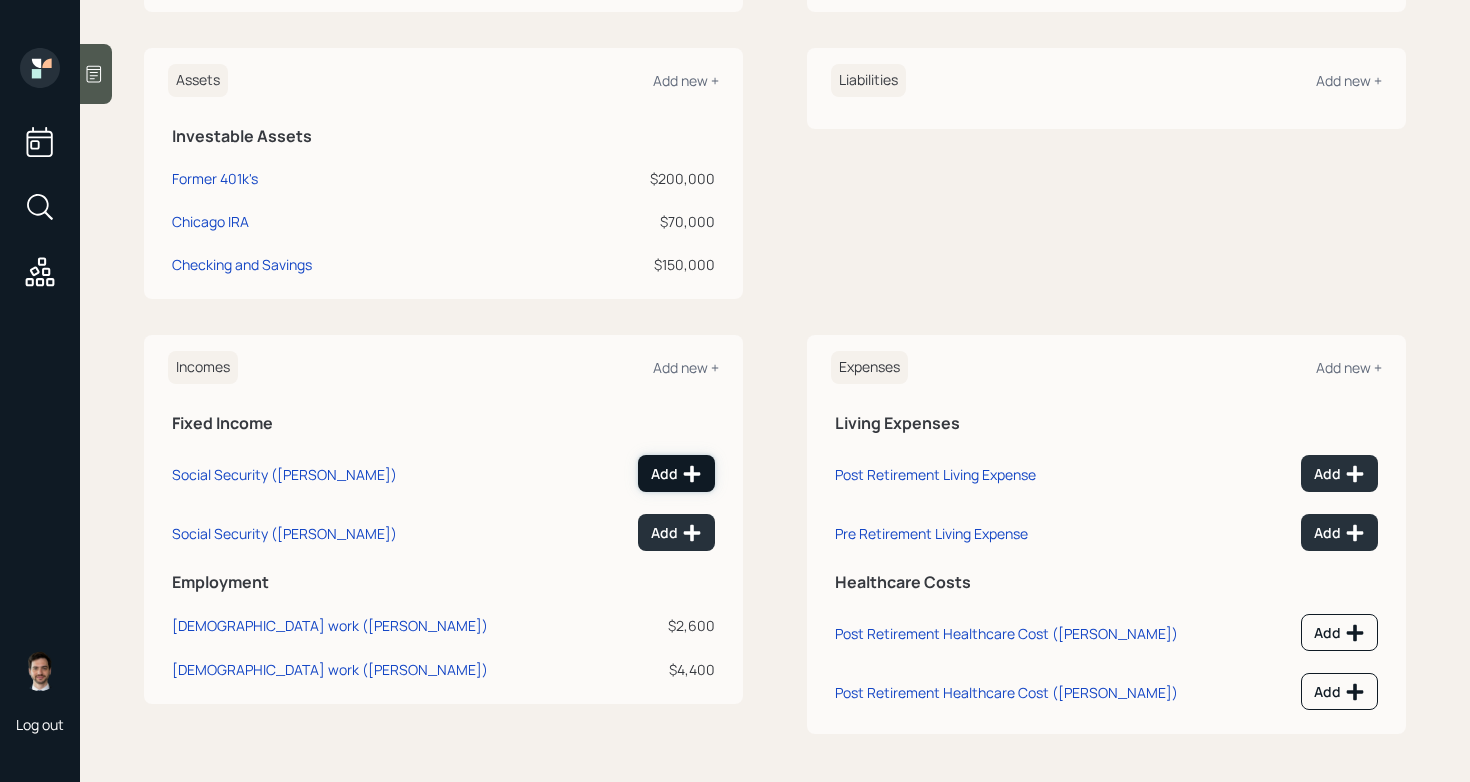 click on "Add" at bounding box center [676, 474] 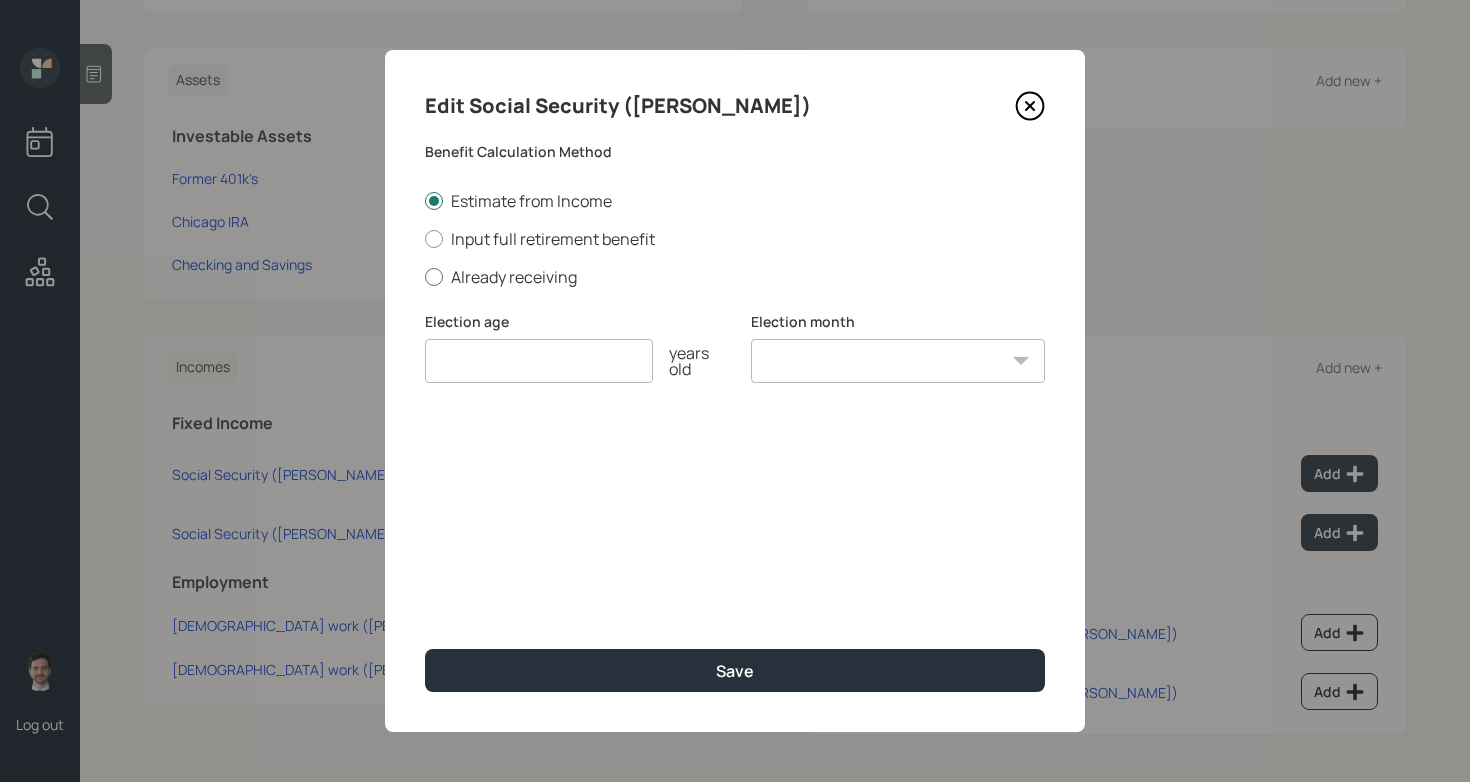 click on "Already receiving" at bounding box center [735, 277] 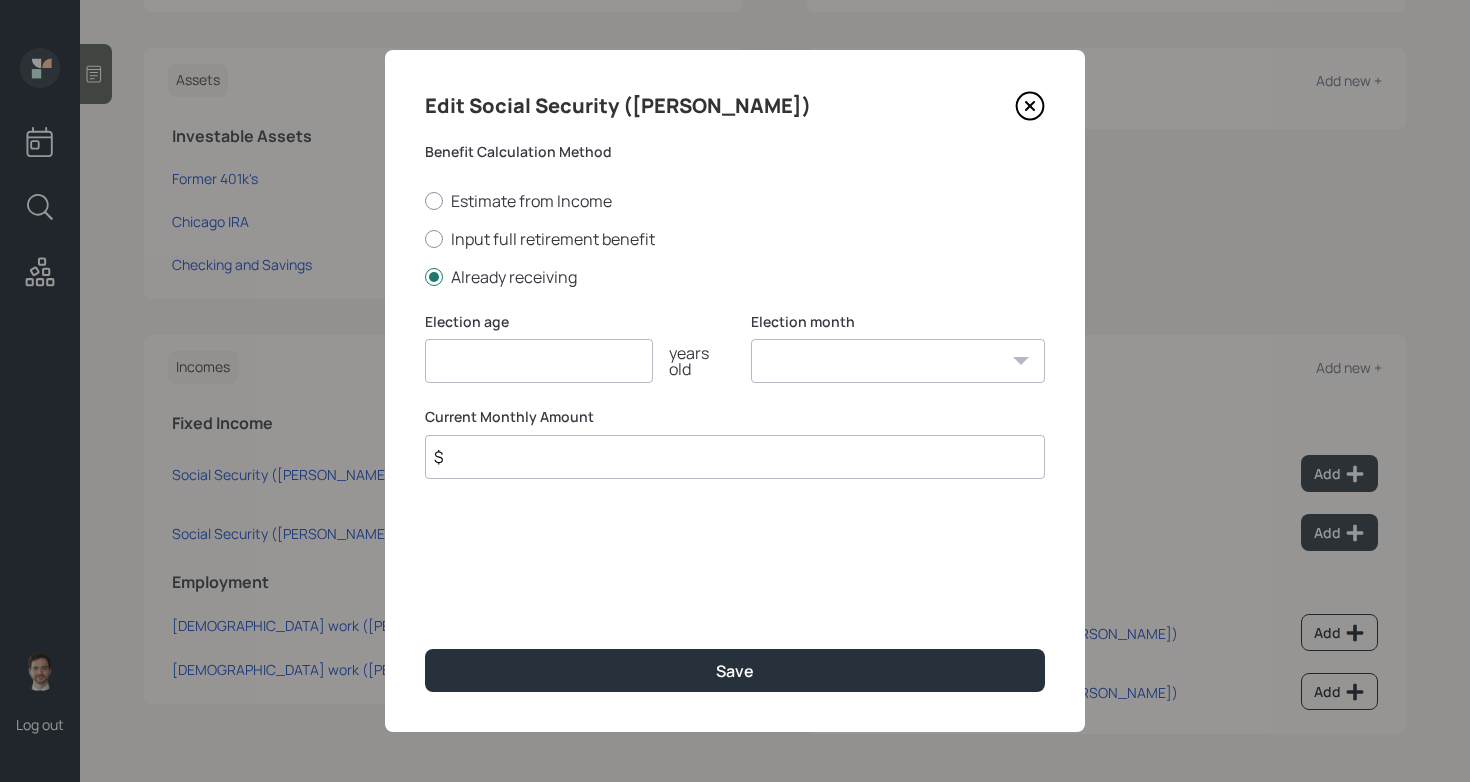 click at bounding box center [539, 361] 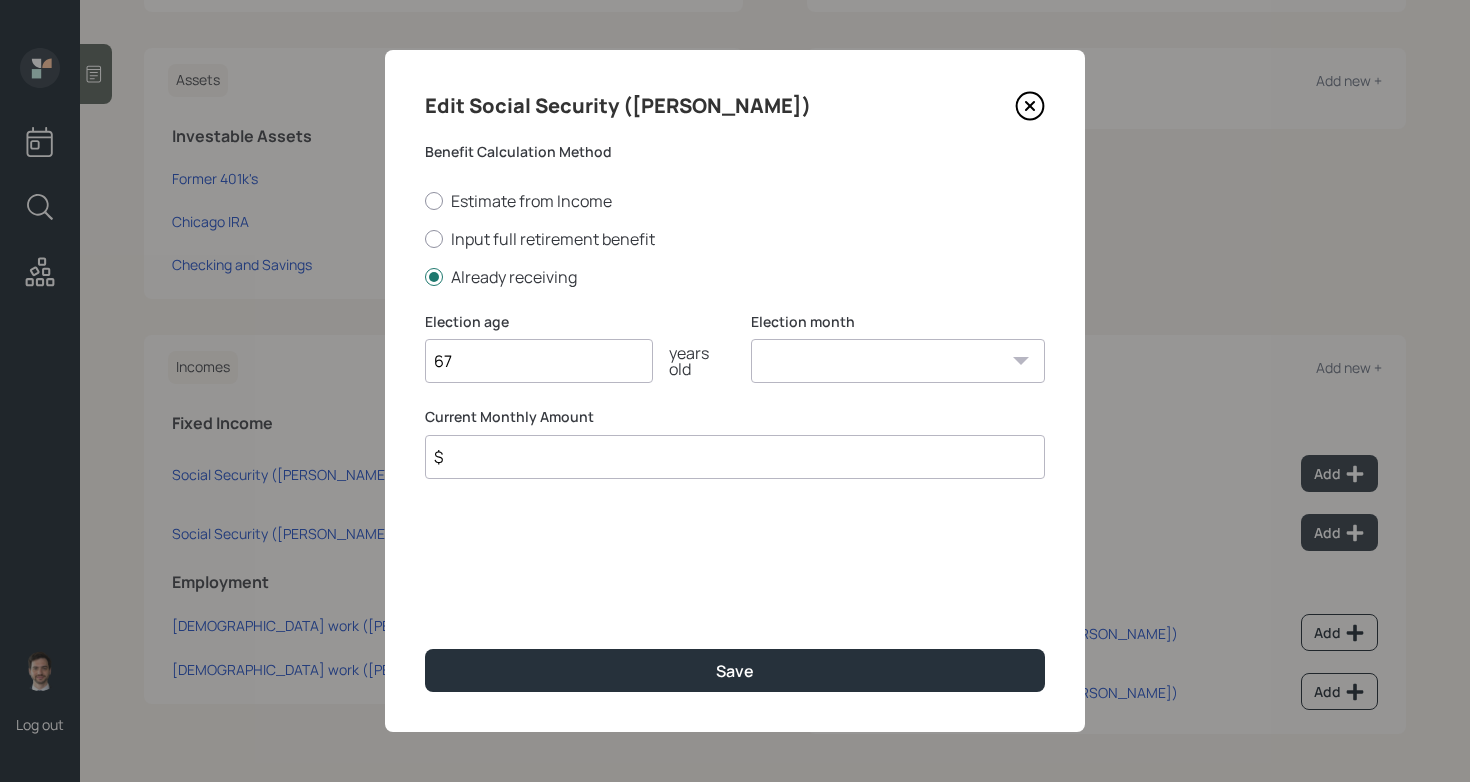 type on "67" 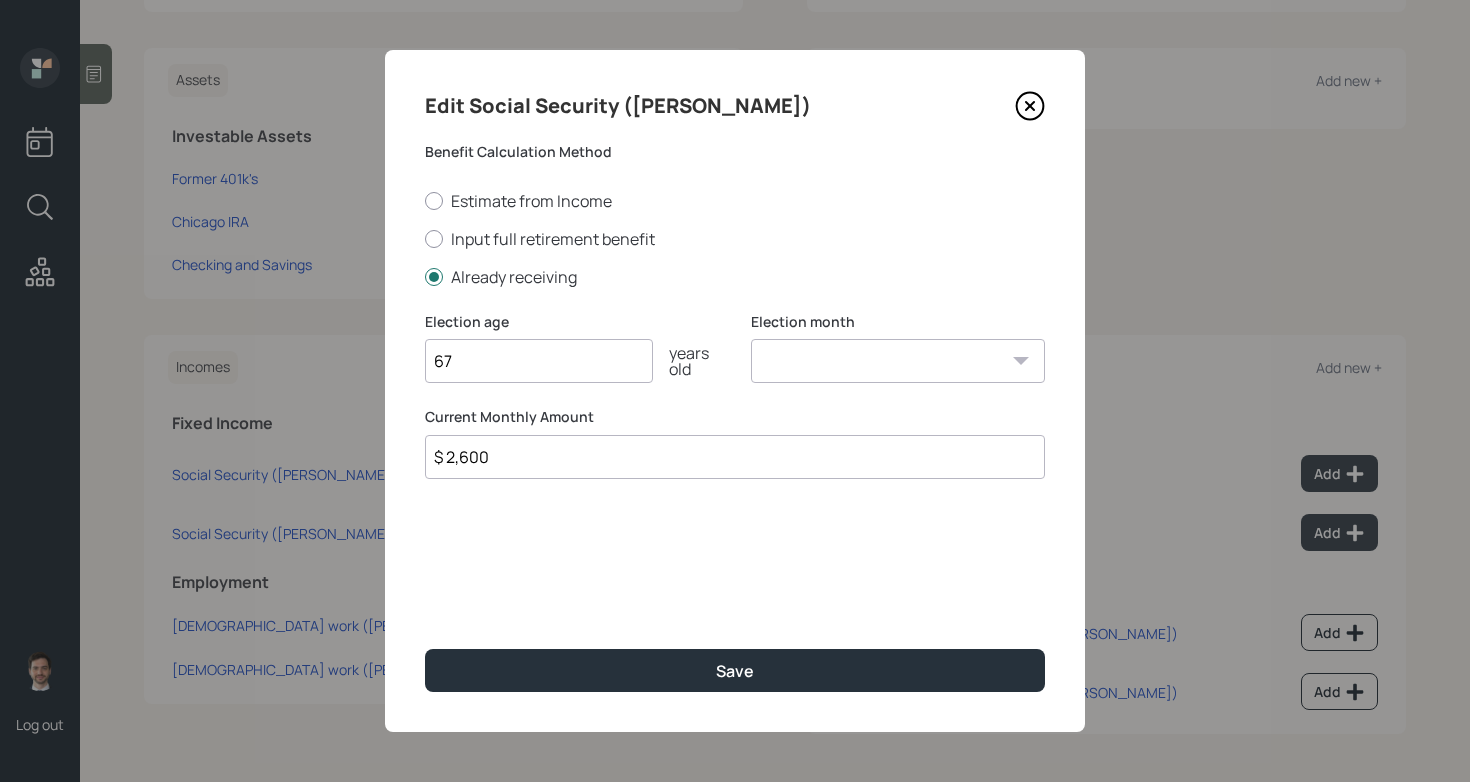 type on "$ 2,600" 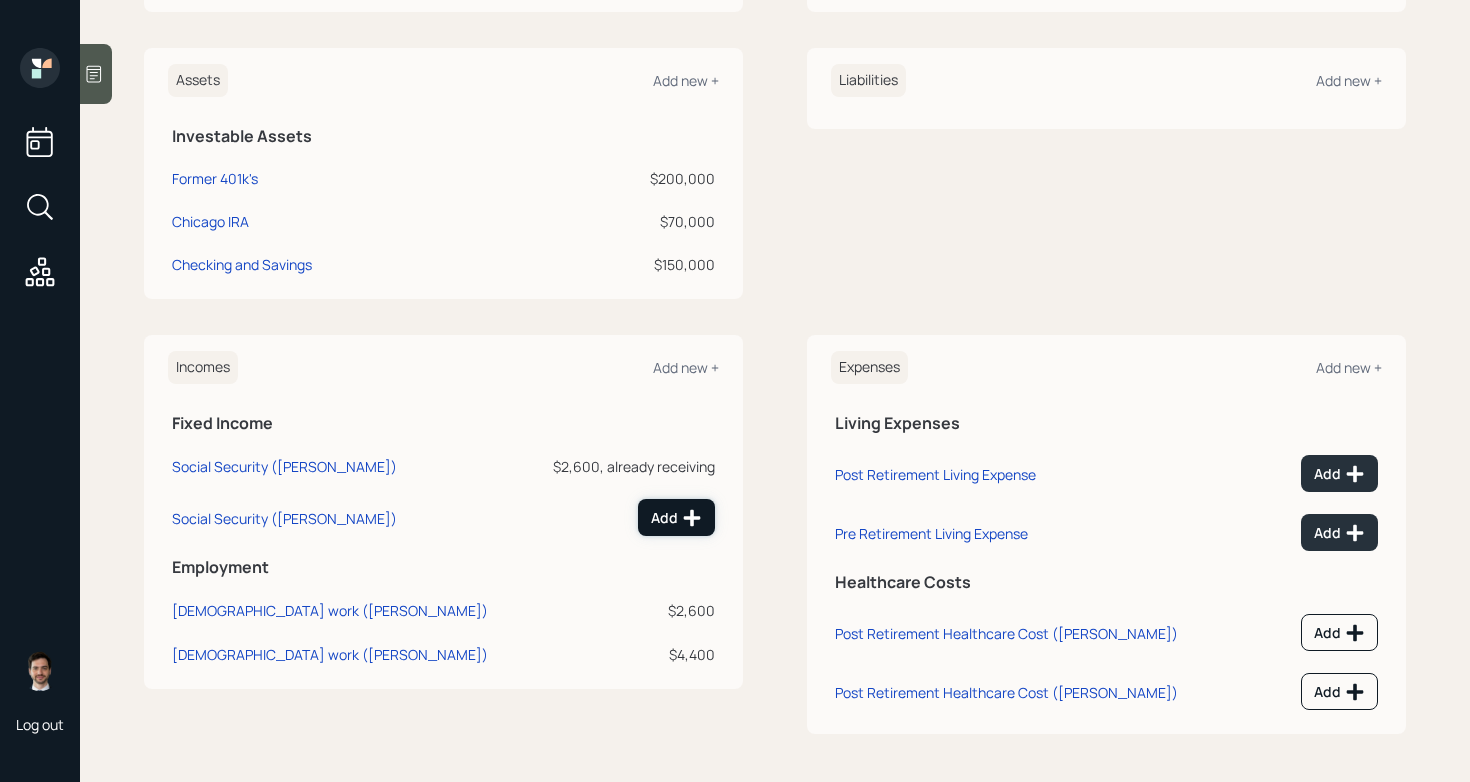click on "Add" at bounding box center (676, 518) 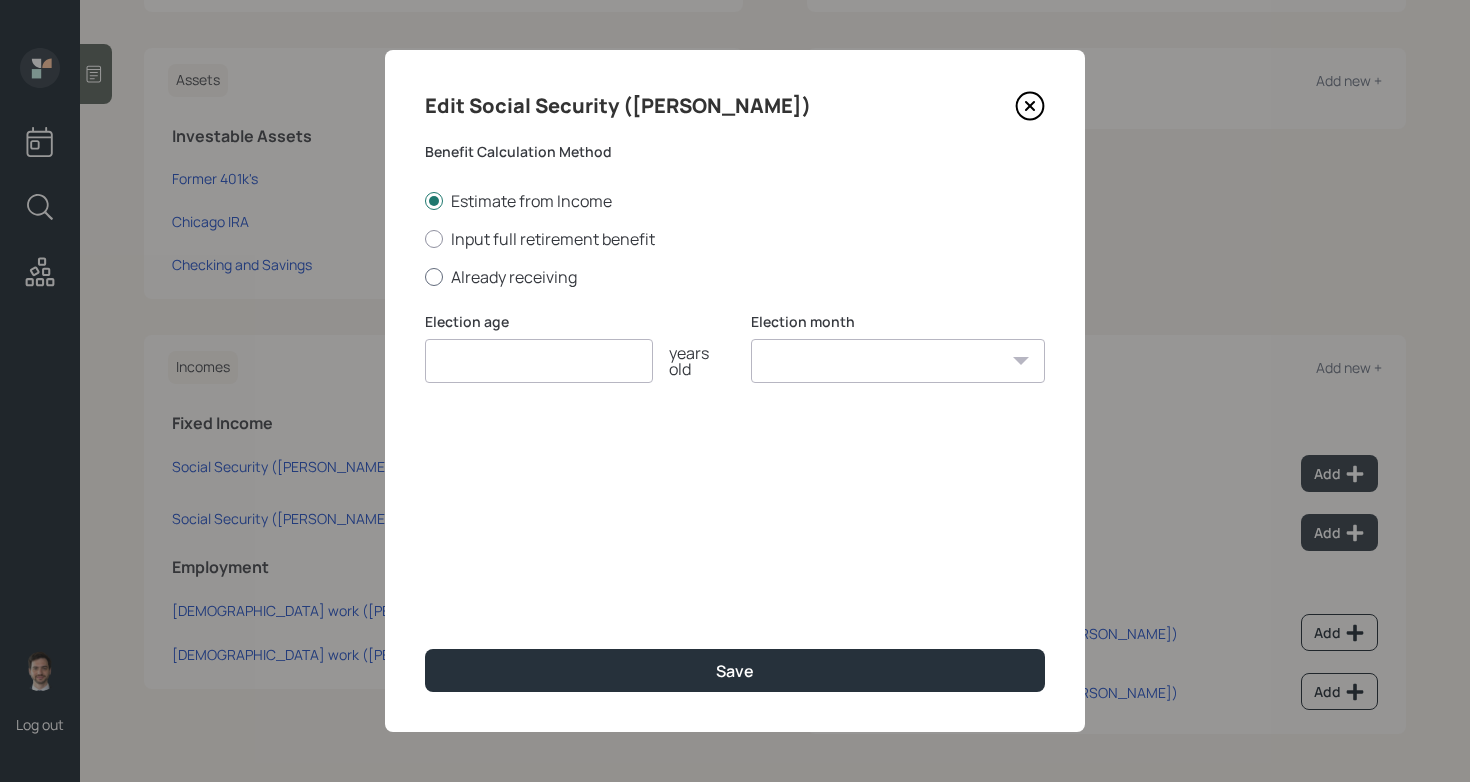 click on "Already receiving" at bounding box center [735, 277] 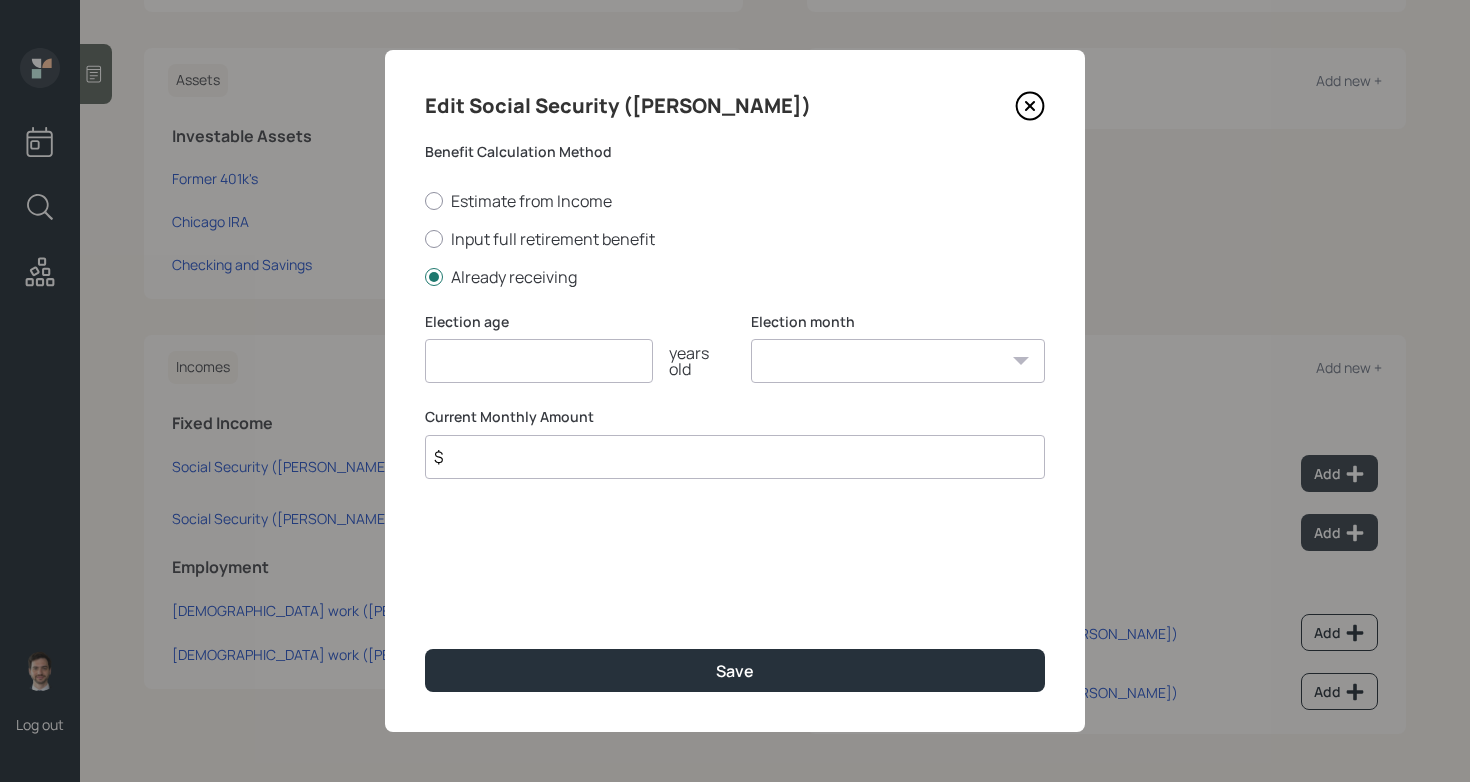 click at bounding box center (539, 361) 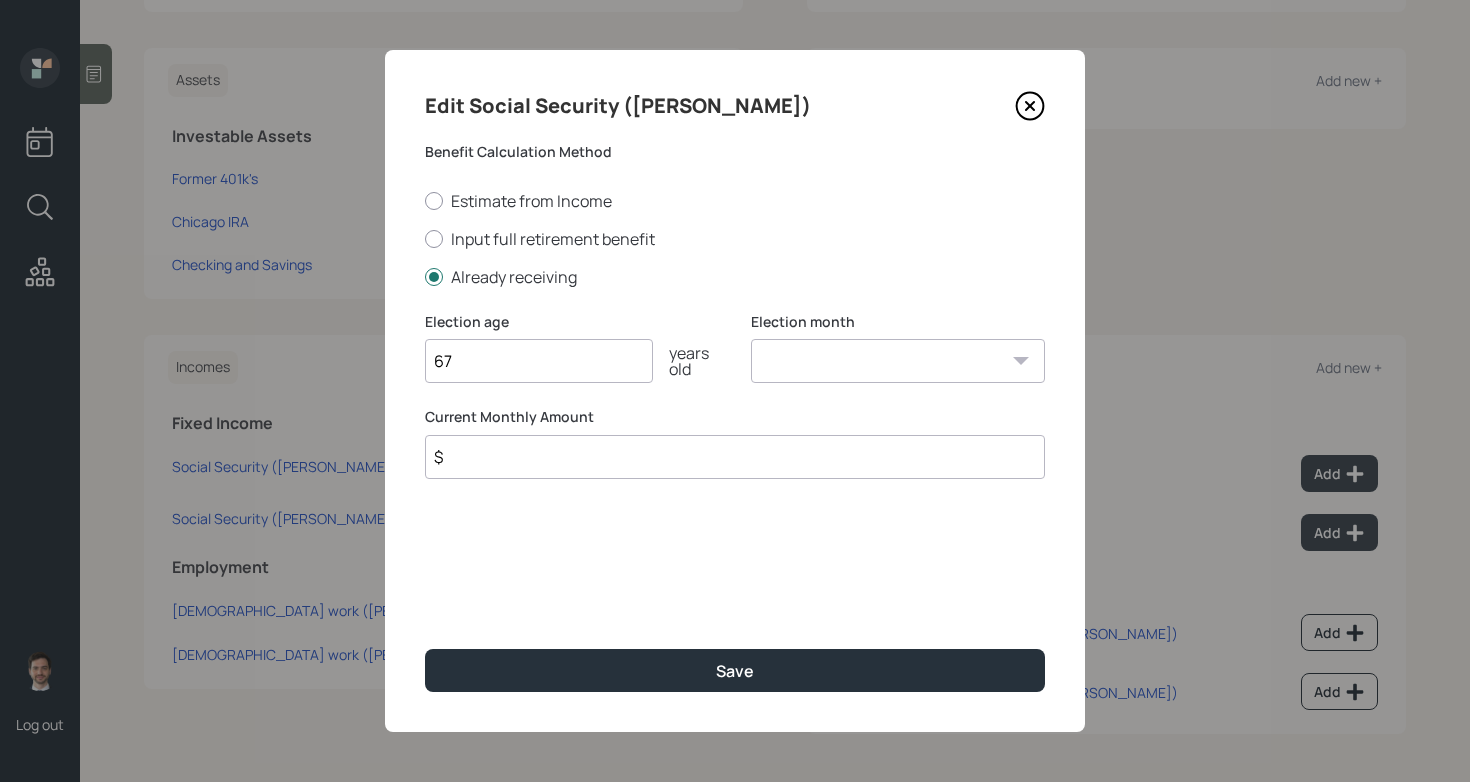 type on "67" 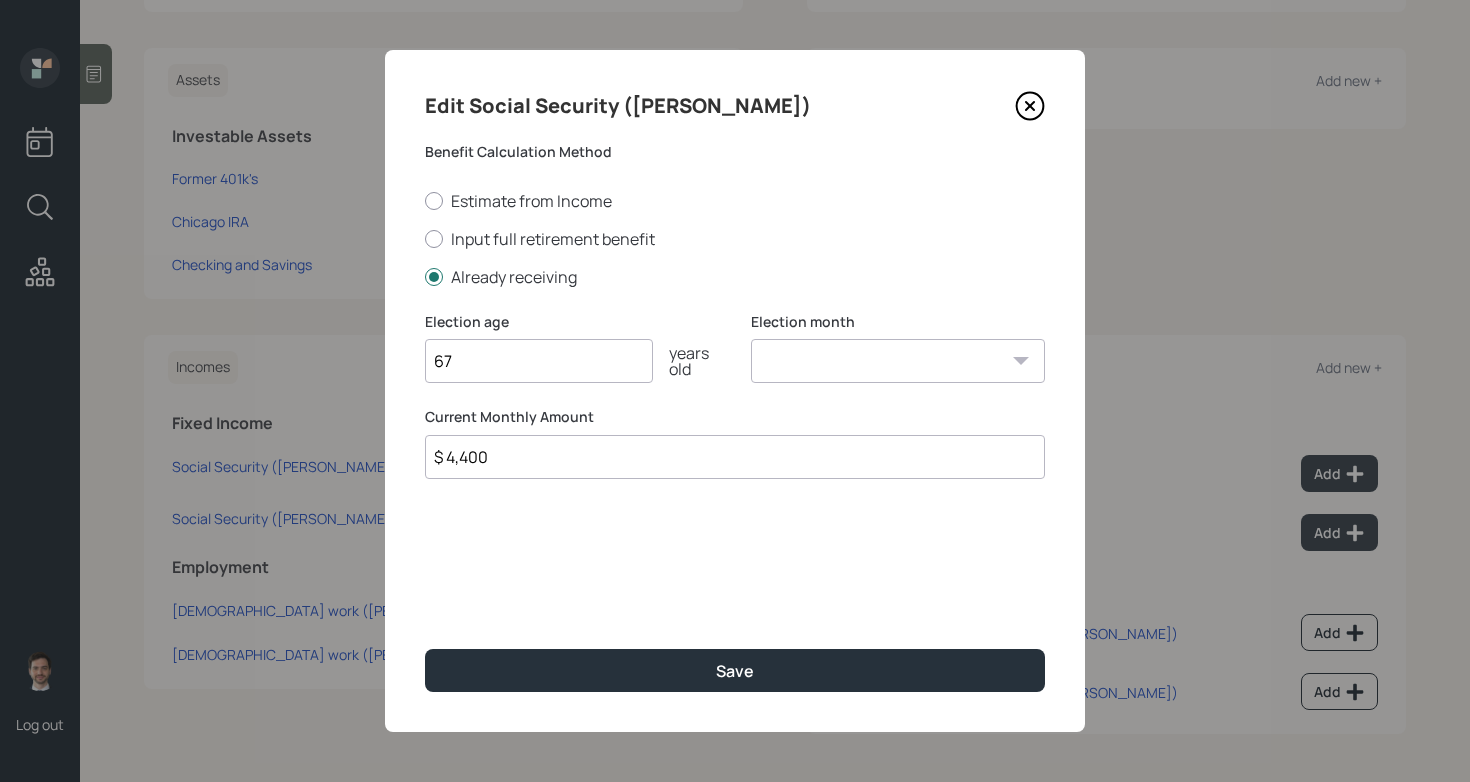 type on "$ 4,400" 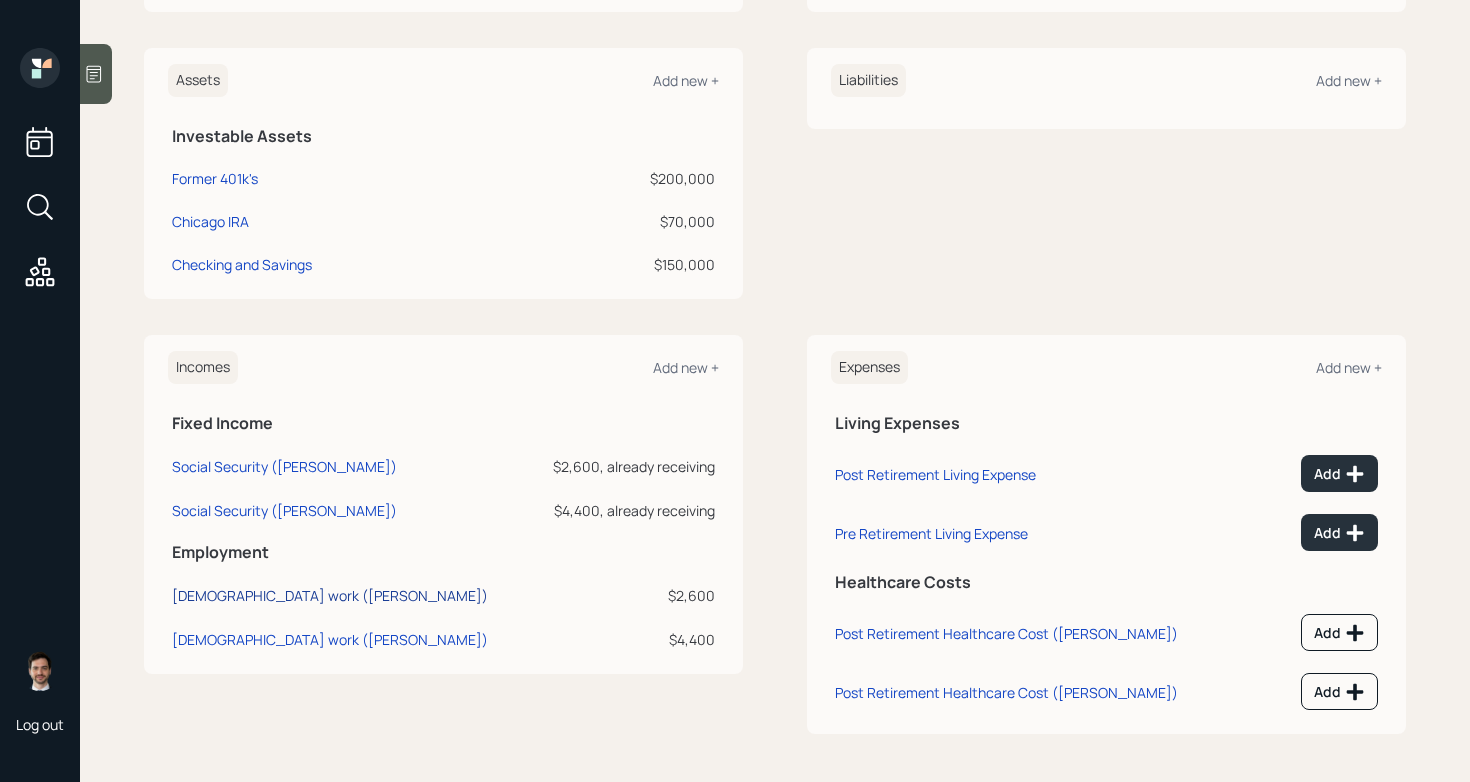 click on "[DEMOGRAPHIC_DATA] work   ([PERSON_NAME])" at bounding box center [330, 595] 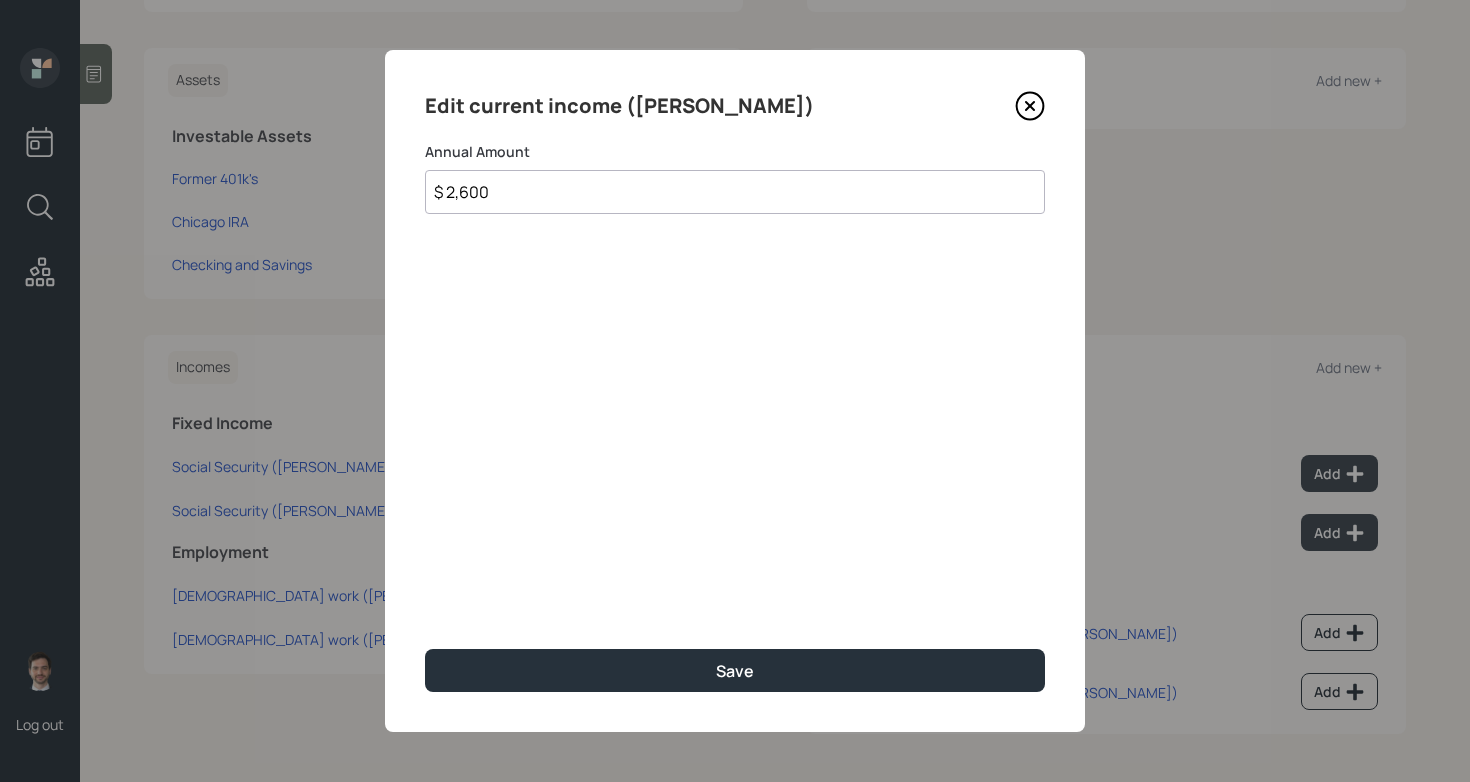 click on "$ 2,600" at bounding box center [735, 192] 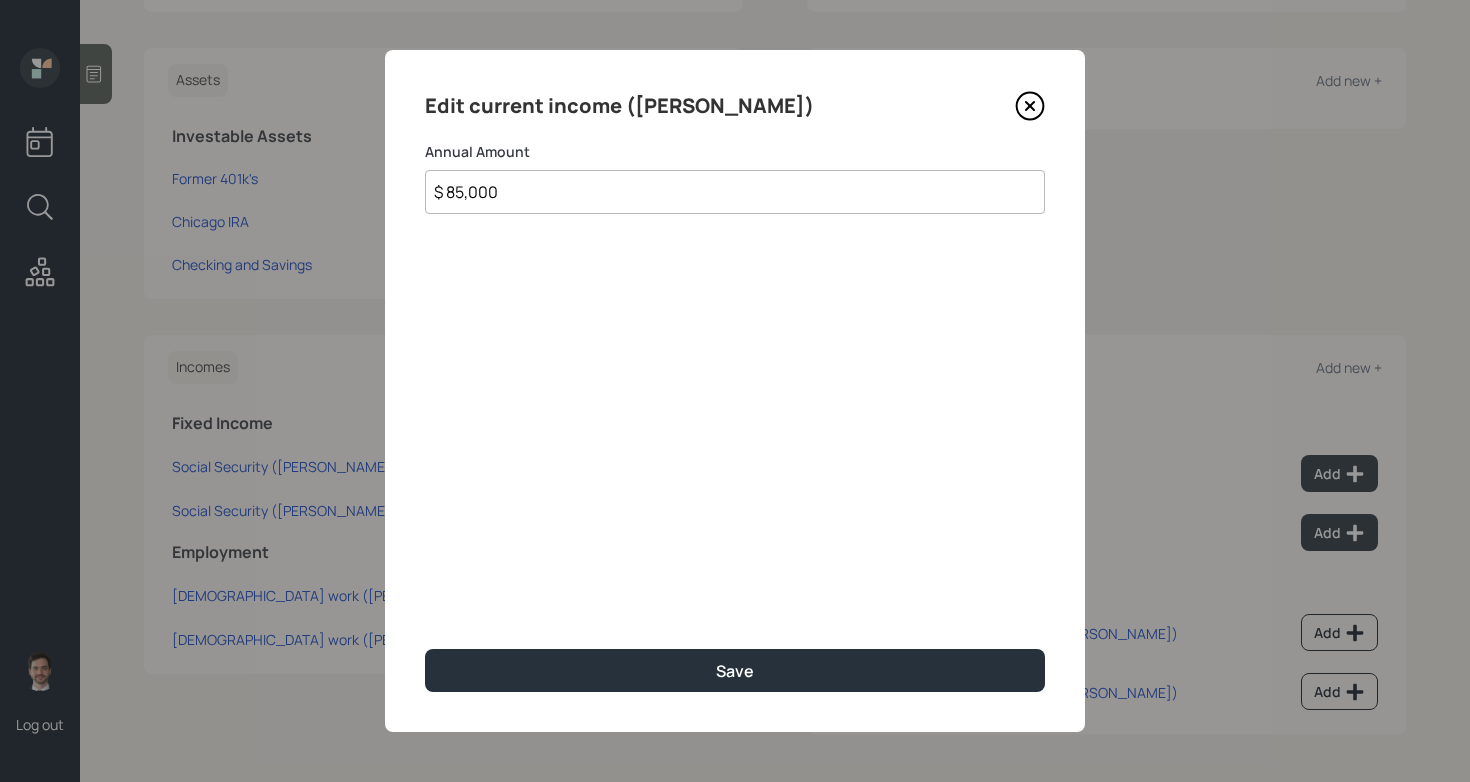 type on "$ 85,000" 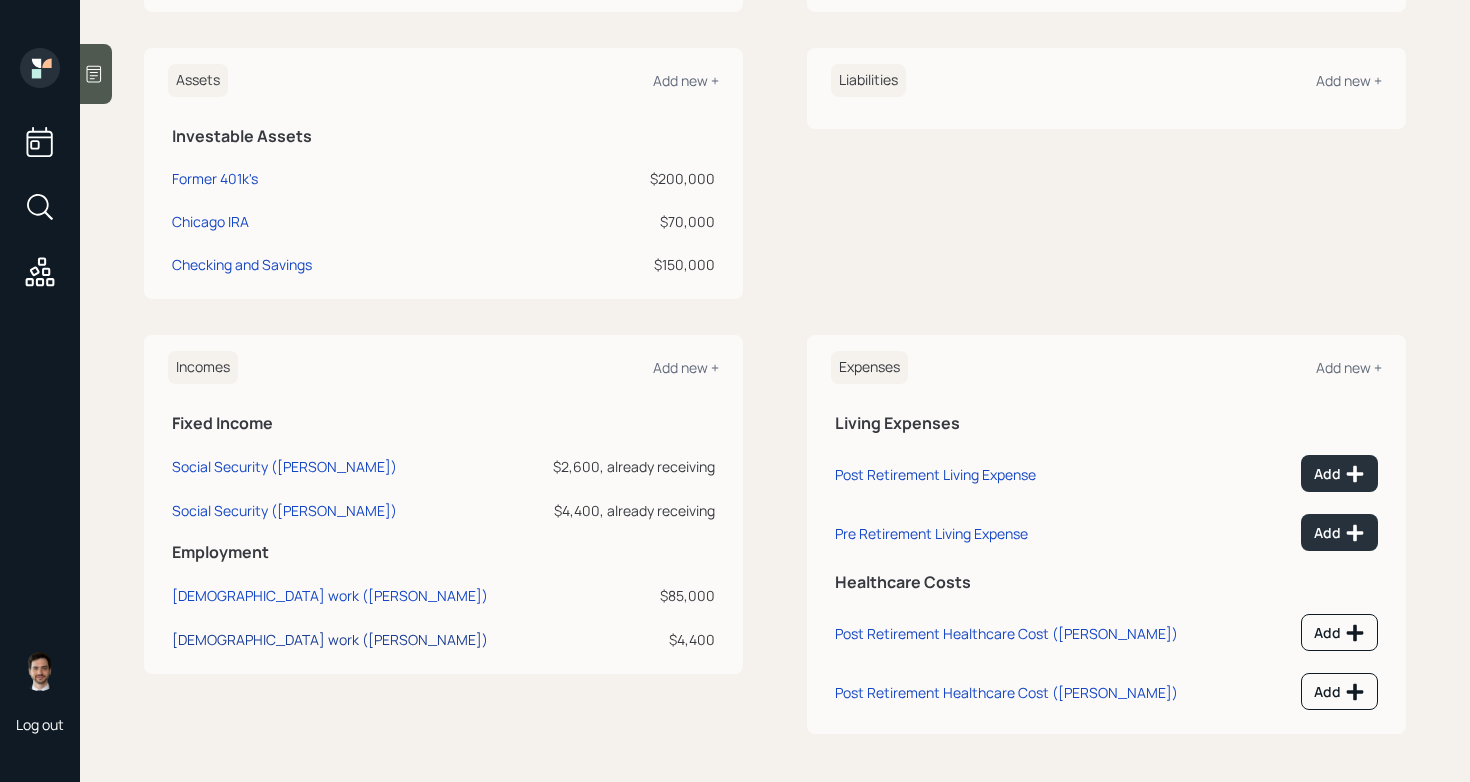 click on "[DEMOGRAPHIC_DATA] work   ([PERSON_NAME])" at bounding box center (330, 639) 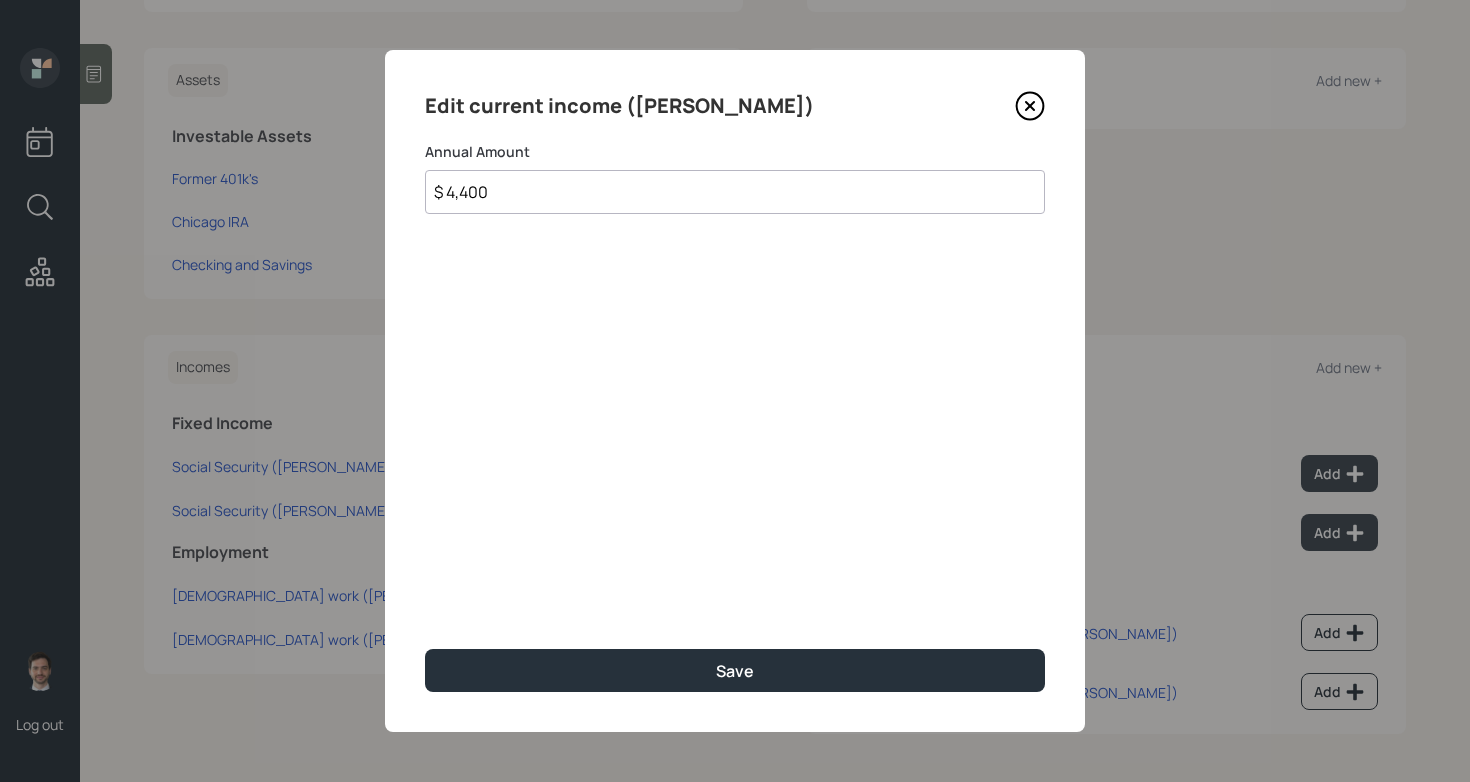 click on "$ 4,400" at bounding box center (735, 192) 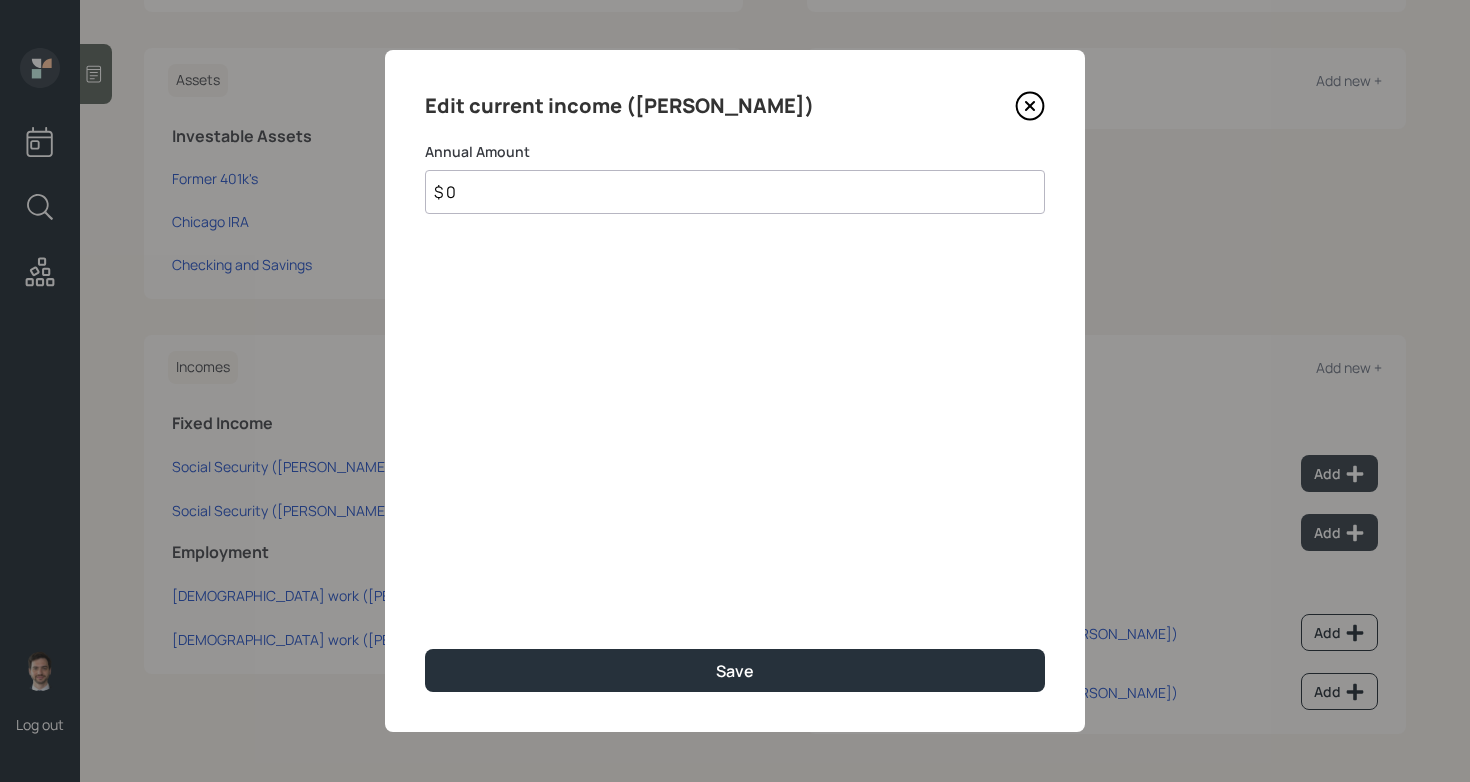 type on "$ 0" 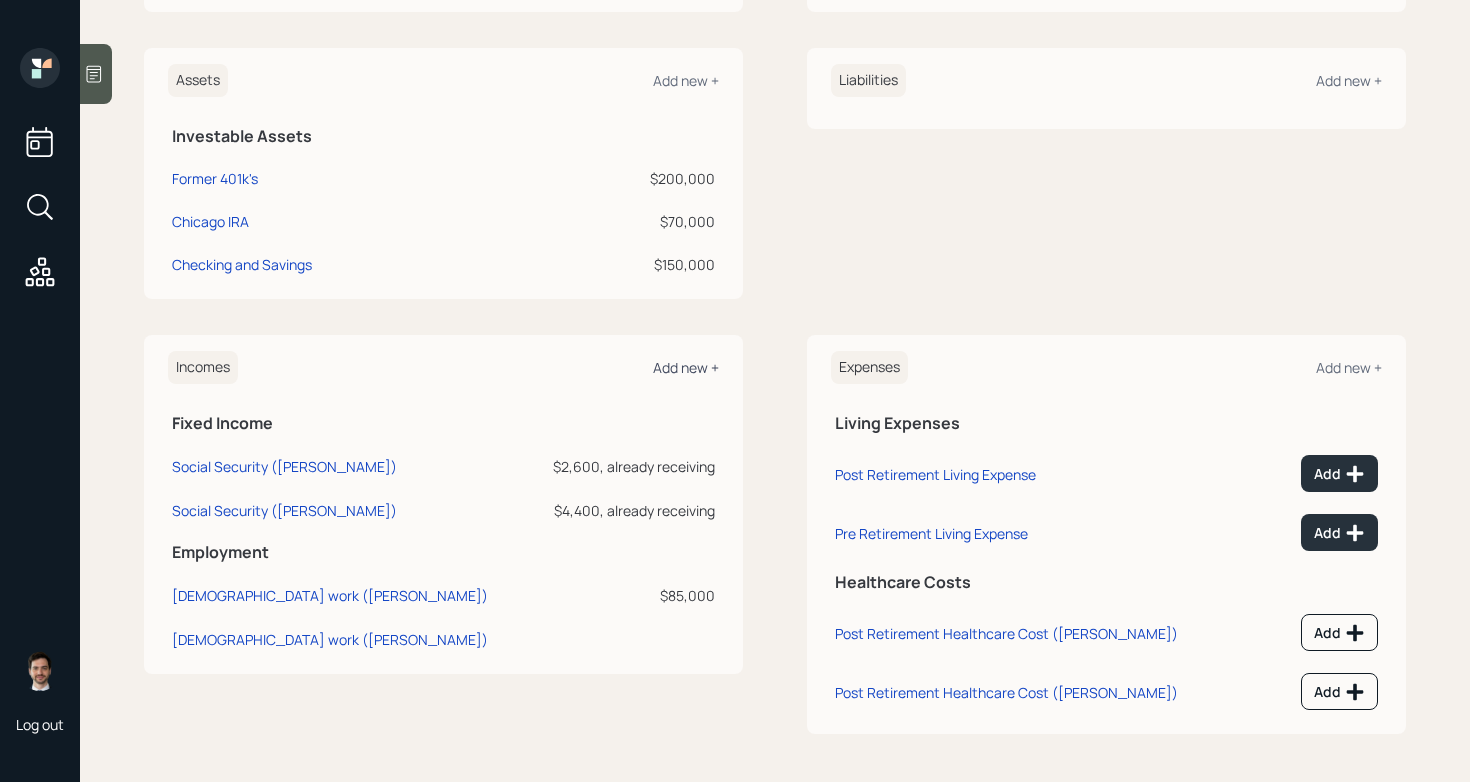 click on "Add new +" at bounding box center [686, 367] 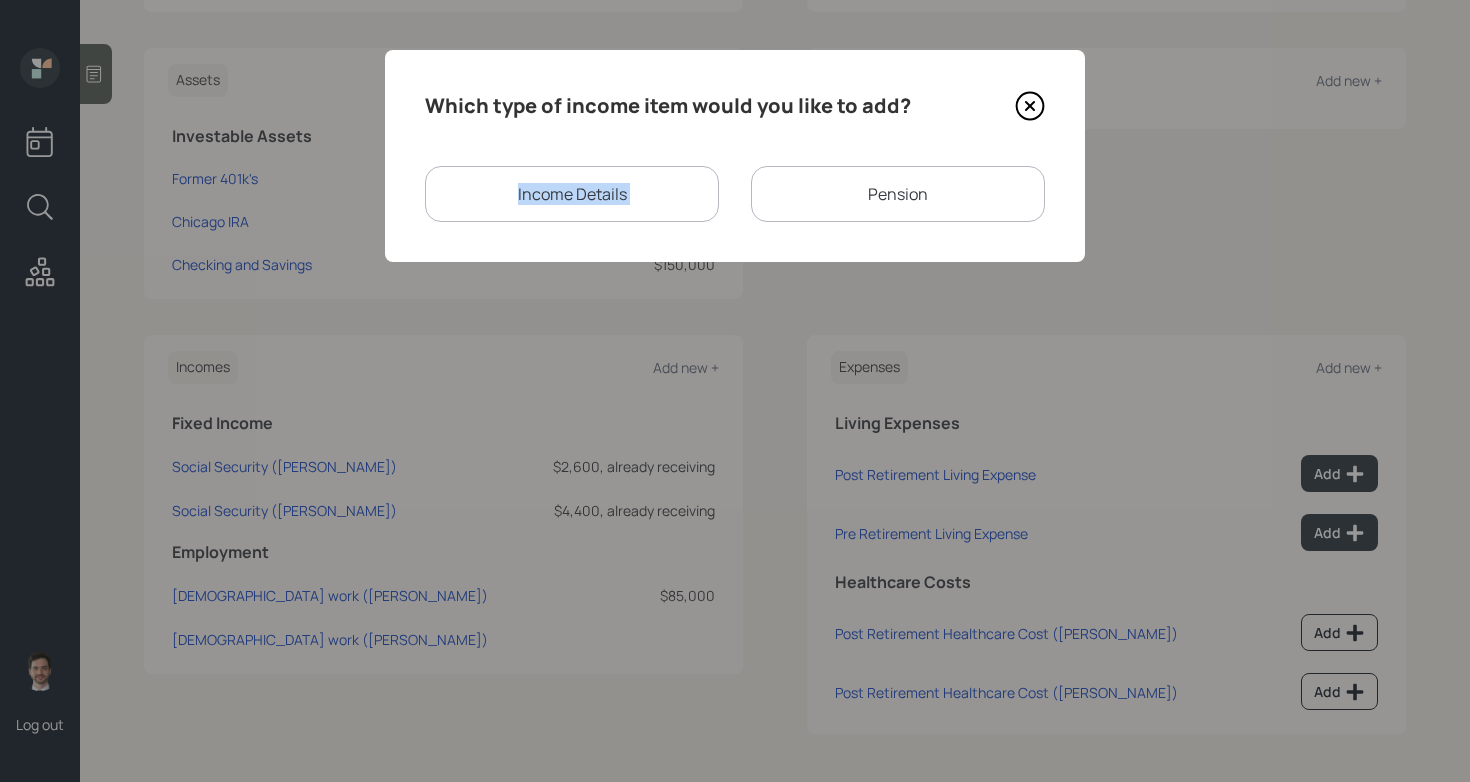 drag, startPoint x: 869, startPoint y: 190, endPoint x: 1053, endPoint y: 74, distance: 217.51321 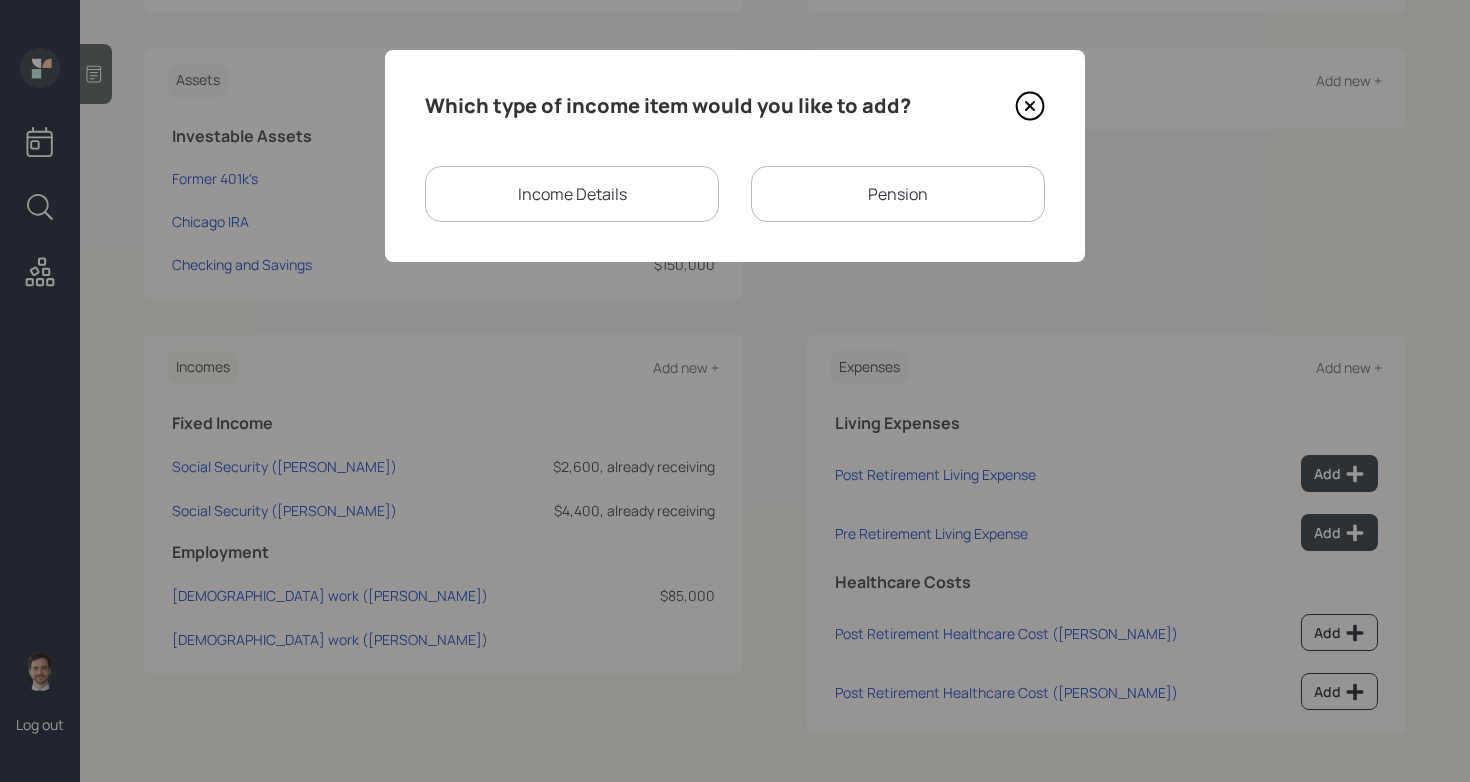 click 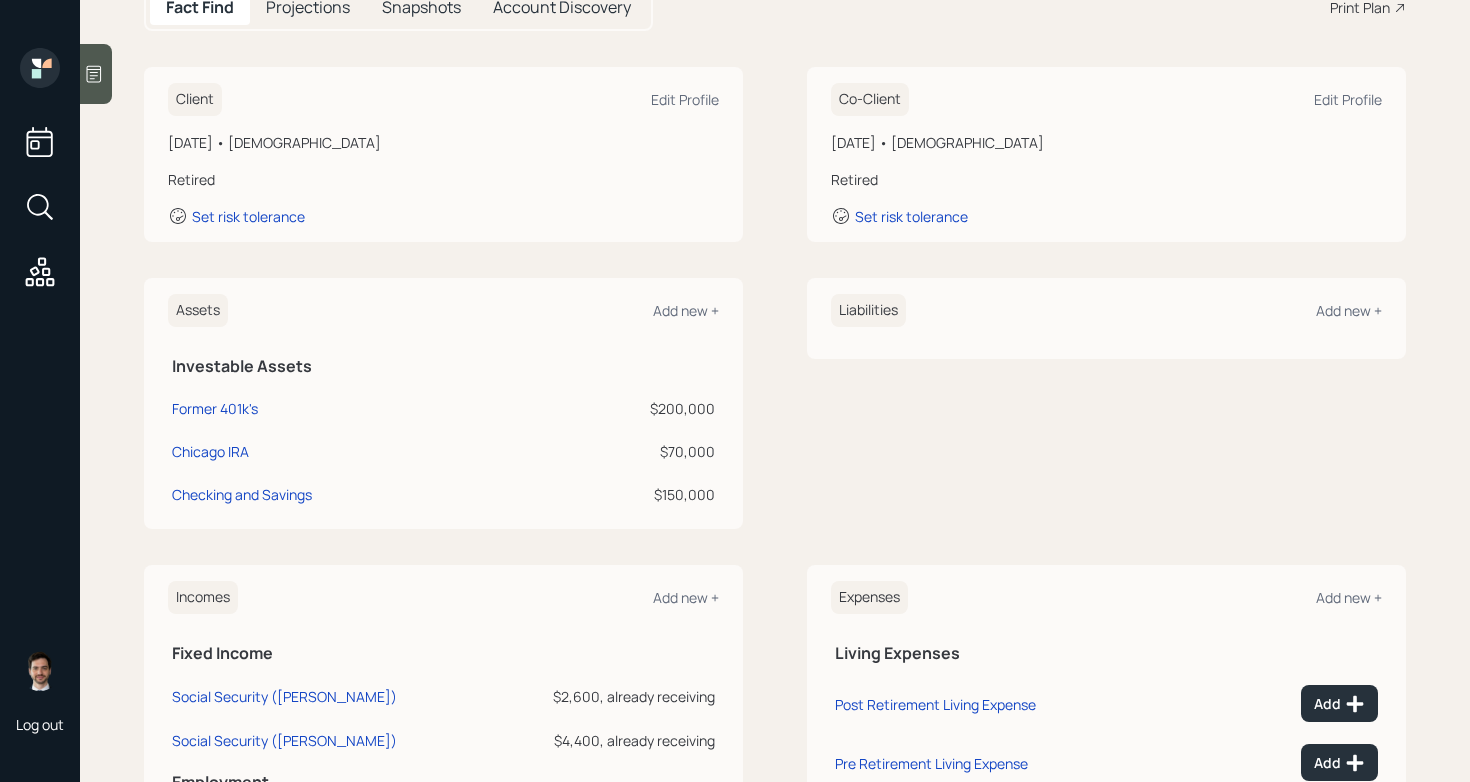 scroll, scrollTop: 213, scrollLeft: 0, axis: vertical 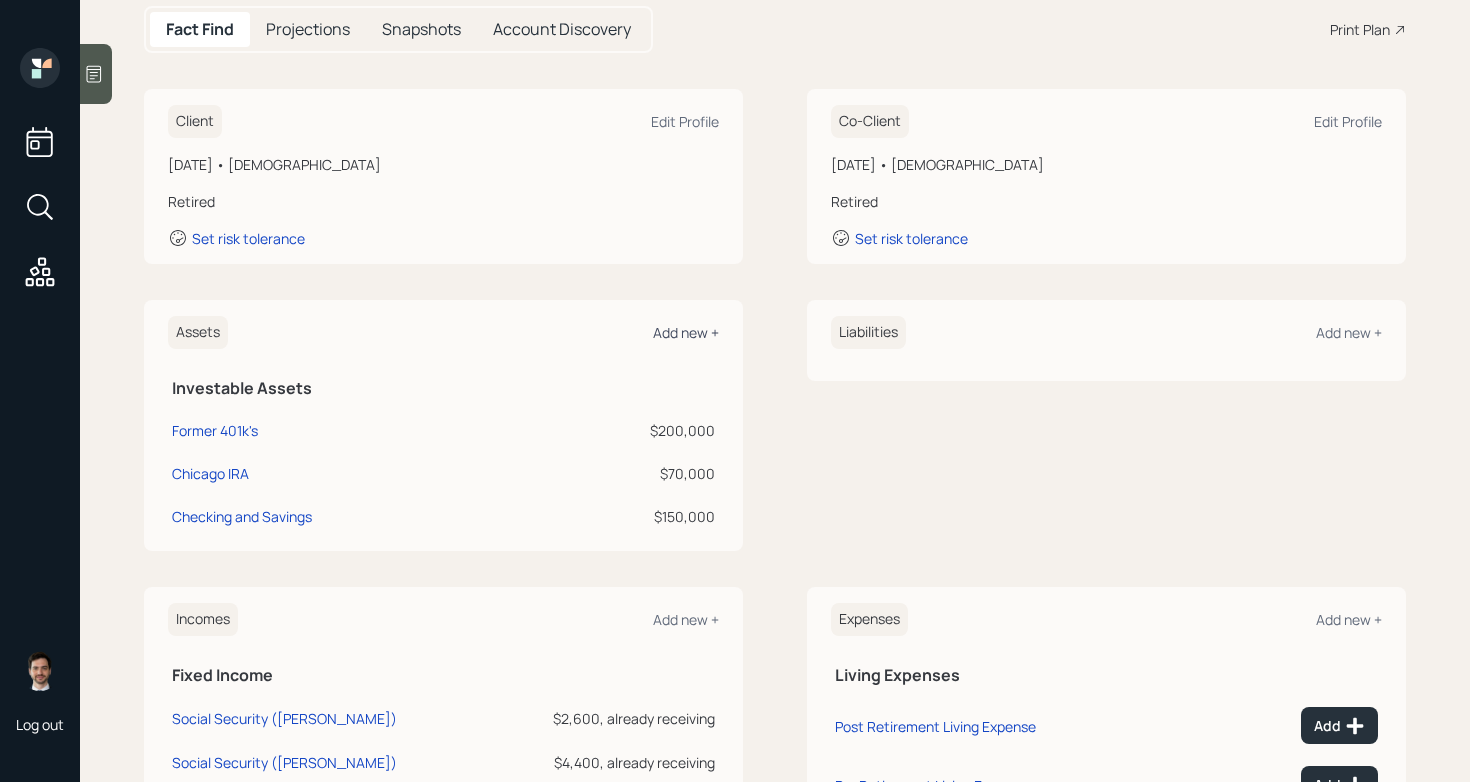 click on "Add new +" at bounding box center (686, 332) 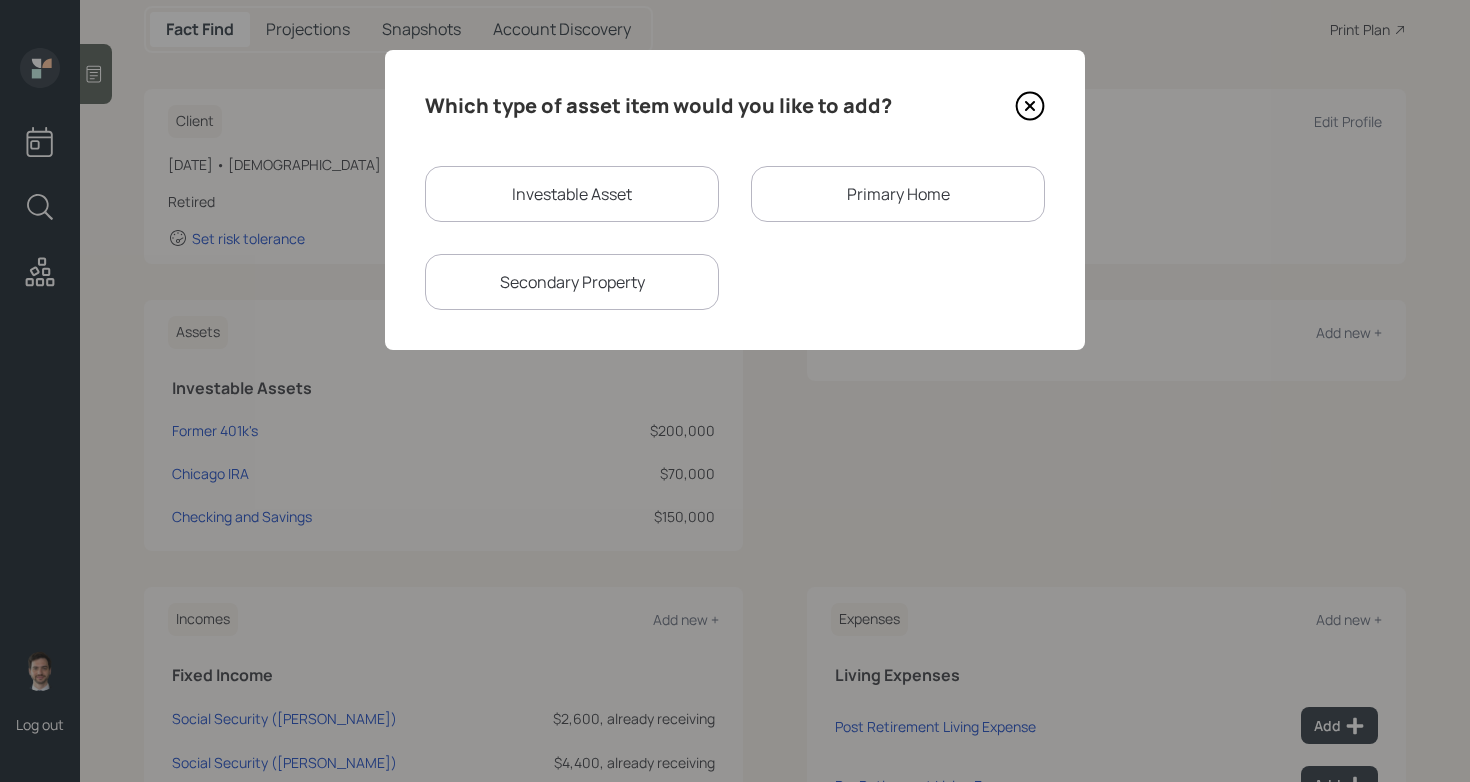 click on "Primary Home" at bounding box center (898, 194) 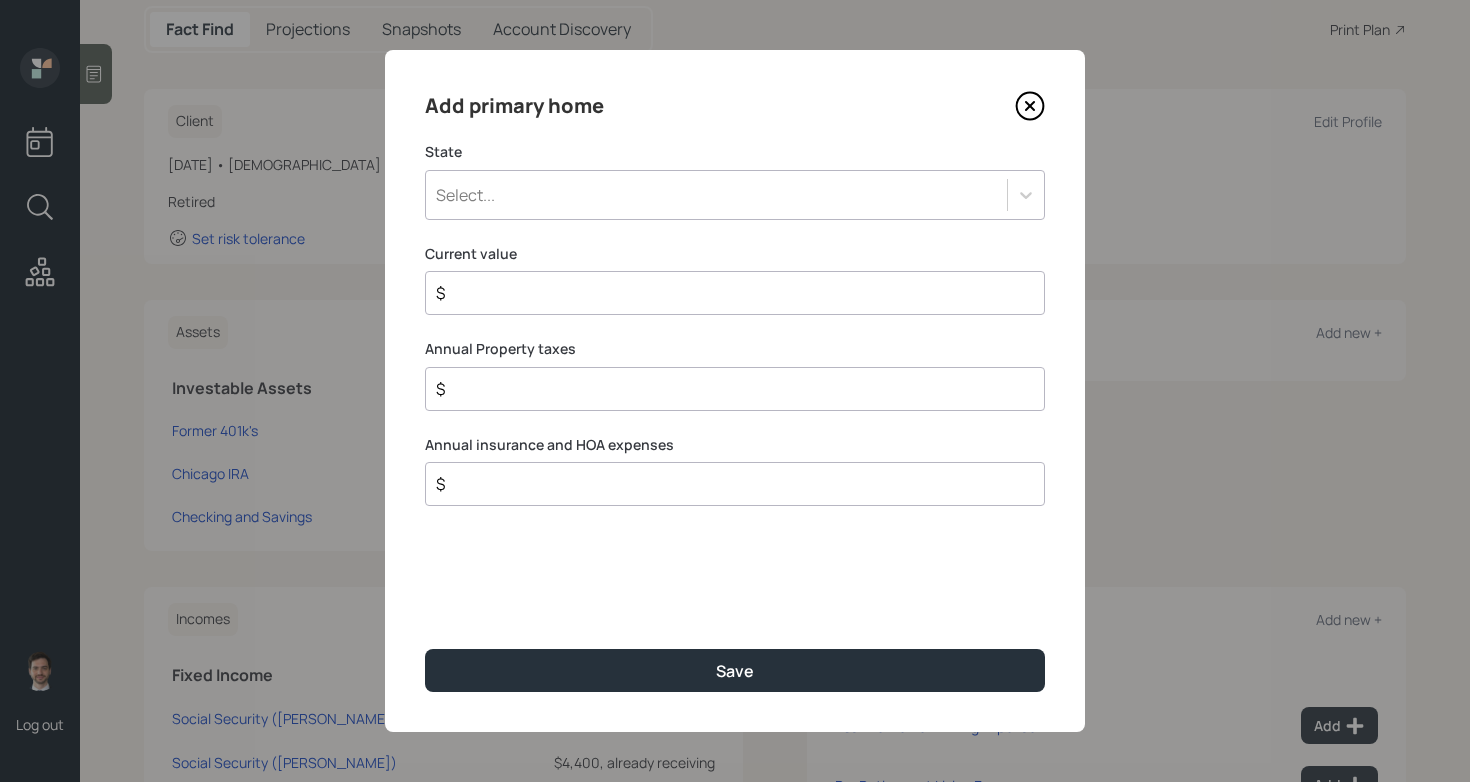 click on "Select..." at bounding box center [735, 195] 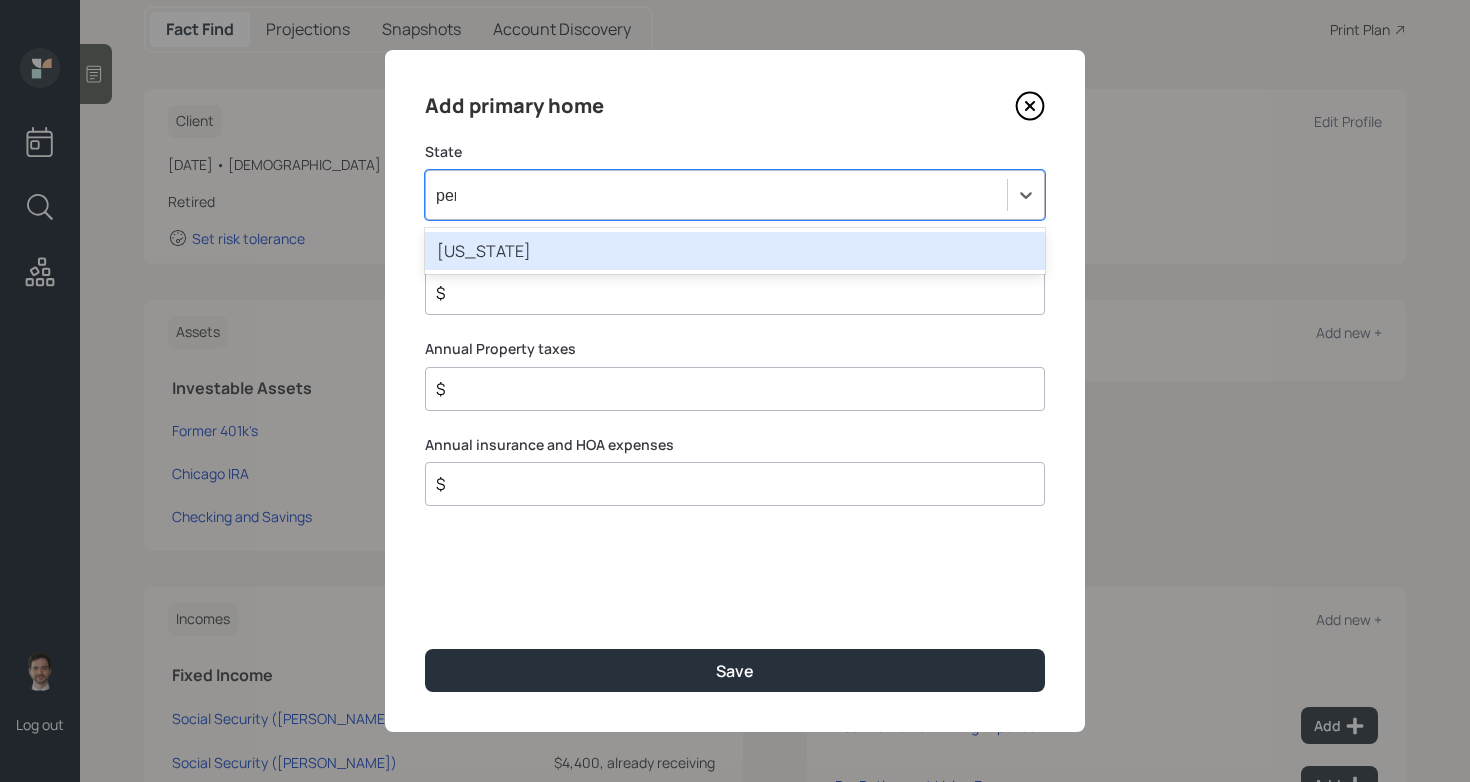 type on "penn" 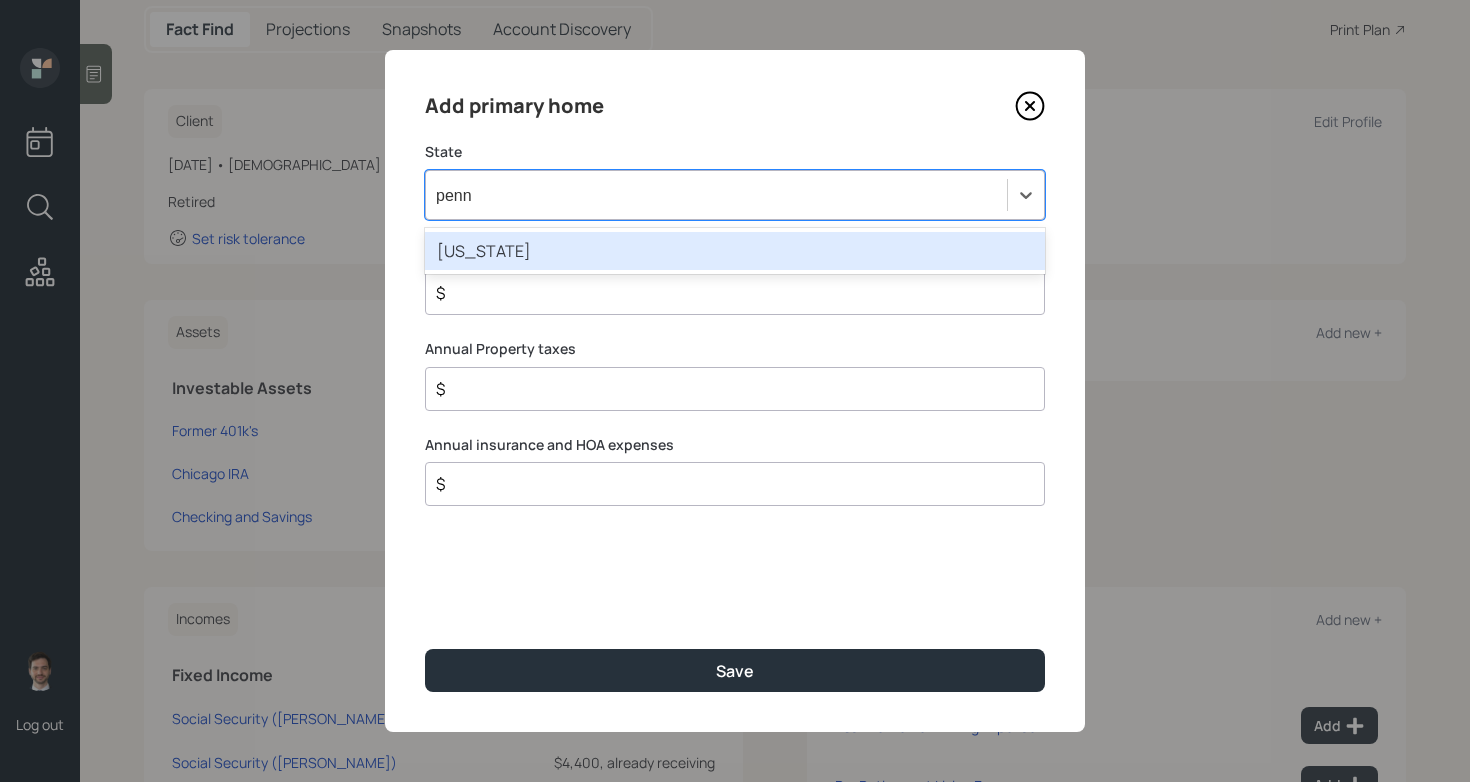 type 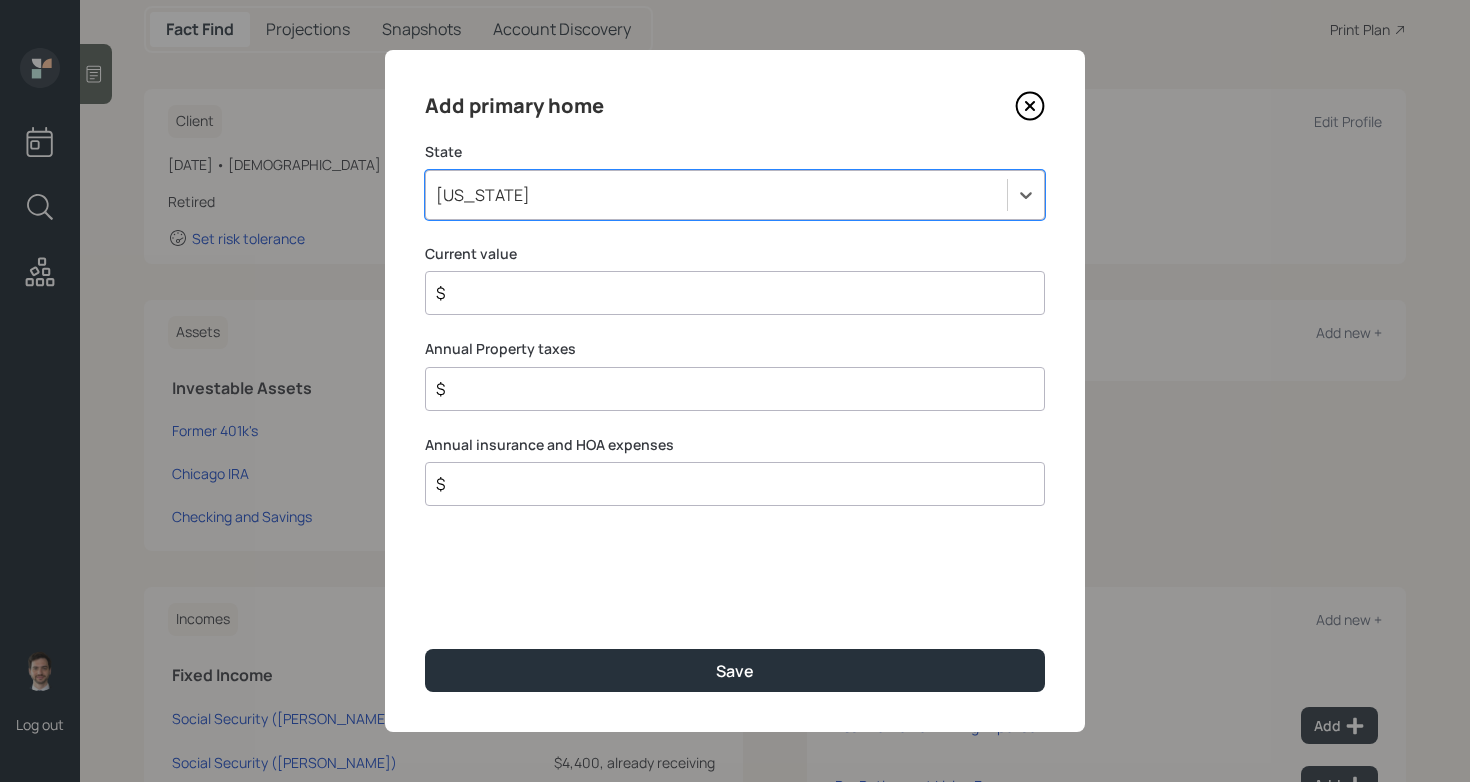 click on "$" at bounding box center (727, 293) 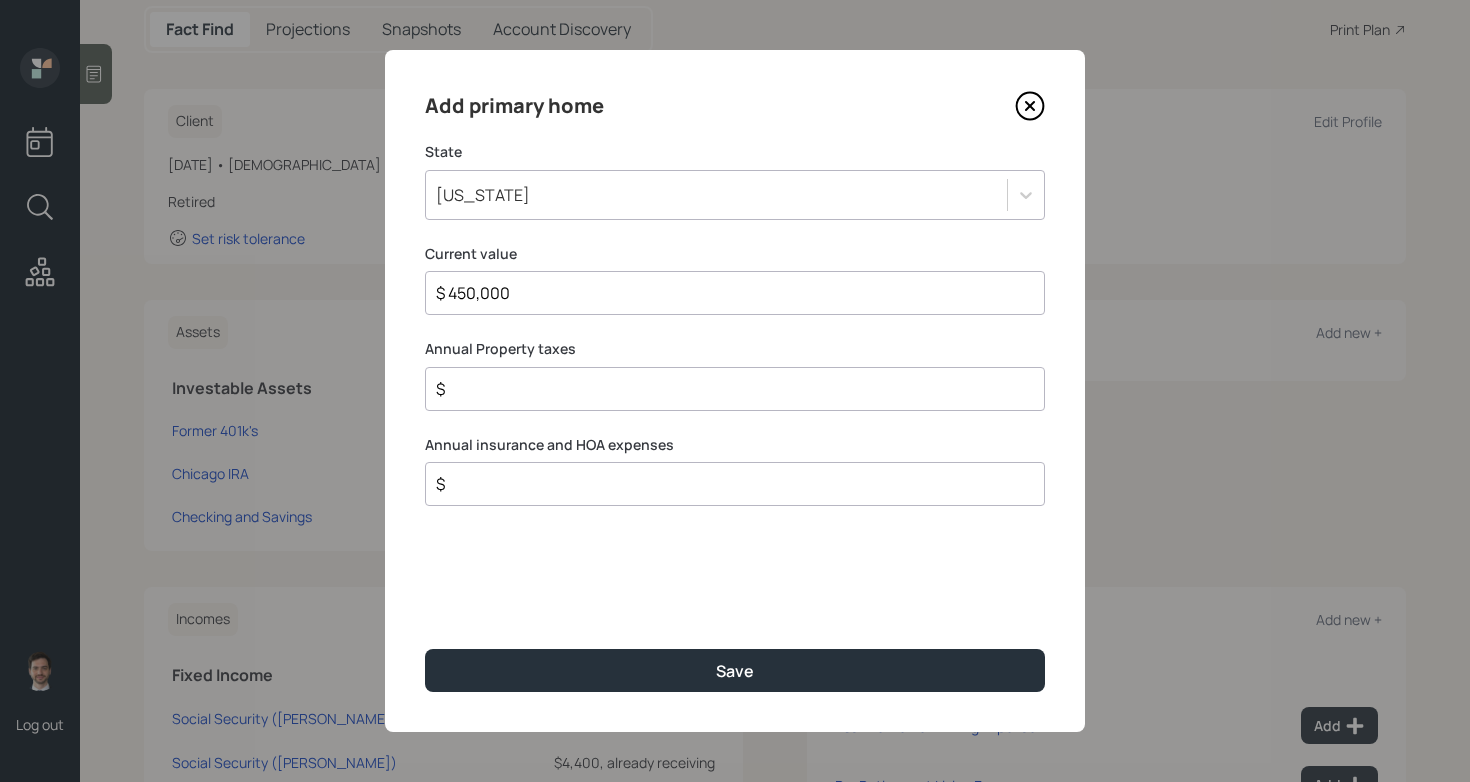 click on "$ 450,000" at bounding box center [727, 293] 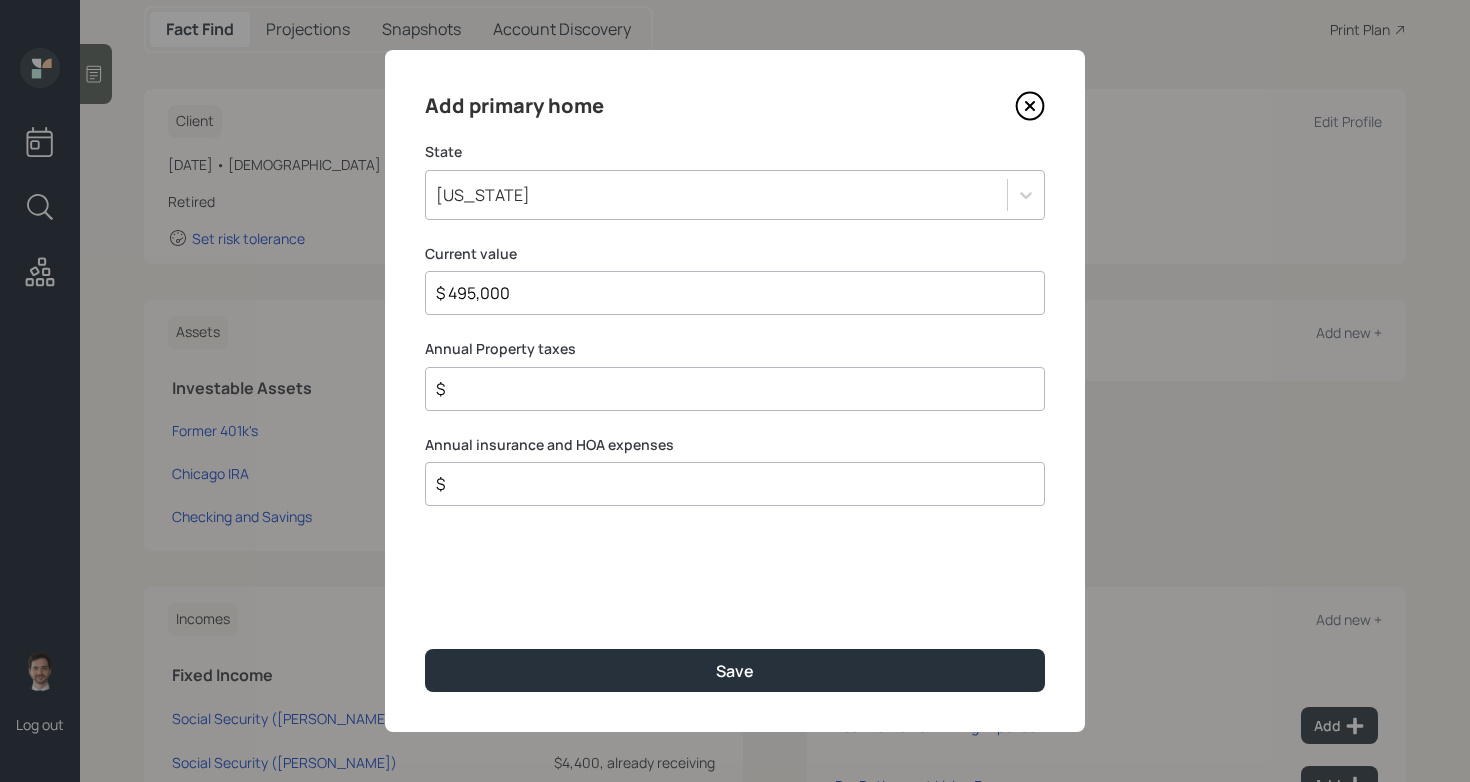 type on "$ 495,000" 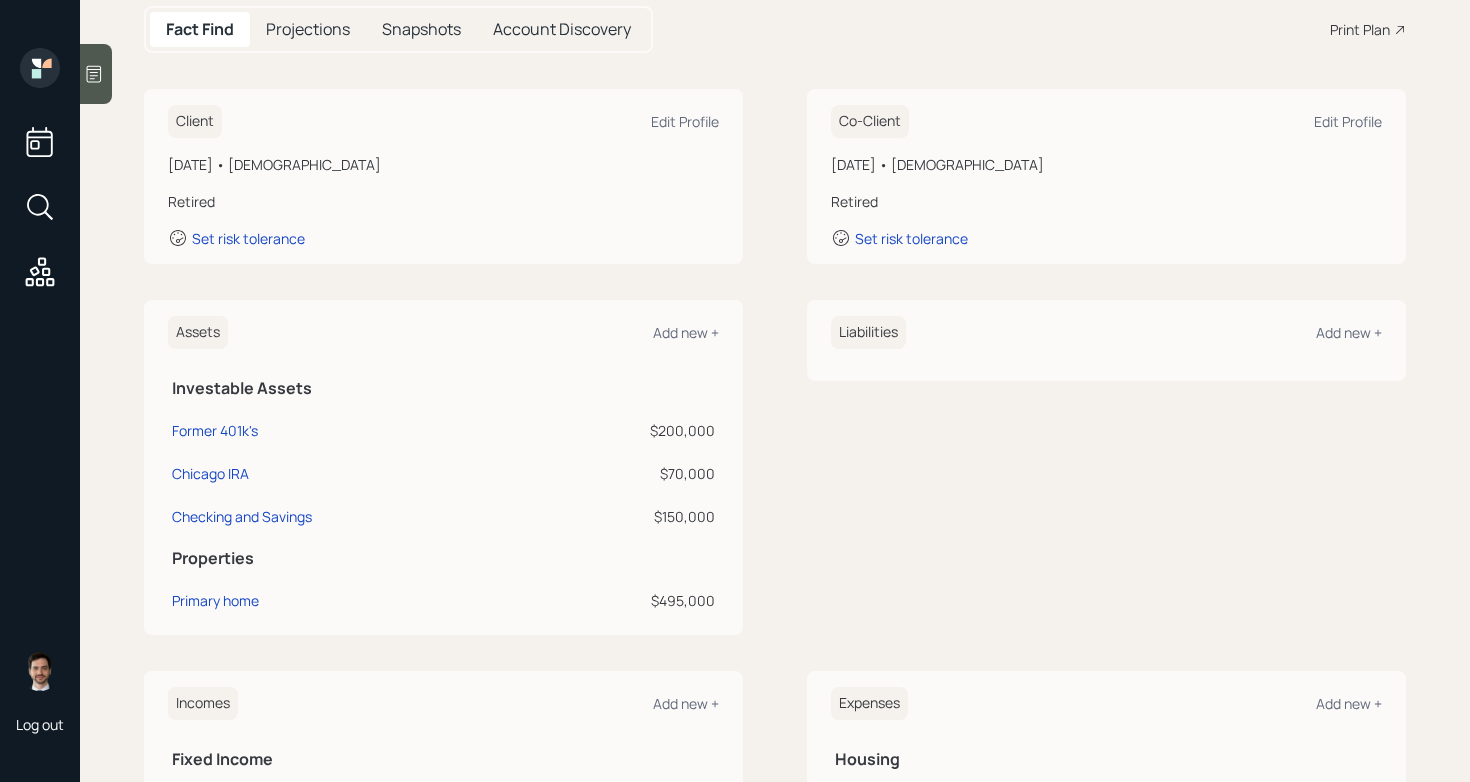 scroll, scrollTop: 105, scrollLeft: 0, axis: vertical 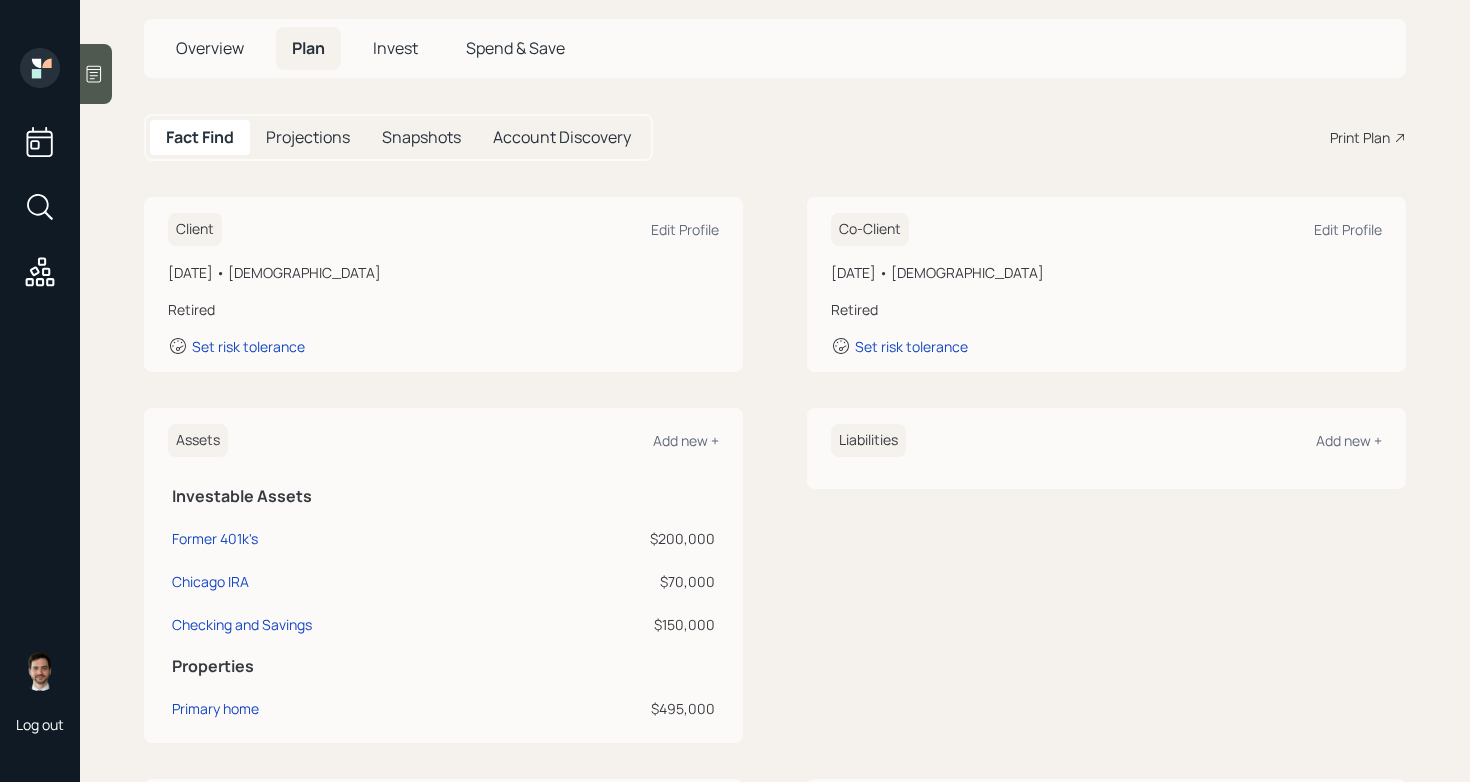click on "Liabilities Add new +" at bounding box center [1106, 448] 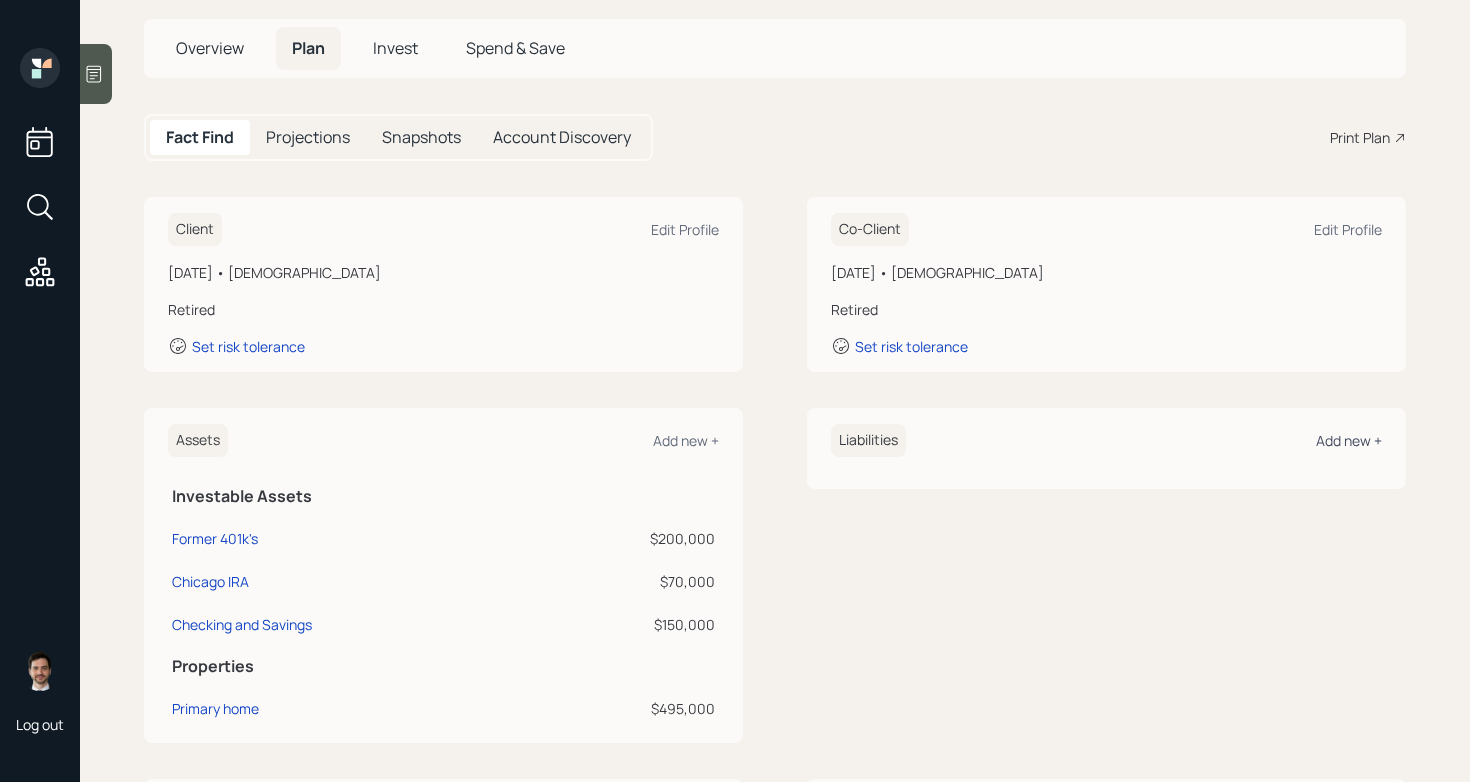 click on "Add new +" at bounding box center (1349, 440) 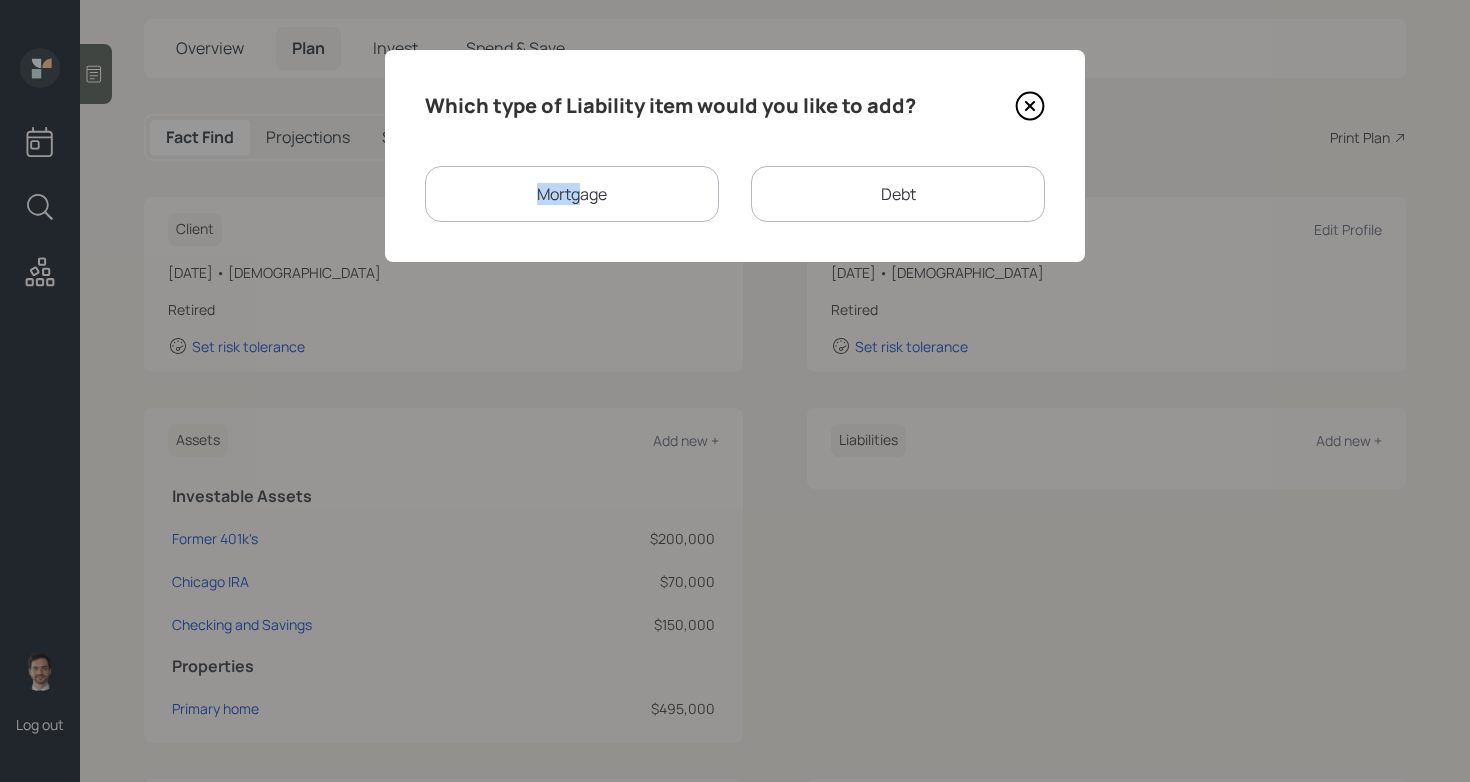 click on "Mortgage" at bounding box center (572, 194) 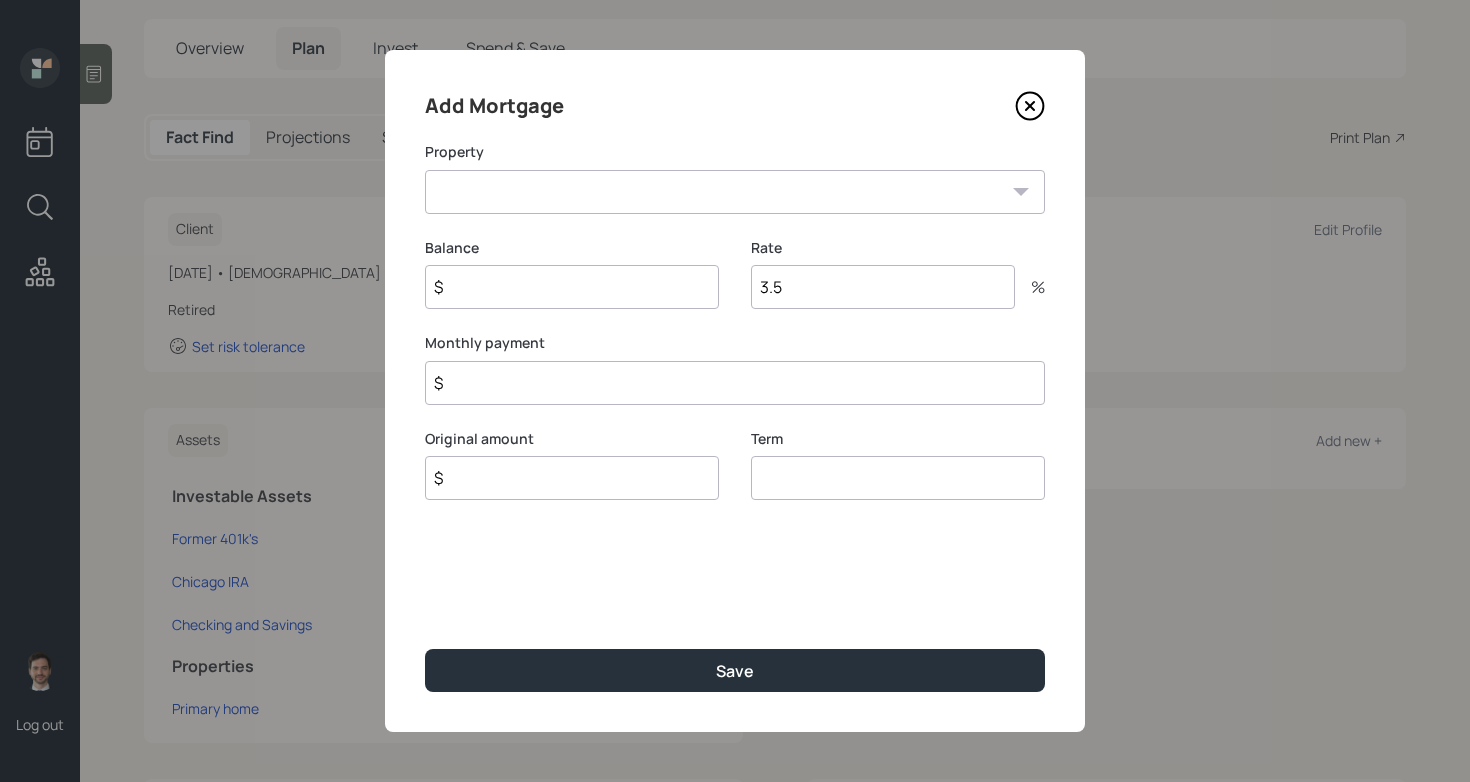 click on "PA Primary home" at bounding box center (735, 192) 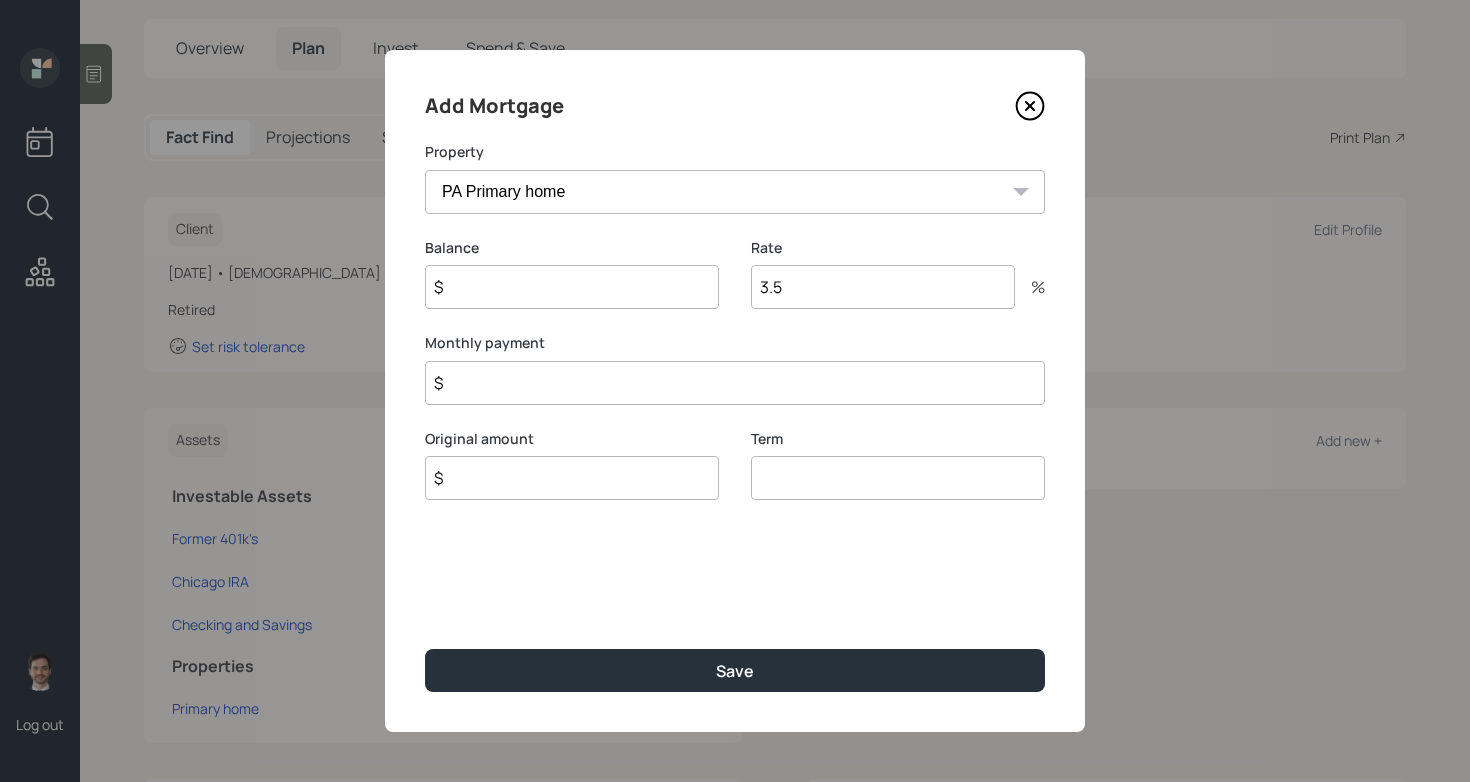 click on "$" at bounding box center (572, 287) 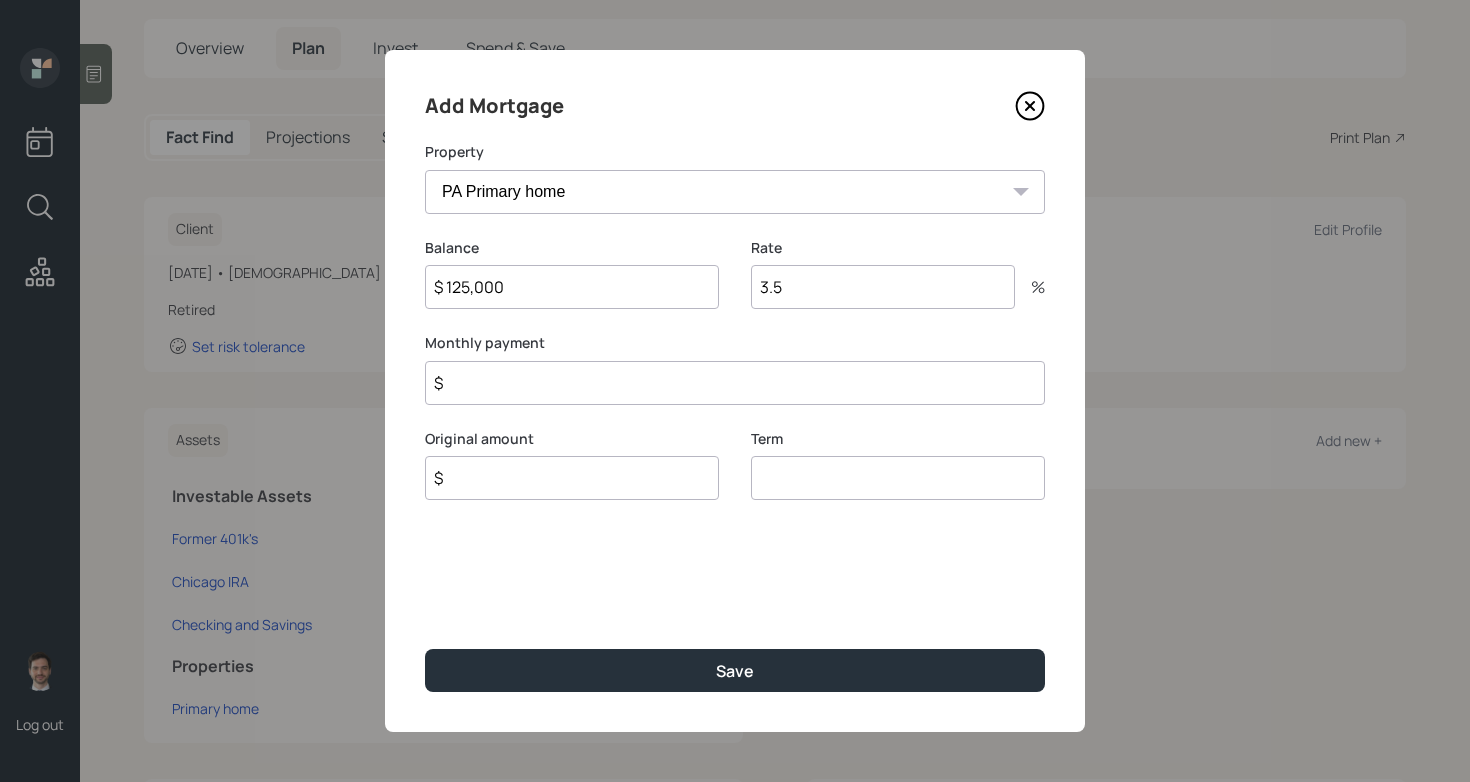 type on "$ 125,000" 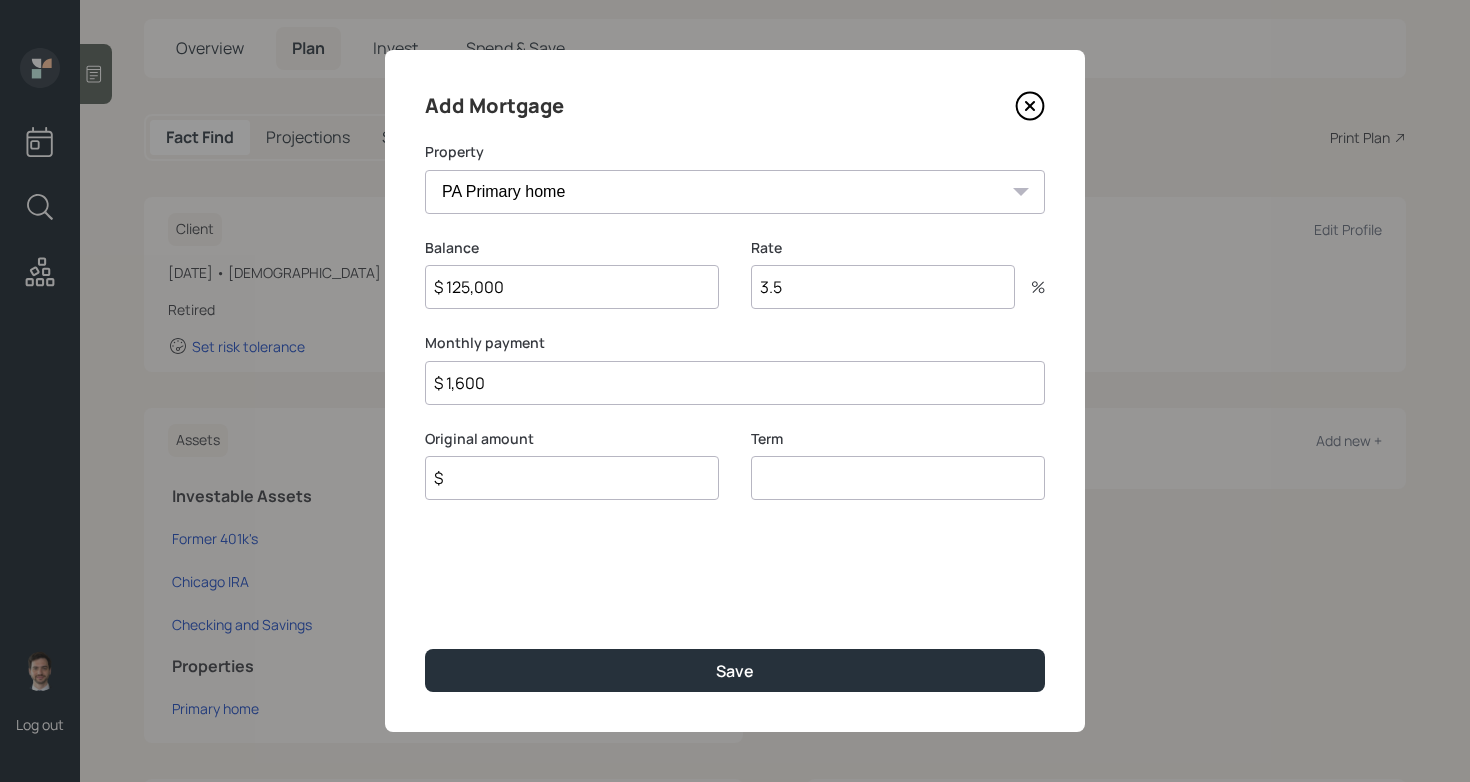 type on "$ 1,600" 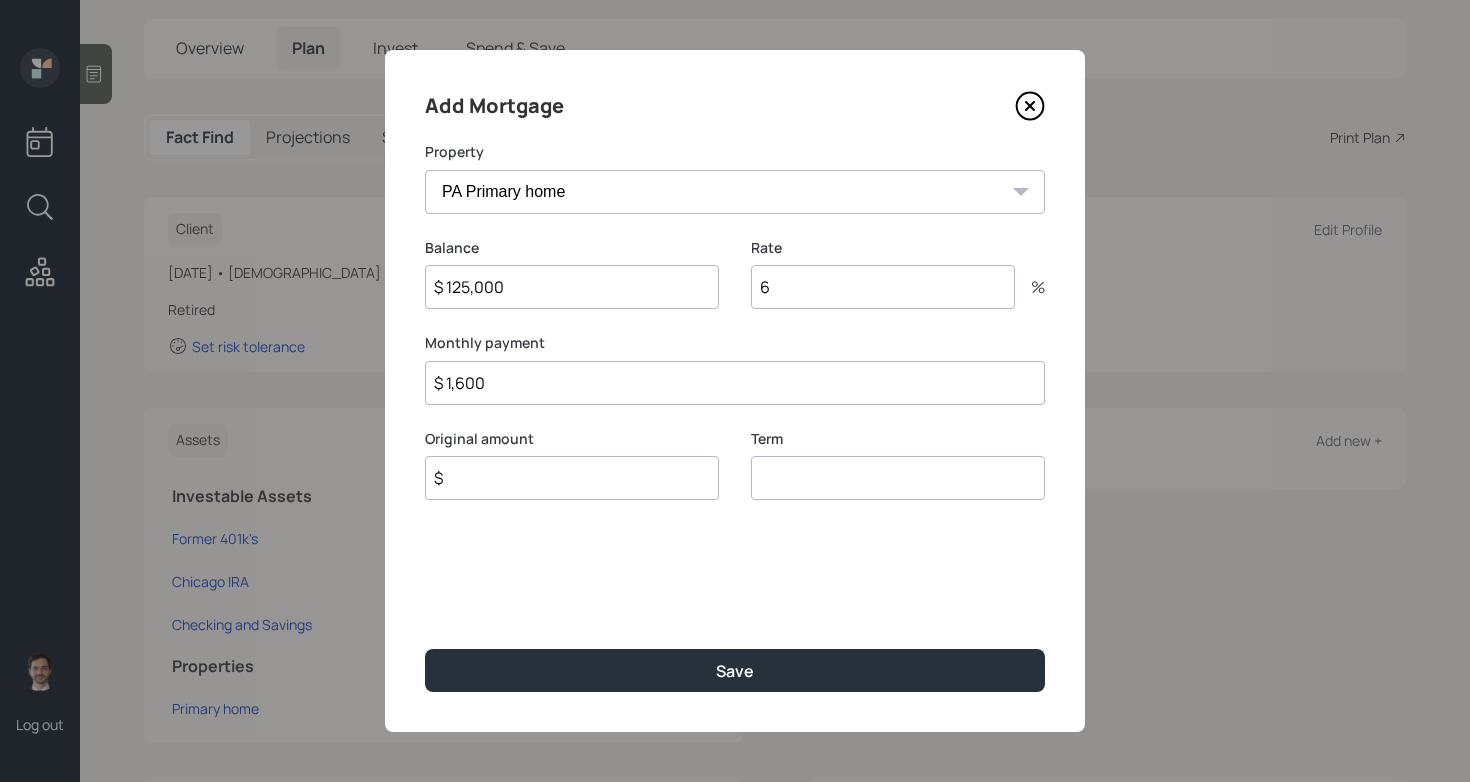 type on "6" 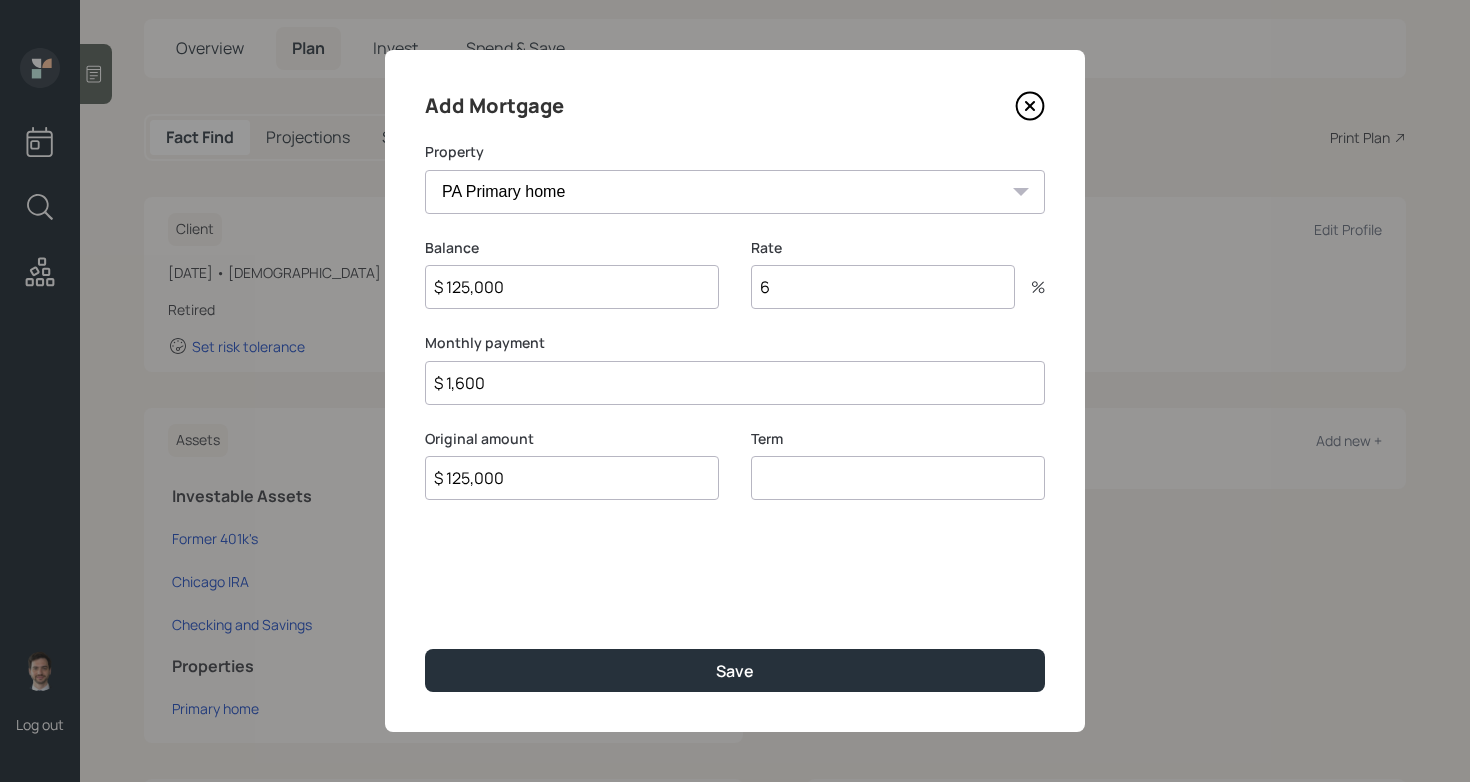 type on "$ 125,000" 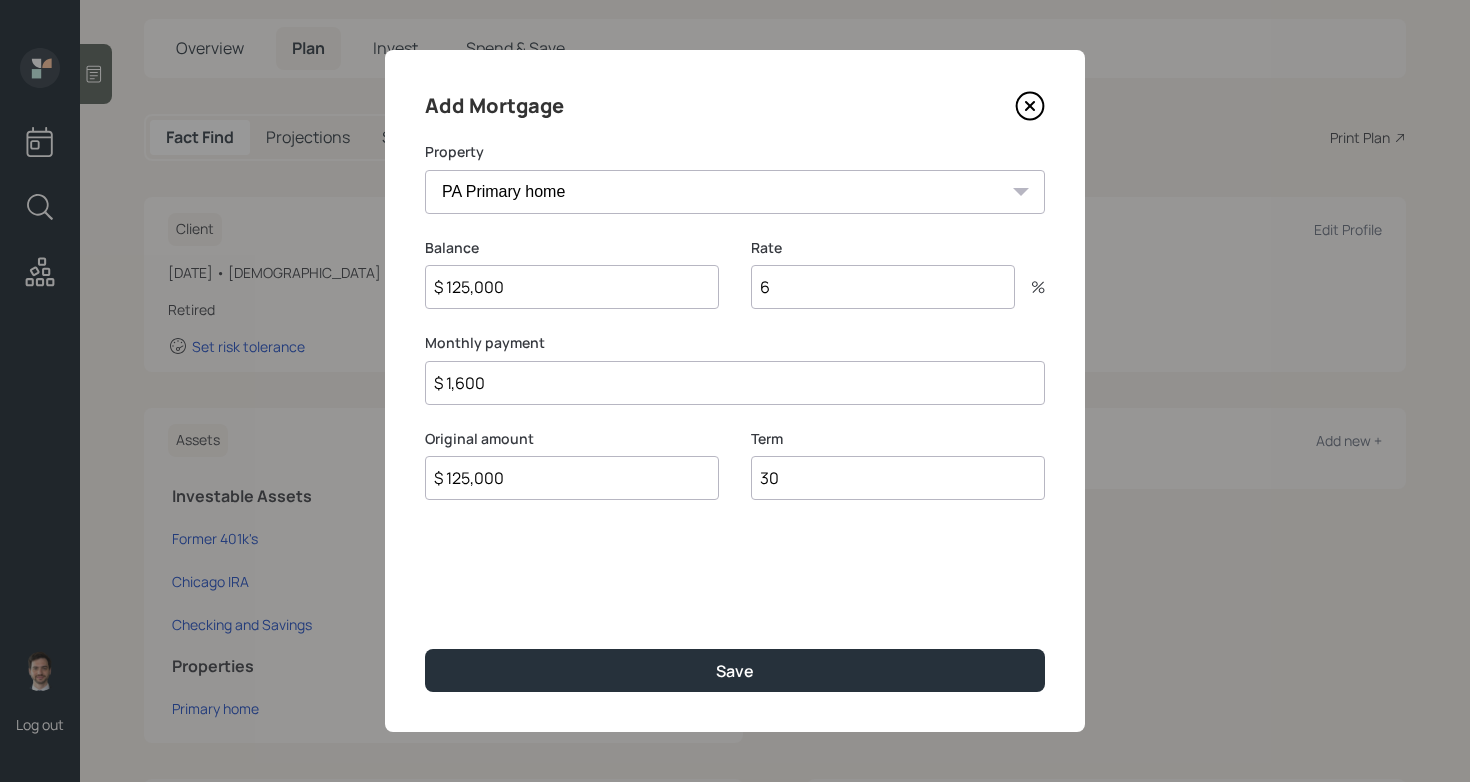 type on "30" 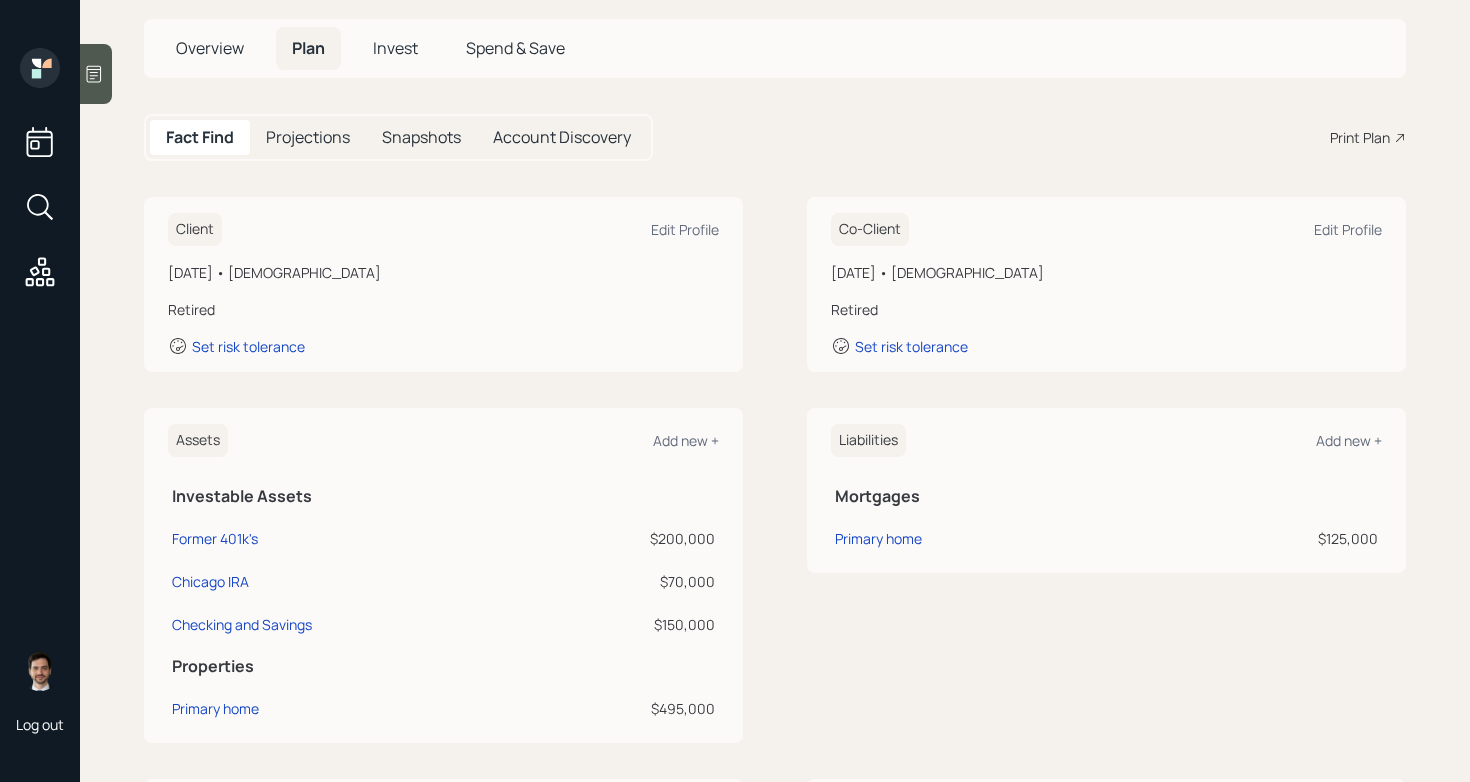 click on "[PERSON_NAME] & [PERSON_NAME] Plan Delivery • (old plan-delivery) Kustomer Overview Plan Invest Spend & Save Fact Find Projections Snapshots Account Discovery Print Plan Client Edit Profile [DATE] • [DEMOGRAPHIC_DATA] Retired Set risk tolerance Co-Client Edit Profile [DATE] • [DEMOGRAPHIC_DATA] Retired Set risk tolerance Assets Add new + Investable Assets Former 401k's $200,000 Chicago IRA $70,000 Checking and Savings $150,000 Properties Primary home $495,000 Liabilities Add new + Mortgages Primary home $125,000 Incomes Add new + Fixed Income Social Security   ([PERSON_NAME]) $2,600, already receiving Social Security   ([PERSON_NAME]) $4,400, already receiving Employment [DEMOGRAPHIC_DATA] work   ([PERSON_NAME]) $85,000 [DEMOGRAPHIC_DATA] work   ([PERSON_NAME]) Expenses Add new + Housing PA Mortgage Payment   $19,200   ( $125,000  balance) Living Expenses Post Retirement Living Expense   Add Pre Retirement Living Expense   Add Healthcare Costs Post Retirement Healthcare Cost   ([PERSON_NAME]) Add Post Retirement Healthcare Cost   ([PERSON_NAME]) Add" at bounding box center (775, 391) 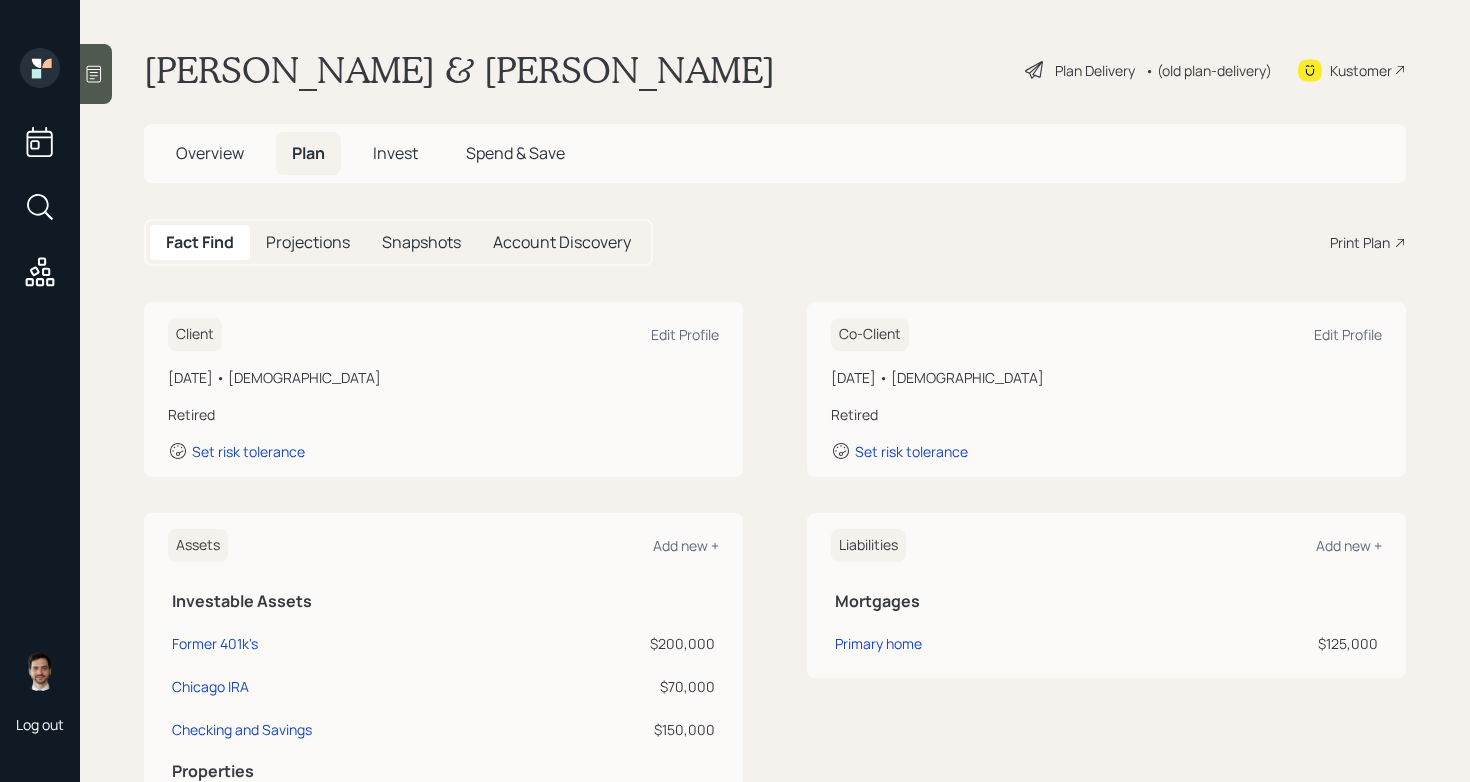 click on "Fact Find Projections Snapshots Account Discovery Print Plan" at bounding box center [775, 242] 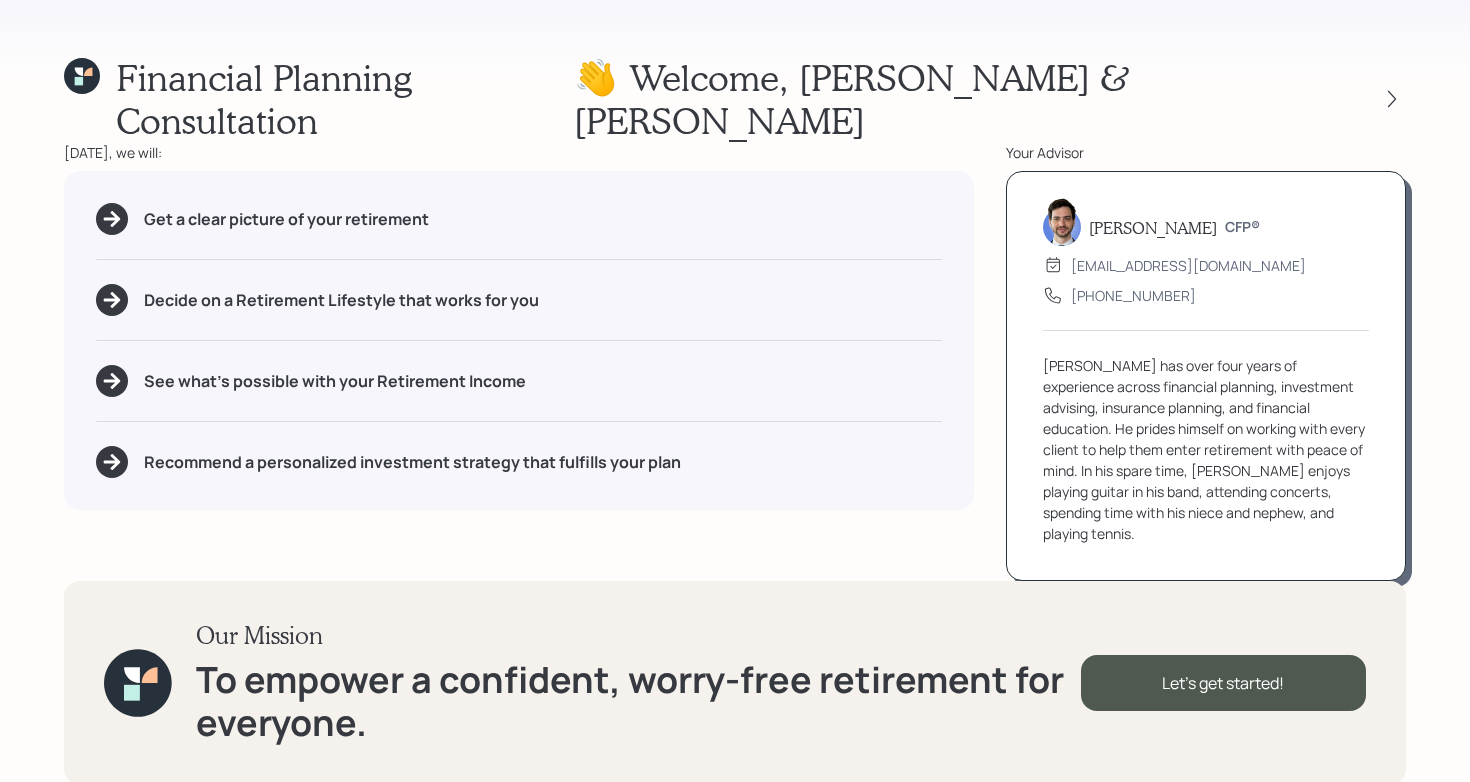 click 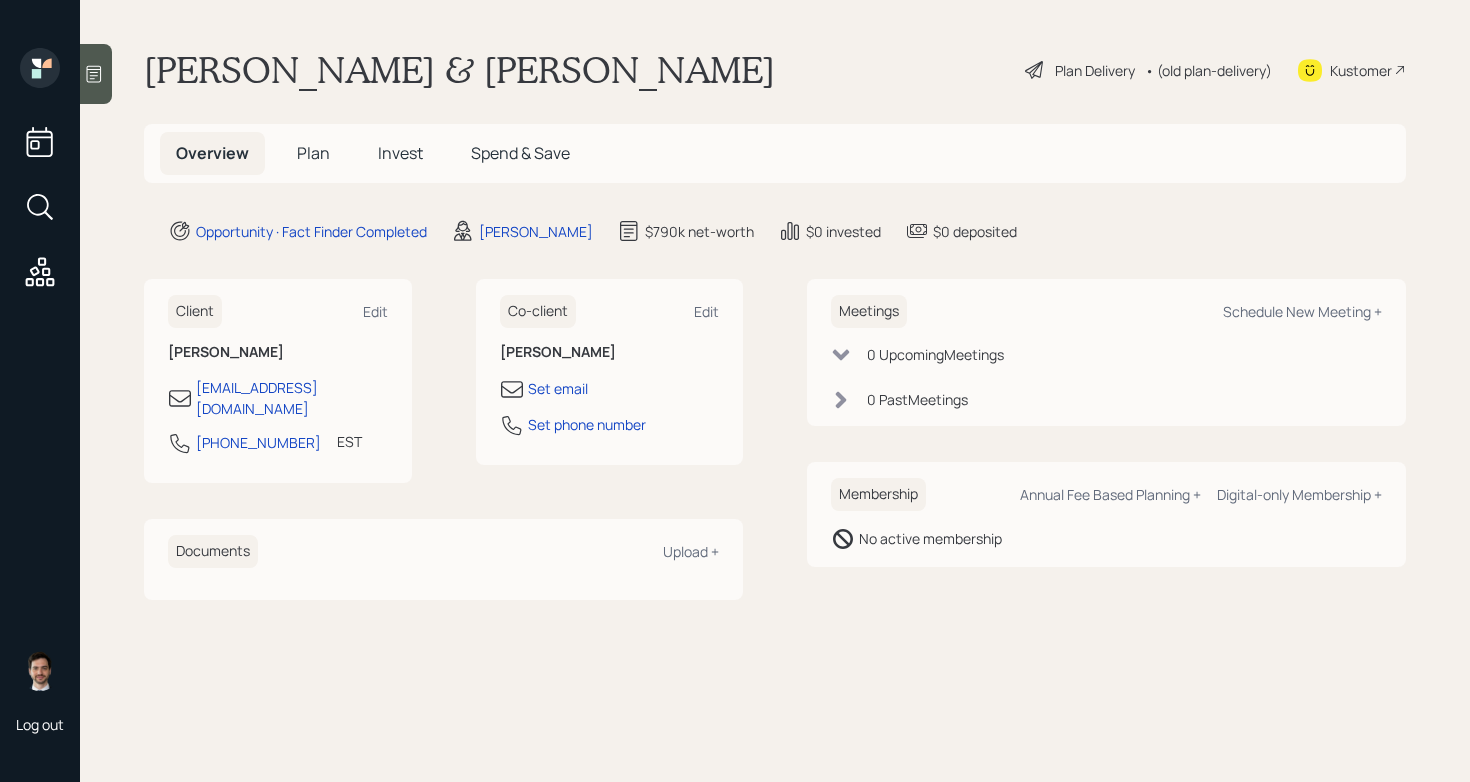 click on "Plan" at bounding box center (313, 153) 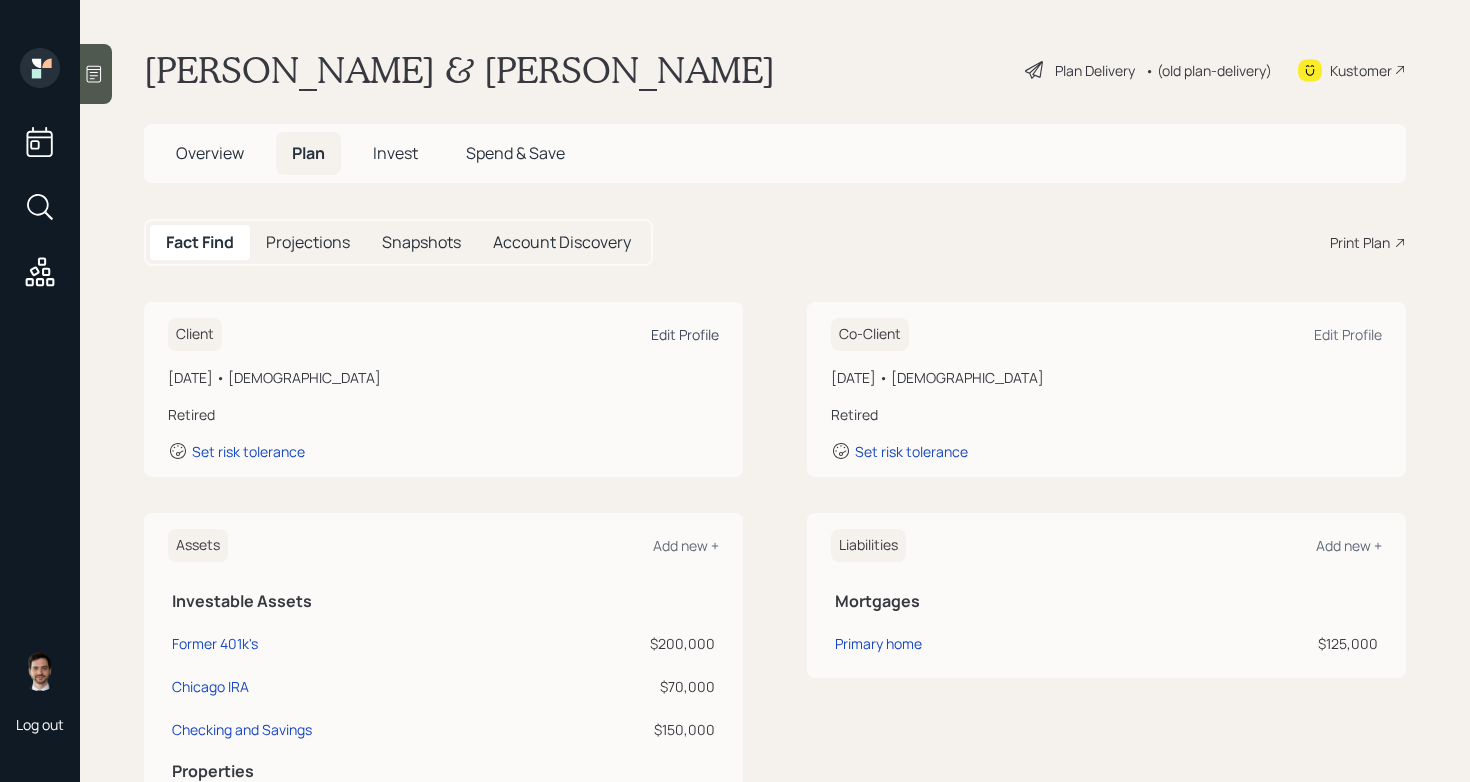 click on "Edit Profile" at bounding box center [685, 334] 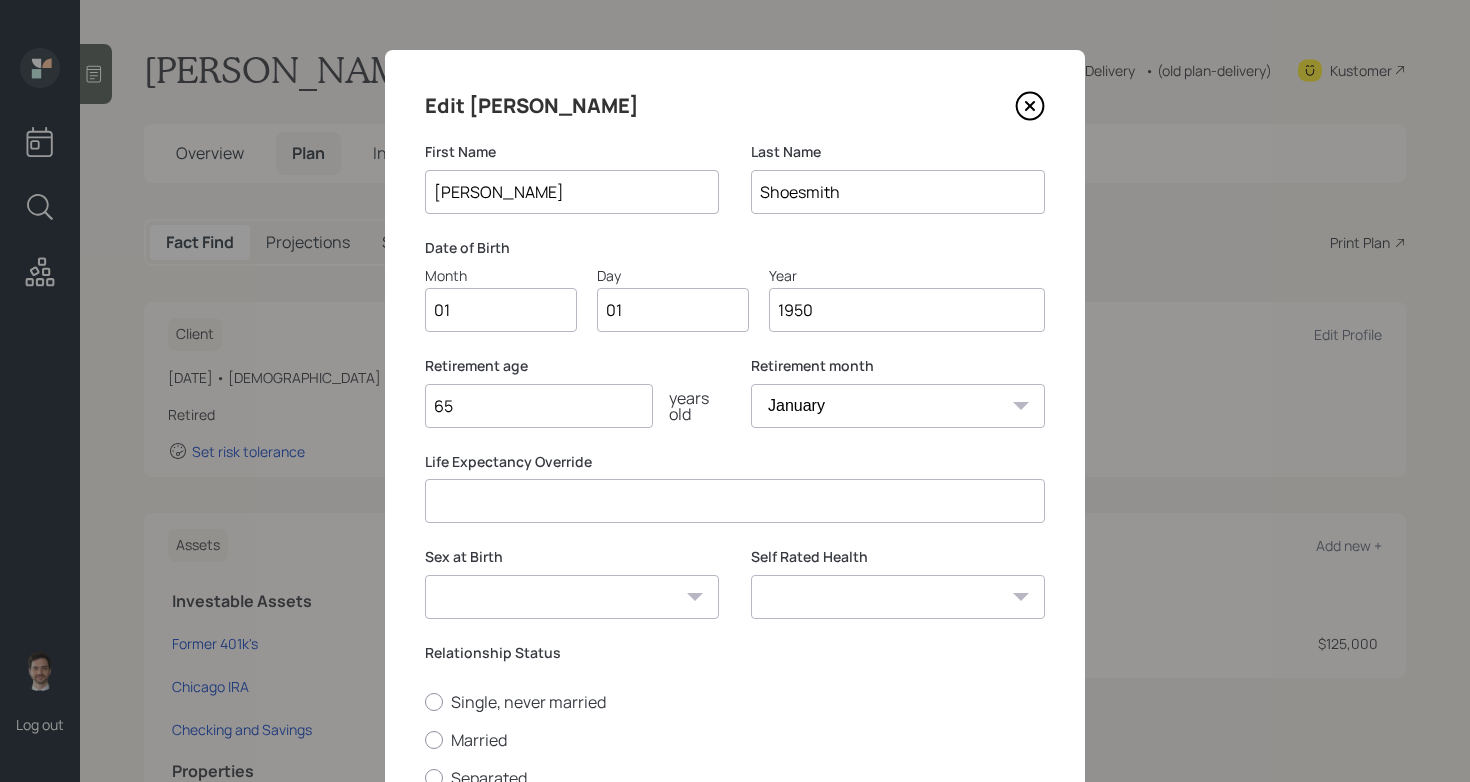 click on "01" at bounding box center [501, 310] 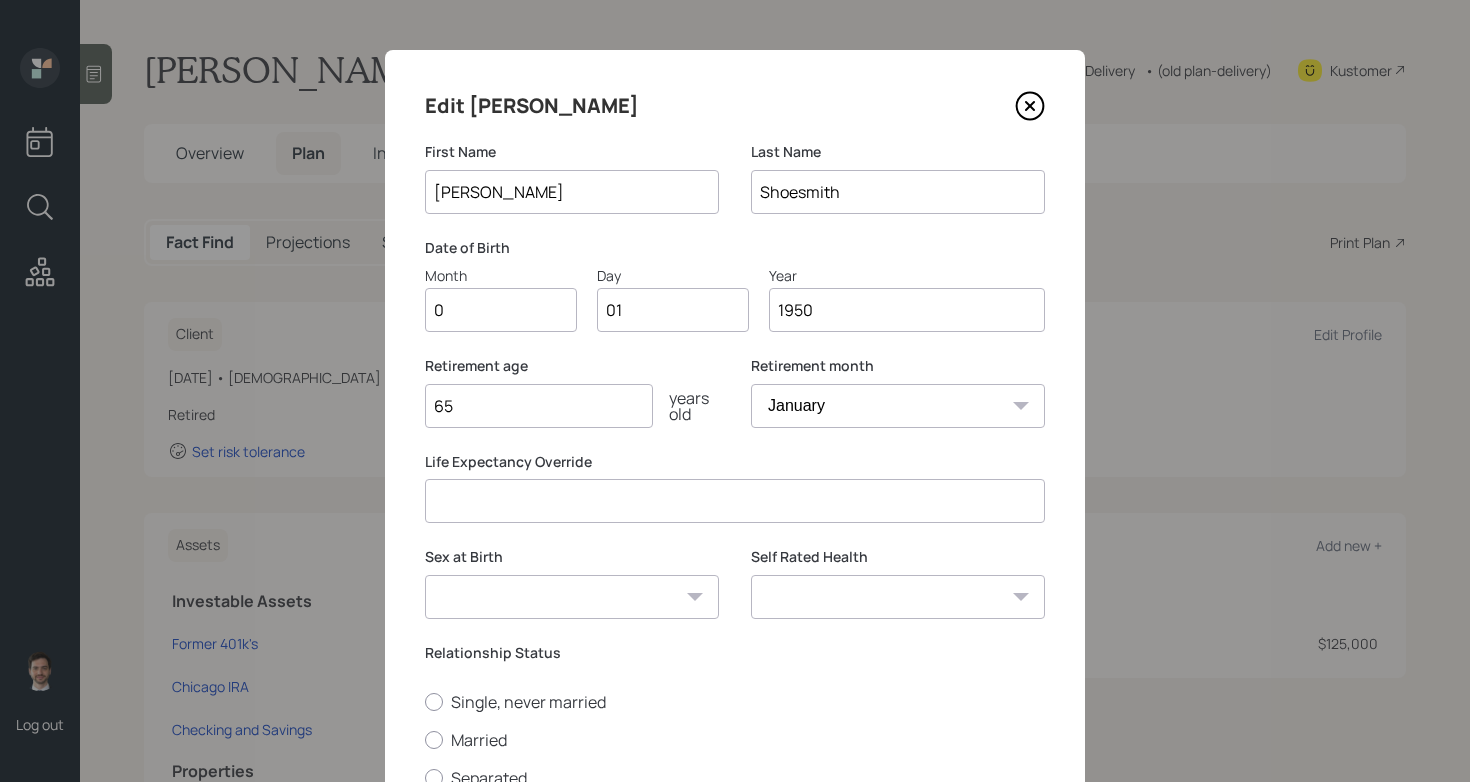 type on "08" 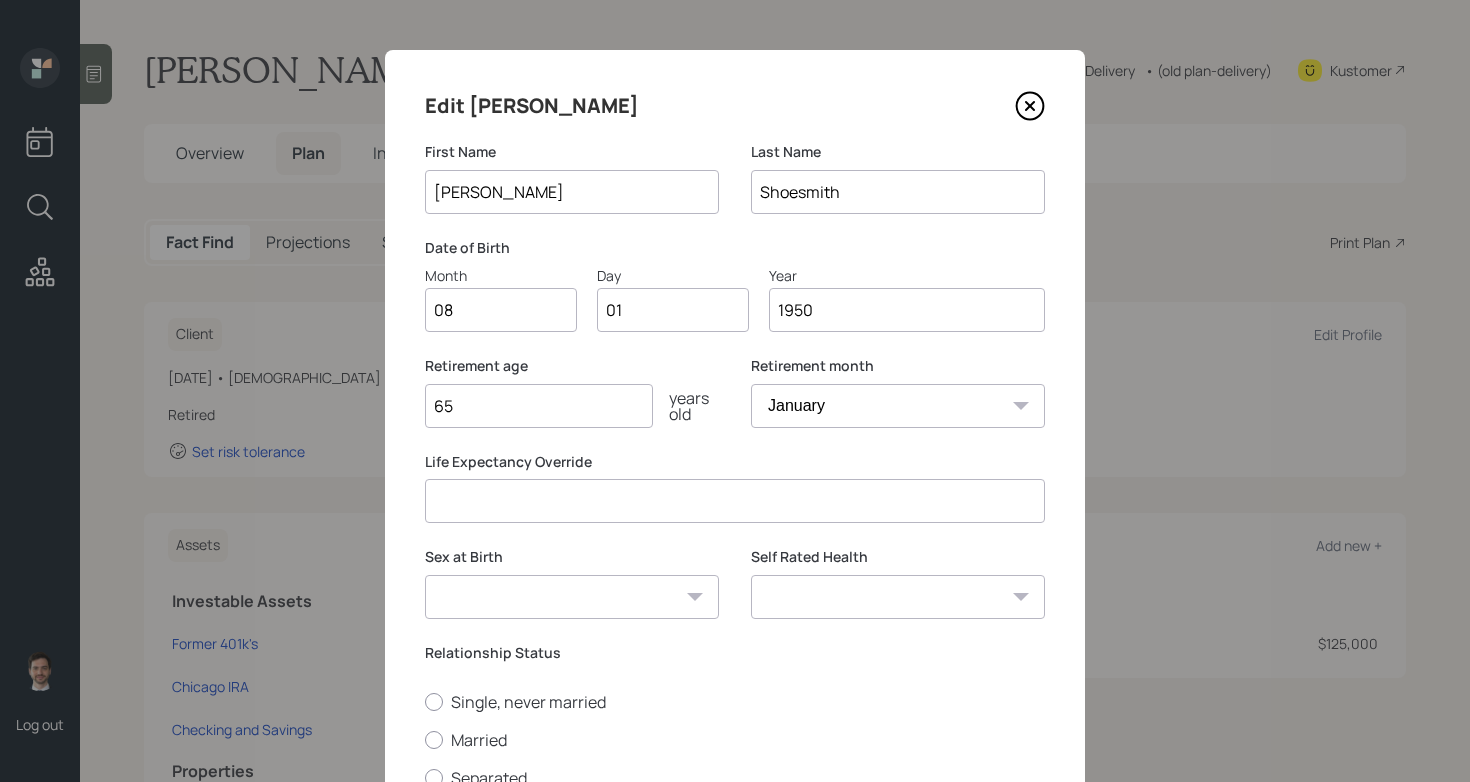 type on "0" 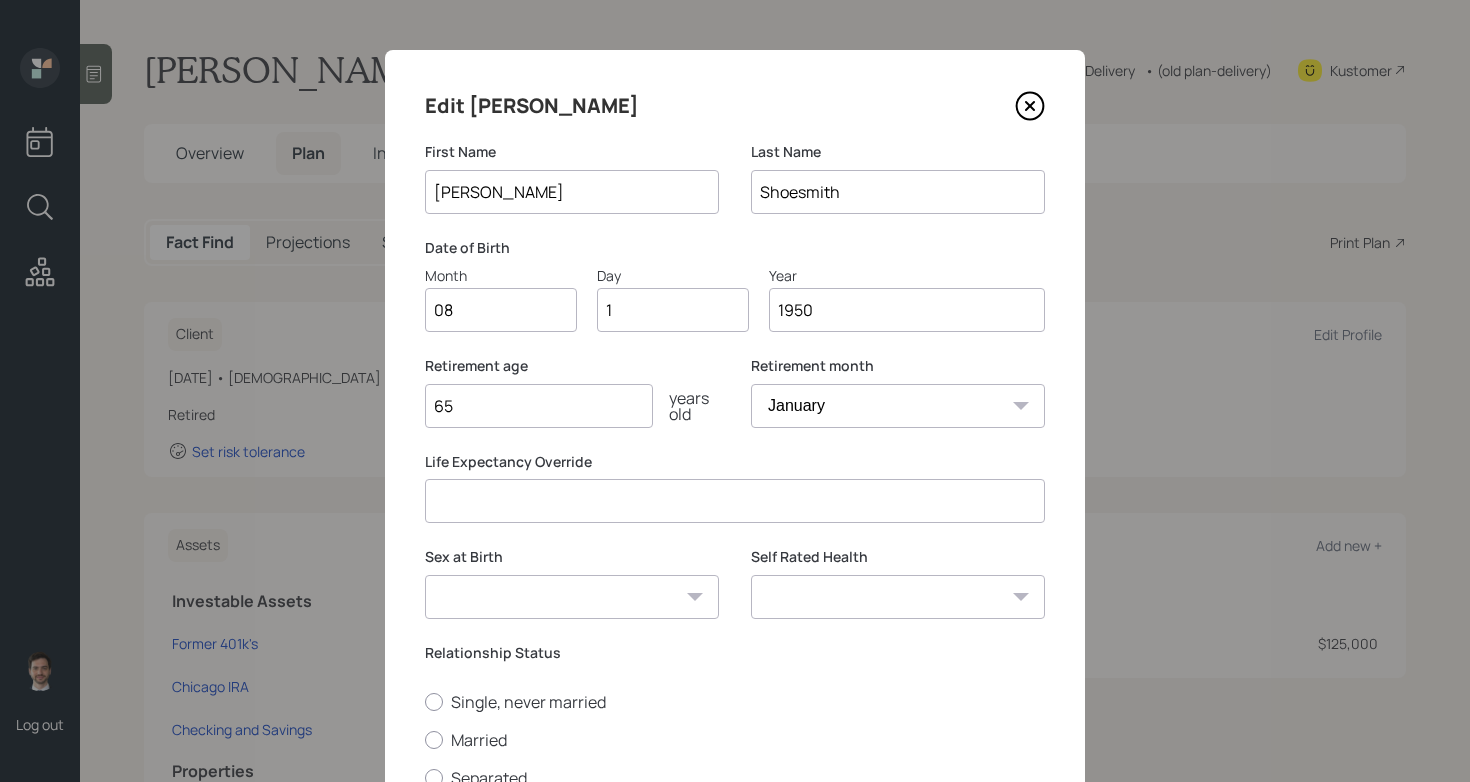 type on "10" 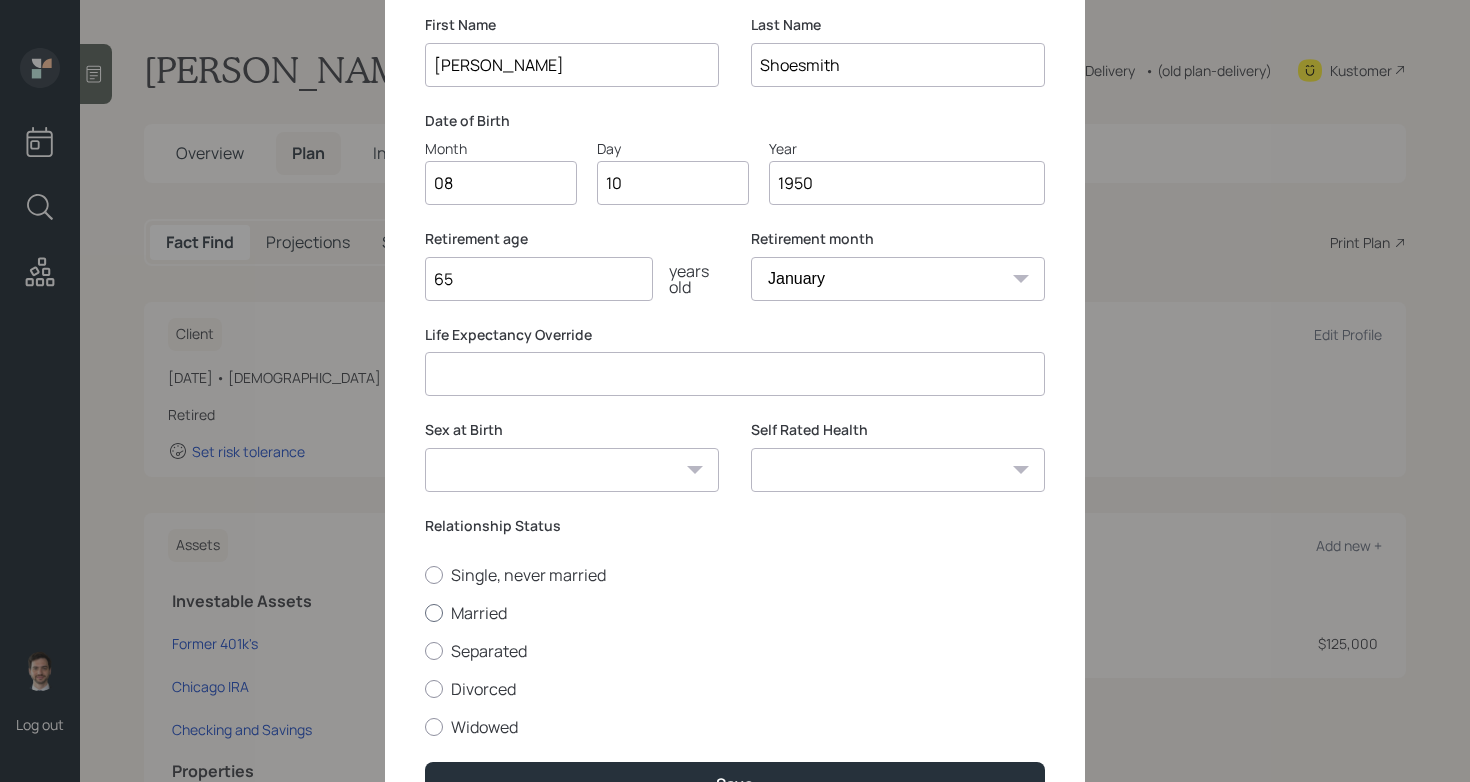 scroll, scrollTop: 146, scrollLeft: 0, axis: vertical 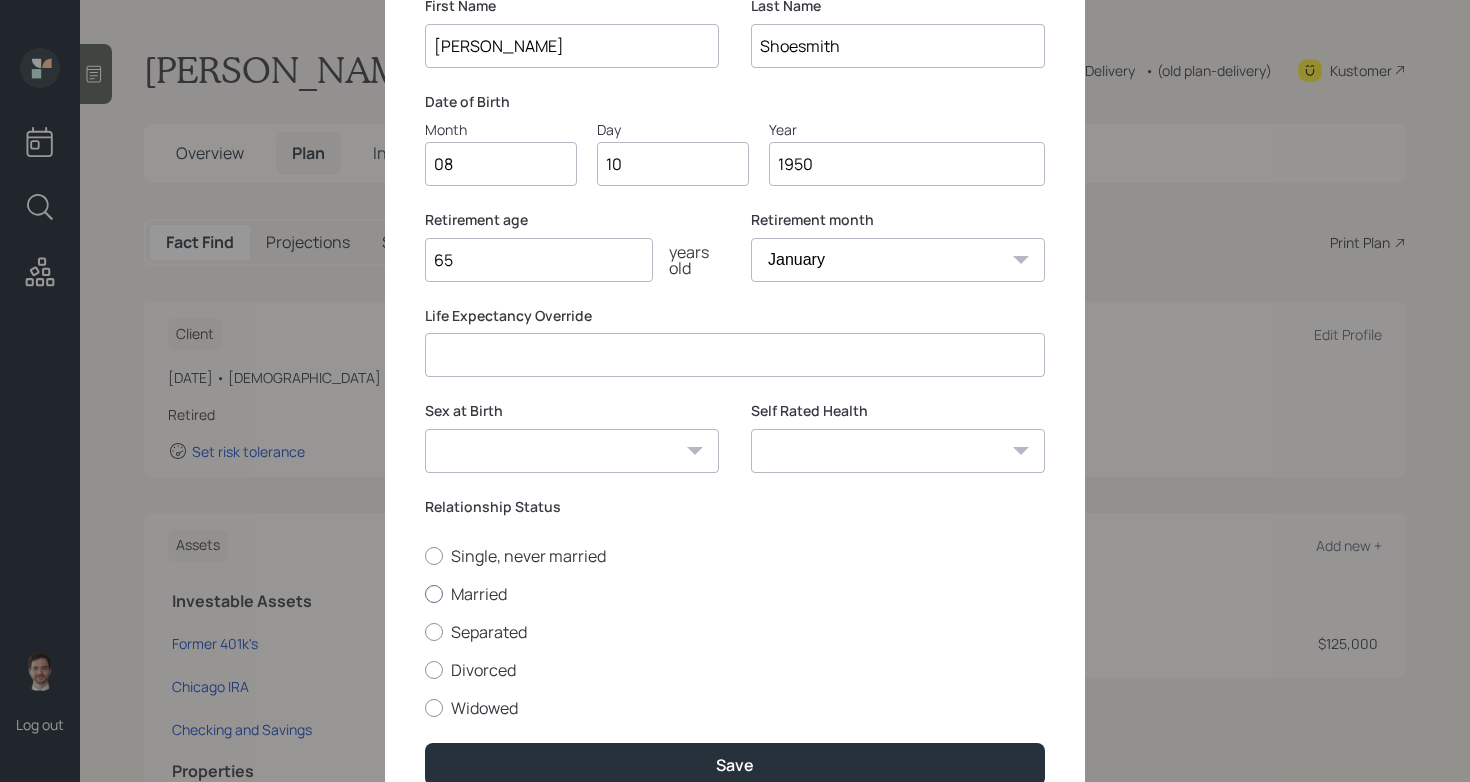 click on "Married" at bounding box center (735, 594) 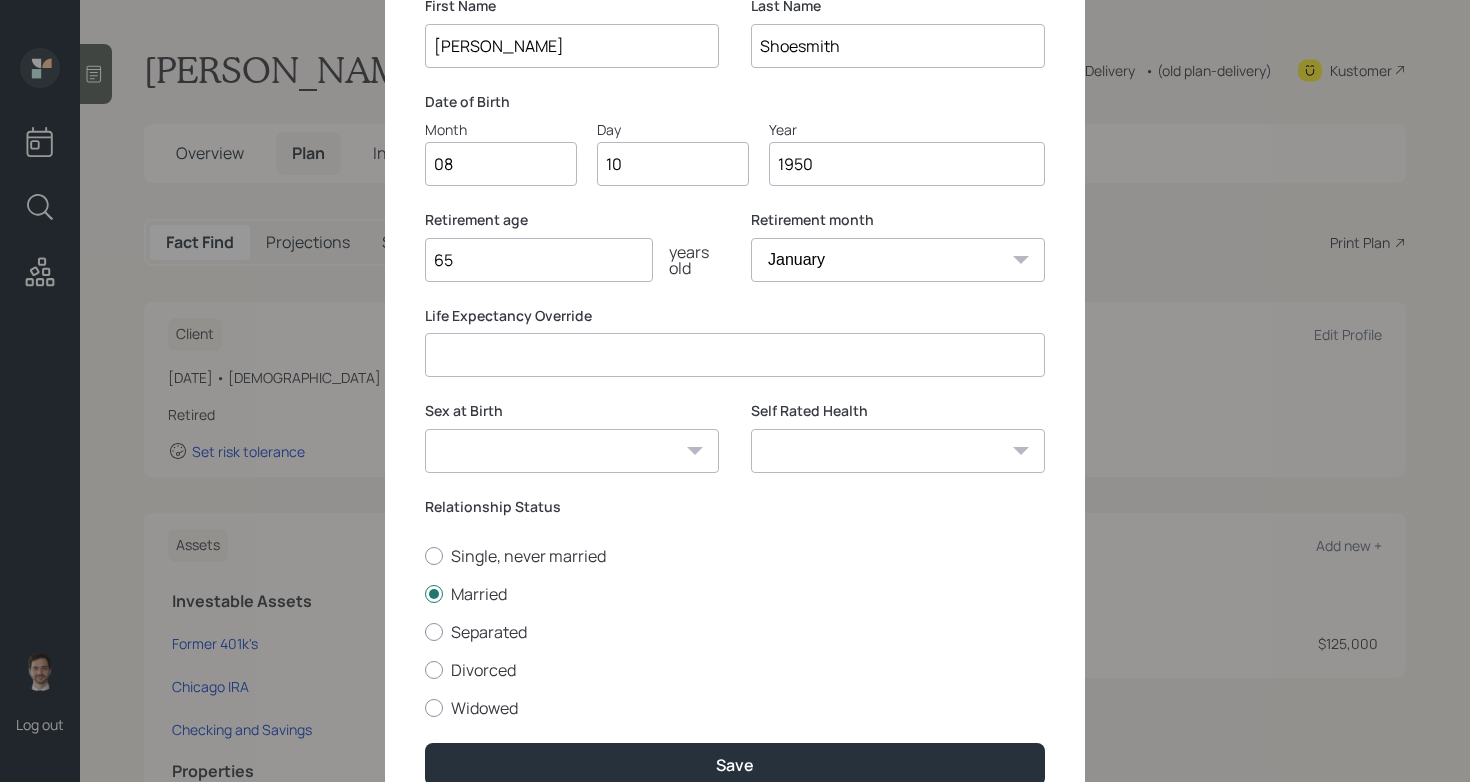 click on "Excellent Very Good Good Fair Poor" at bounding box center [898, 451] 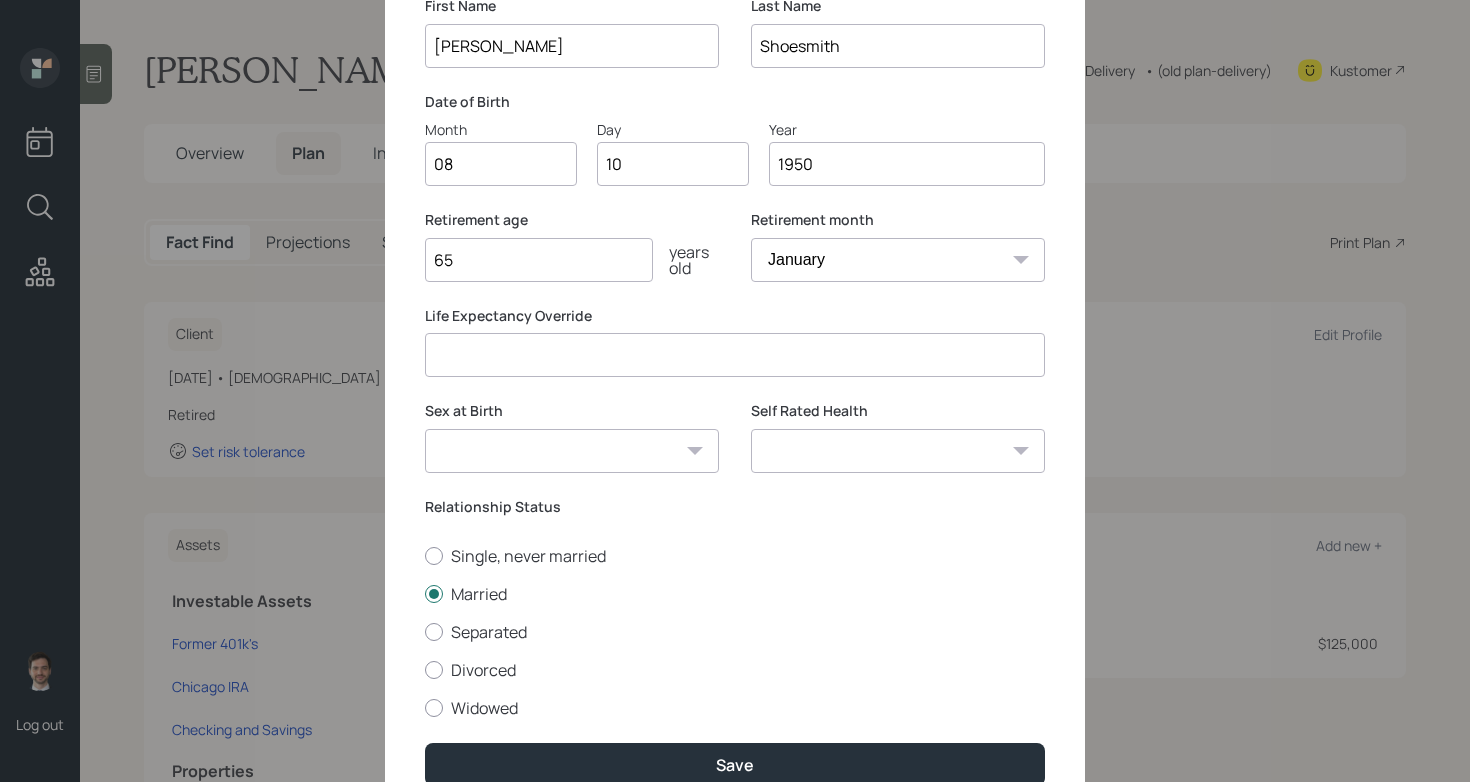 select on "very_good" 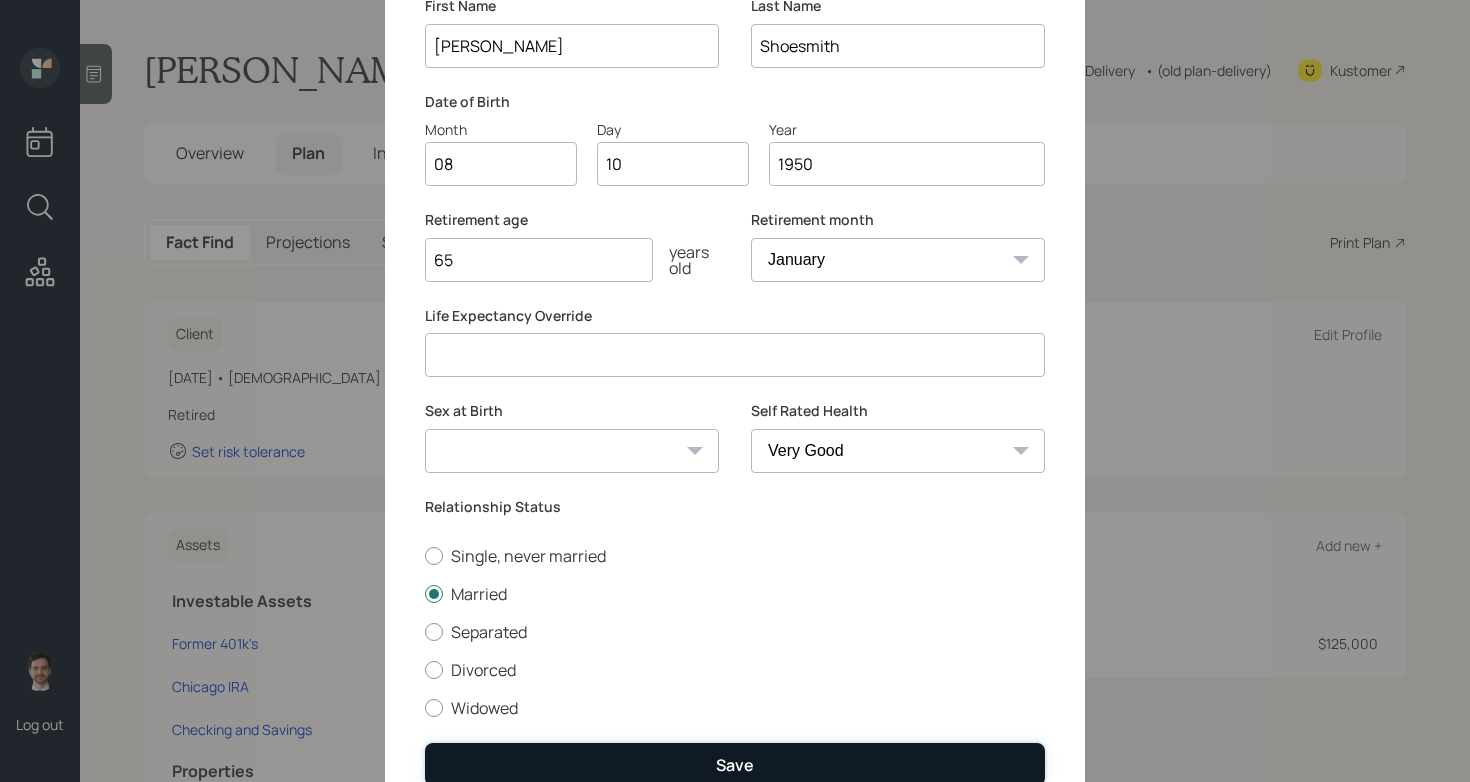 click on "Save" at bounding box center [735, 764] 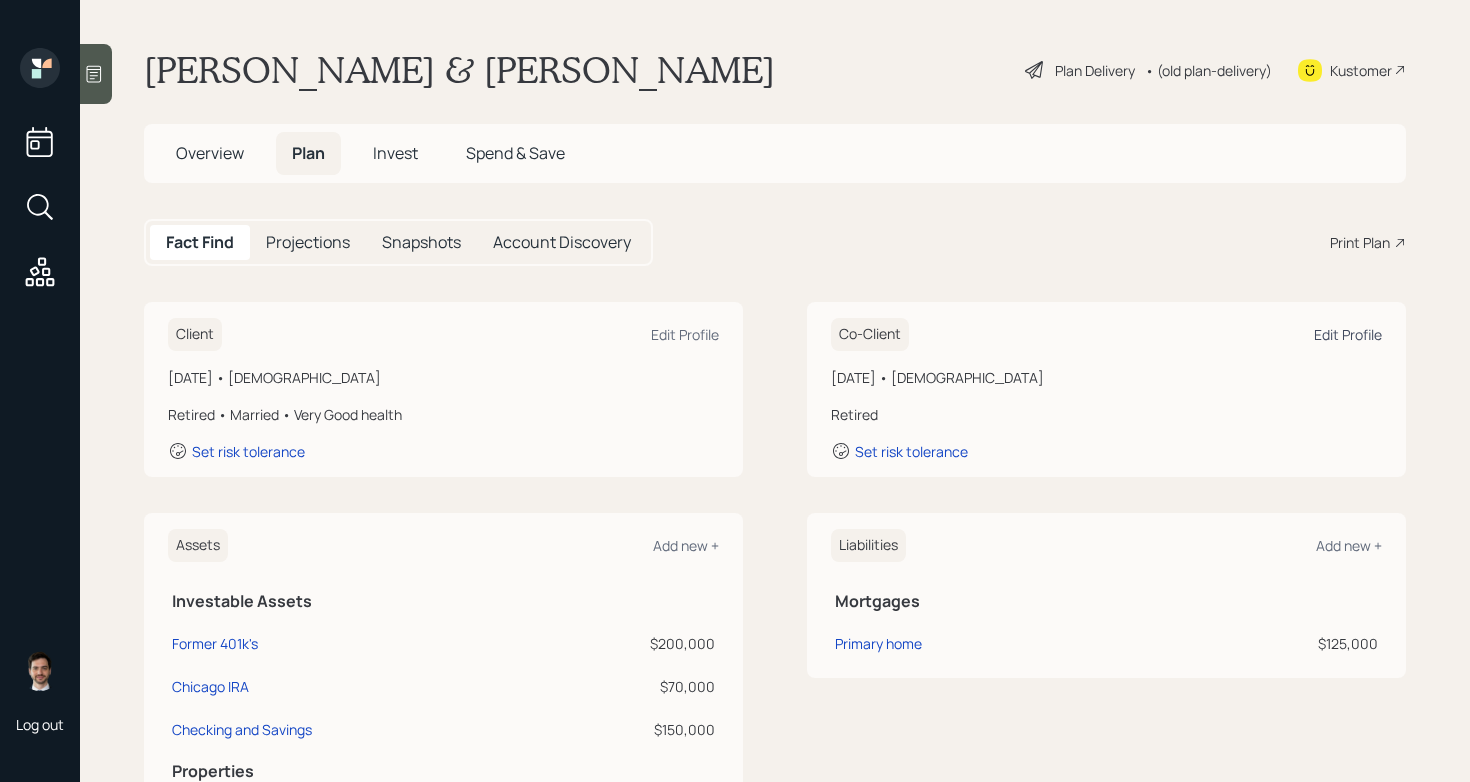 click on "Edit Profile" at bounding box center (1348, 334) 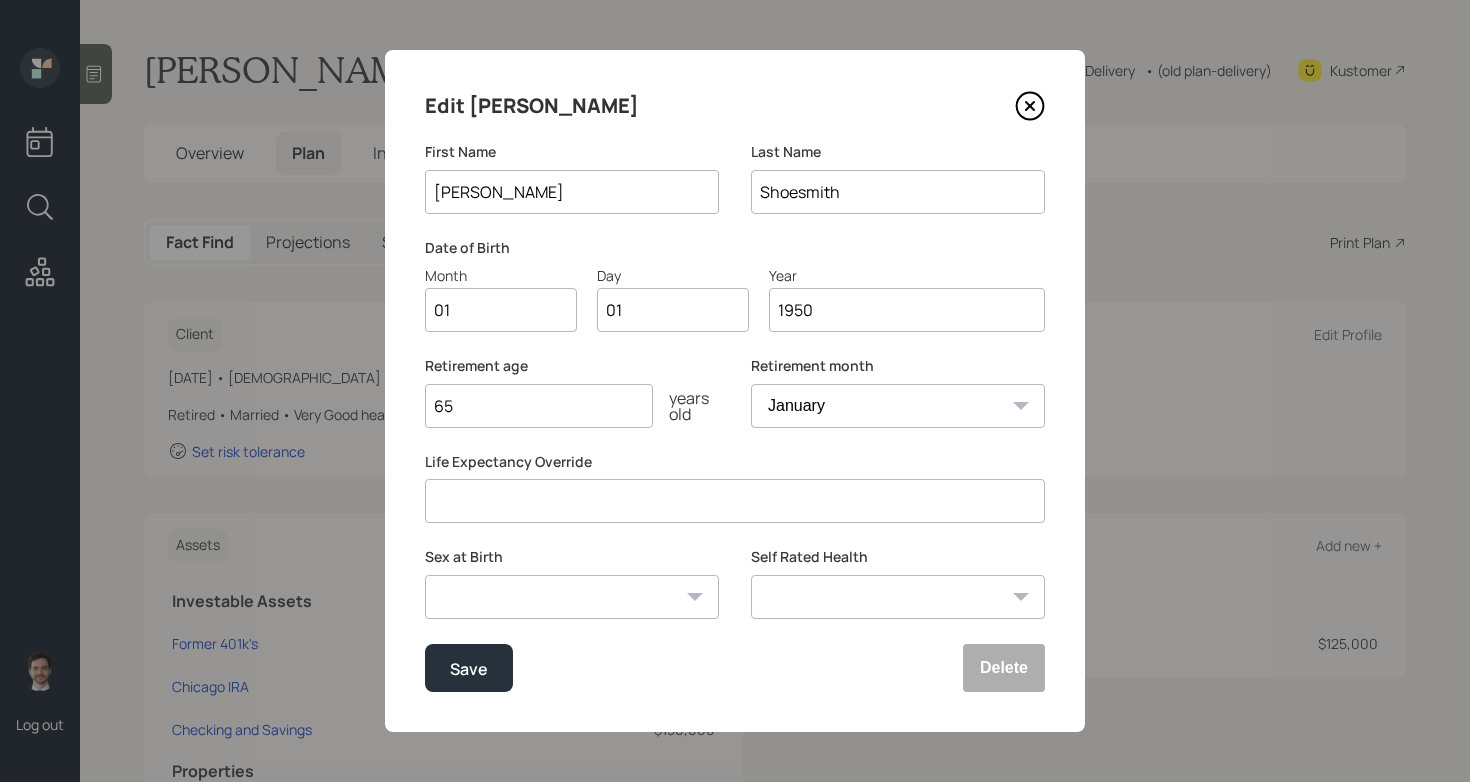 click on "01" at bounding box center [501, 310] 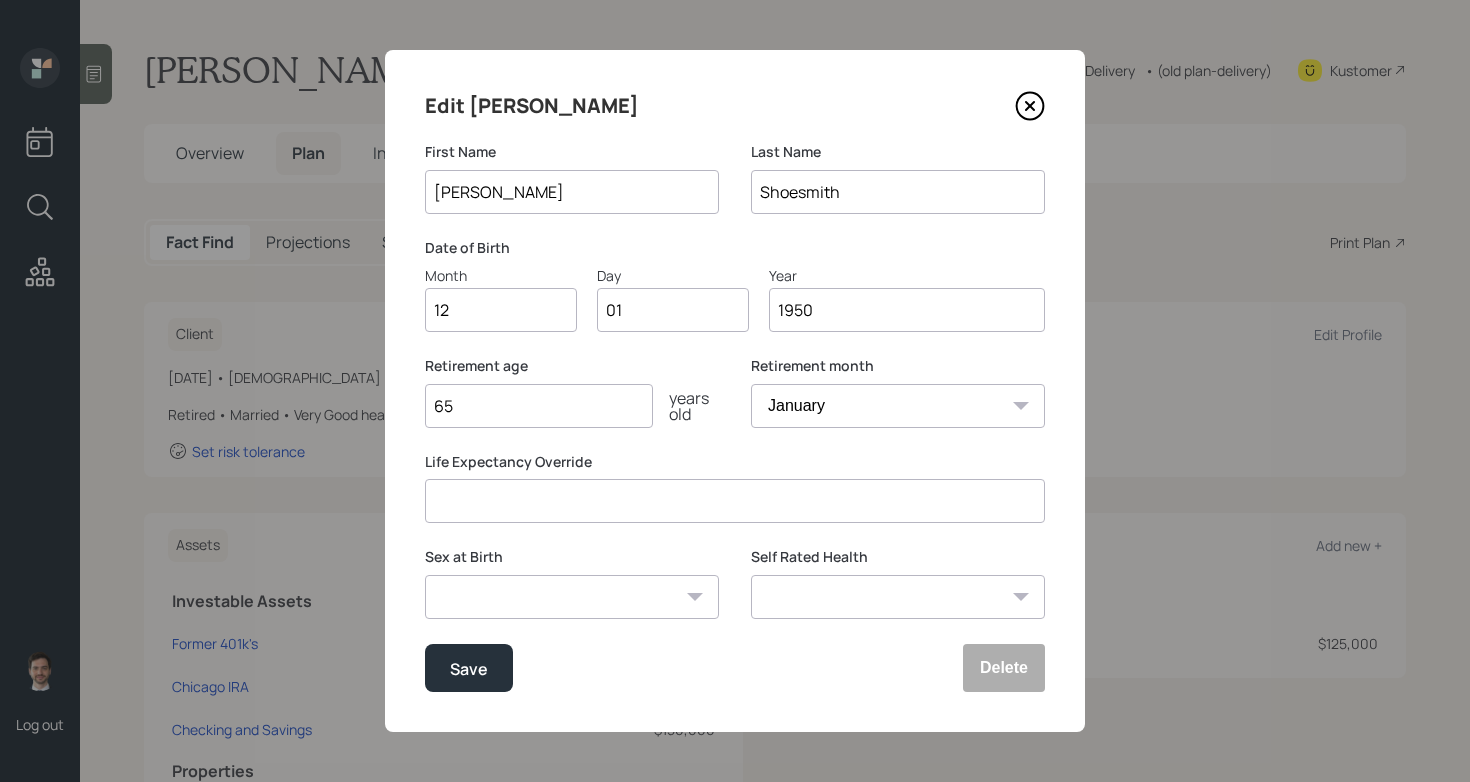 click on "12" at bounding box center (501, 310) 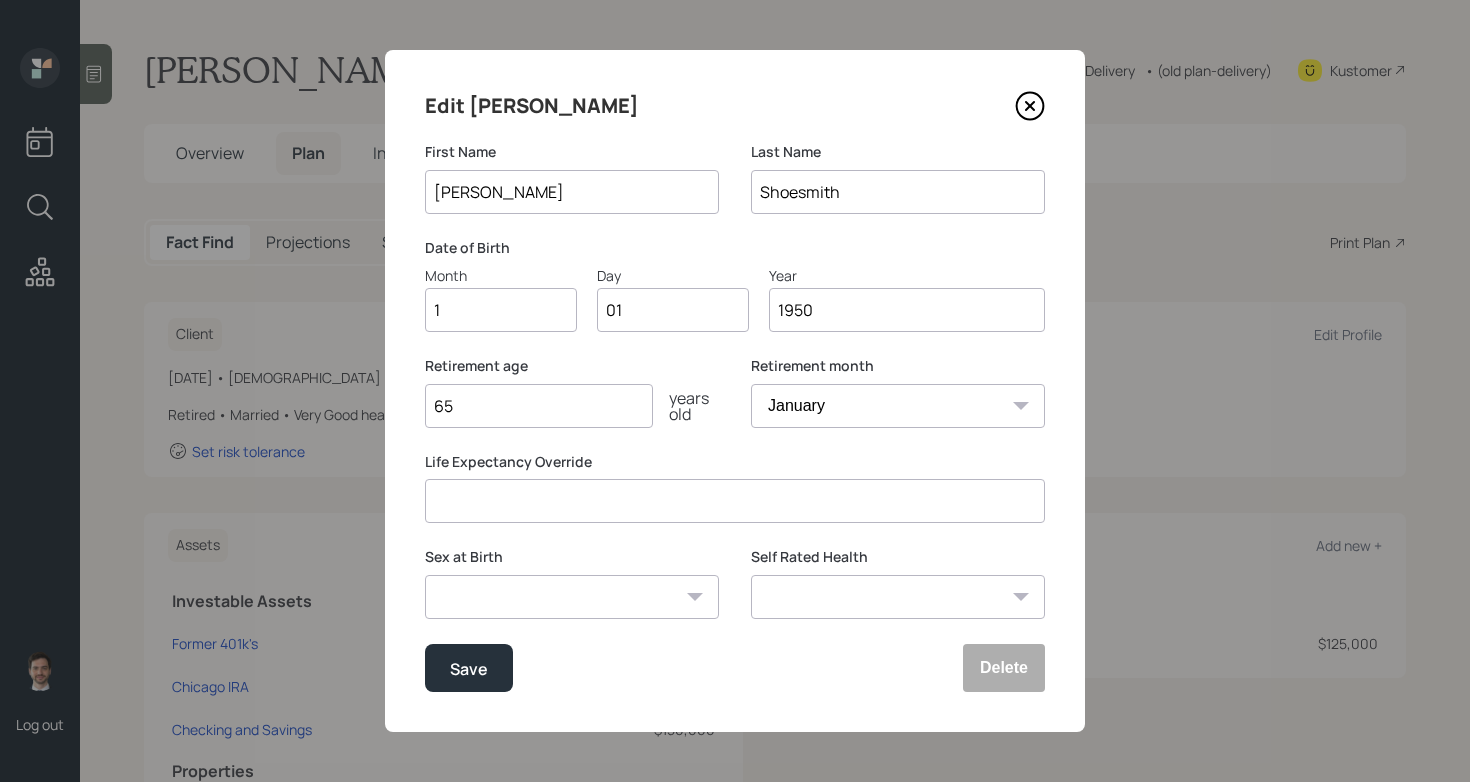 type on "10" 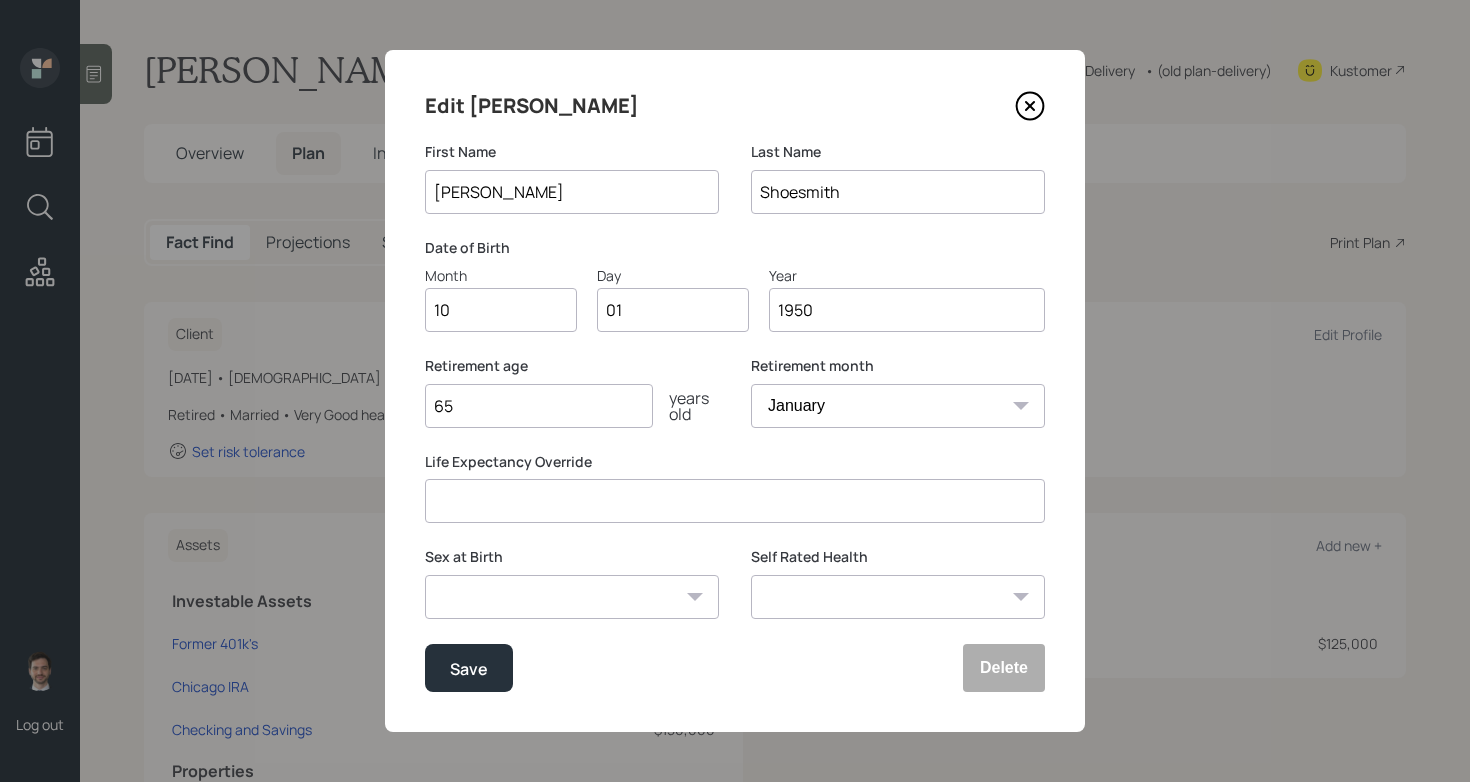 type on "0" 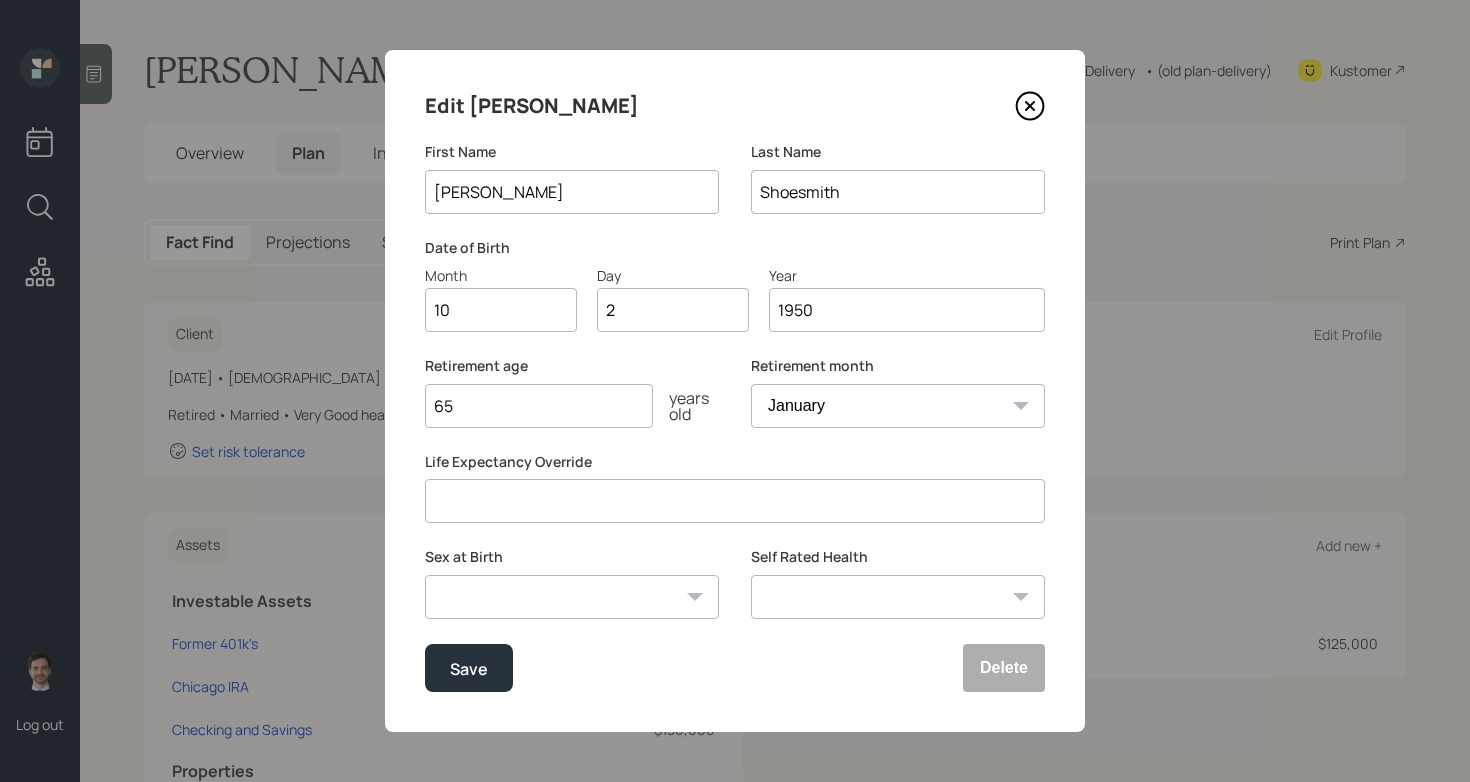 type on "28" 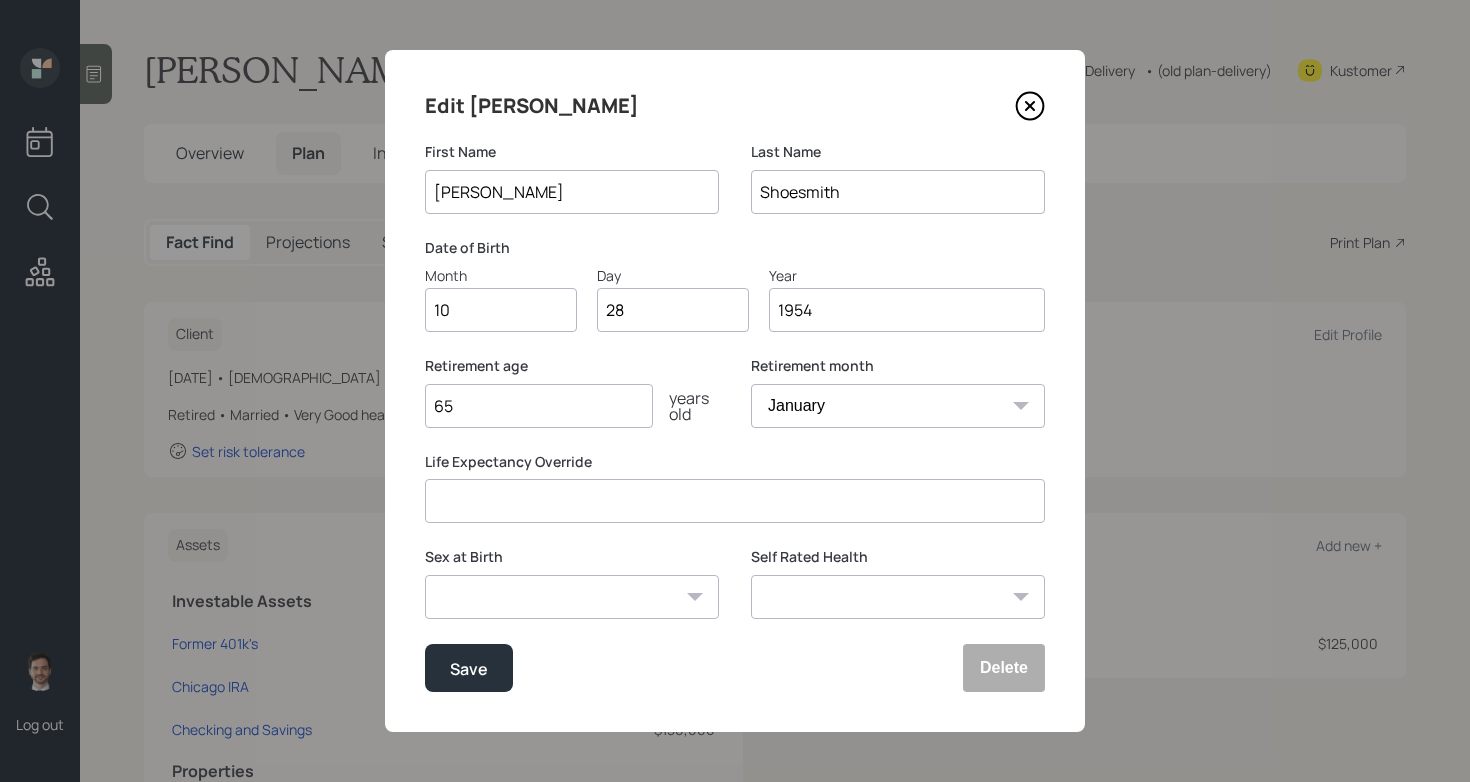 type on "1954" 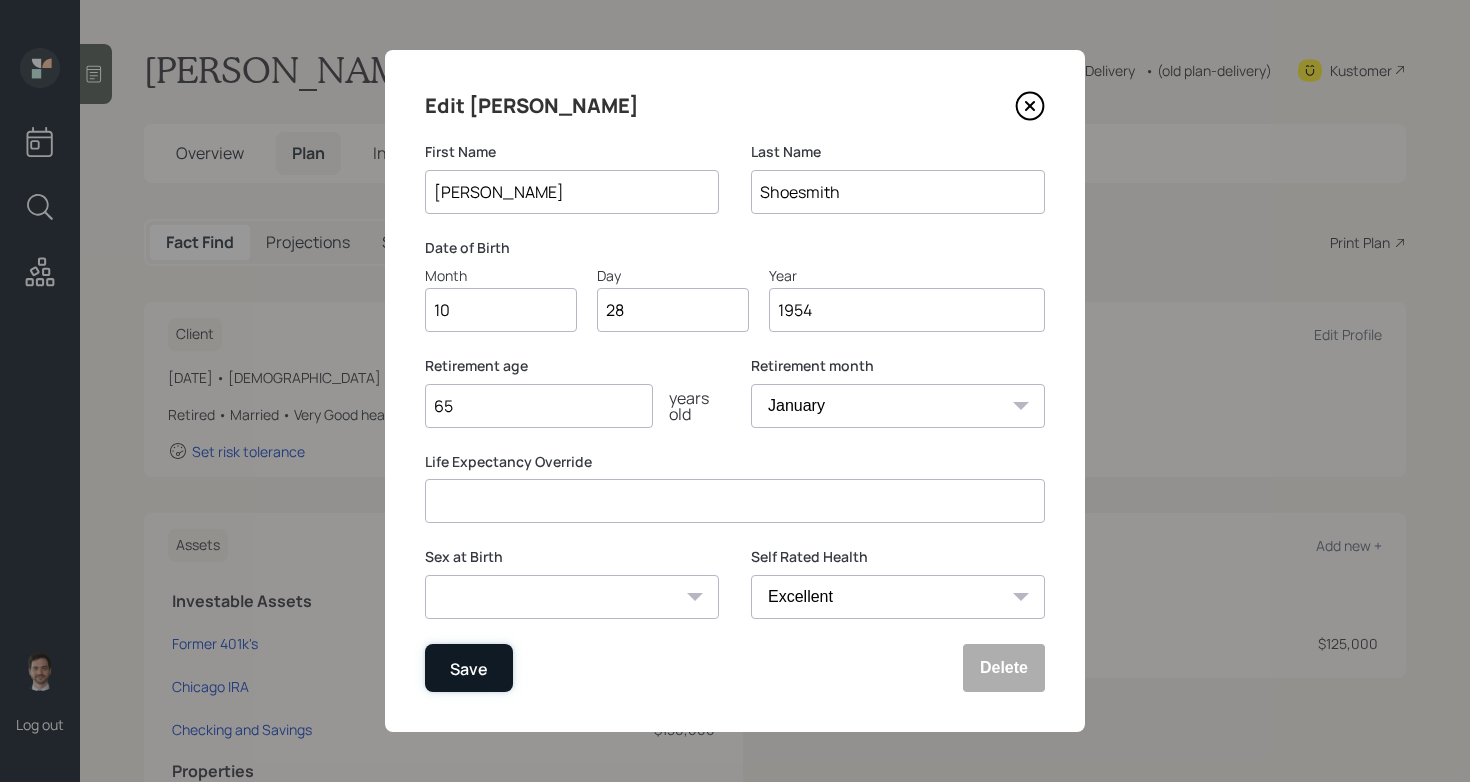 click on "Save" at bounding box center [469, 669] 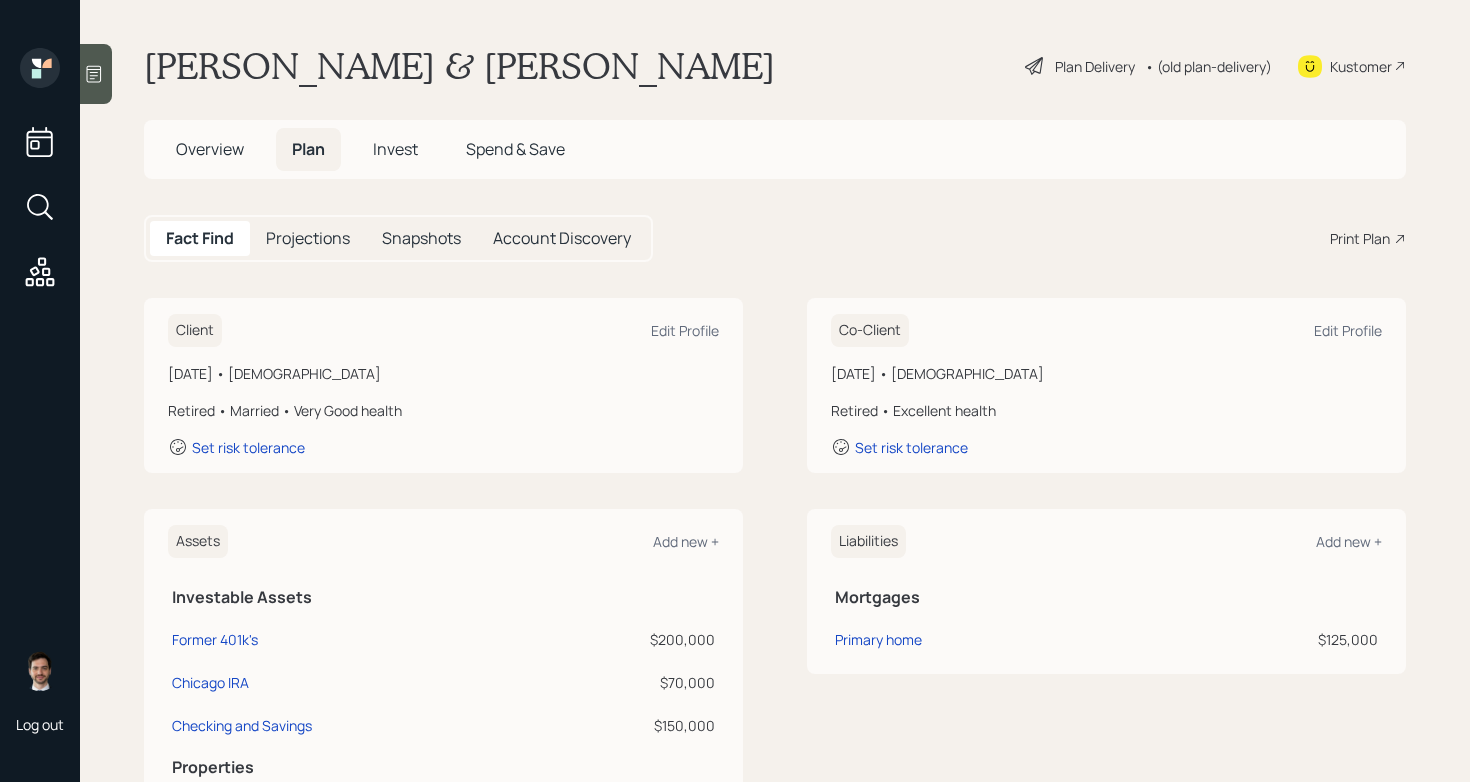 scroll, scrollTop: 0, scrollLeft: 0, axis: both 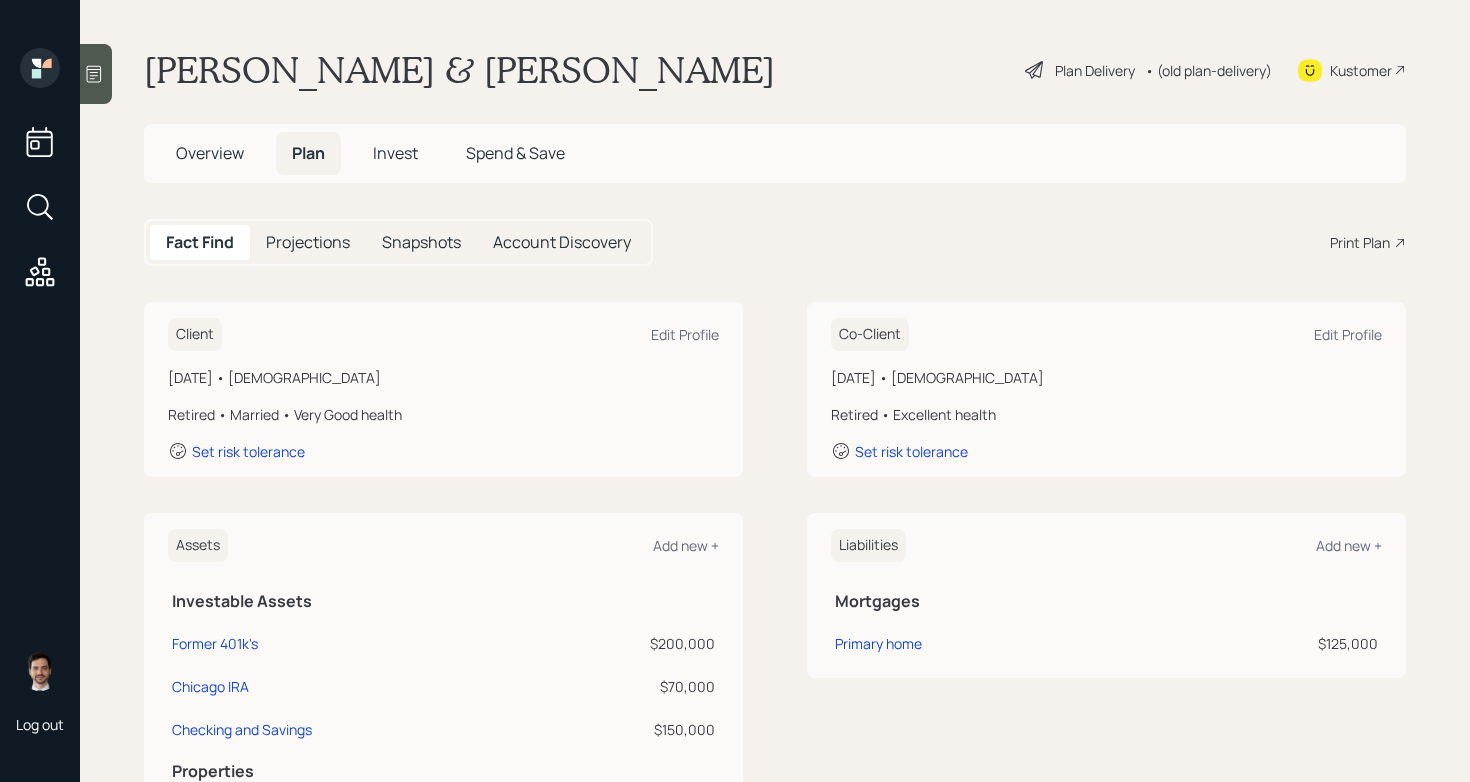 click on "Plan Delivery" at bounding box center [1095, 70] 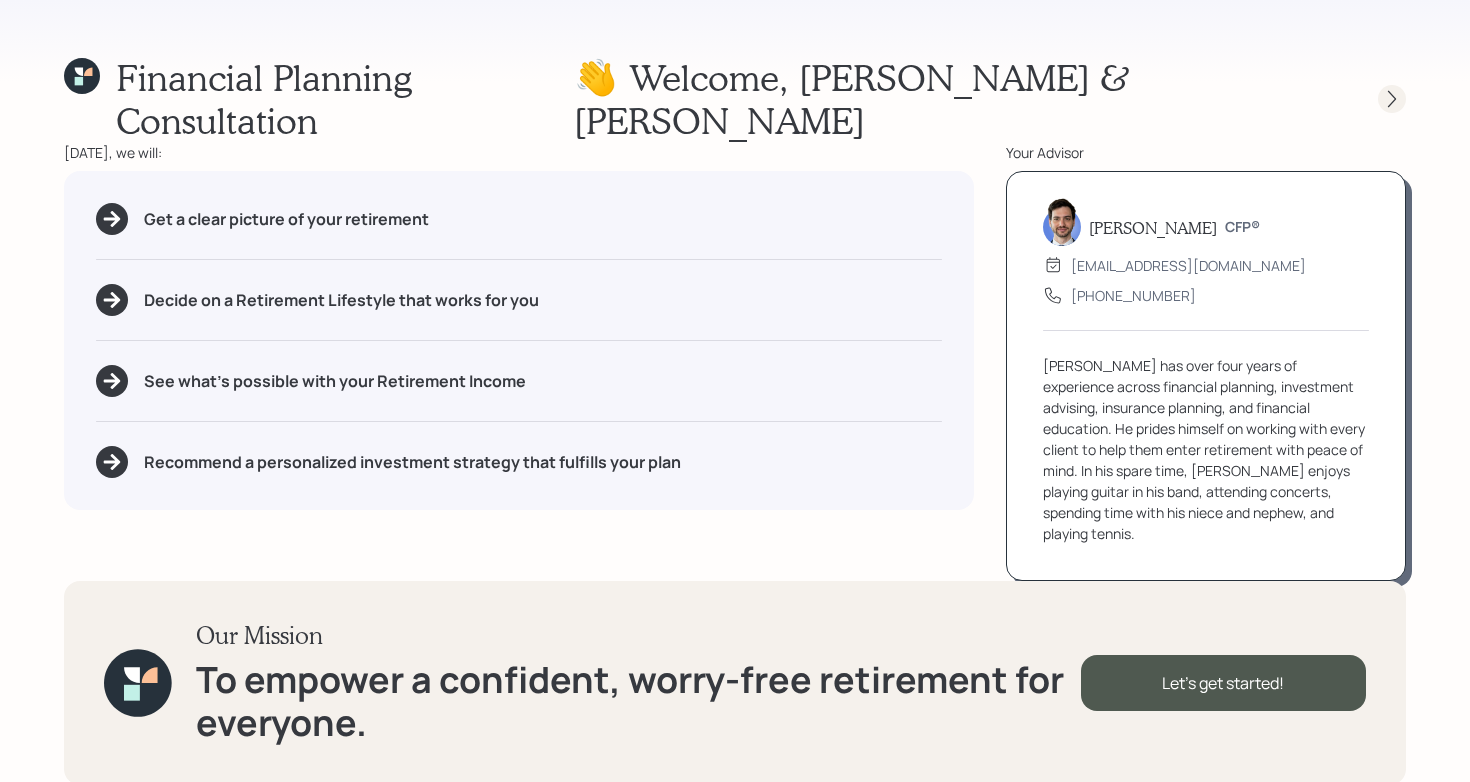 click 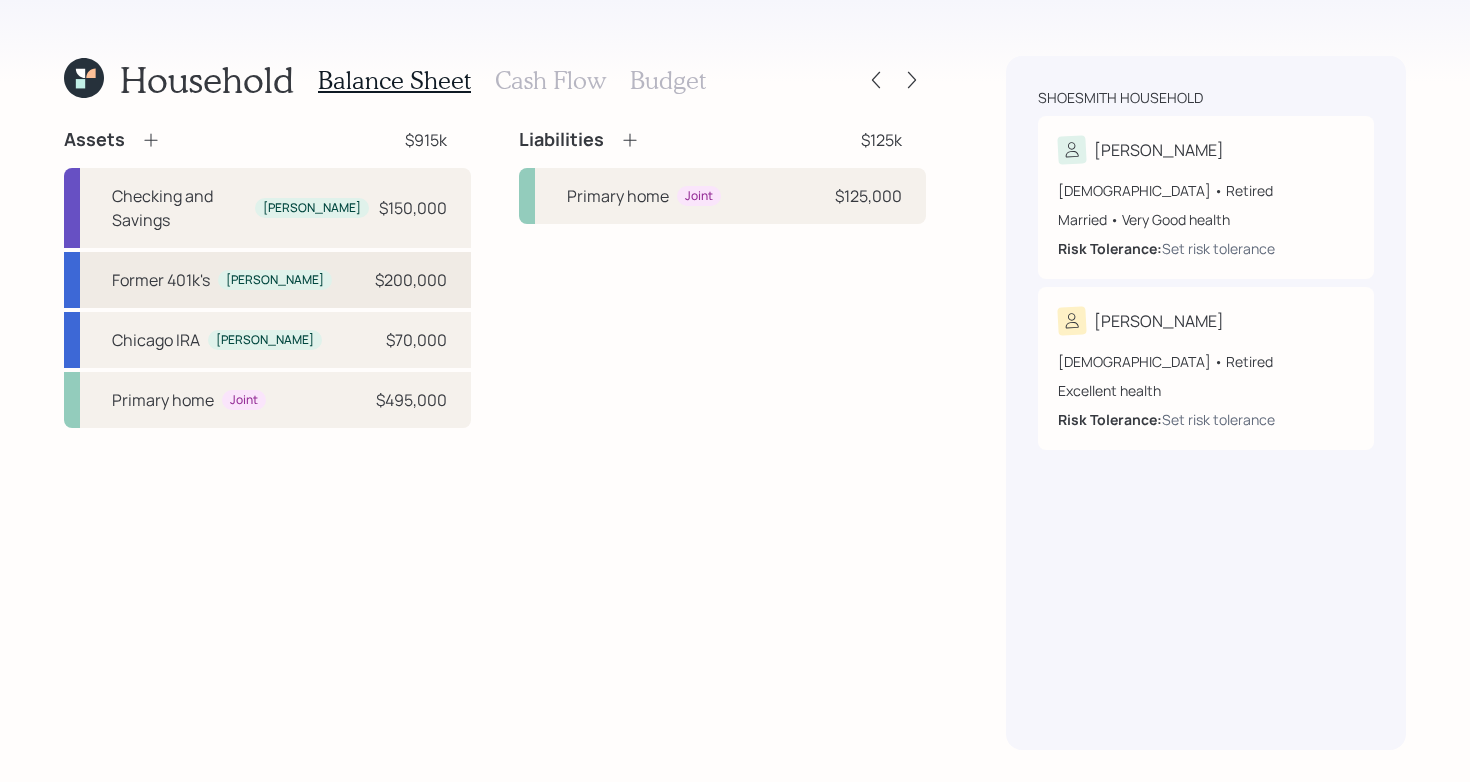 click on "Former 401k's [PERSON_NAME] $200,000" at bounding box center [267, 280] 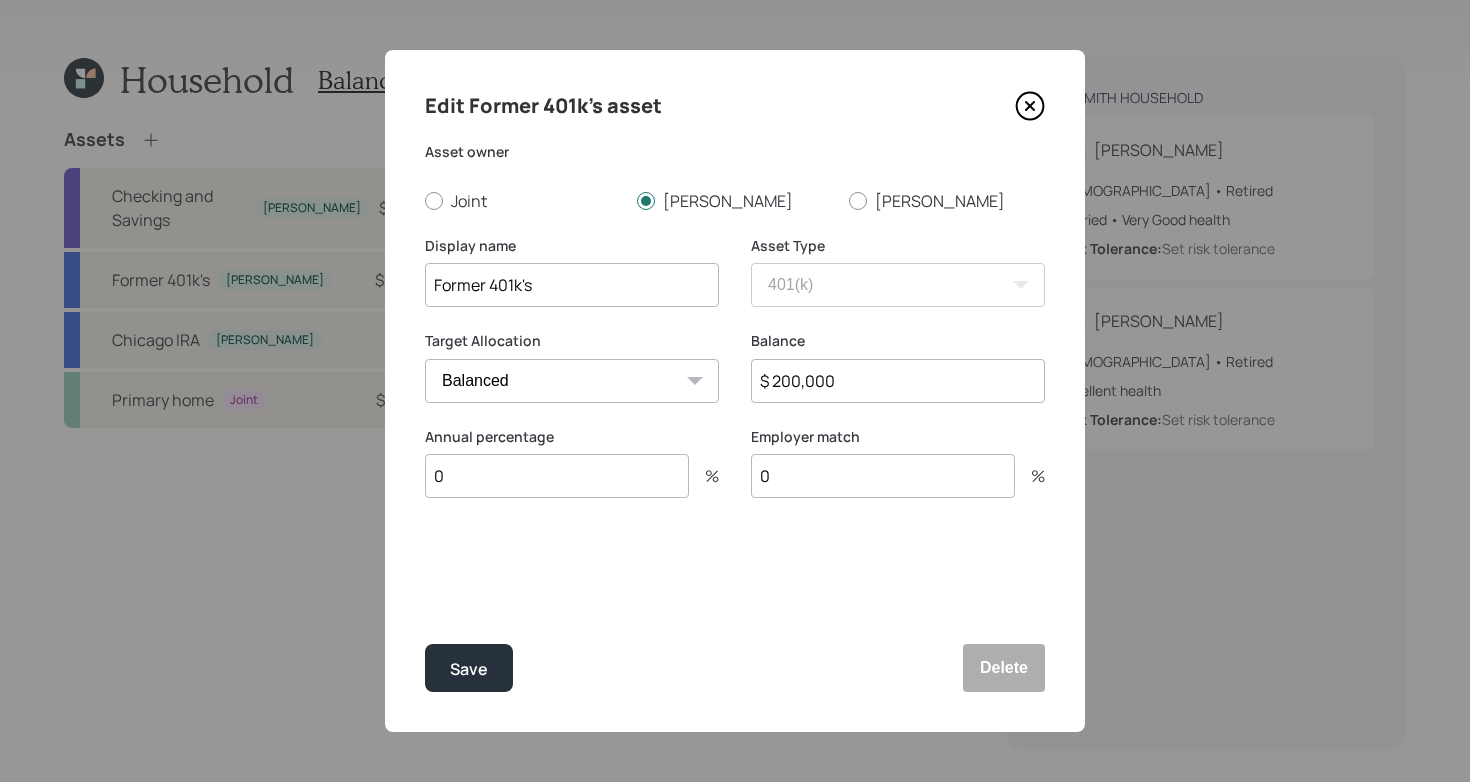 click on "Former 401k's" at bounding box center (572, 285) 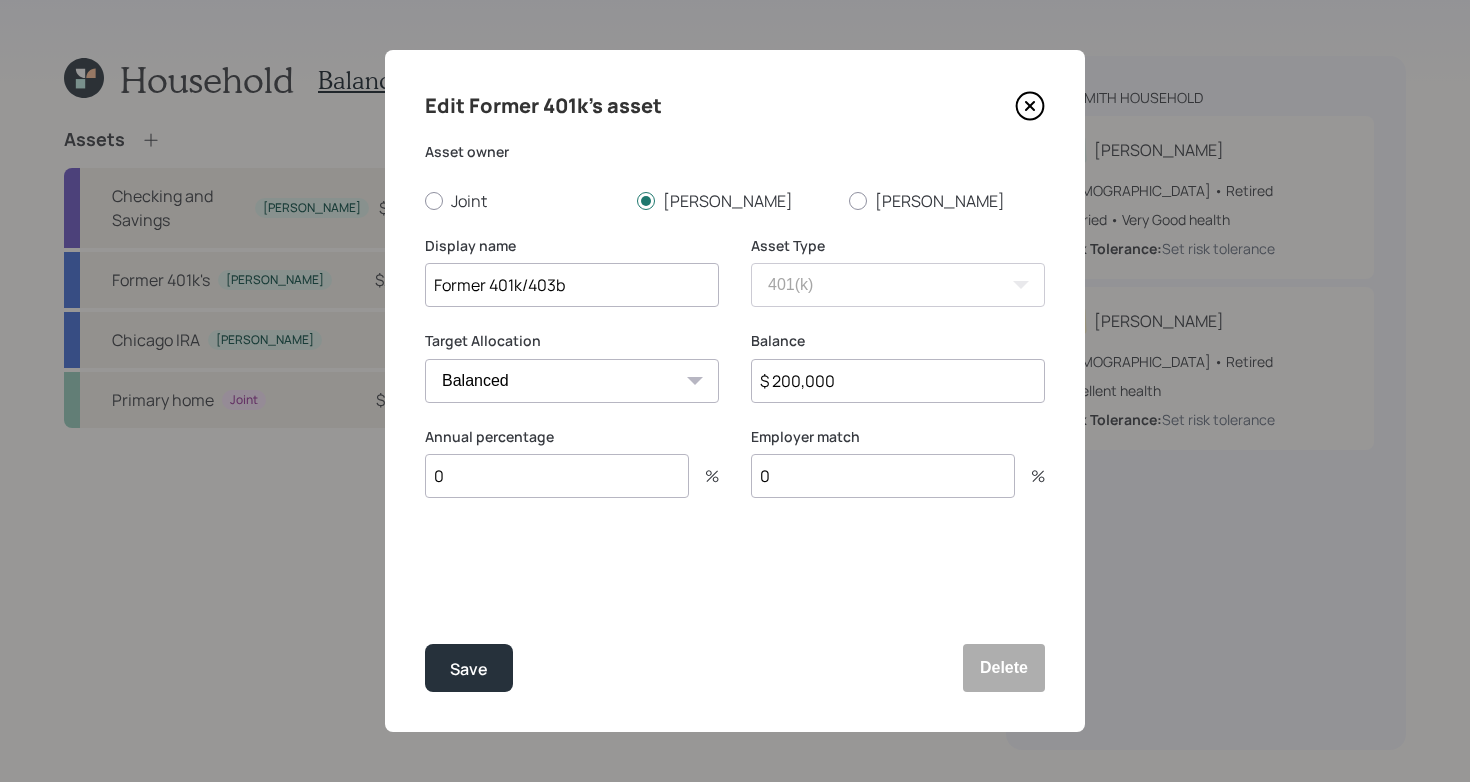 type on "Former 401k/403b" 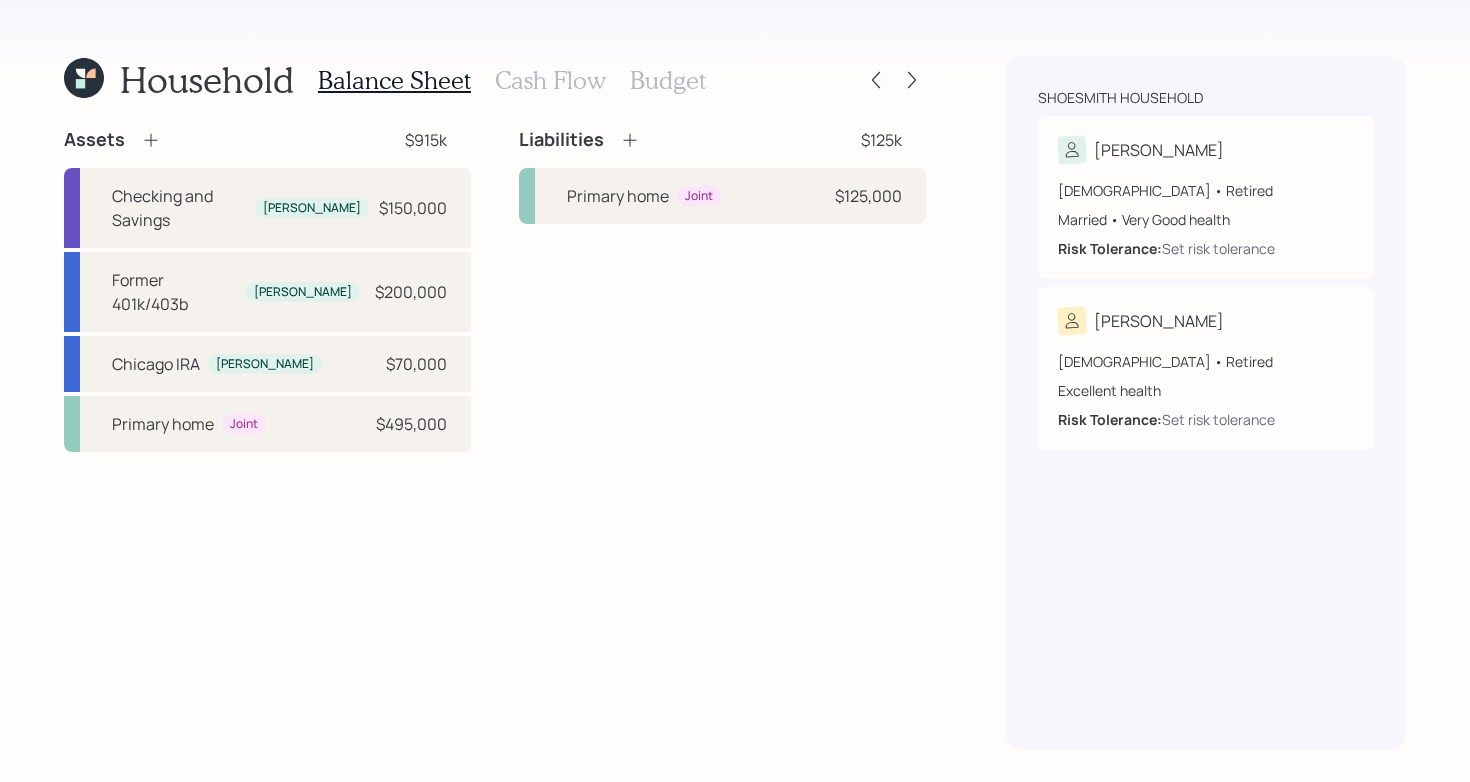 click on "Liabilities $125k Primary home Joint $125,000" at bounding box center (722, 290) 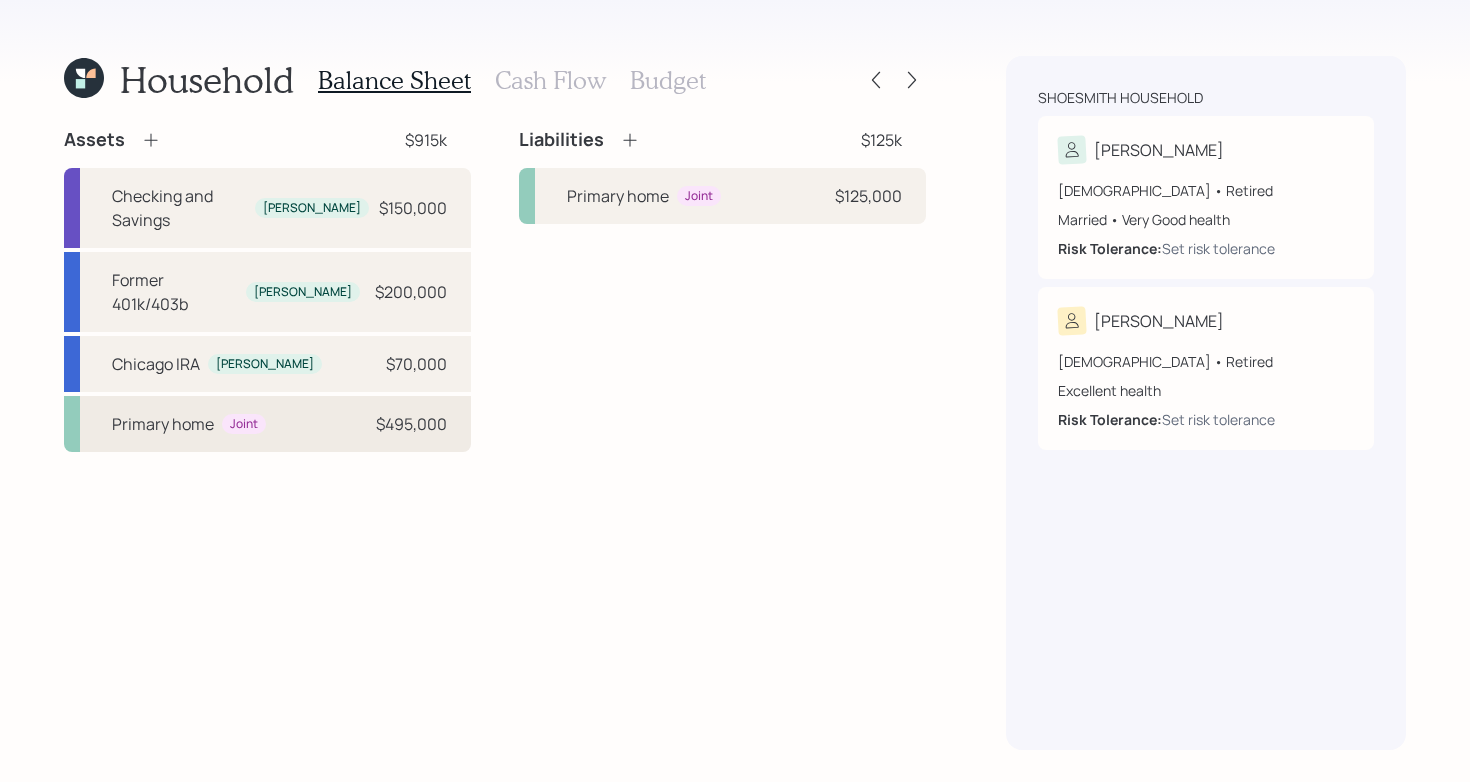 click on "Primary home Joint $495,000" at bounding box center (267, 424) 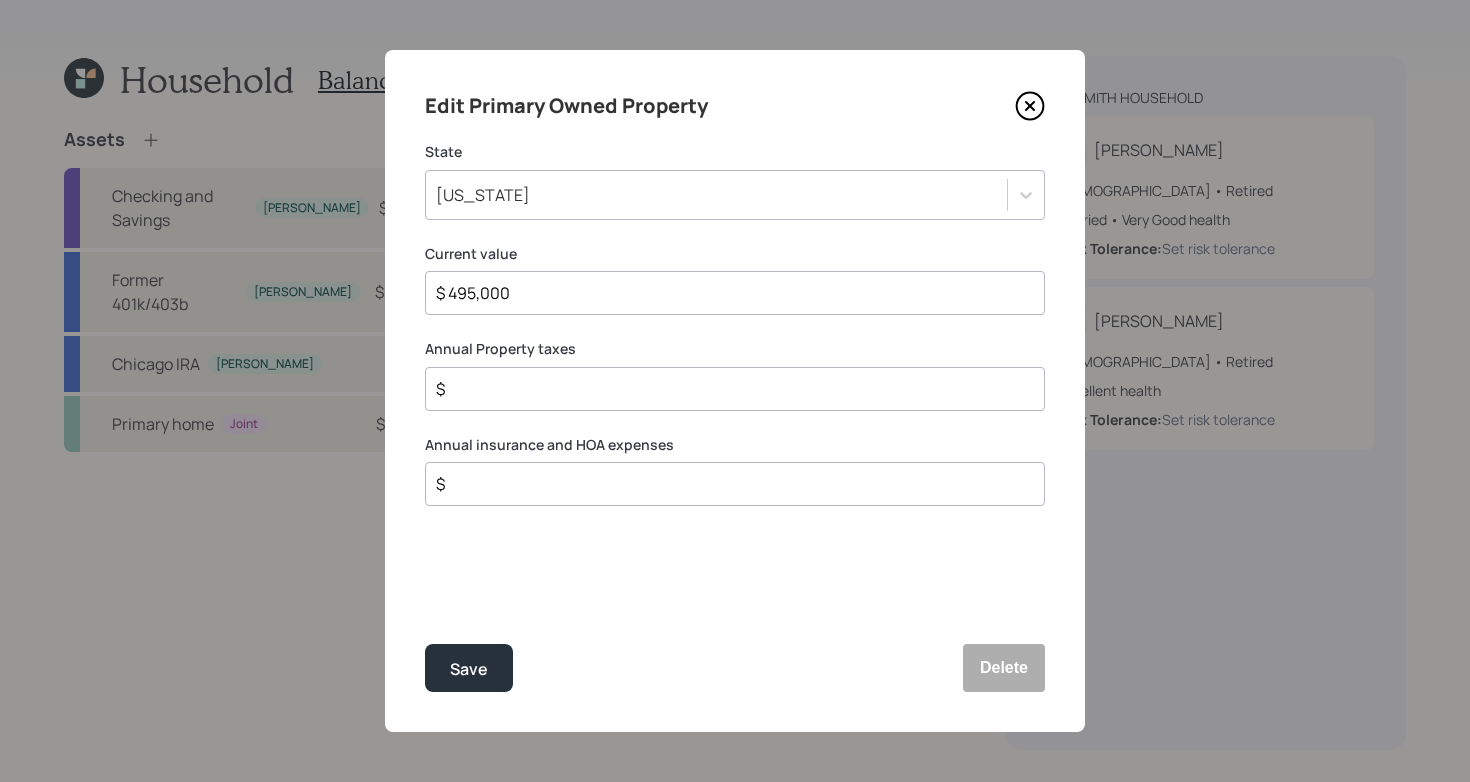 click on "$" at bounding box center [735, 389] 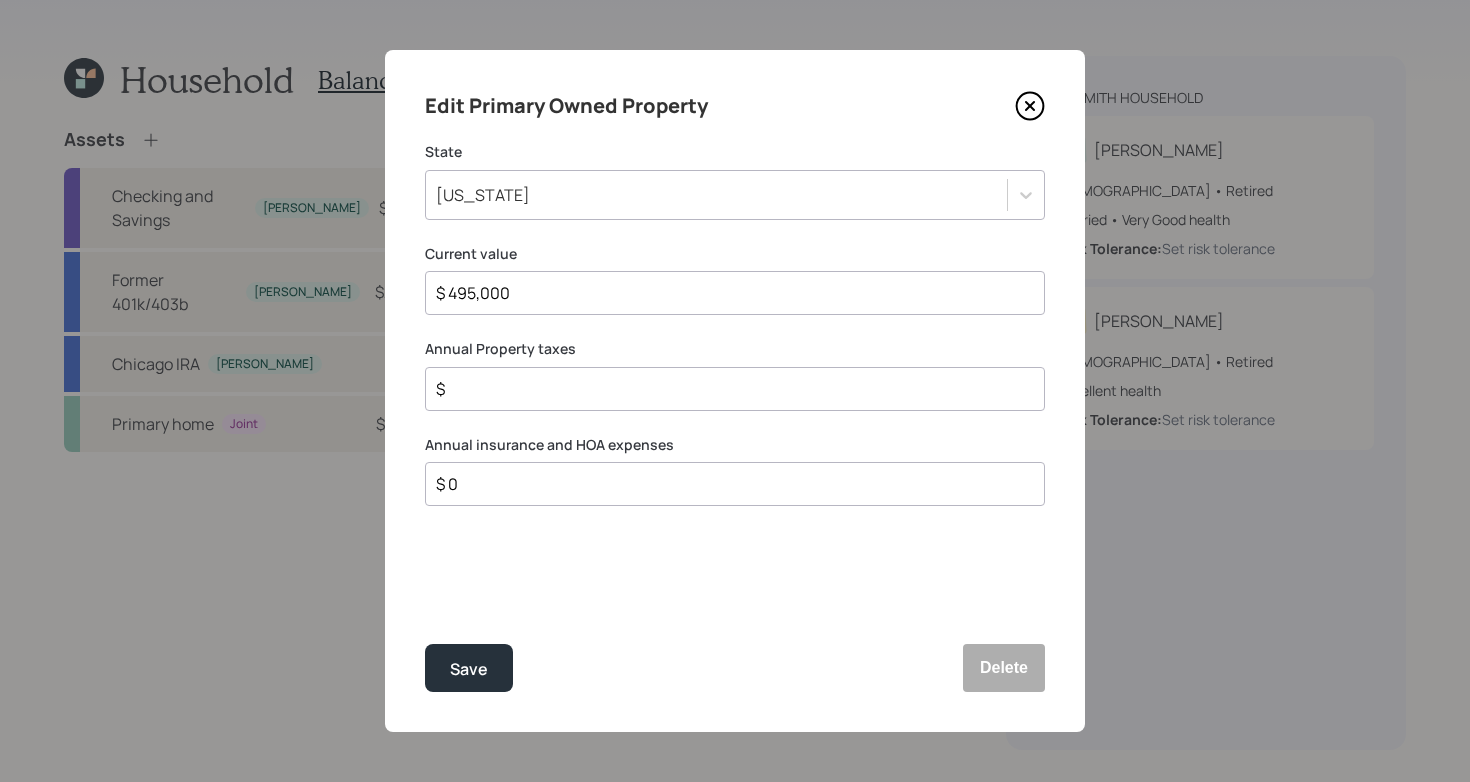 type on "$ 0" 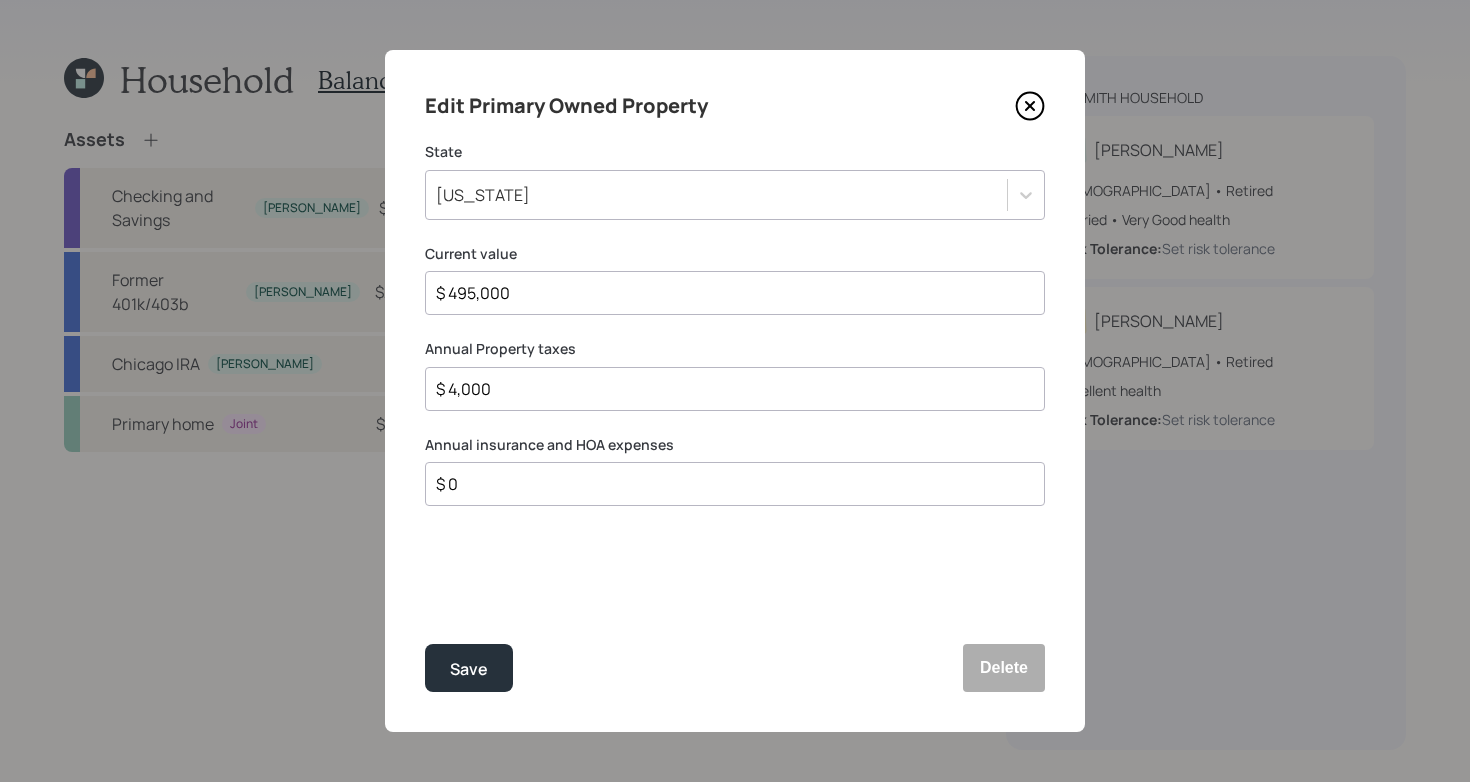 type on "$ 4,000" 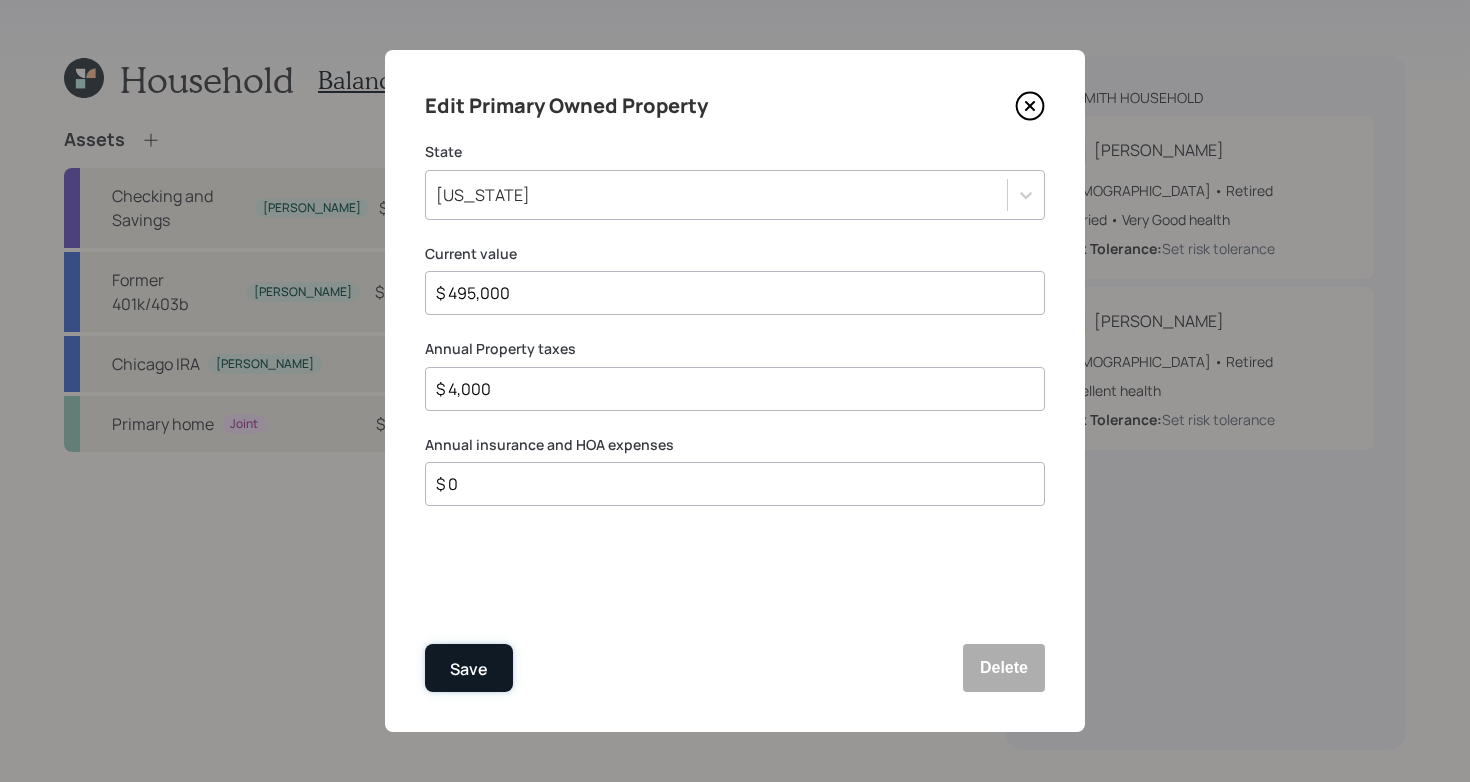 click on "Save" at bounding box center [469, 669] 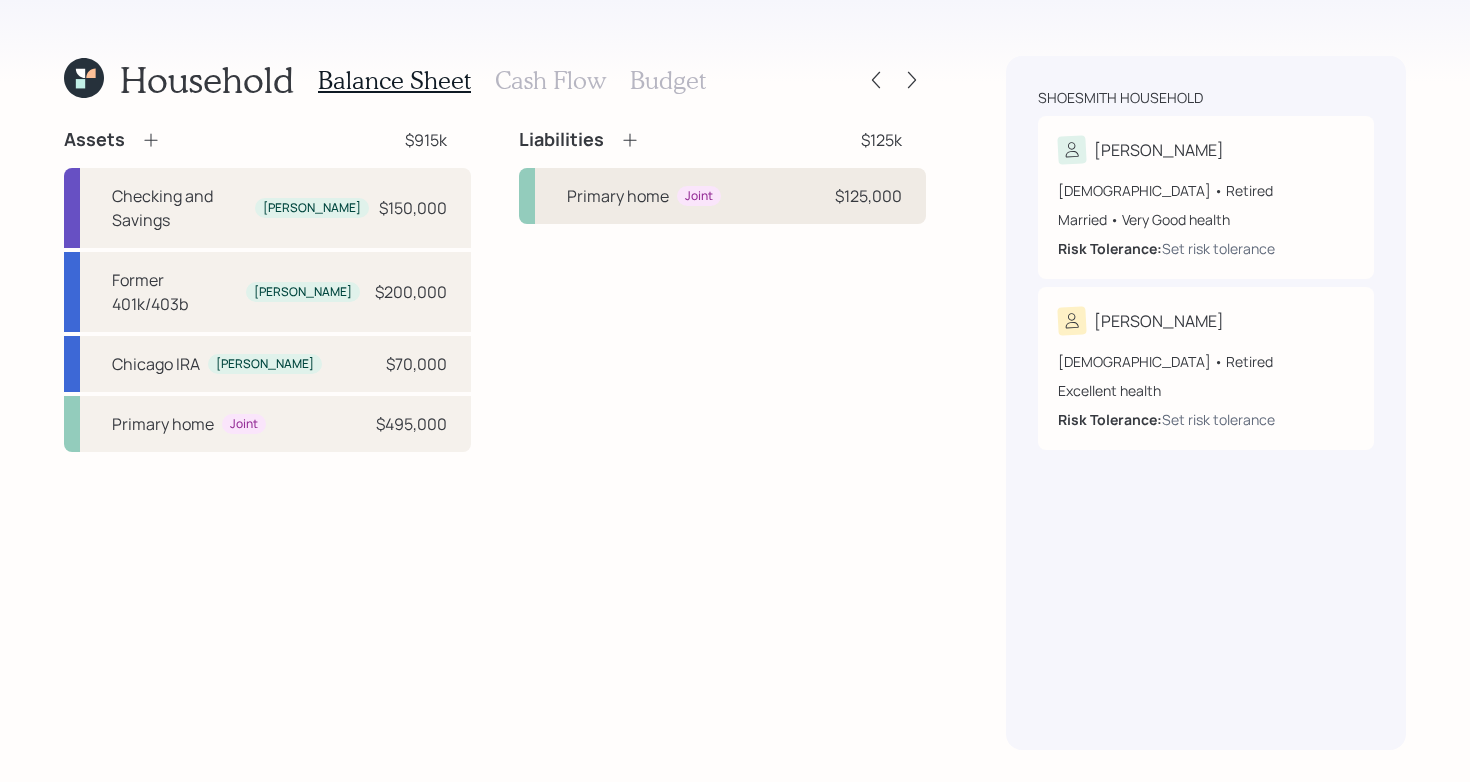click on "Primary home Joint $125,000" at bounding box center (722, 196) 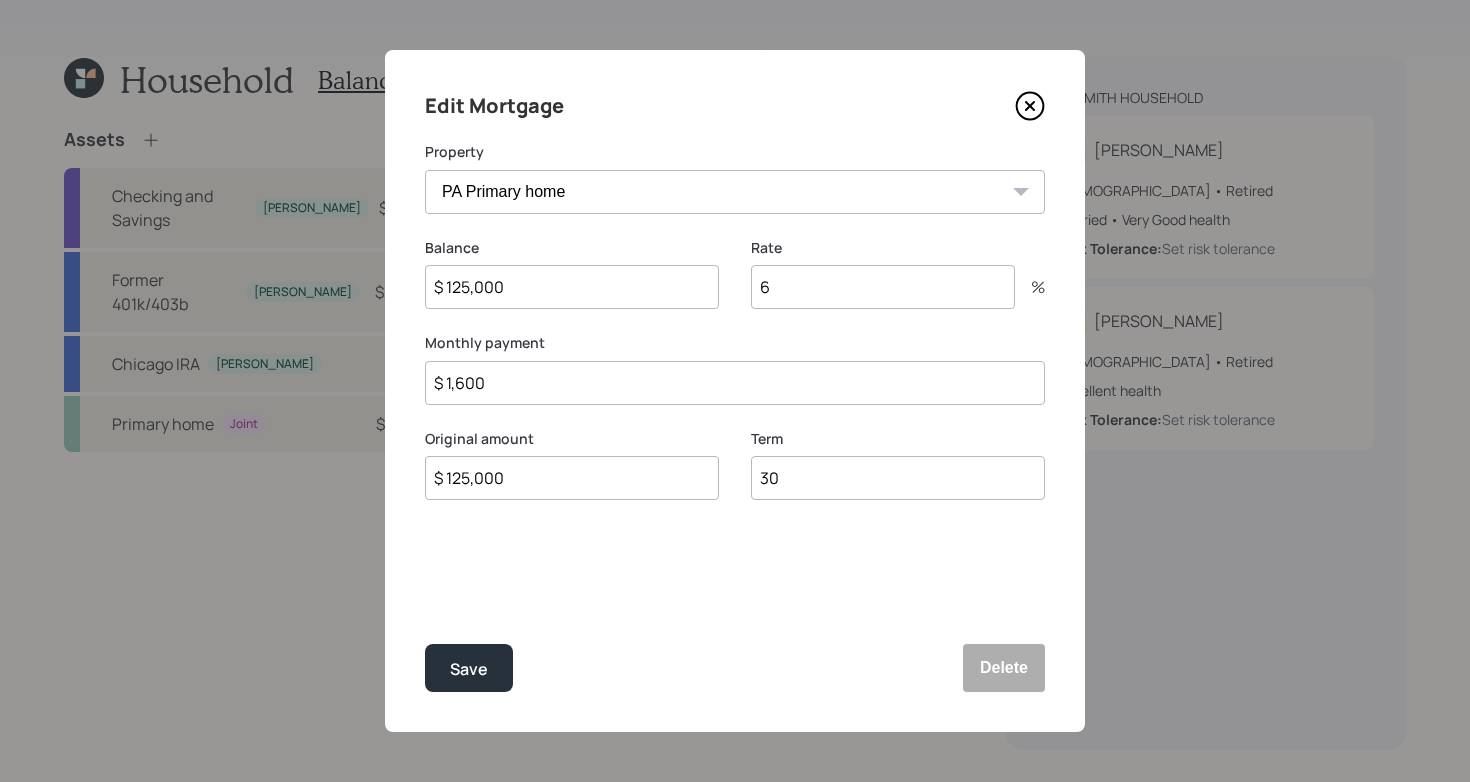 click on "6" at bounding box center [883, 287] 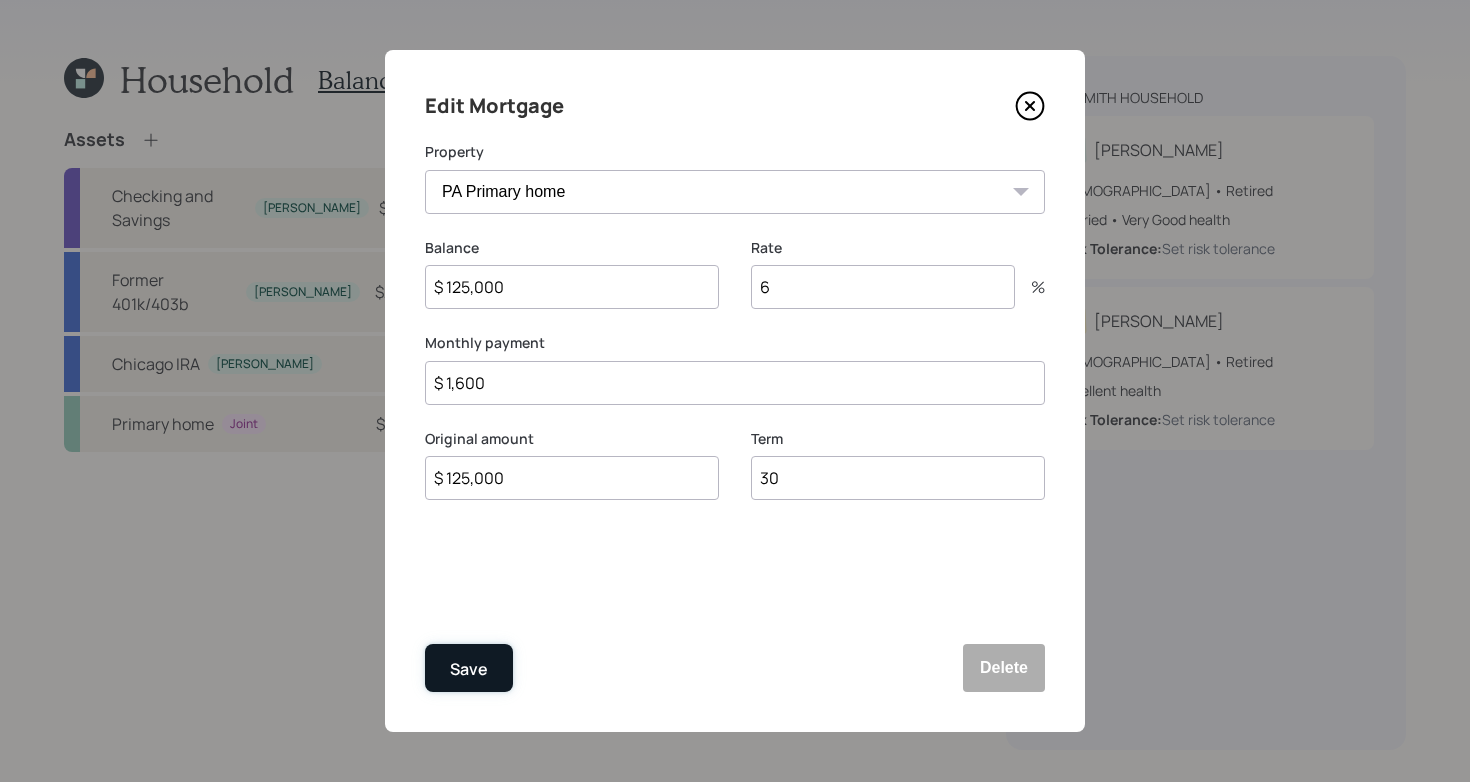 click on "Save" at bounding box center [469, 669] 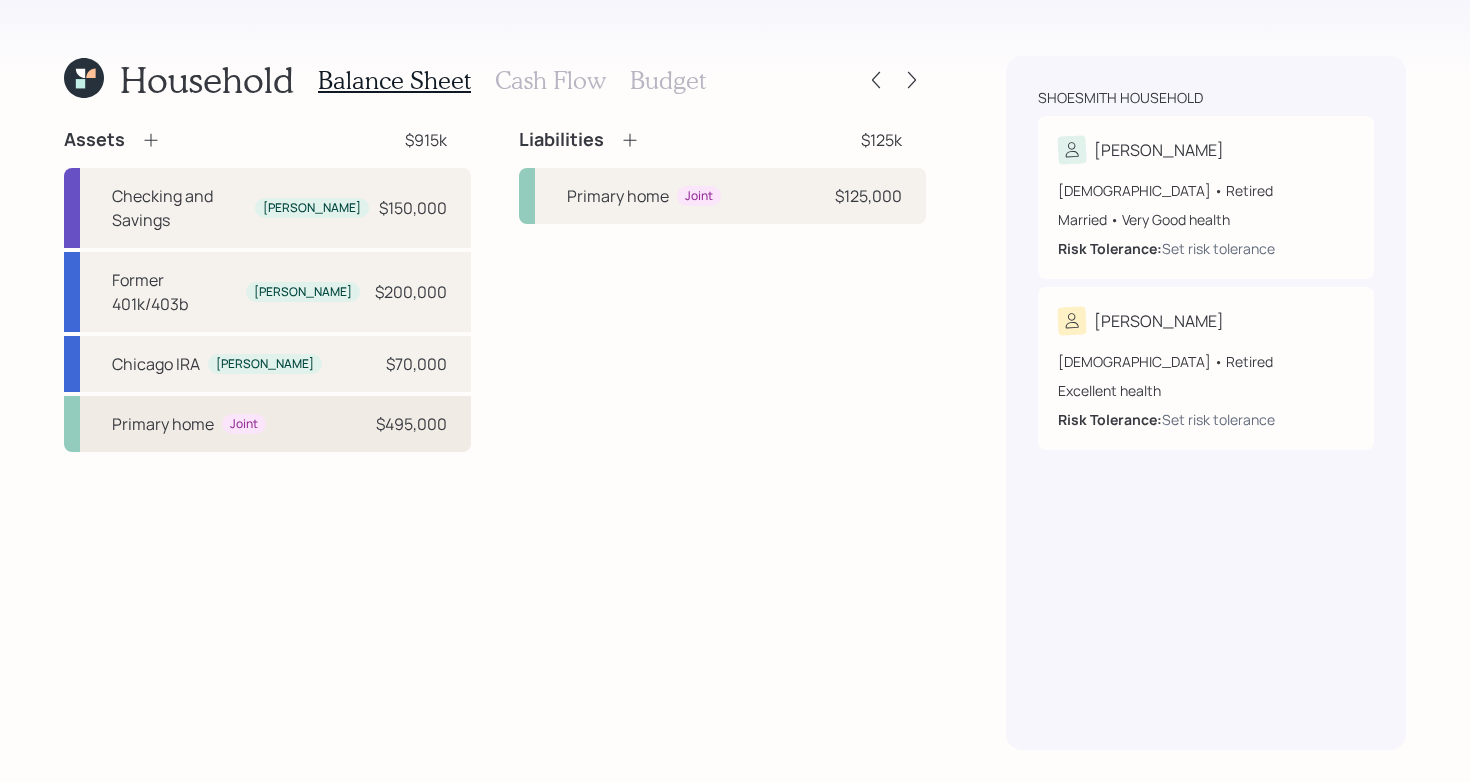 click on "Primary home Joint $495,000" at bounding box center [267, 424] 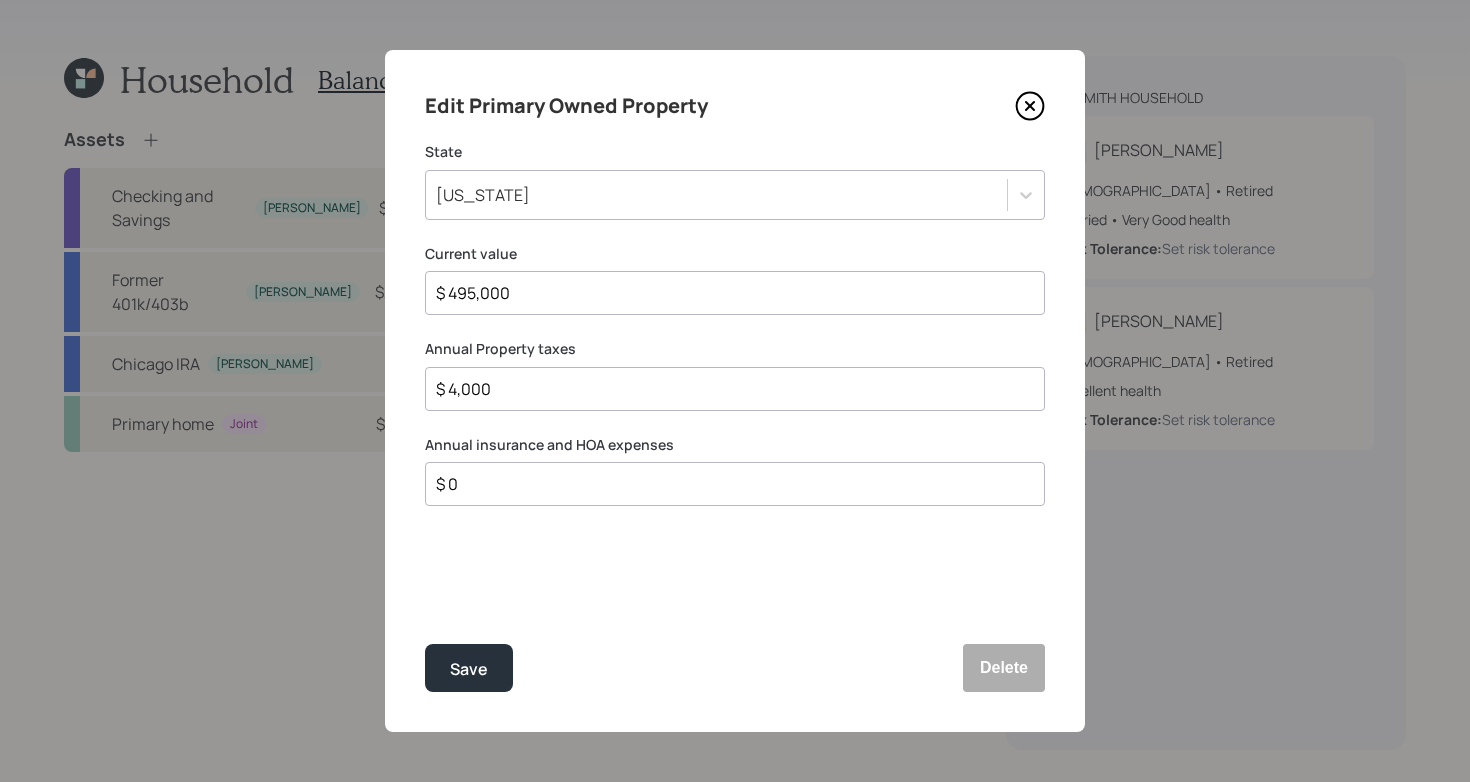 click 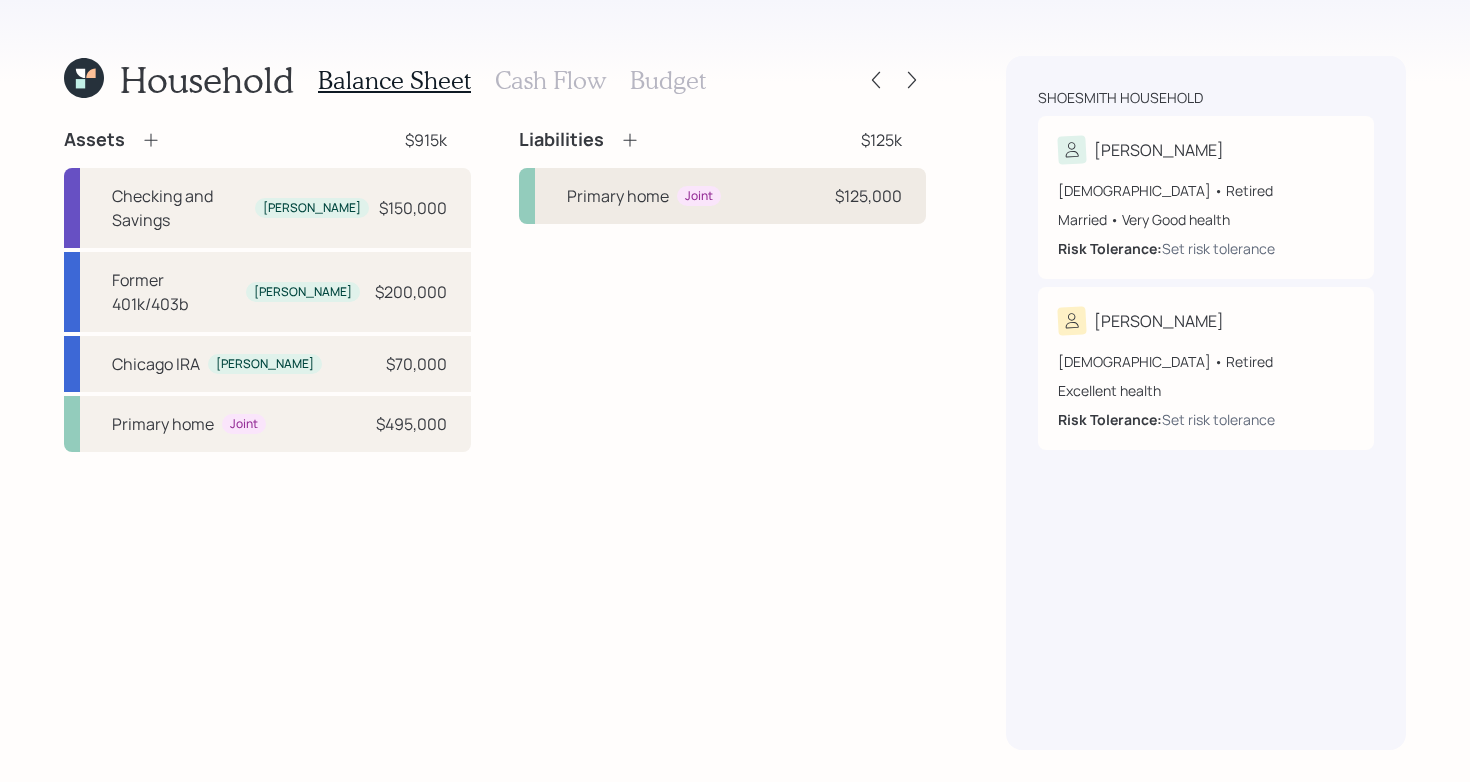 click on "Primary home" at bounding box center [618, 196] 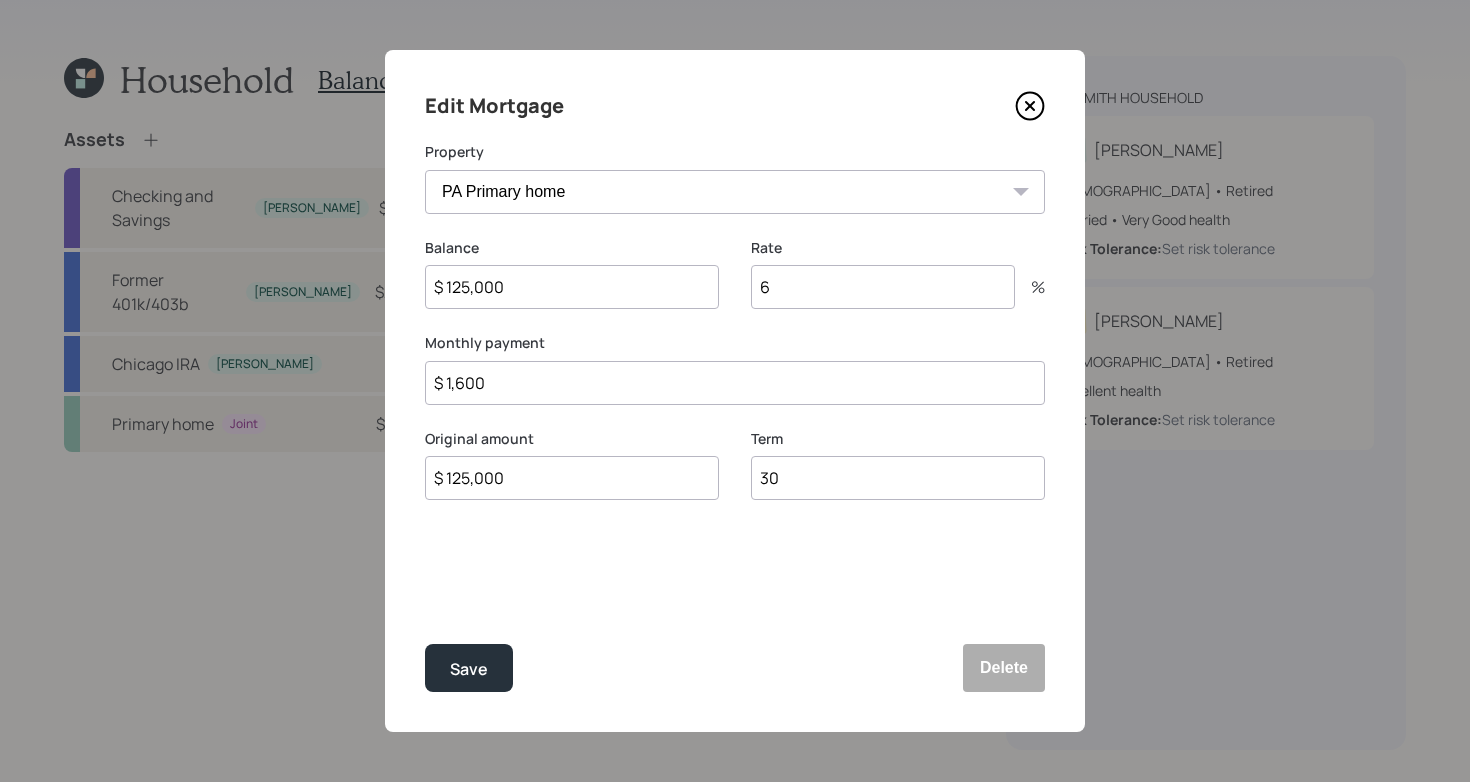click on "$ 1,600" at bounding box center [735, 383] 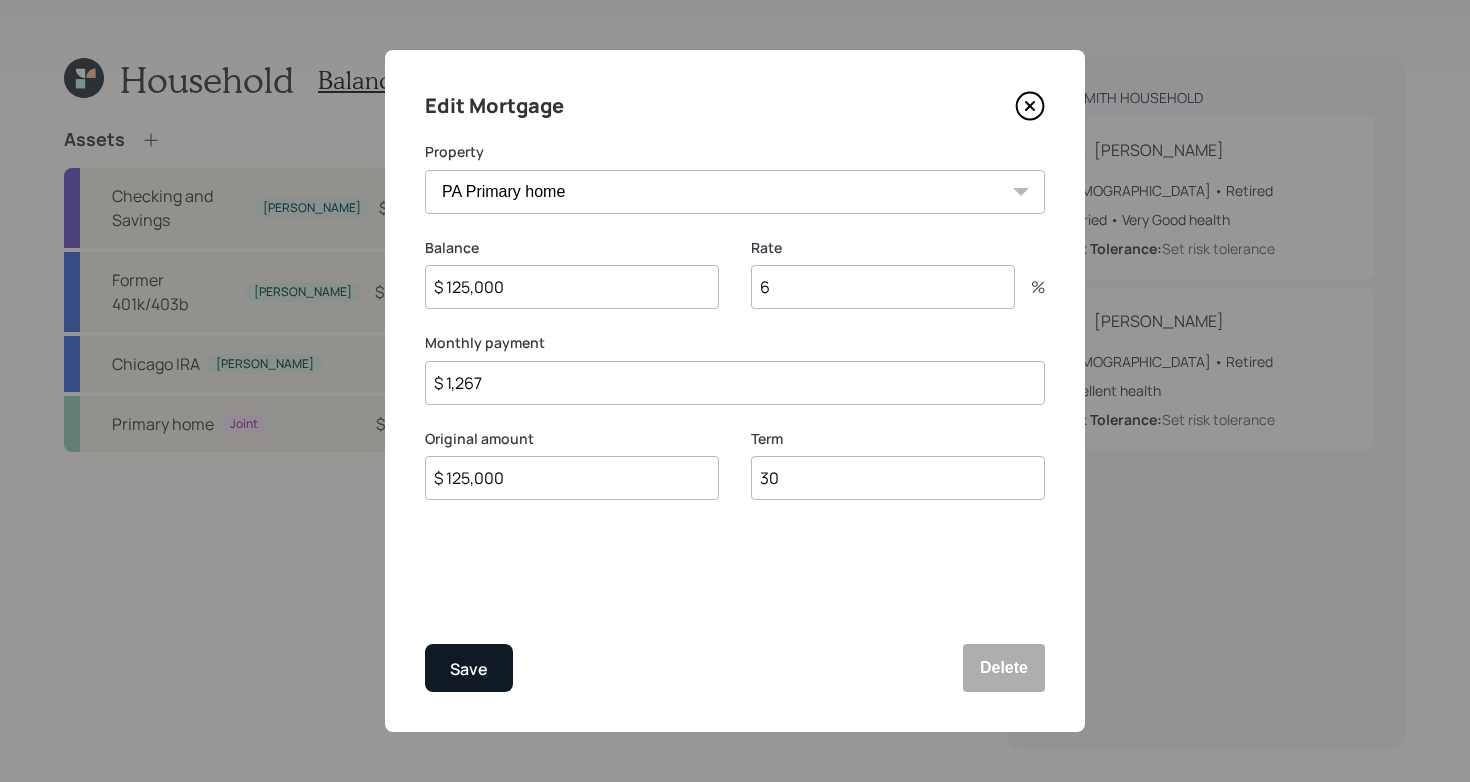 type on "$ 1,267" 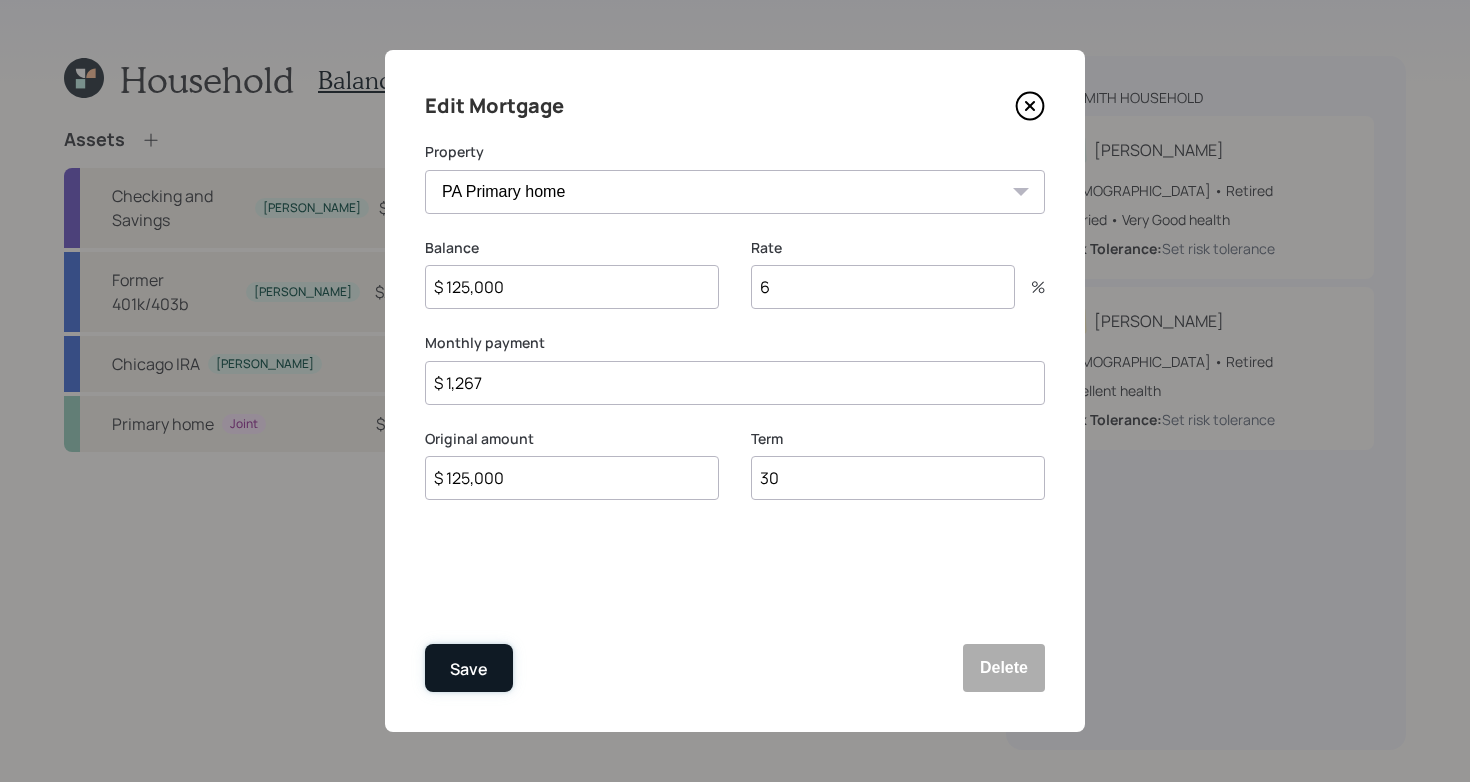click on "Save" at bounding box center (469, 669) 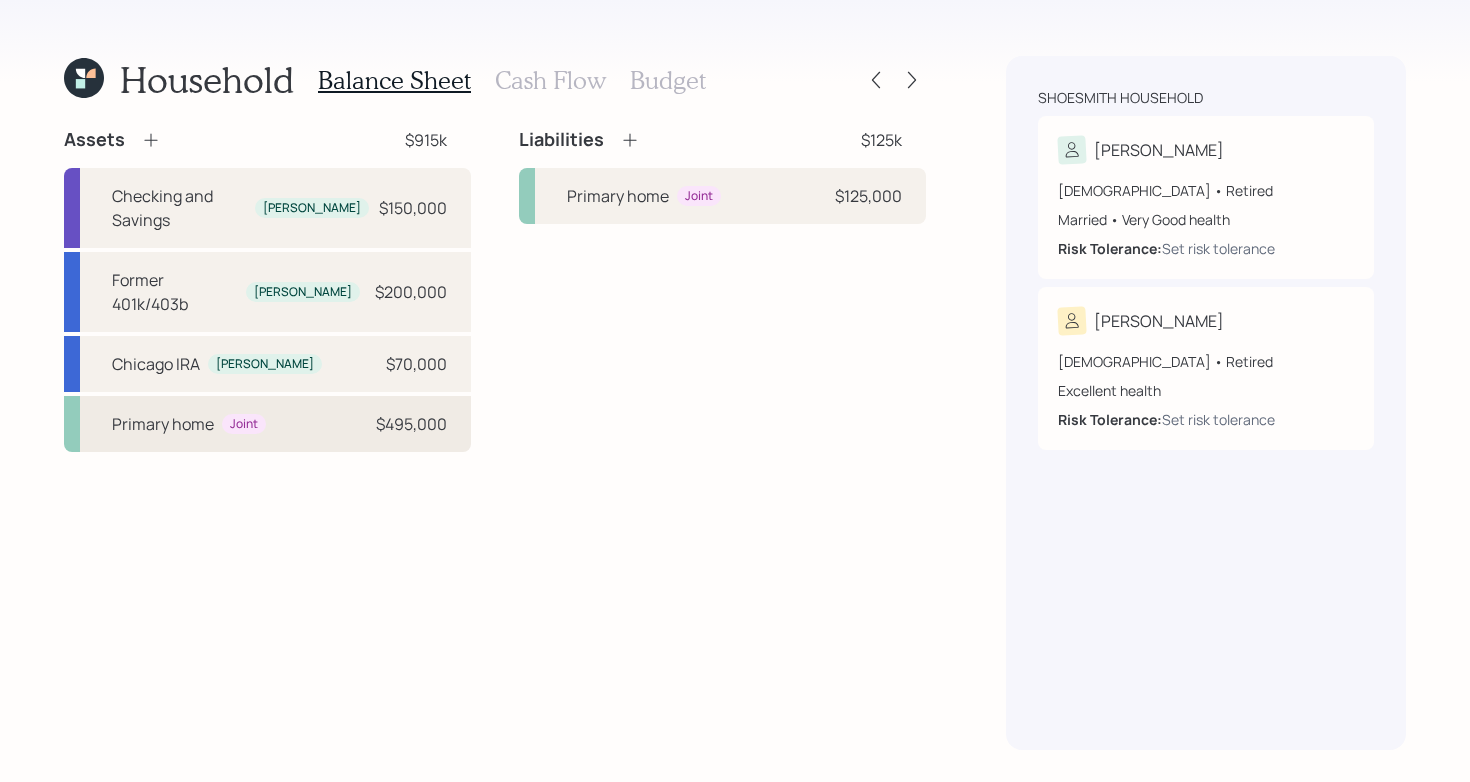 click on "Primary home Joint $495,000" at bounding box center (267, 424) 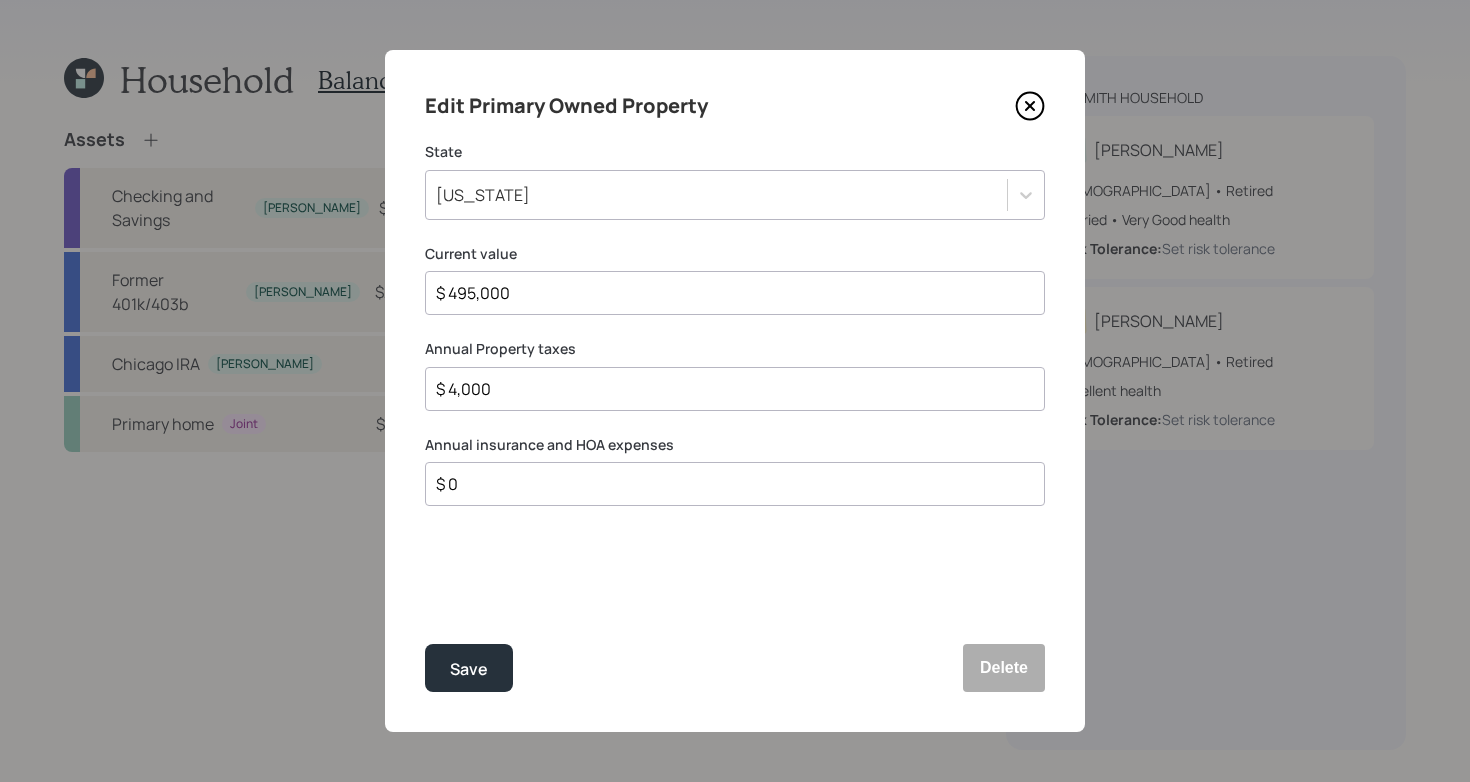 click 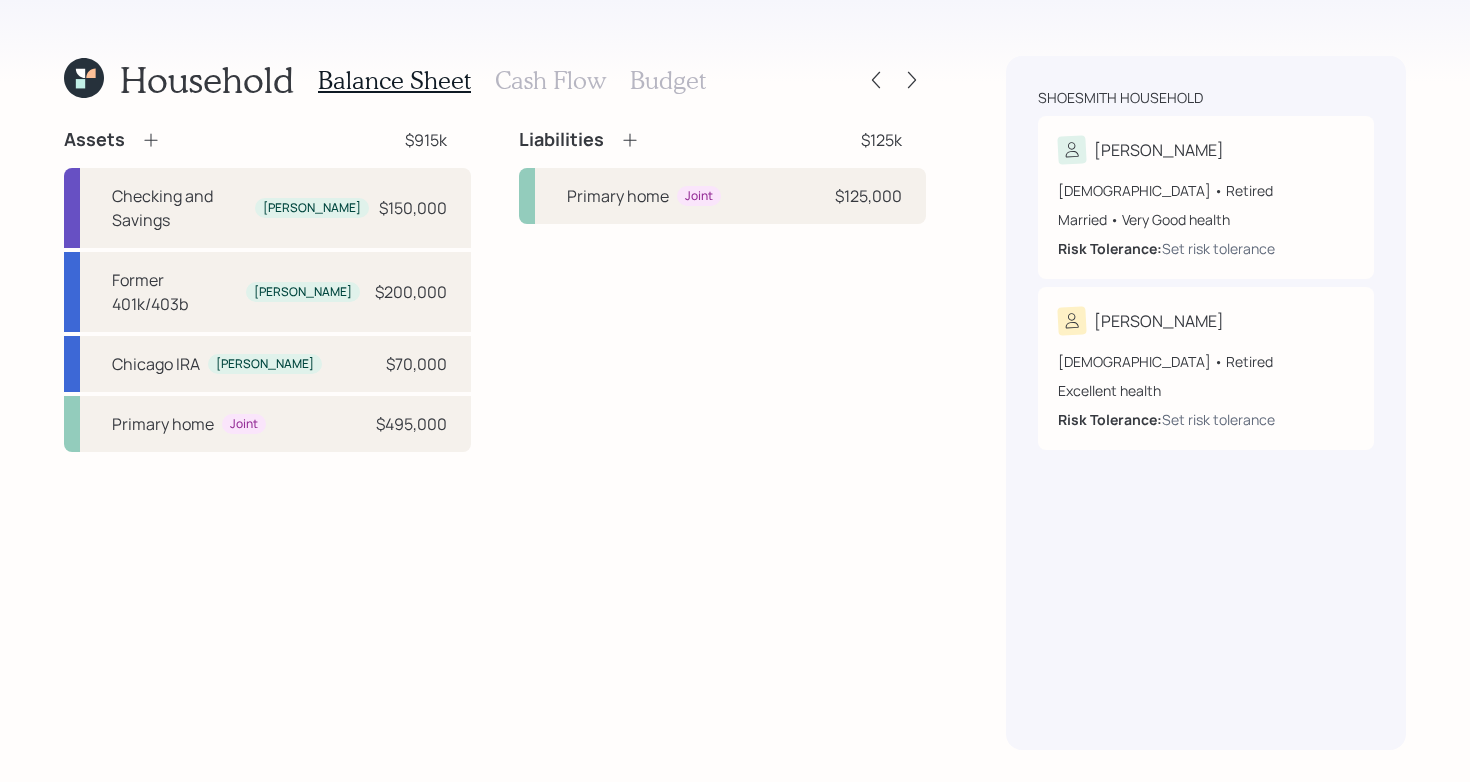 click on "Assets $915k Checking and Savings [PERSON_NAME] $150,000 Former 401k/403b [PERSON_NAME] $200,000 Chicago IRA [PERSON_NAME] $70,000 Primary home Joint $495,000 Liabilities $125k Primary home Joint $125,000" at bounding box center (495, 439) 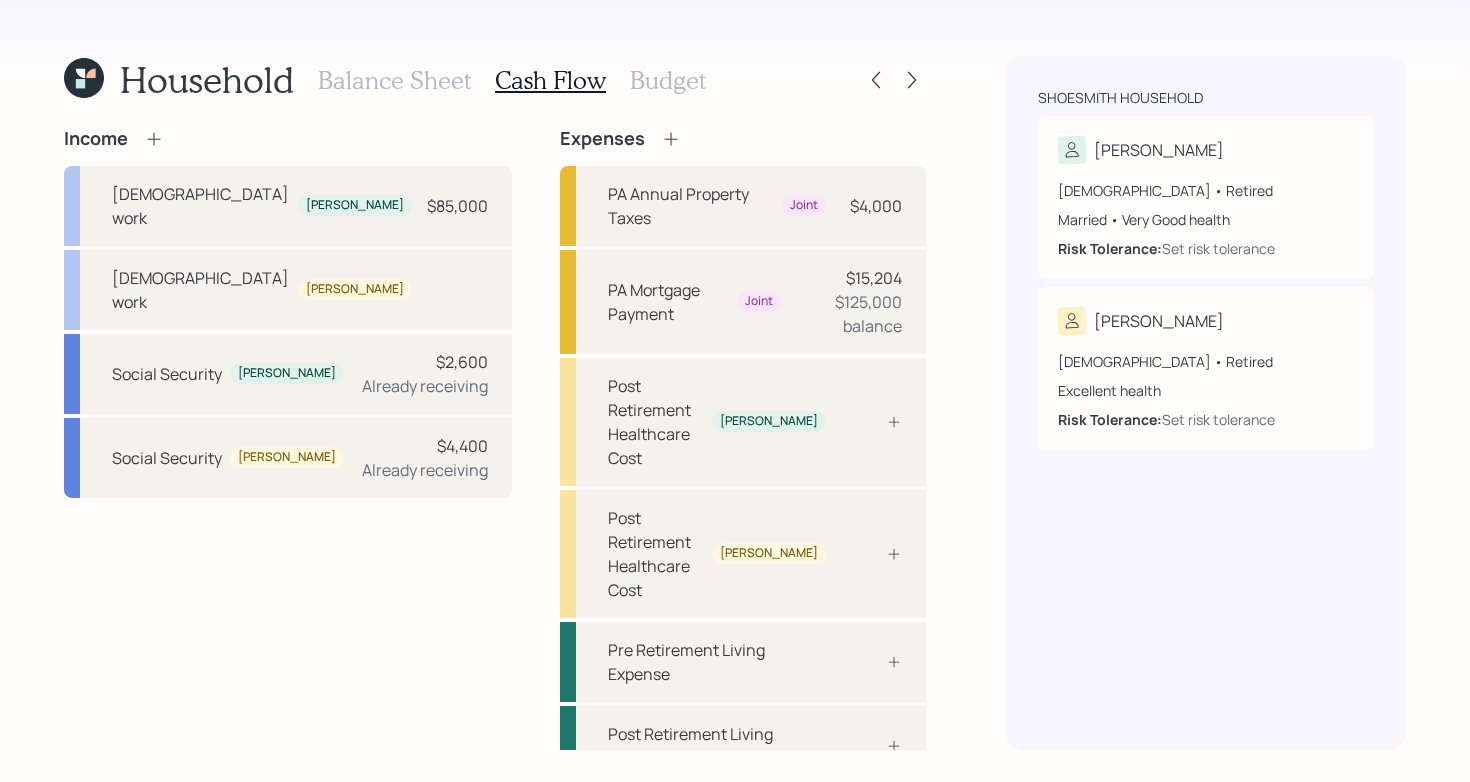 click on "Income [DEMOGRAPHIC_DATA] work [PERSON_NAME] $85,000 [DEMOGRAPHIC_DATA] work [PERSON_NAME] Social Security [PERSON_NAME] $2,600 Already receiving Social Security [PERSON_NAME] $4,400 Already receiving" at bounding box center [288, 457] 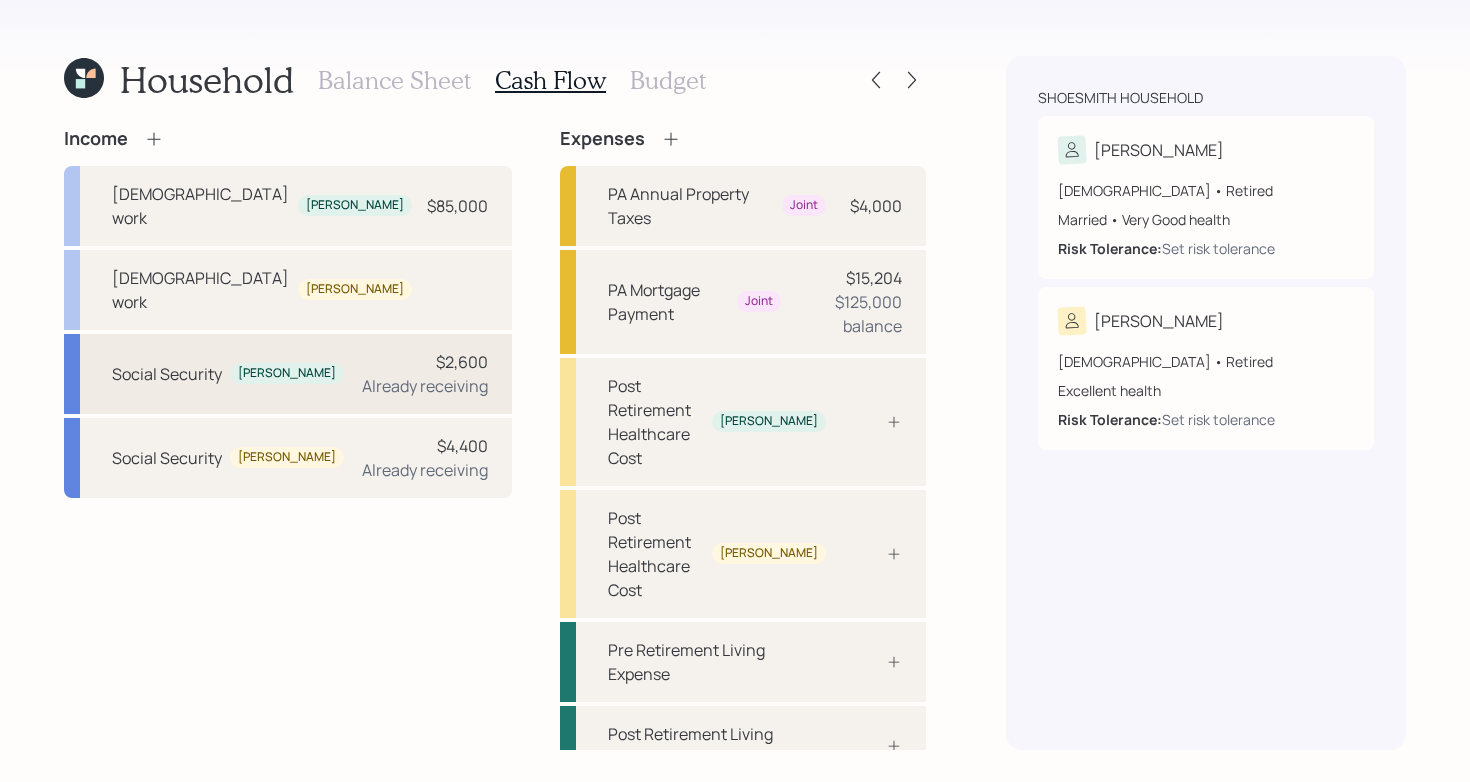 click on "Already receiving" at bounding box center (425, 386) 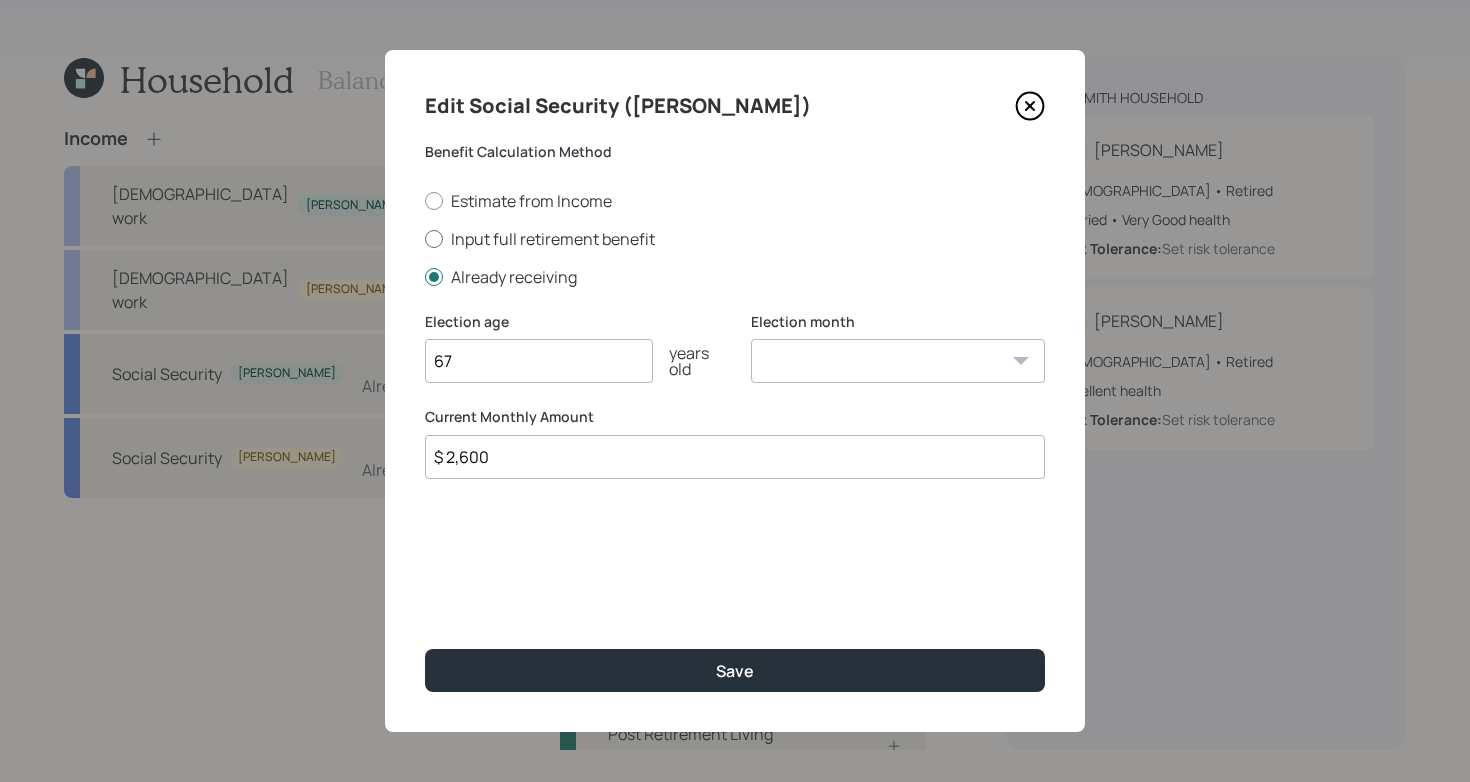 click on "Input full retirement benefit" at bounding box center (735, 239) 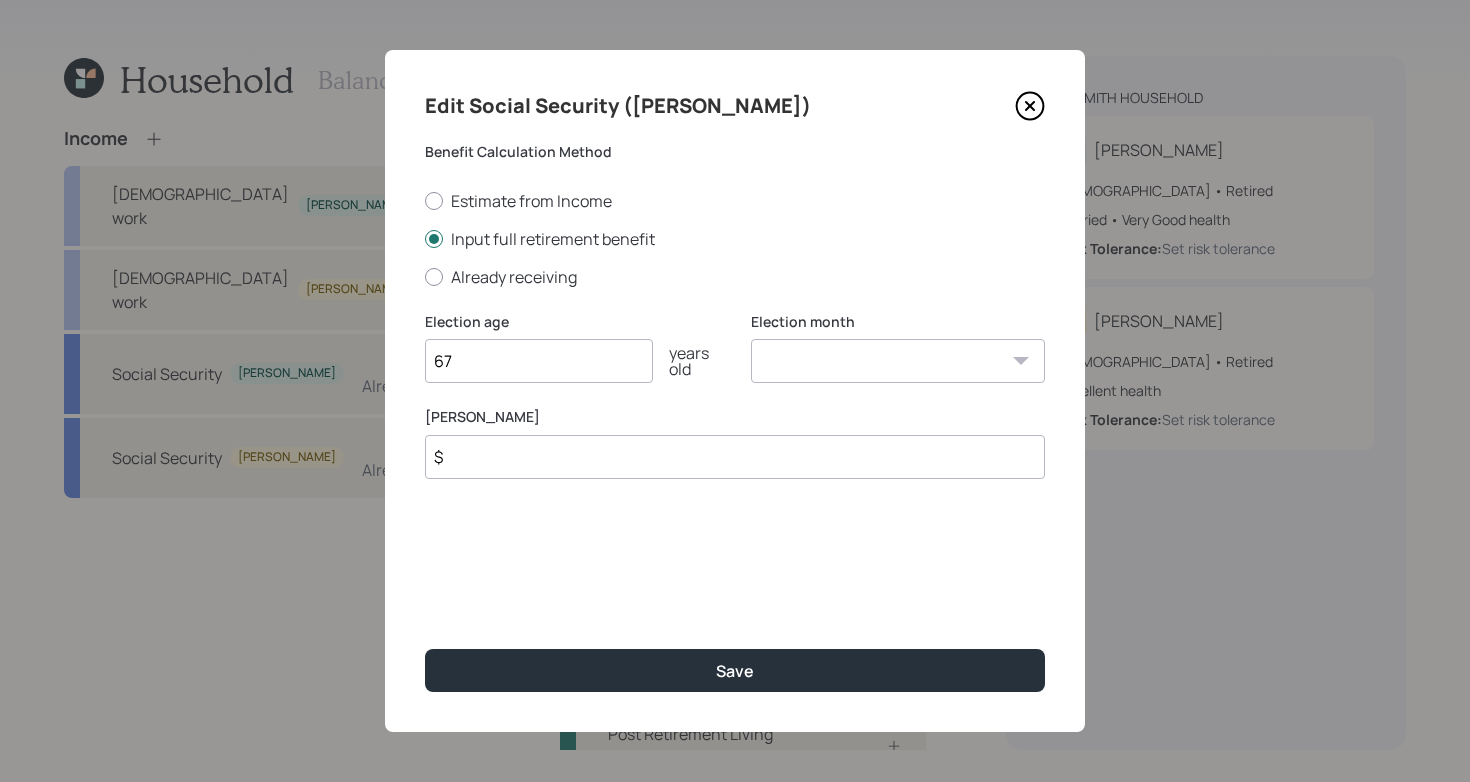 click on "67" at bounding box center (539, 361) 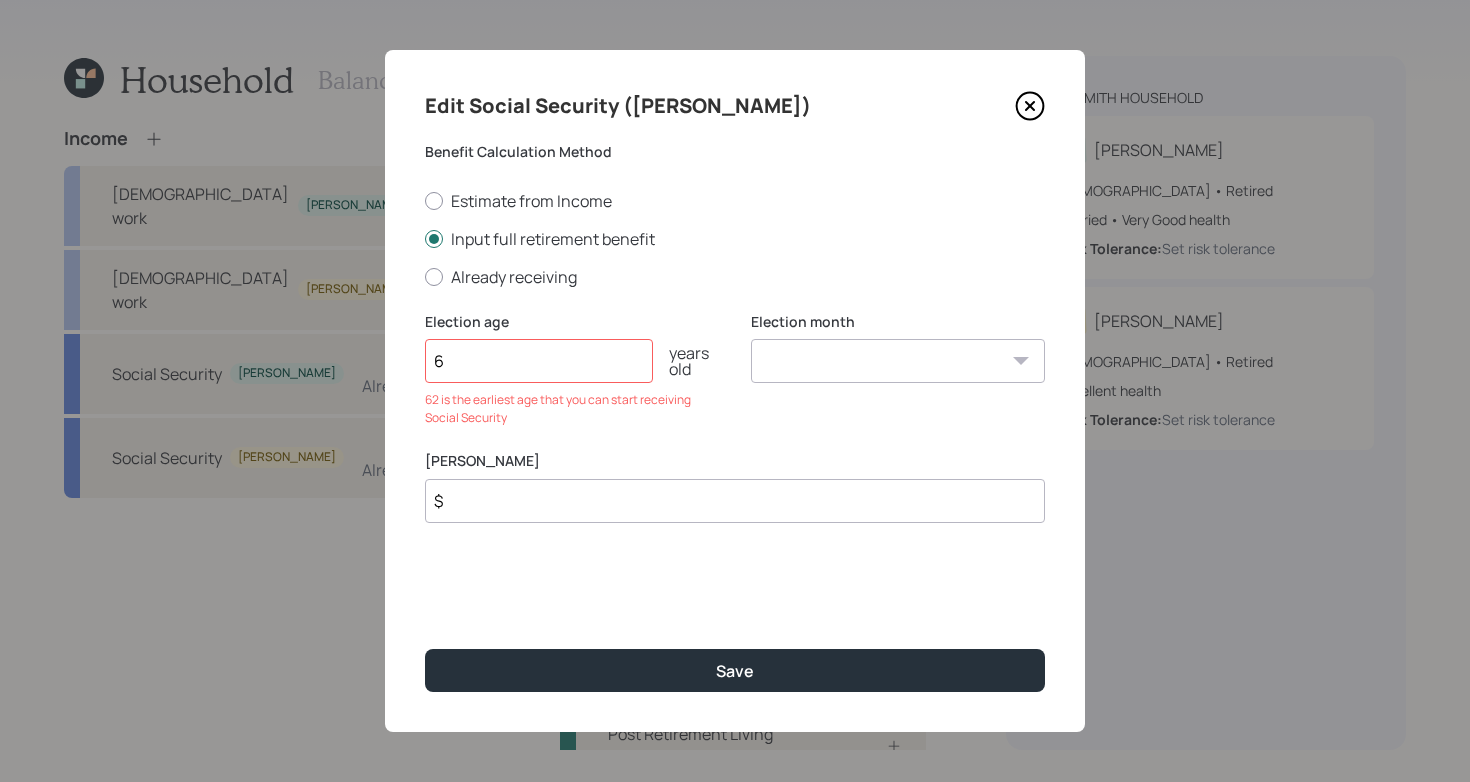 click on "6" at bounding box center [539, 361] 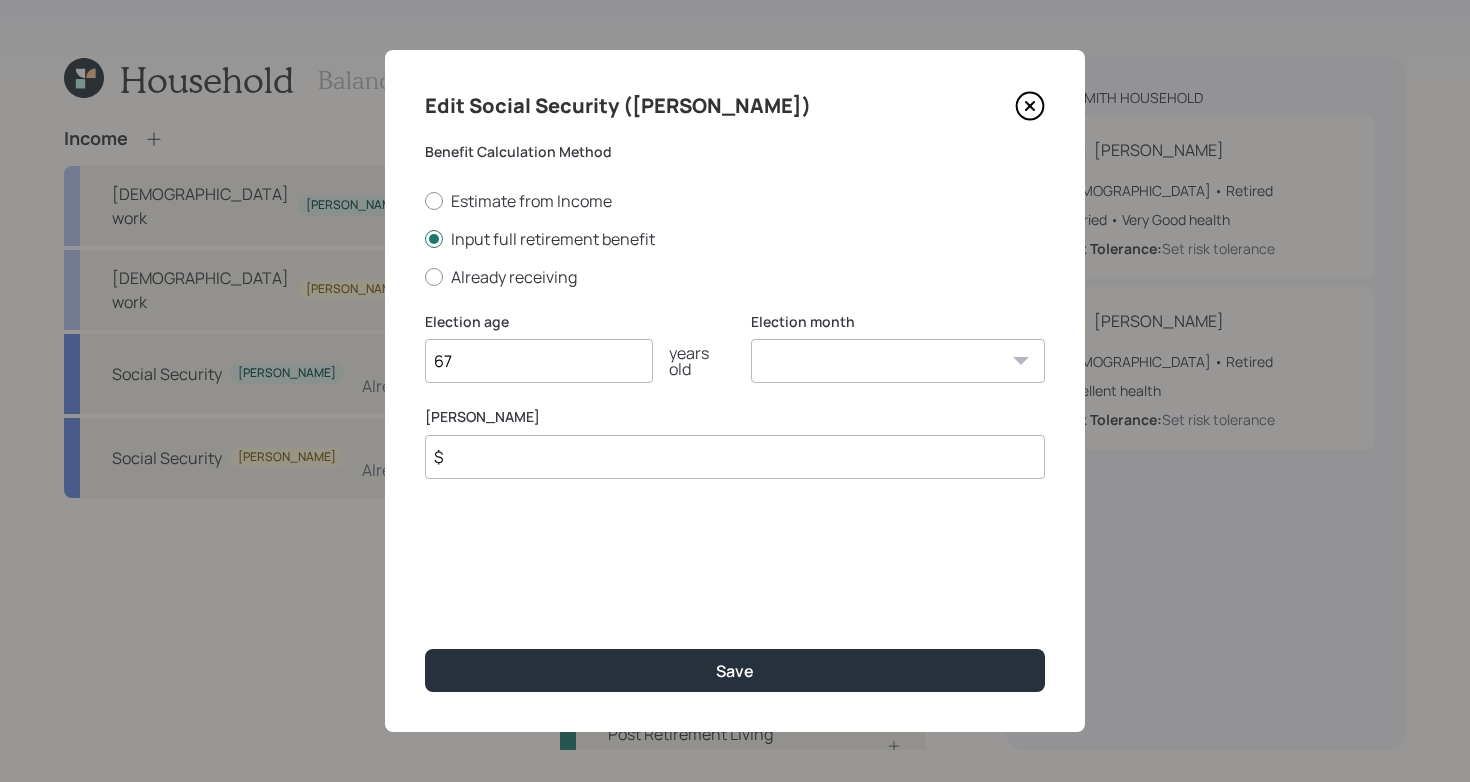 click on "$" at bounding box center (735, 457) 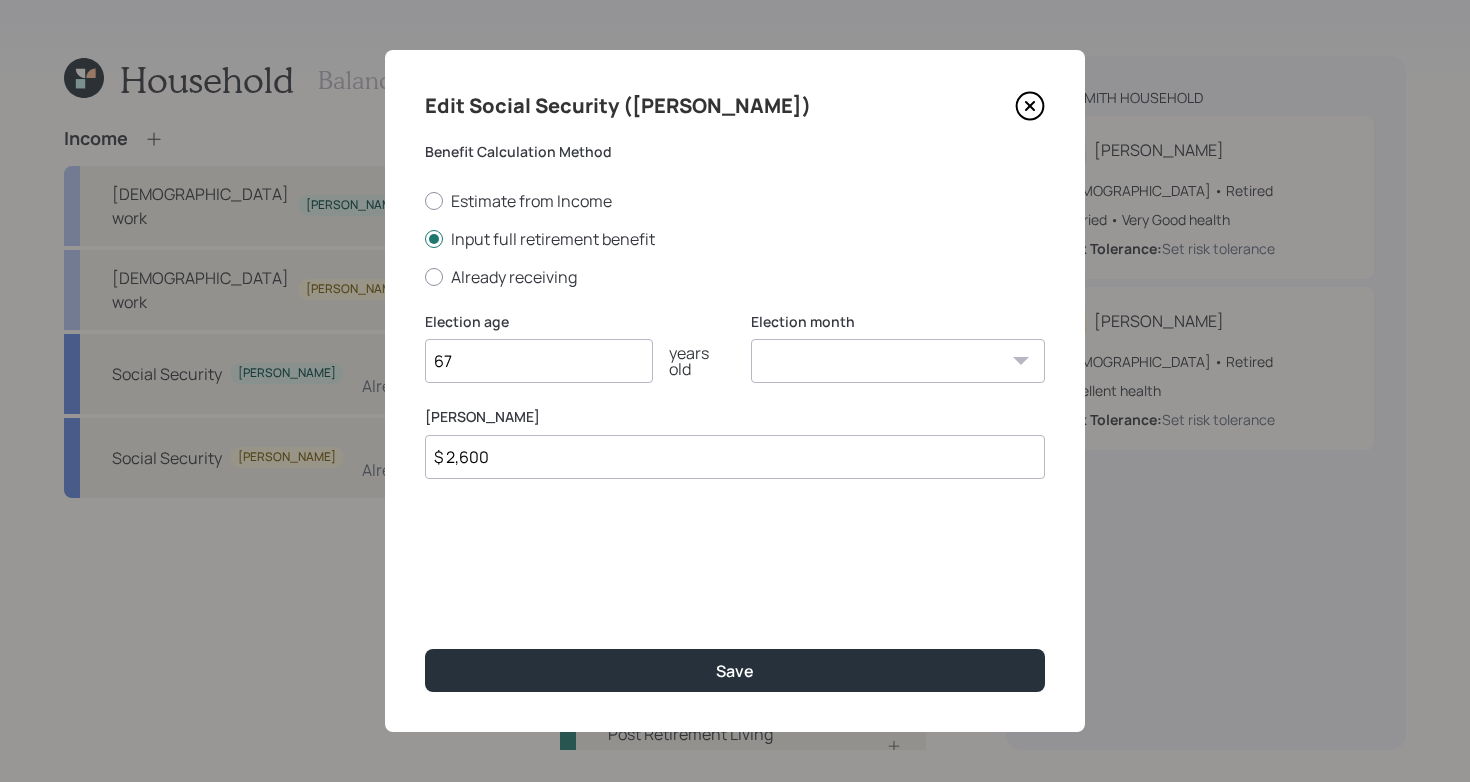 type on "$ 2,600" 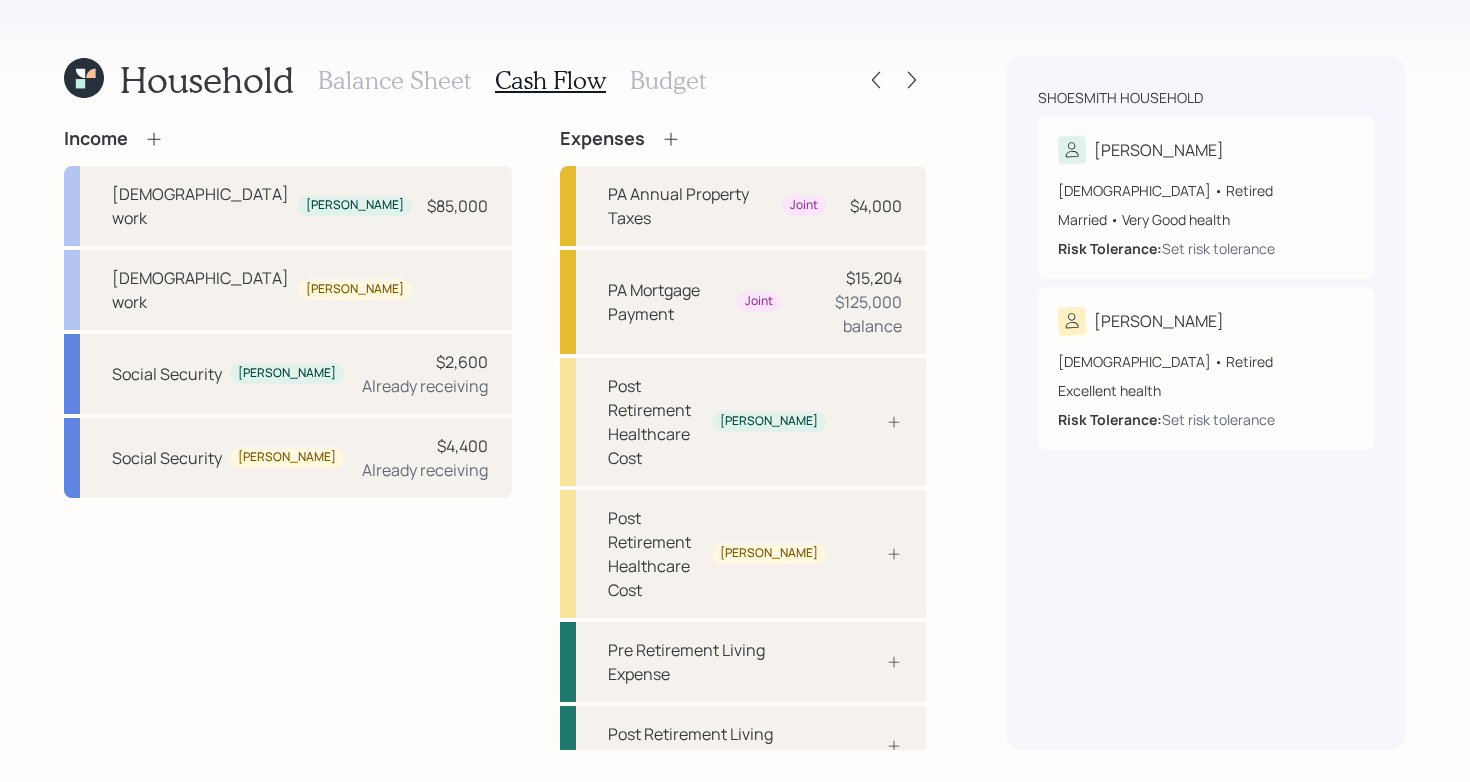 click on "Income [DEMOGRAPHIC_DATA] work [PERSON_NAME] $85,000 [DEMOGRAPHIC_DATA] work [PERSON_NAME] Social Security [PERSON_NAME] $2,600 Already receiving Social Security [PERSON_NAME] $4,400 Already receiving Expenses PA Annual Property Taxes Joint $4,000 PA Mortgage Payment Joint $15,204 $125,000 balance Post Retirement Healthcare Cost [PERSON_NAME] Post Retirement Healthcare Cost [PERSON_NAME] Pre Retirement Living Expense Post Retirement Living Expense" at bounding box center [495, 457] 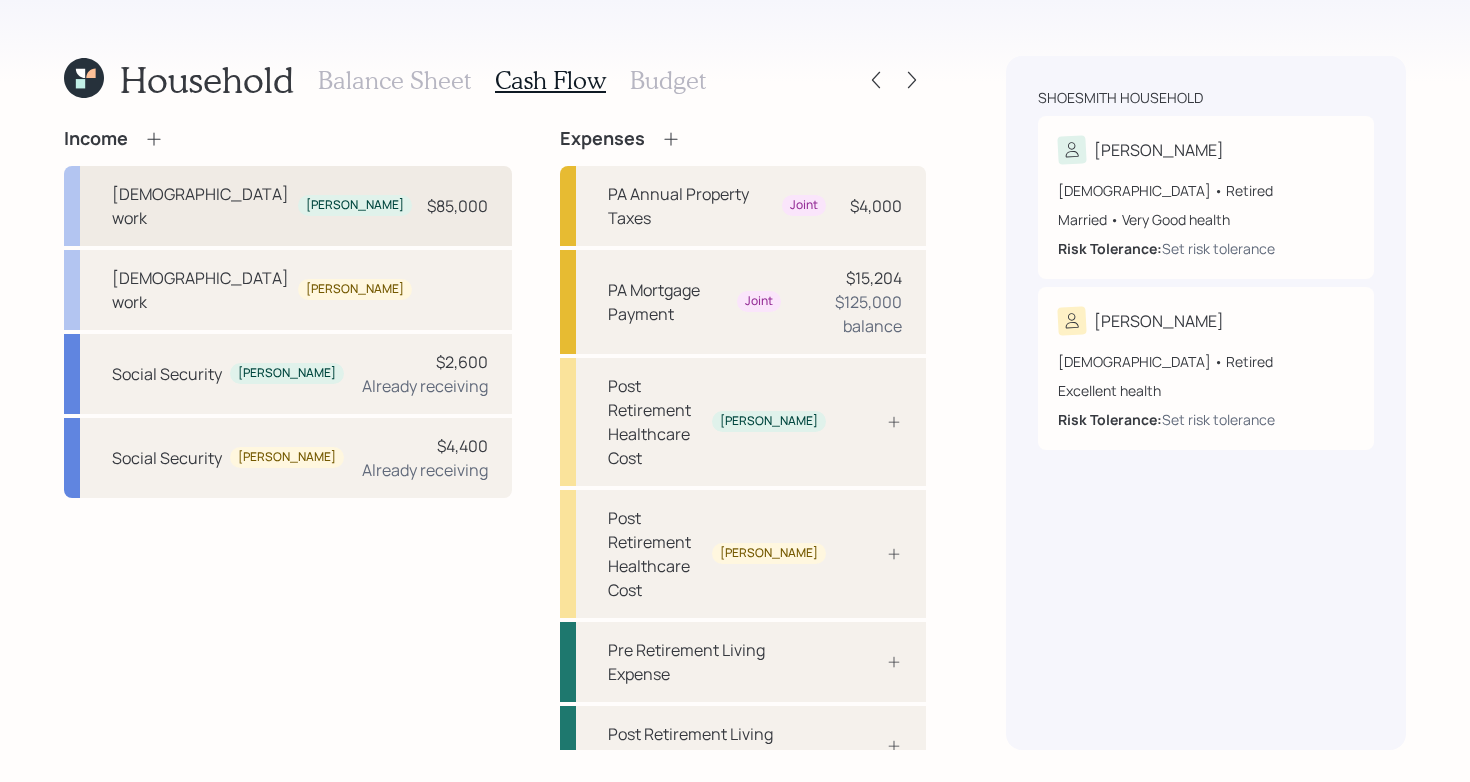 click on "[DEMOGRAPHIC_DATA] work [PERSON_NAME] $85,000" at bounding box center (288, 206) 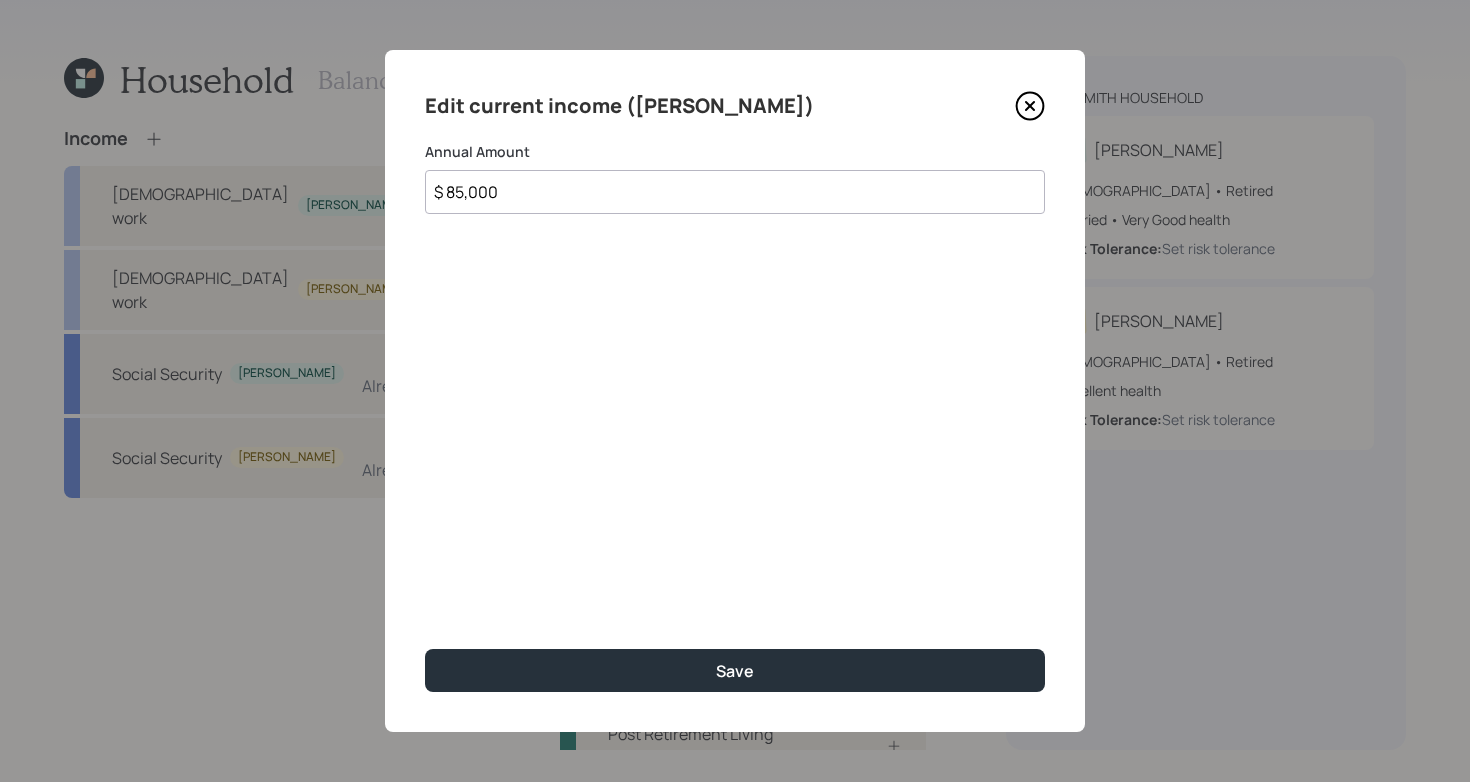 click 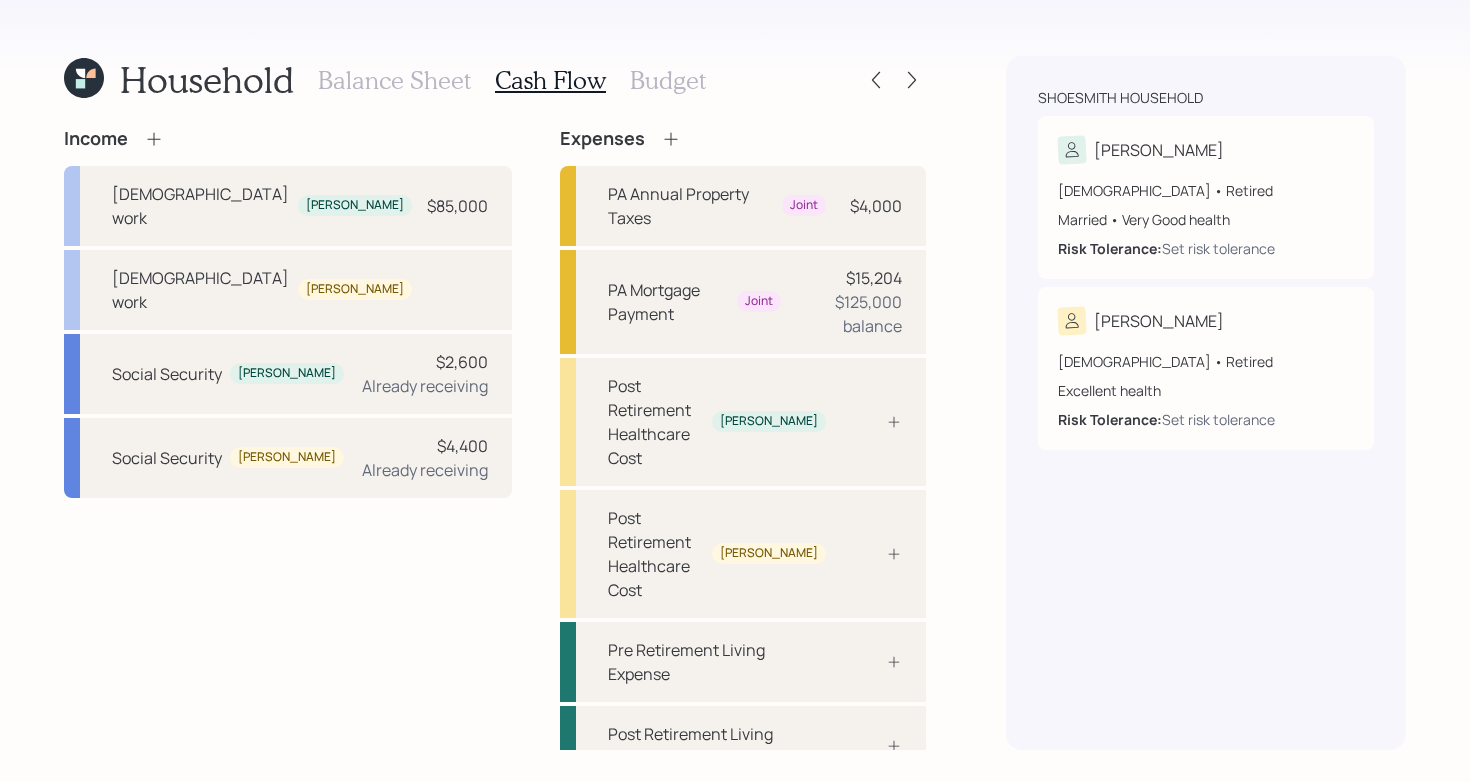 click on "Income [DEMOGRAPHIC_DATA] work [PERSON_NAME] $85,000 [DEMOGRAPHIC_DATA] work [PERSON_NAME] Social Security [PERSON_NAME] $2,600 Already receiving Social Security [PERSON_NAME] $4,400 Already receiving Expenses PA Annual Property Taxes Joint $4,000 PA Mortgage Payment Joint $15,204 $125,000 balance Post Retirement Healthcare Cost [PERSON_NAME] Post Retirement Healthcare Cost [PERSON_NAME] Pre Retirement Living Expense Post Retirement Living Expense" at bounding box center [495, 457] 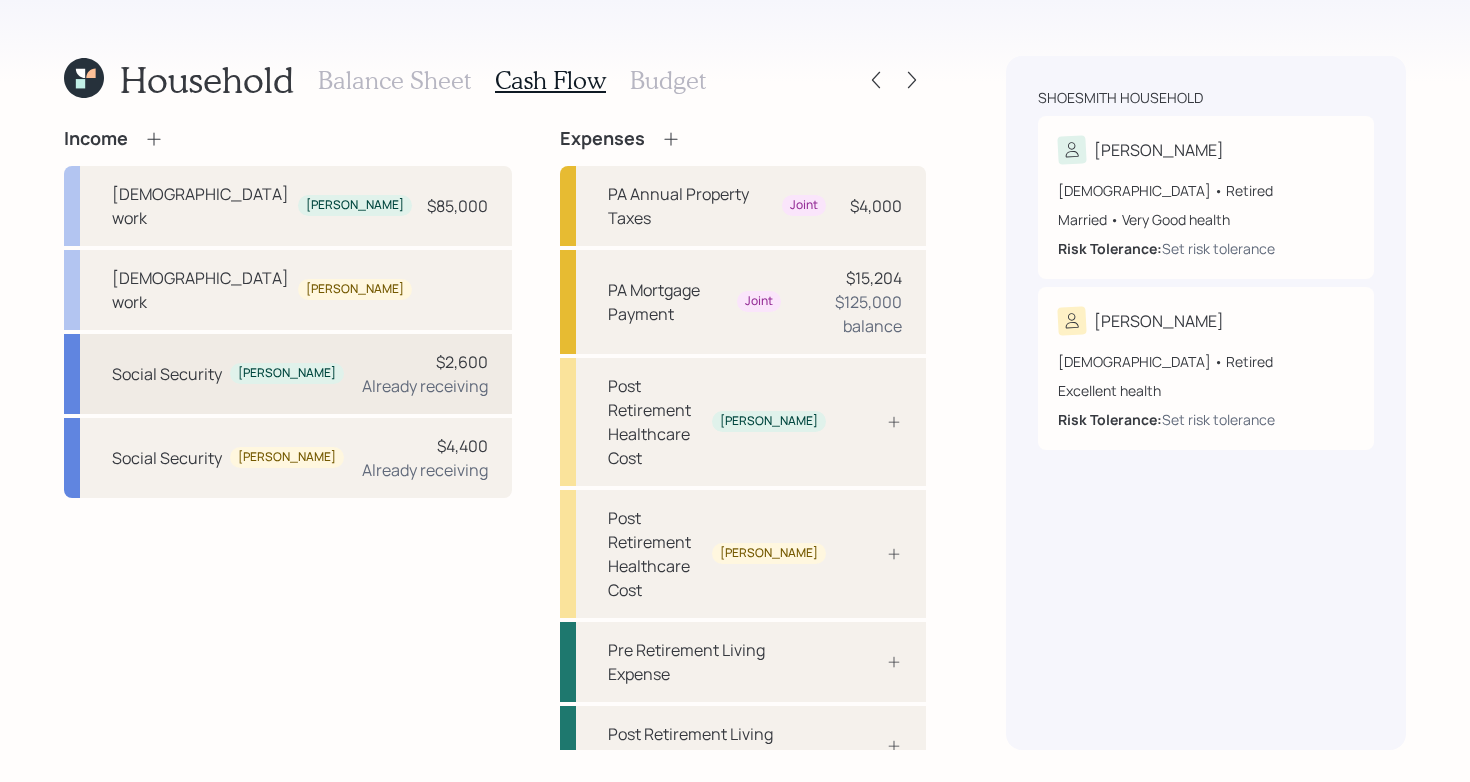 click on "Already receiving" at bounding box center [425, 386] 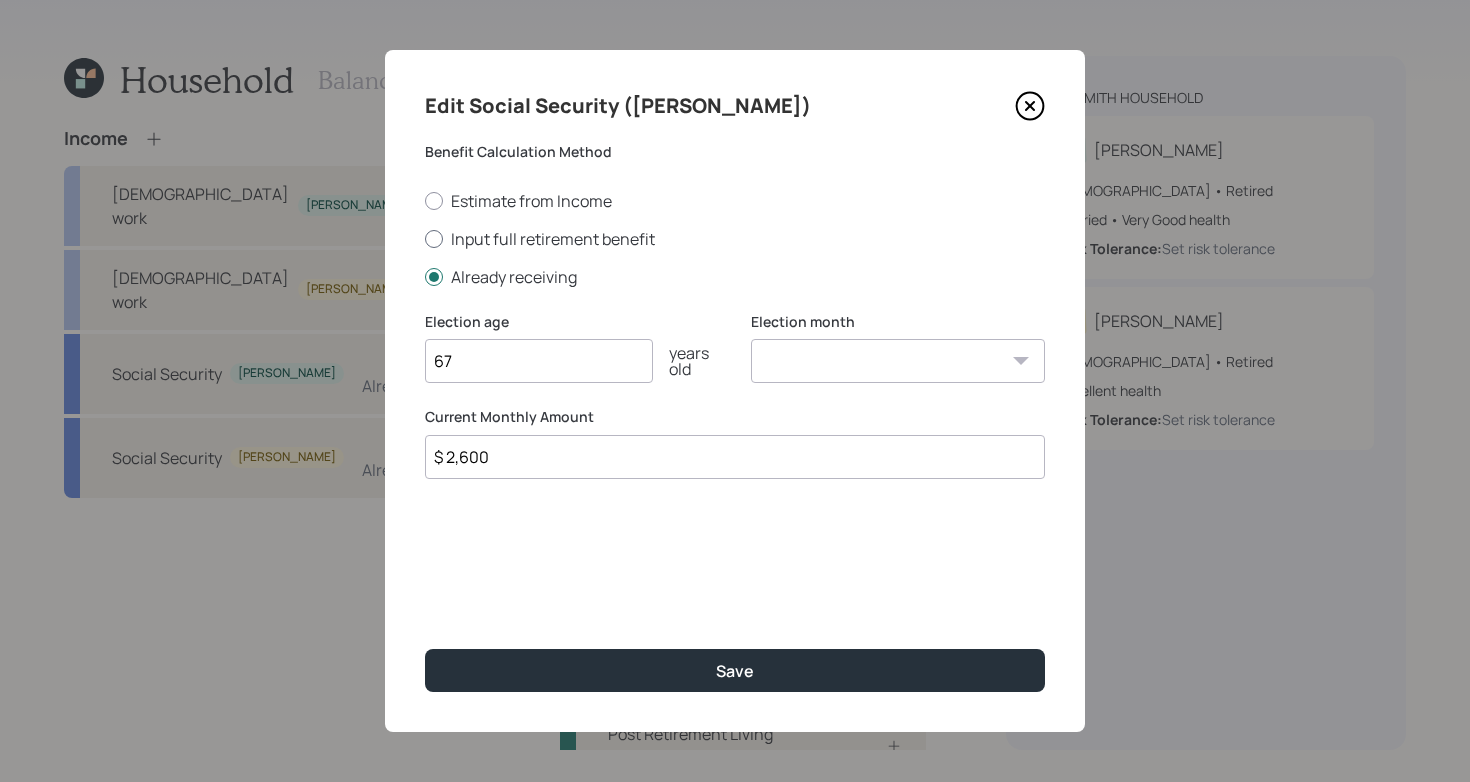 click on "Input full retirement benefit" at bounding box center [735, 239] 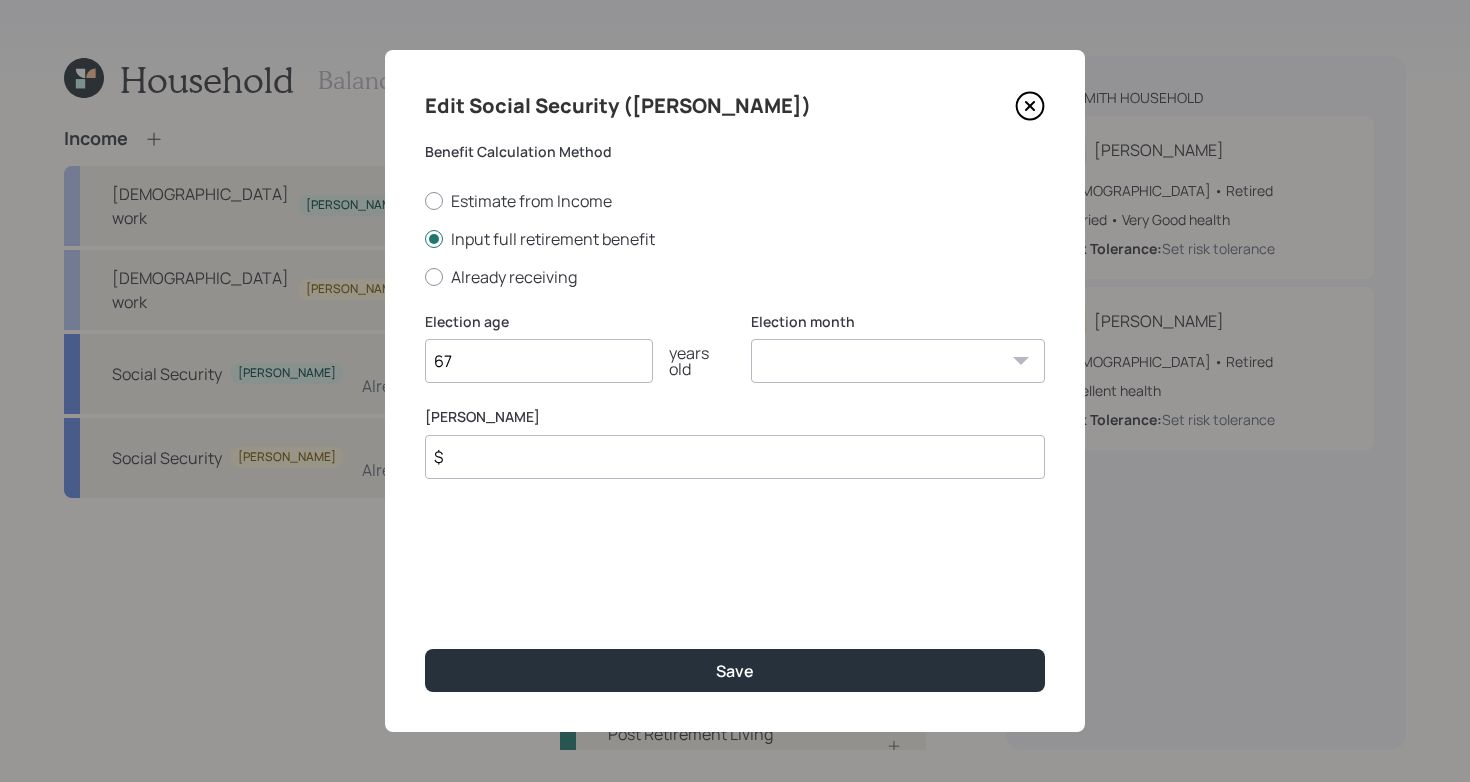 click on "$" at bounding box center [735, 457] 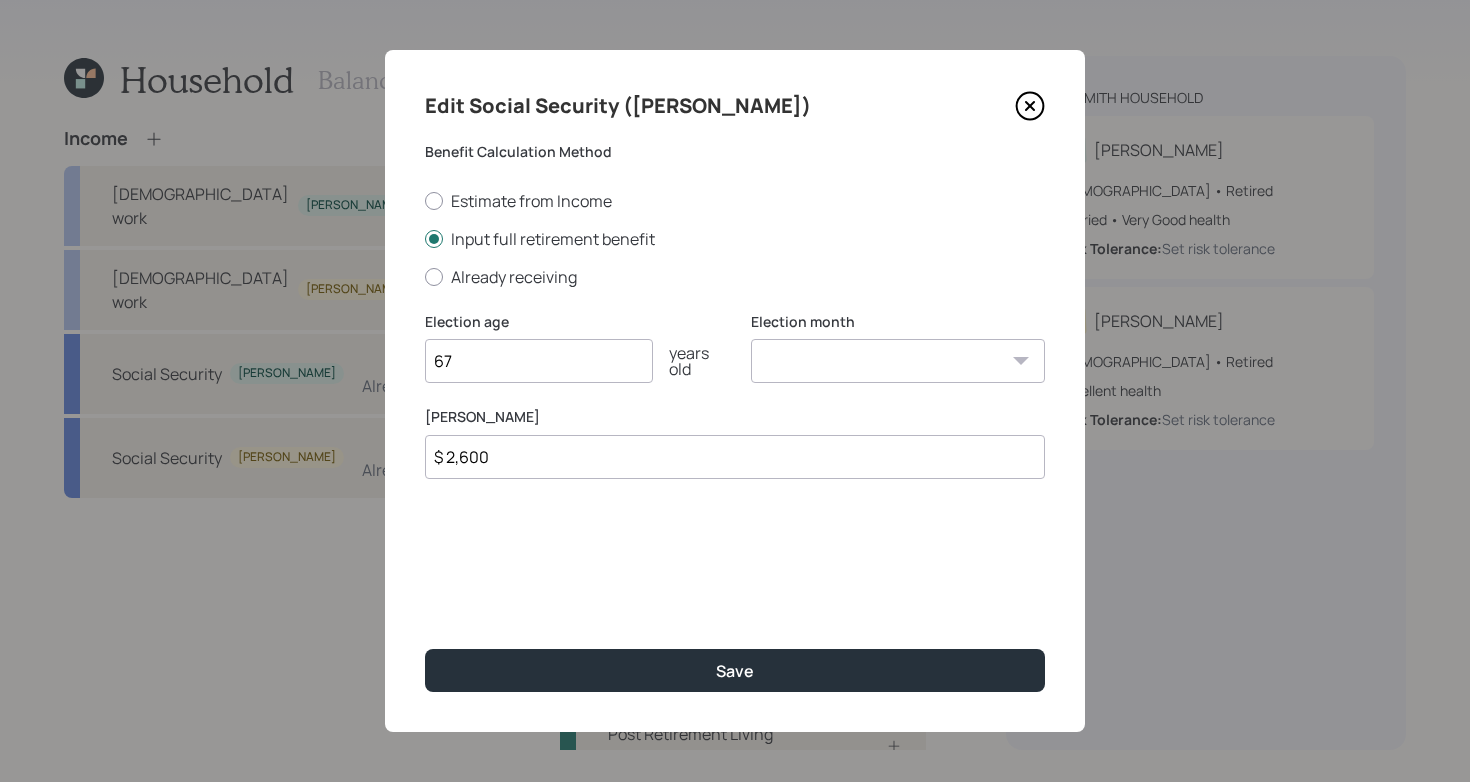 type on "$ 2,600" 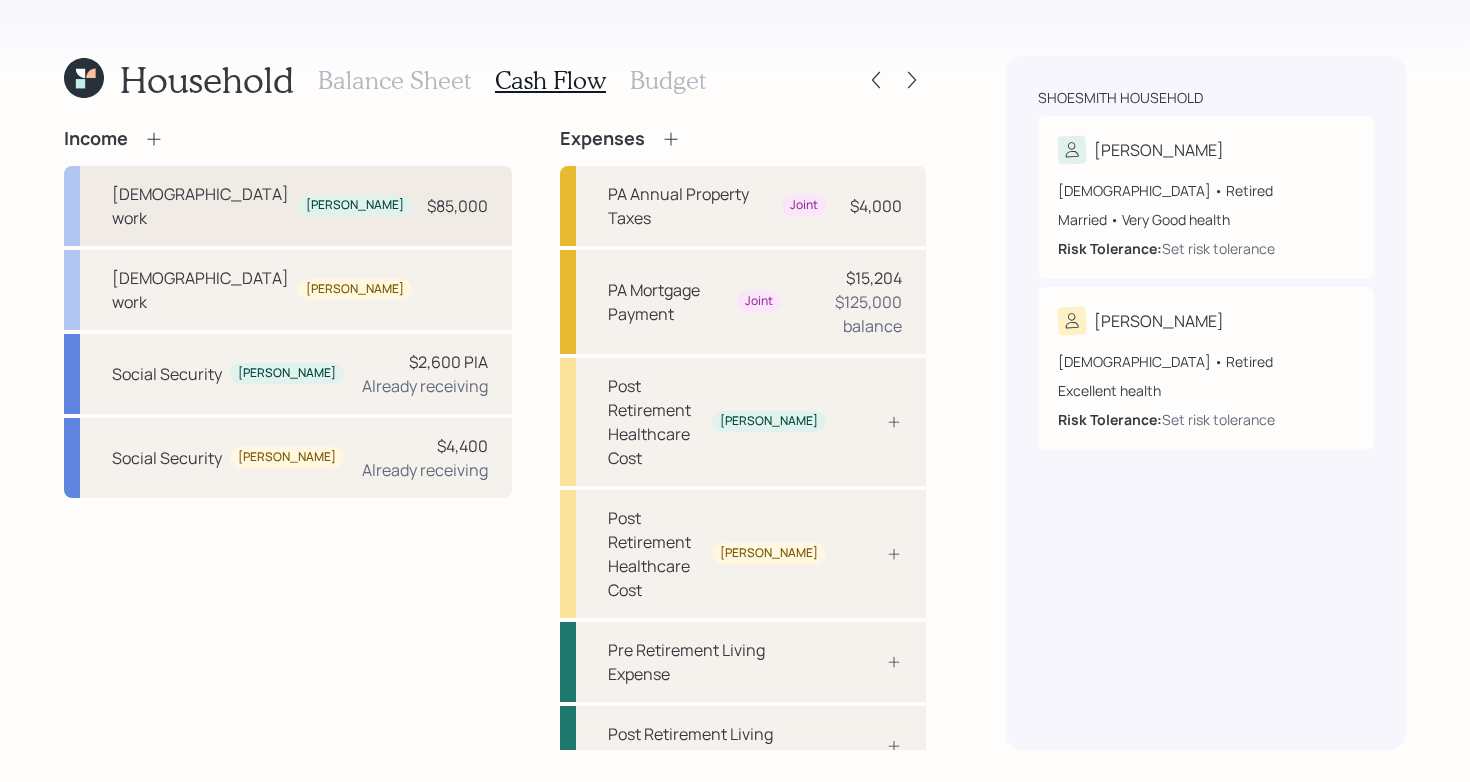 click on "[DEMOGRAPHIC_DATA] work [PERSON_NAME] $85,000" at bounding box center [288, 206] 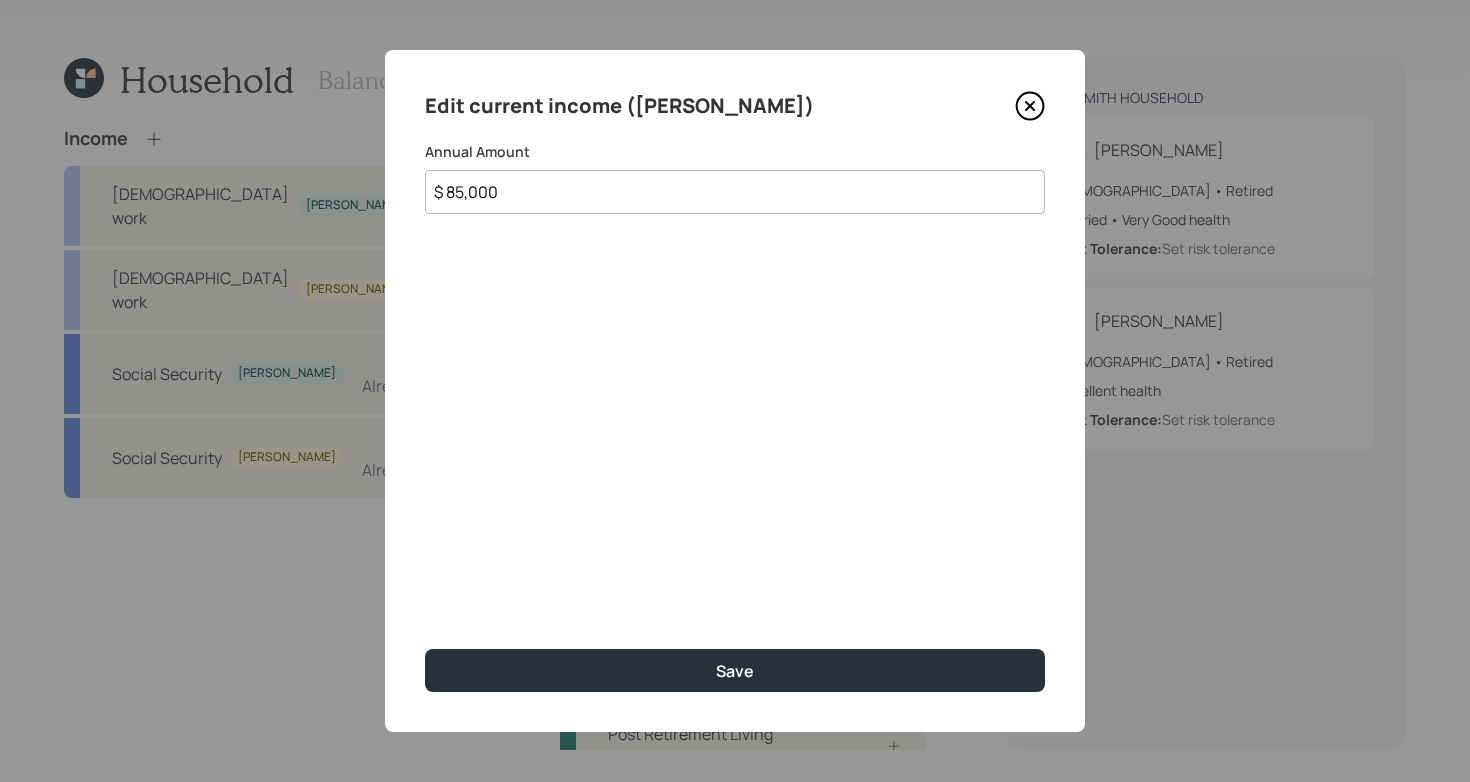 click on "$ 85,000" at bounding box center [735, 192] 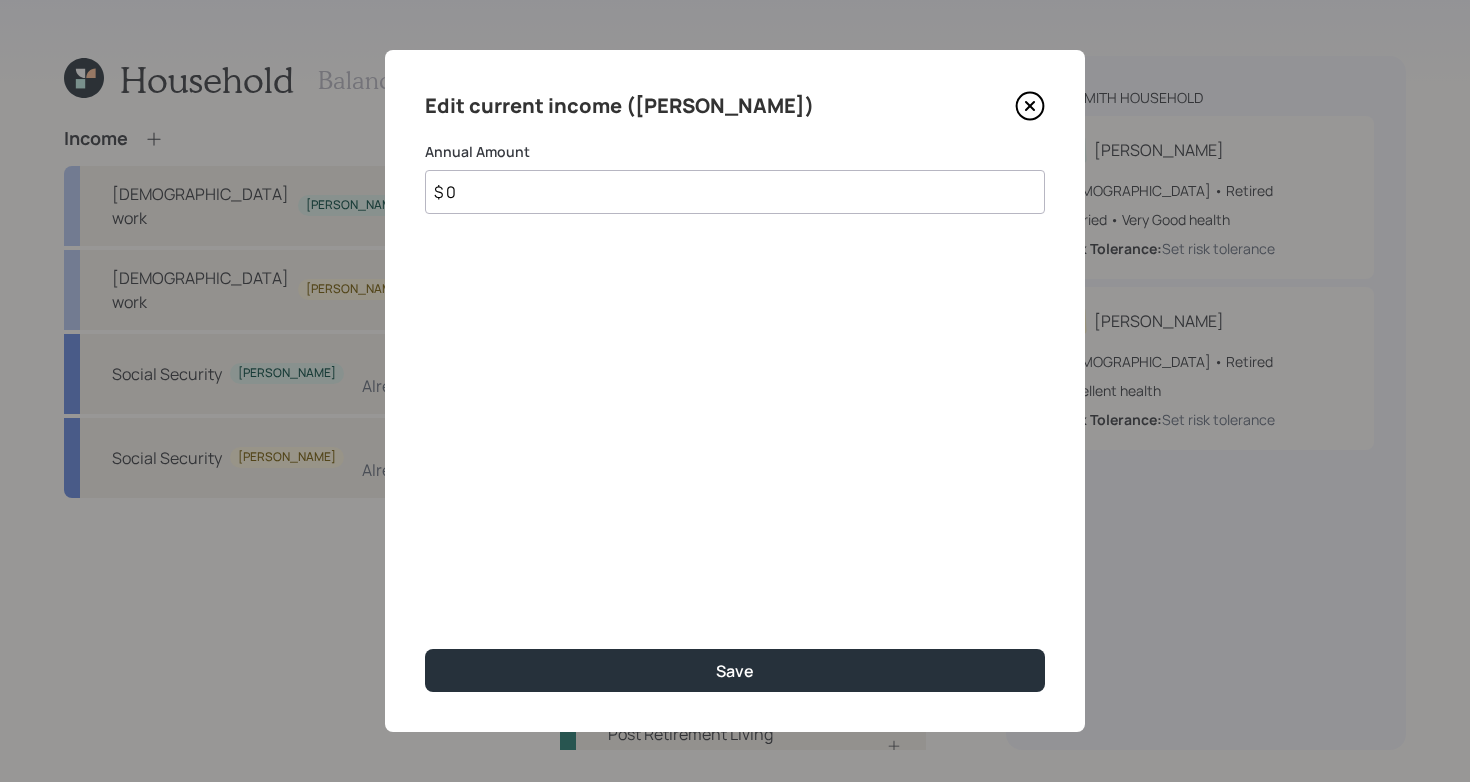 type on "$ 0" 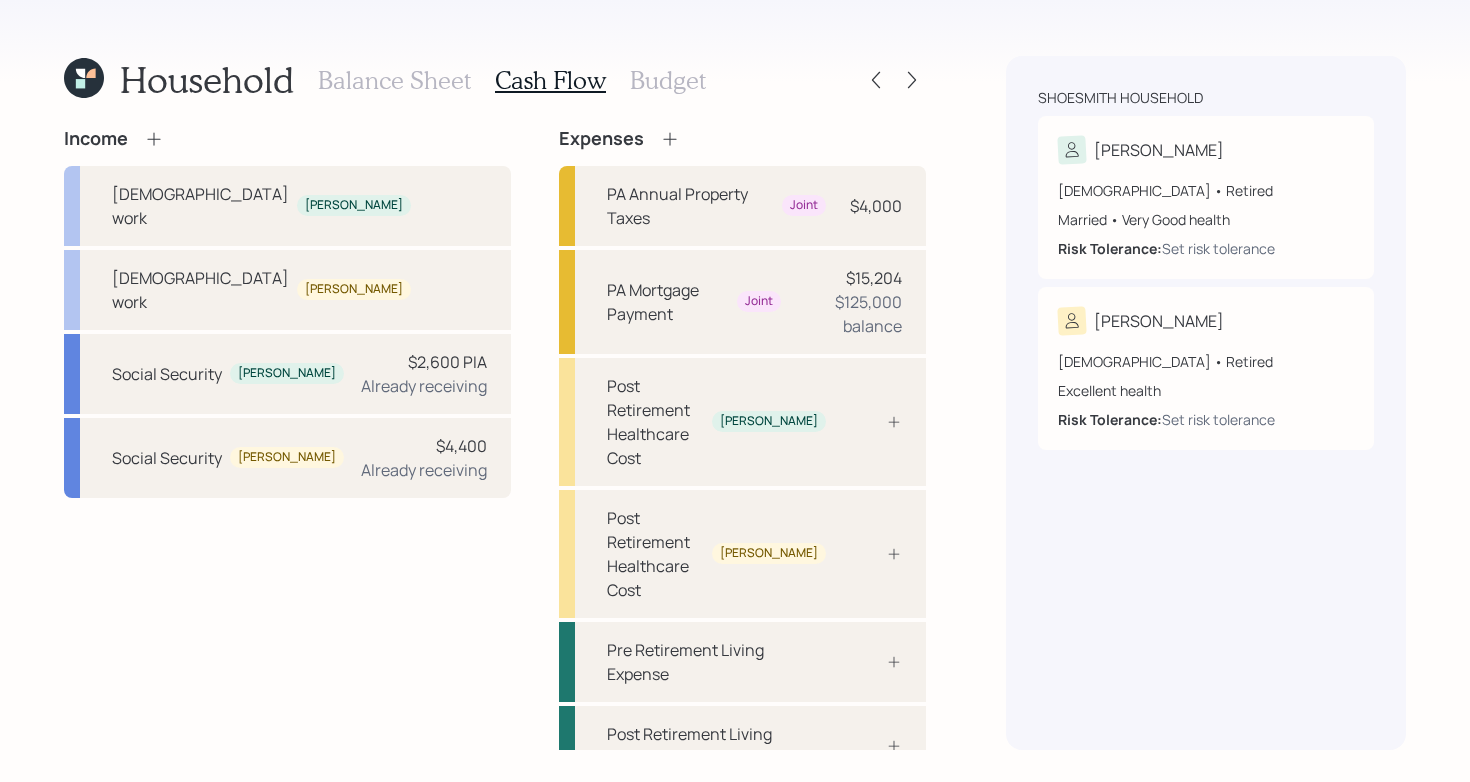 click on "Income [DEMOGRAPHIC_DATA] work [PERSON_NAME] [DEMOGRAPHIC_DATA] work [PERSON_NAME] Social Security [PERSON_NAME] $2,600 PIA Already receiving Social Security [PERSON_NAME] $4,400 Already receiving Expenses PA Annual Property Taxes Joint $4,000 PA Mortgage Payment Joint $15,204 $125,000 balance Post Retirement Healthcare Cost [PERSON_NAME] Post Retirement Healthcare Cost [PERSON_NAME] Pre Retirement Living Expense Post Retirement Living Expense" at bounding box center [495, 457] 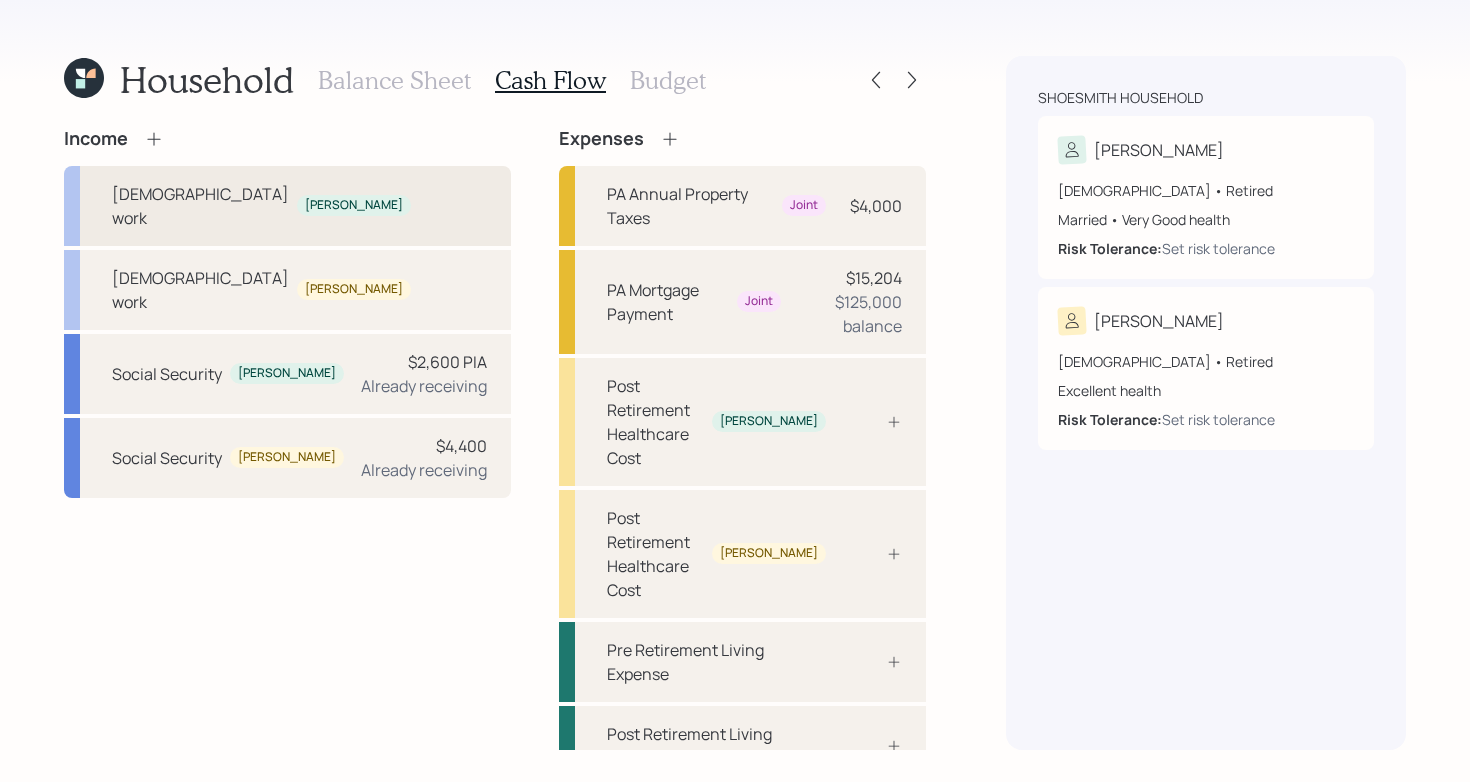 click on "[DEMOGRAPHIC_DATA] work [PERSON_NAME]" at bounding box center [287, 206] 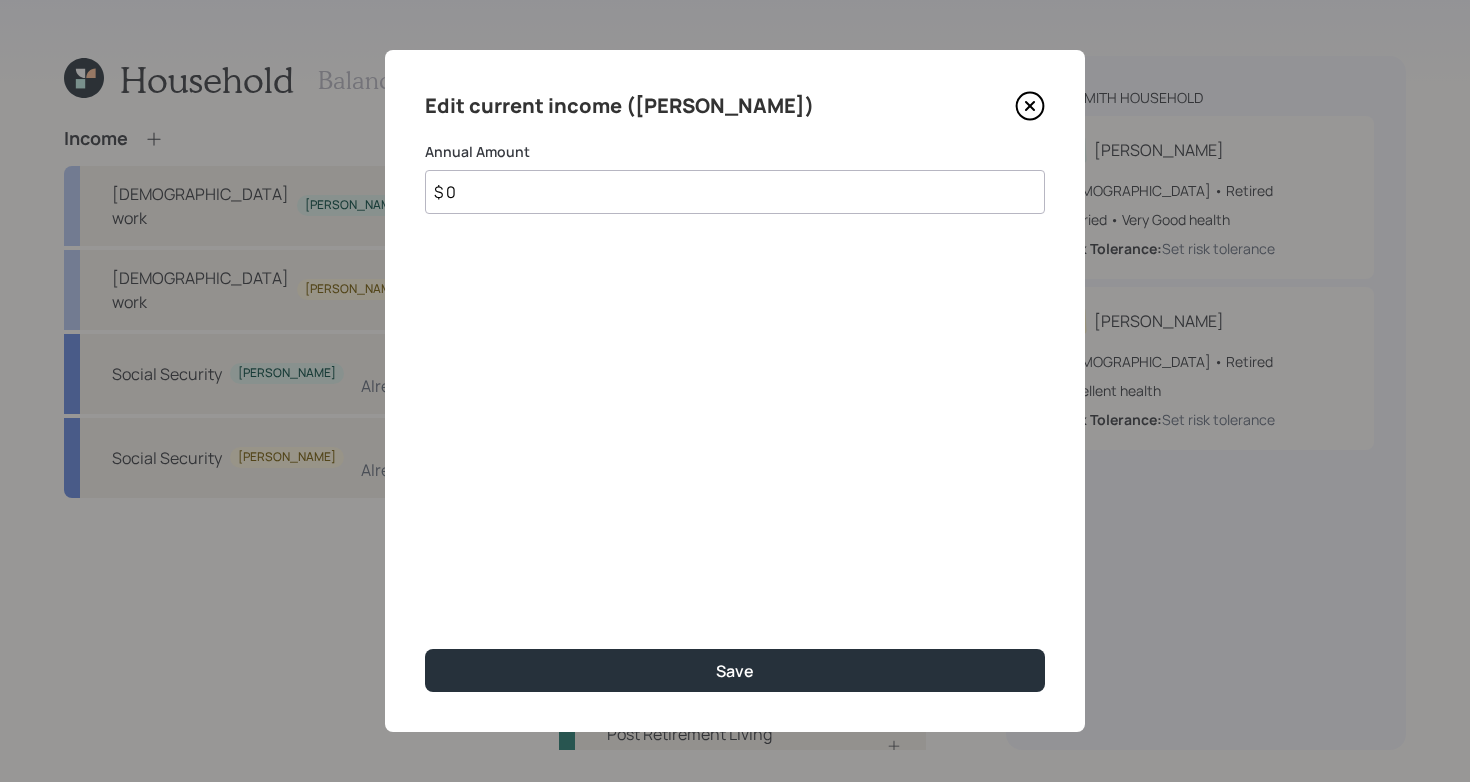 click 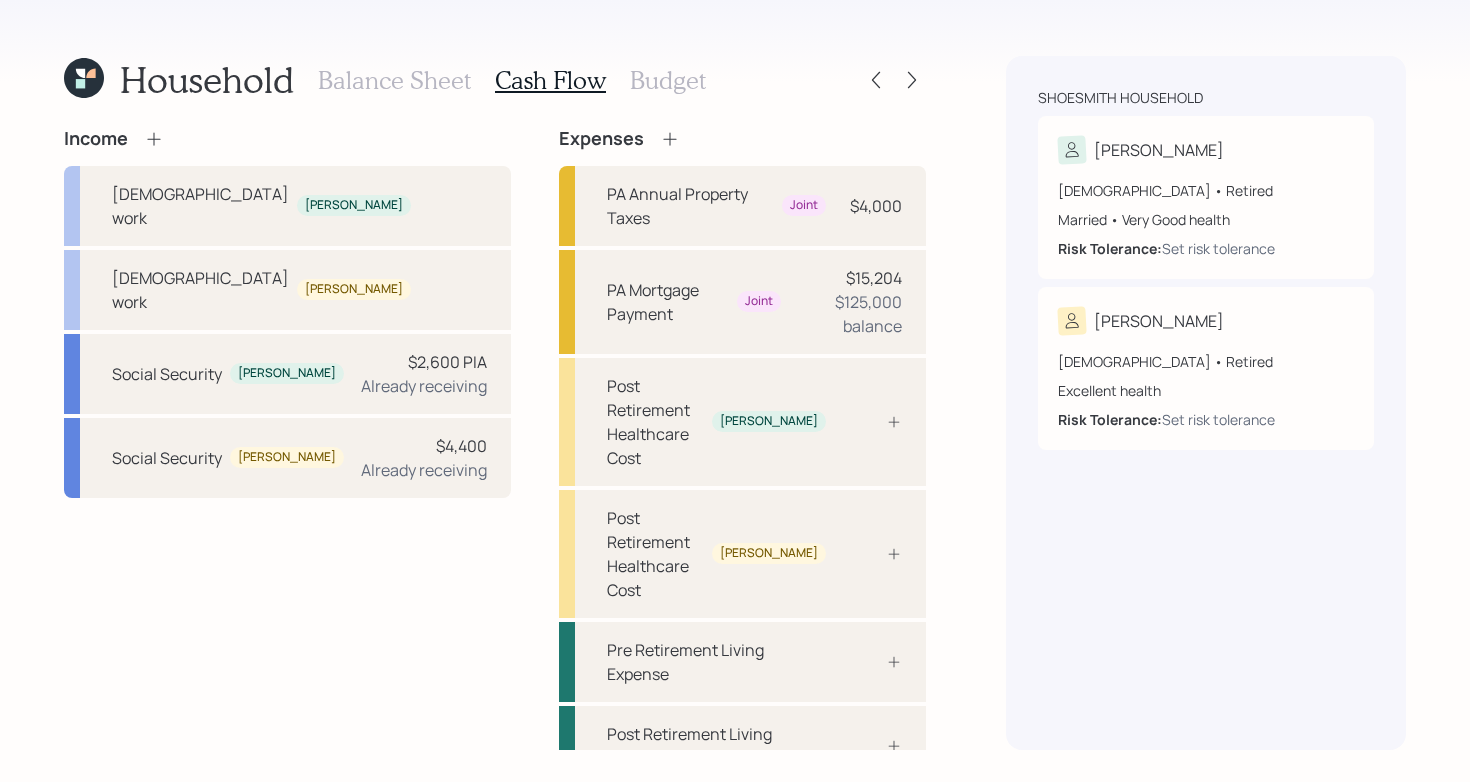 click on "Income [DEMOGRAPHIC_DATA] work [PERSON_NAME] [DEMOGRAPHIC_DATA] work [PERSON_NAME] Social Security [PERSON_NAME] $2,600 PIA Already receiving Social Security [PERSON_NAME] $4,400 Already receiving Expenses PA Annual Property Taxes Joint $4,000 PA Mortgage Payment Joint $15,204 $125,000 balance Post Retirement Healthcare Cost [PERSON_NAME] Post Retirement Healthcare Cost [PERSON_NAME] Pre Retirement Living Expense Post Retirement Living Expense" at bounding box center [495, 457] 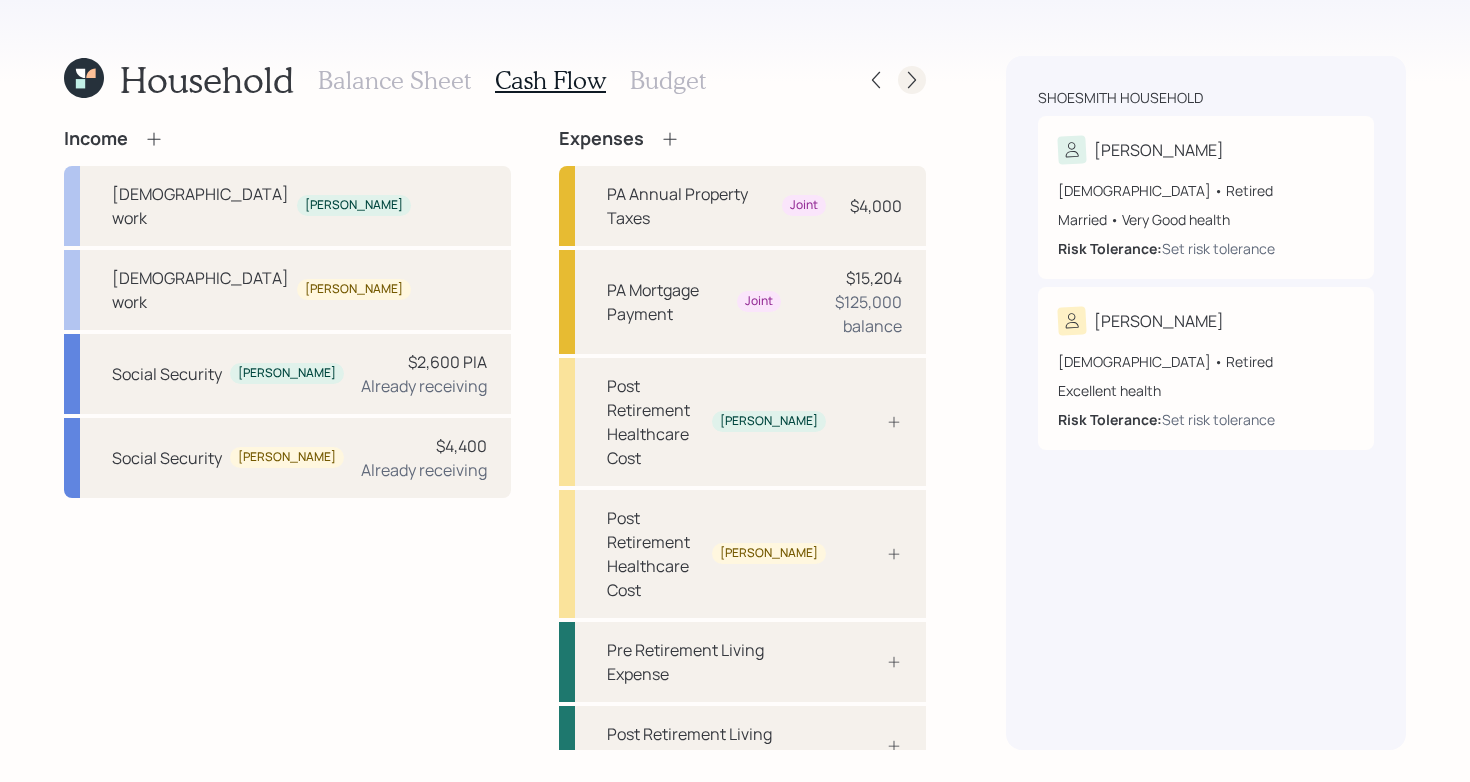 click 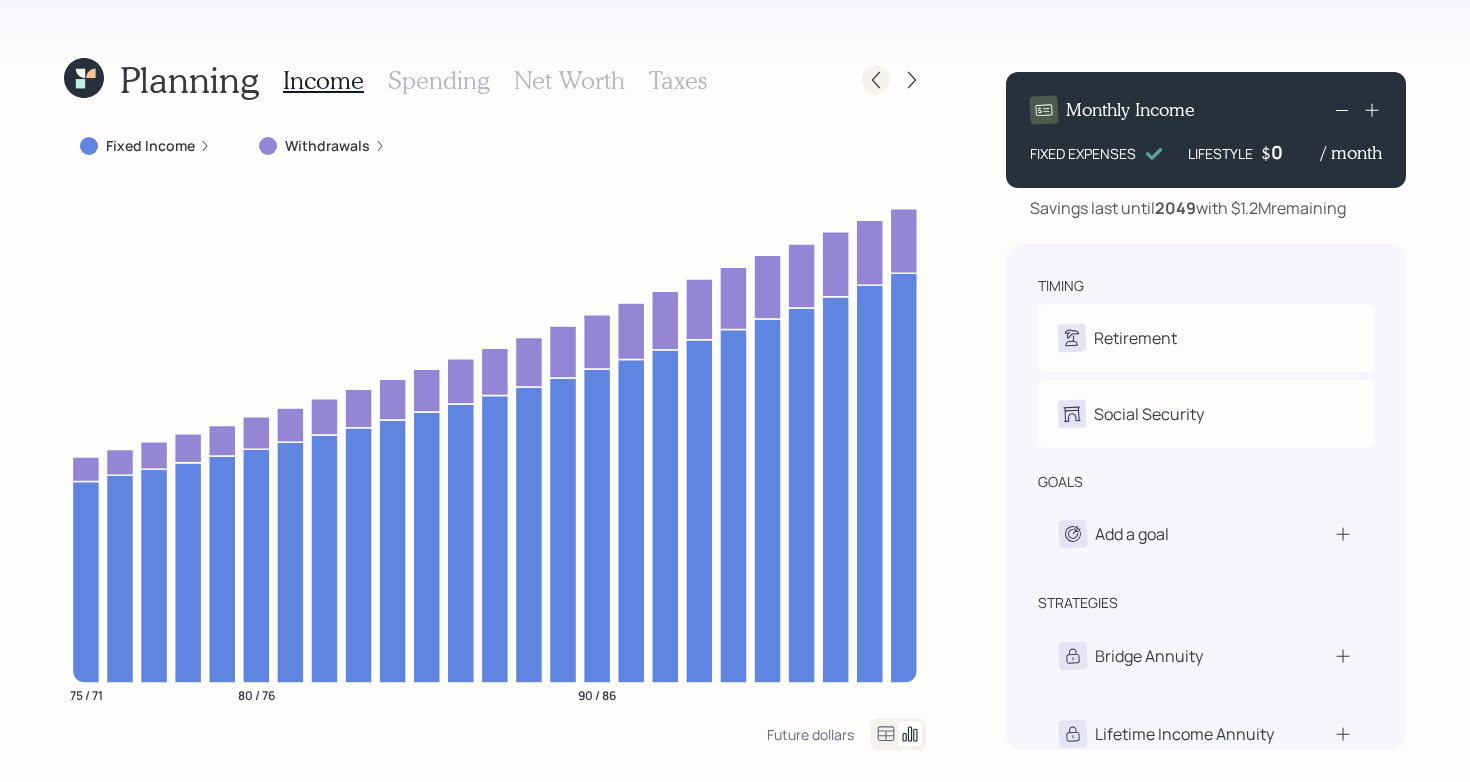 click 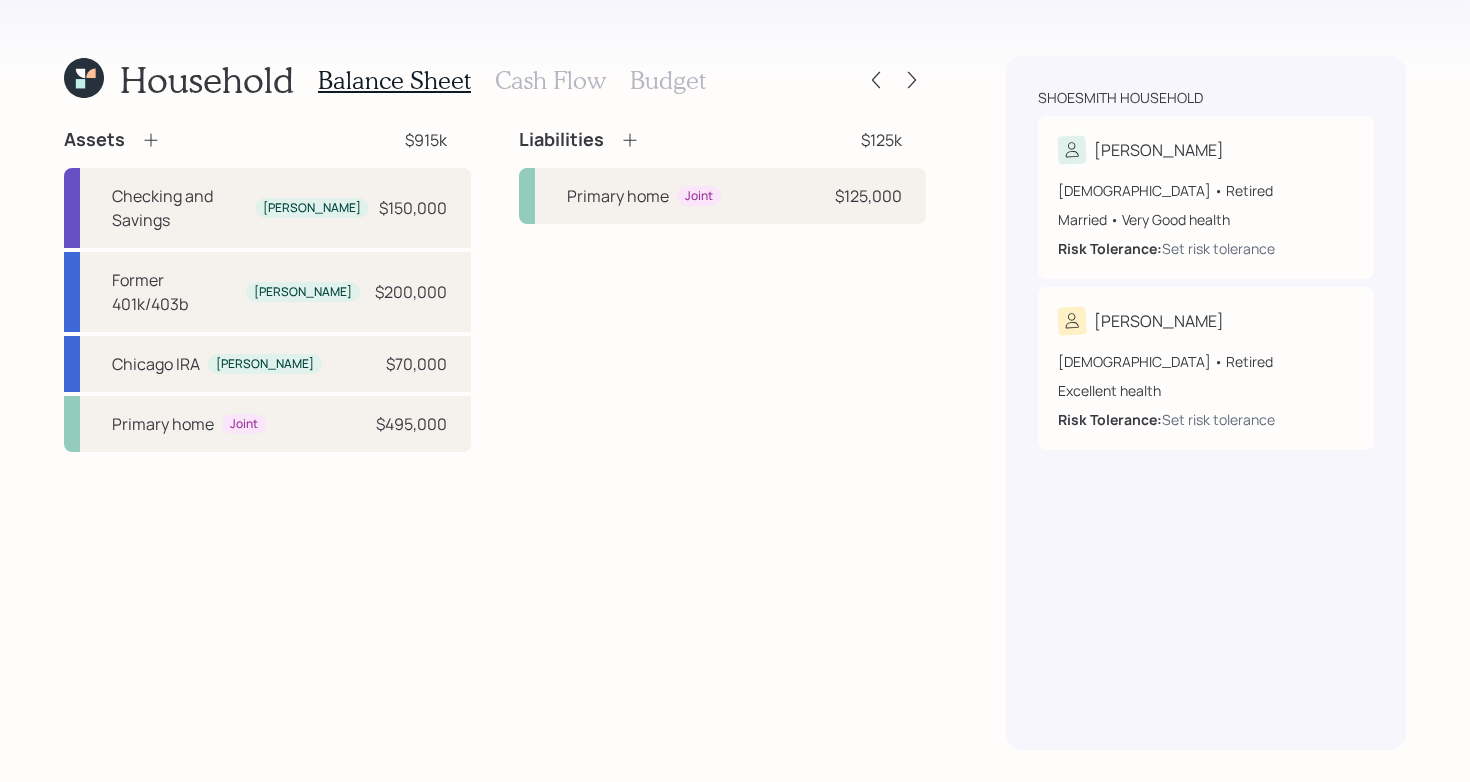 click on "Cash Flow" at bounding box center (550, 80) 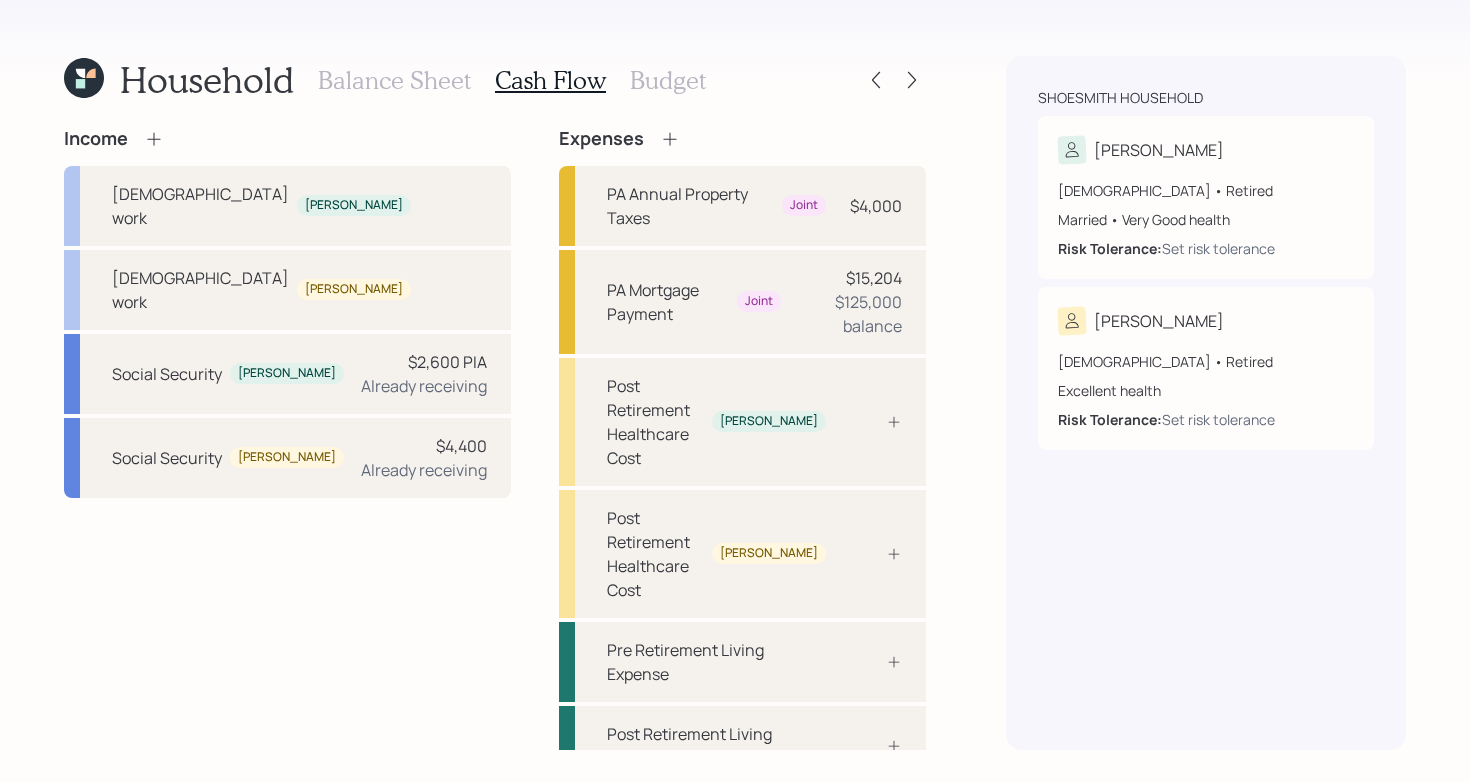 click 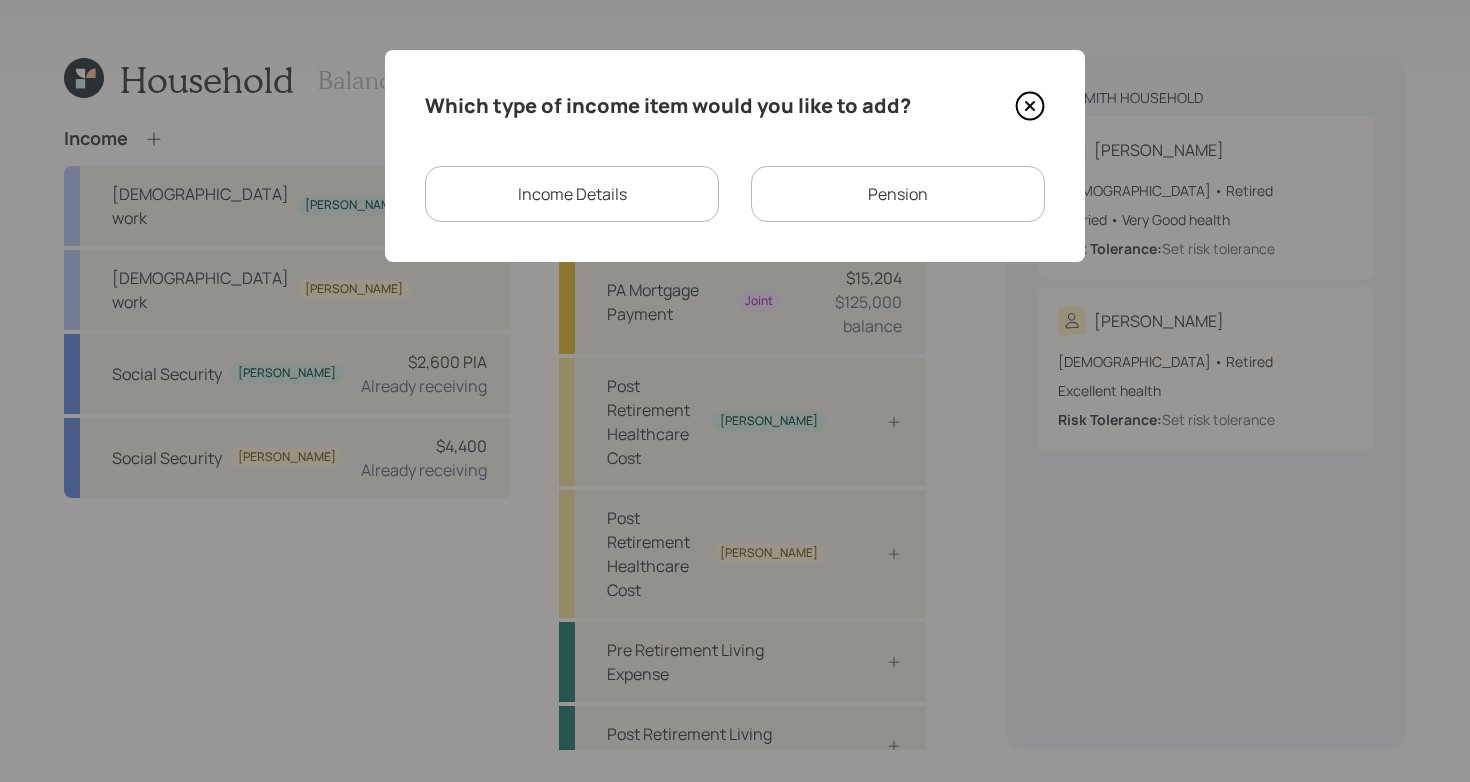 click on "Income Details" at bounding box center [572, 194] 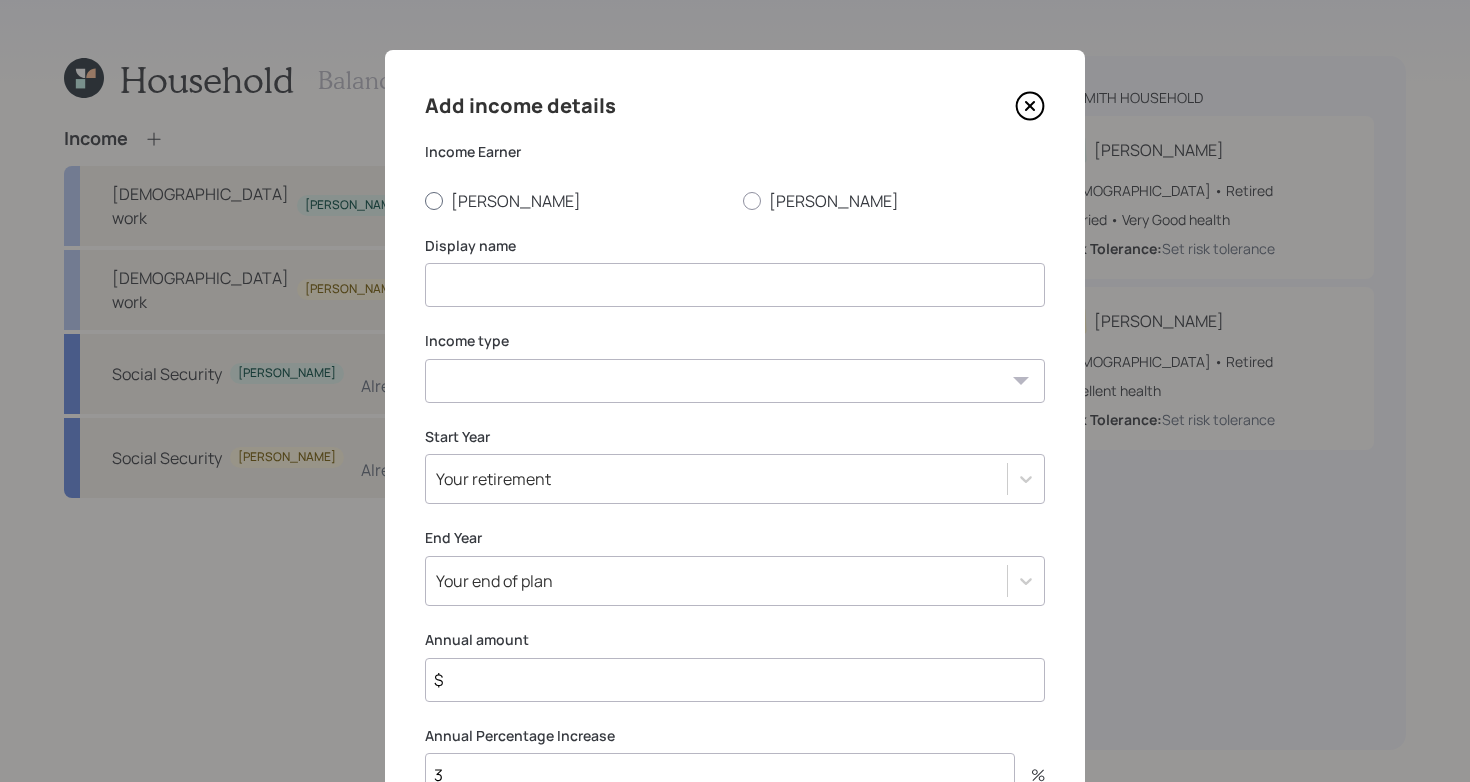 click on "[PERSON_NAME]" at bounding box center (576, 201) 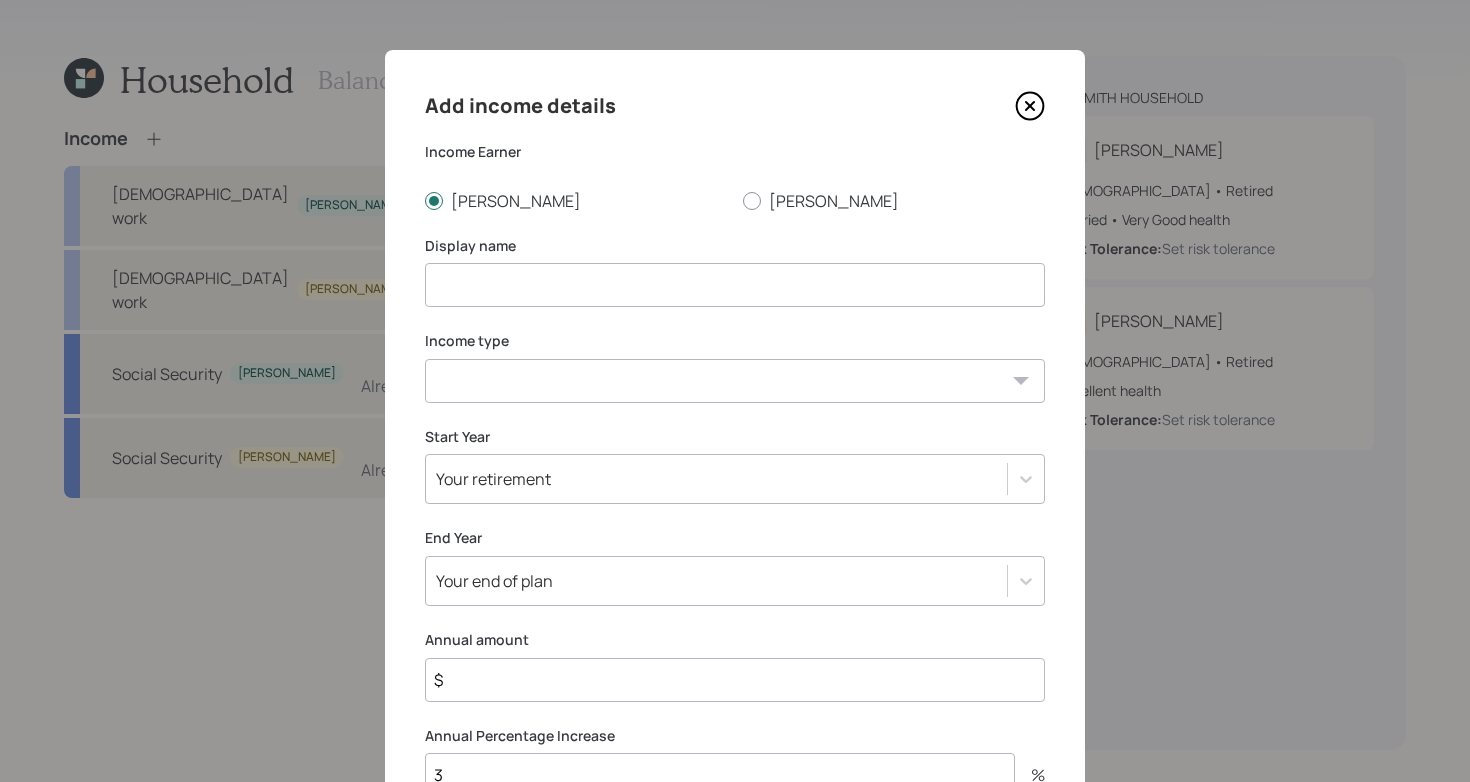 click at bounding box center [735, 285] 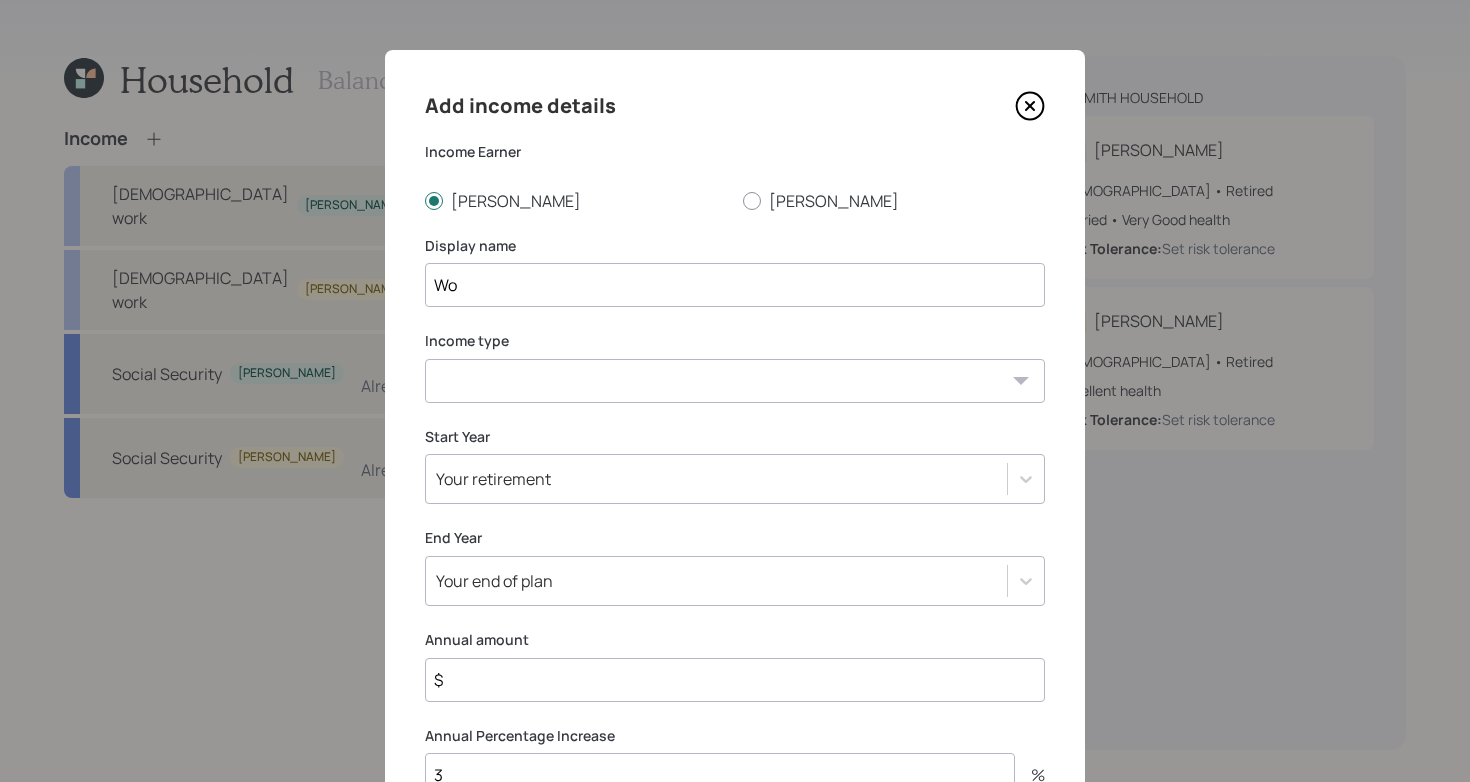 type on "W" 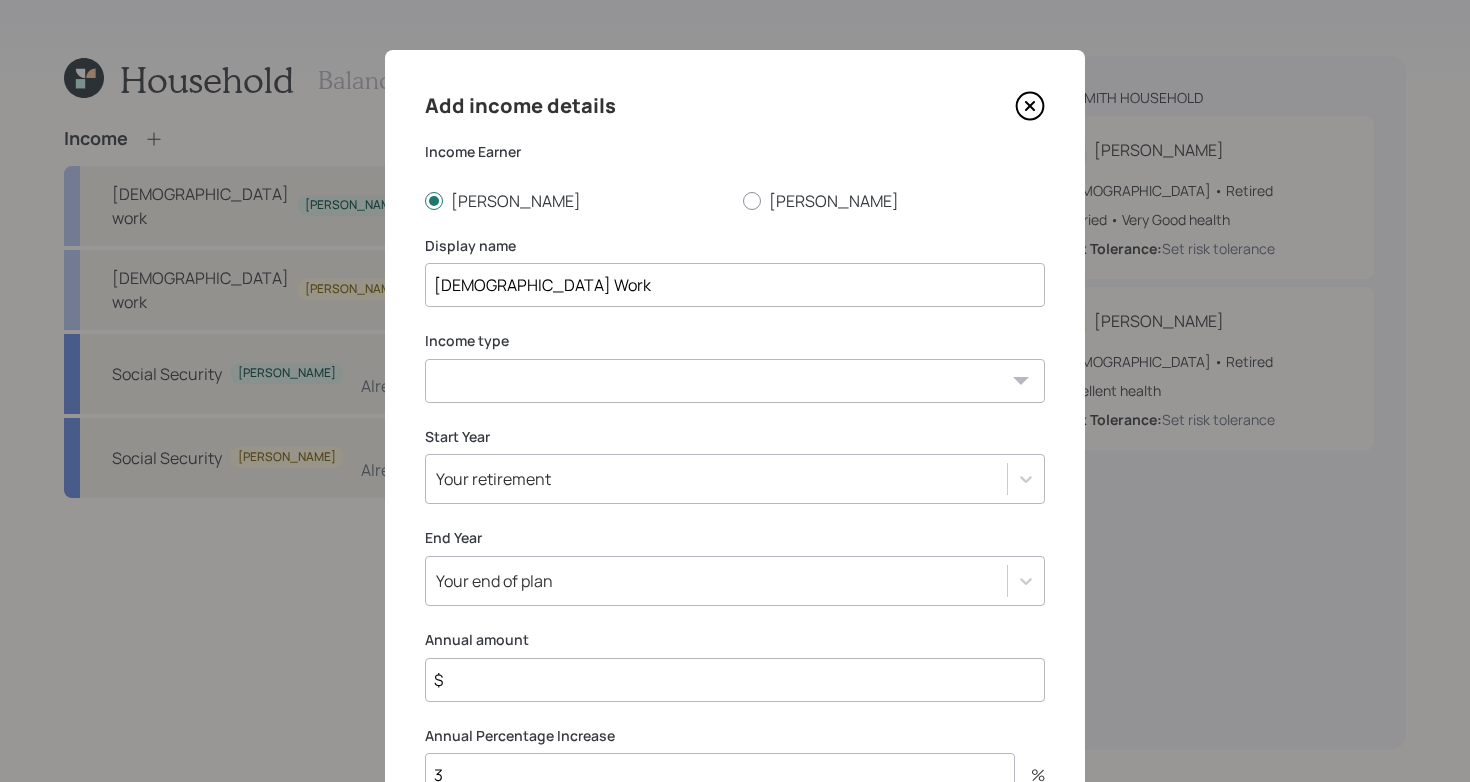 type on "[DEMOGRAPHIC_DATA] Work" 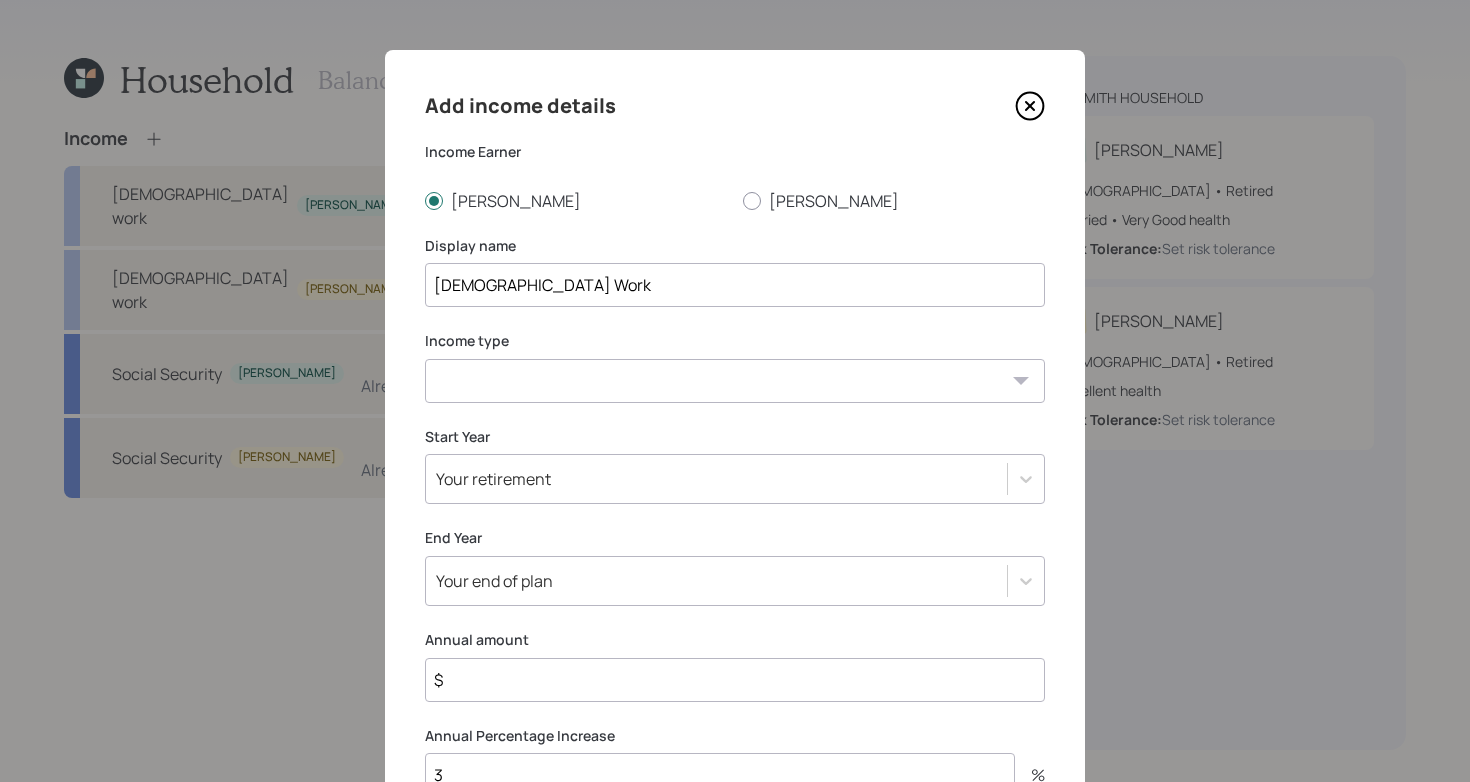 click on "[DEMOGRAPHIC_DATA] work [DEMOGRAPHIC_DATA] work Self employment Other" at bounding box center [735, 381] 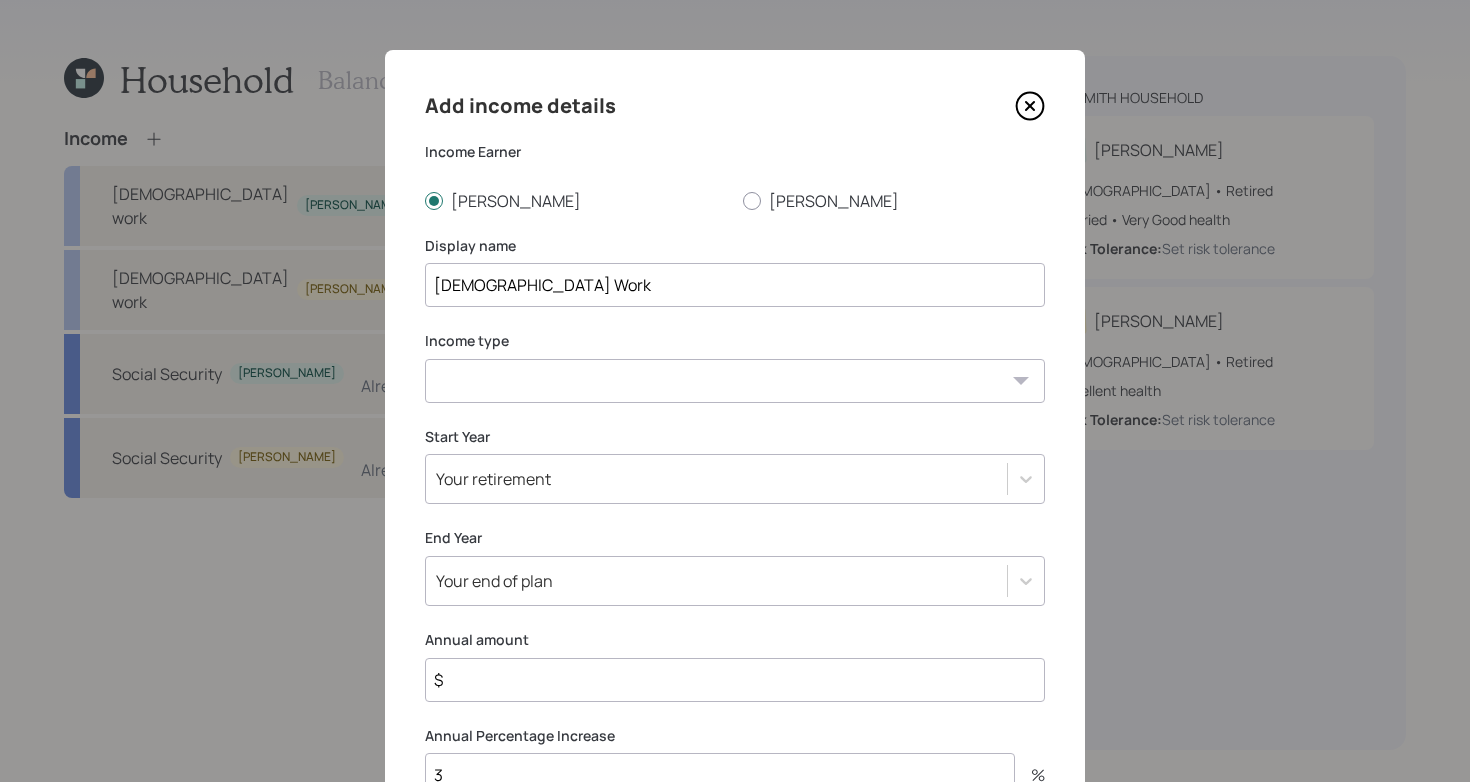 select on "other" 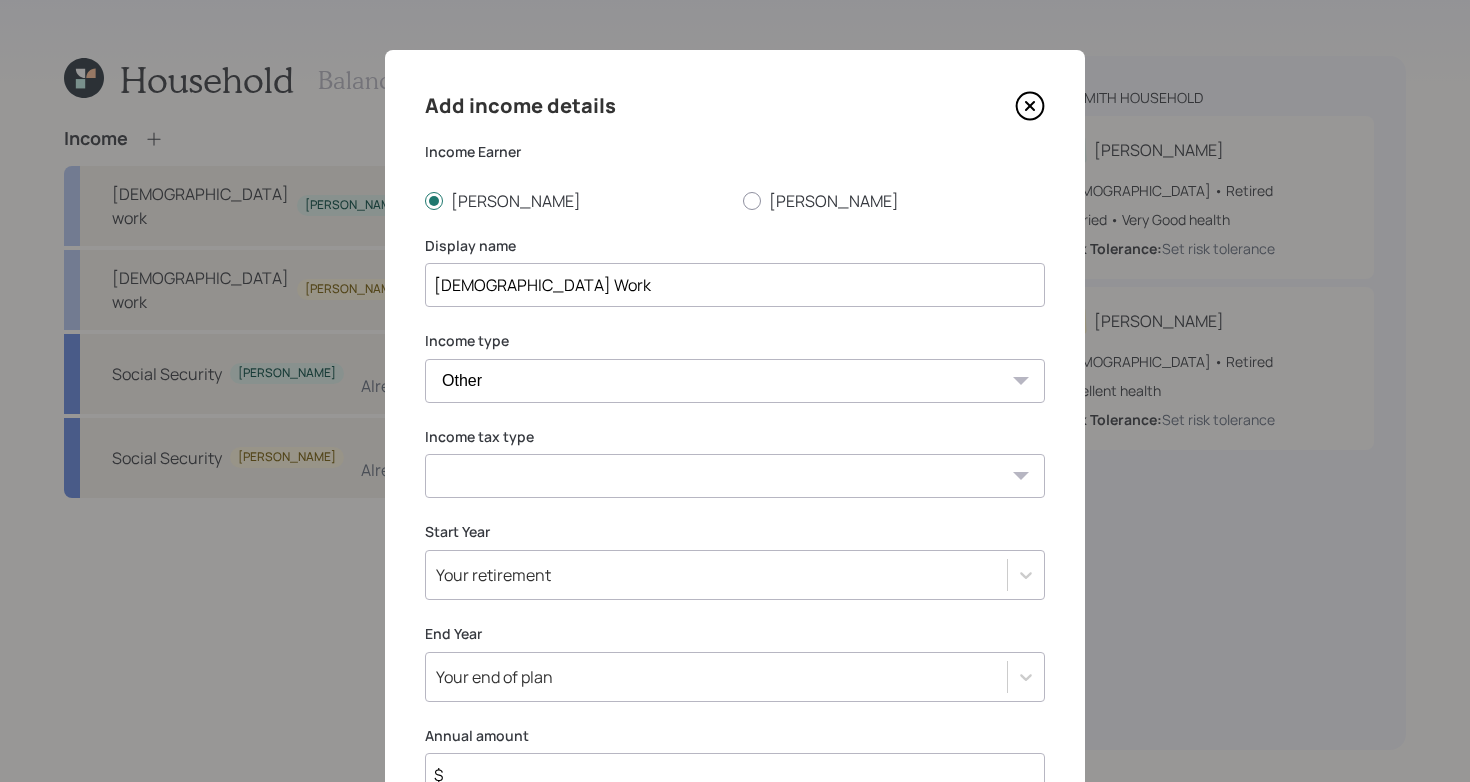 click on "Tax-free Earned Self Employment Alimony Royalties Pension / Annuity Interest Dividend Short-Term Gain Long-Term Gain Social Security" at bounding box center (735, 476) 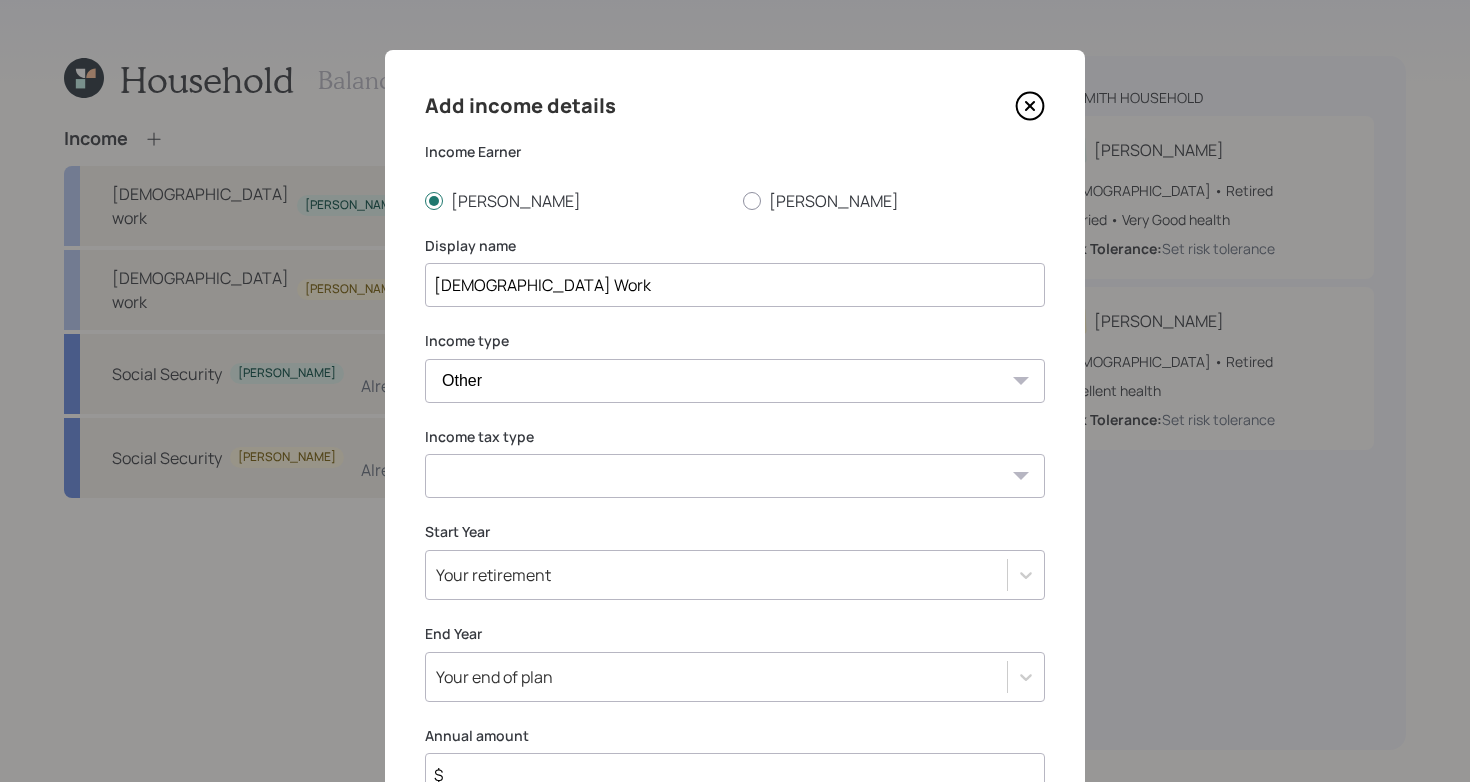 select on "earned" 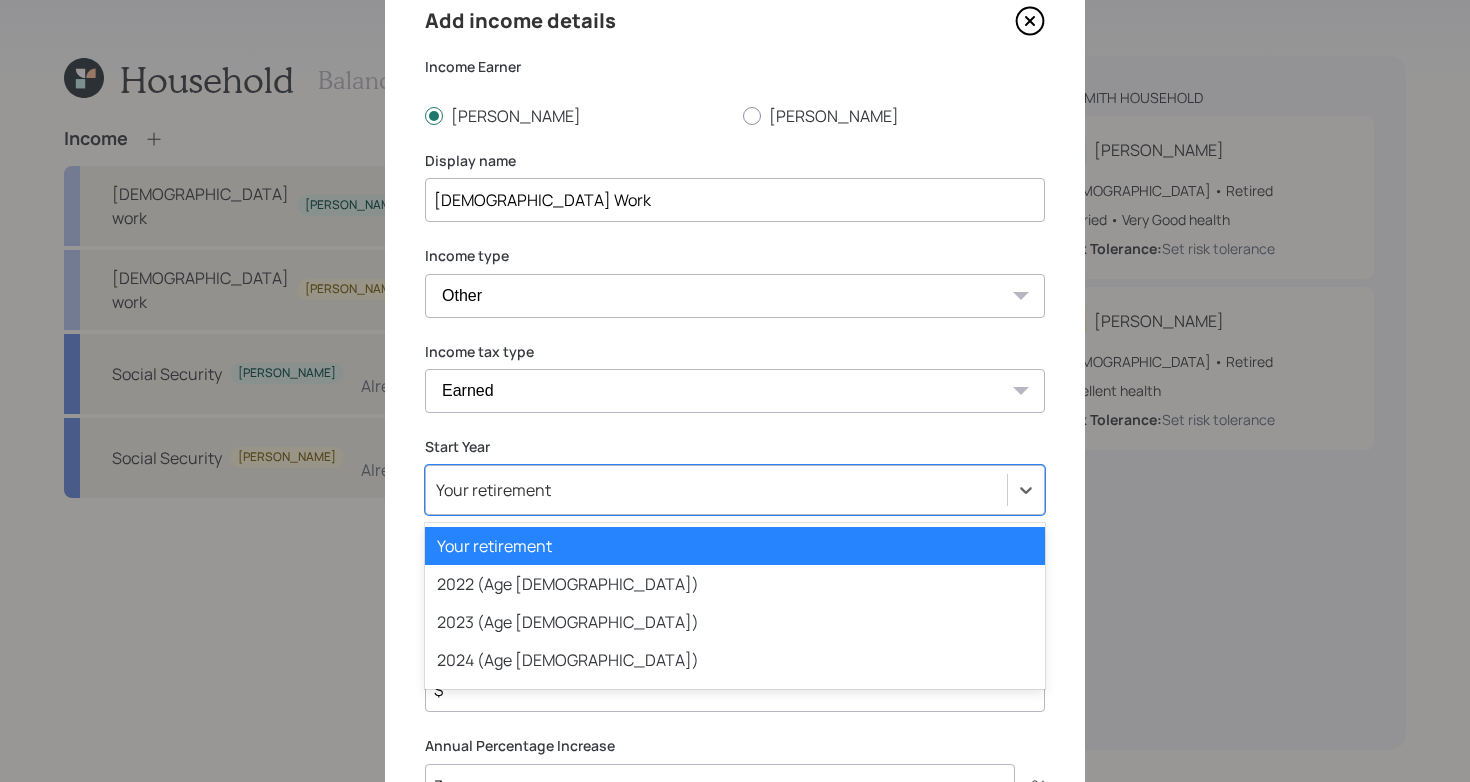 scroll, scrollTop: 134, scrollLeft: 0, axis: vertical 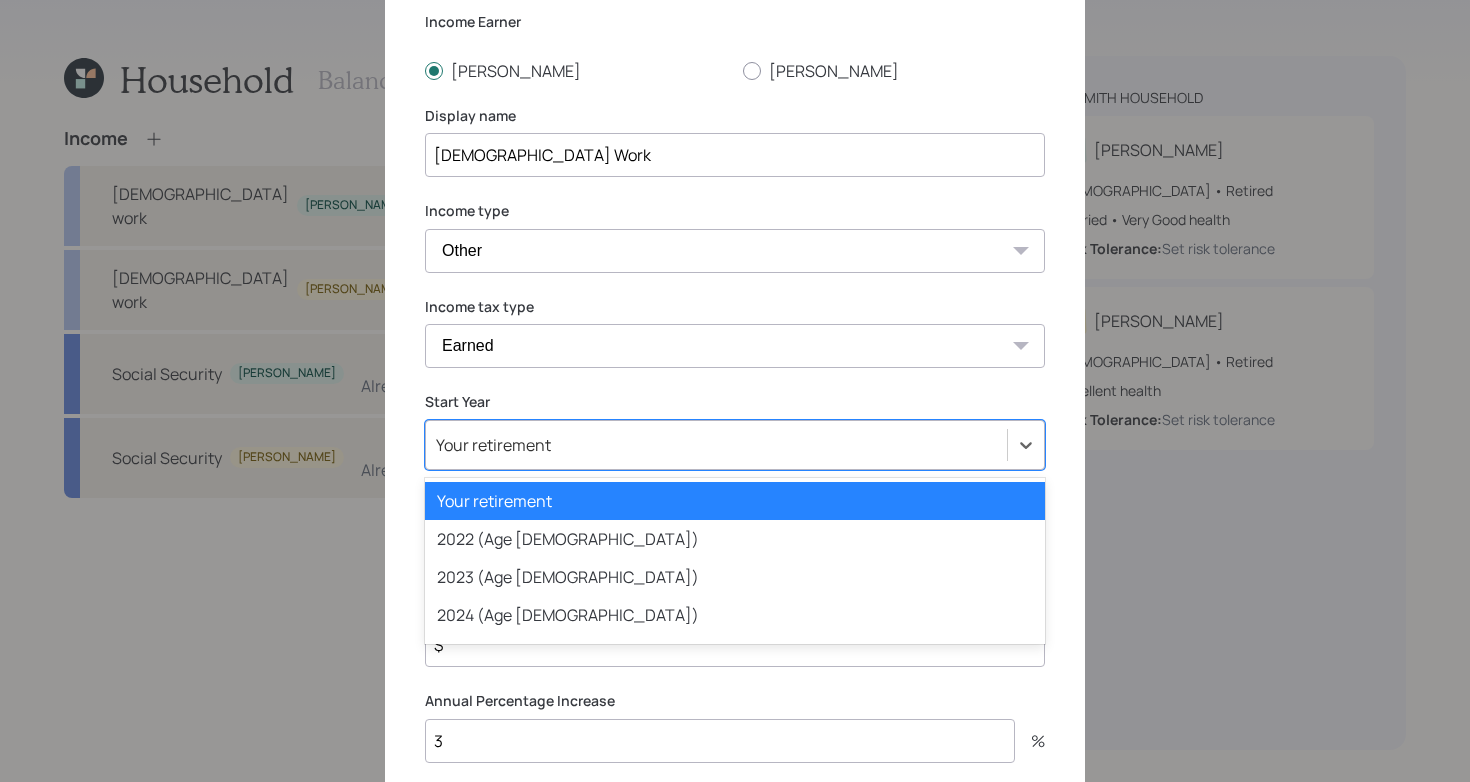 click on "option Your retirement selected, 1 of 79. 79 results available. Use Up and Down to choose options, press Enter to select the currently focused option, press Escape to exit the menu, press Tab to select the option and exit the menu. Your retirement Your retirement 2022 (Age [DEMOGRAPHIC_DATA]) 2023 (Age [DEMOGRAPHIC_DATA]) 2024 (Age [DEMOGRAPHIC_DATA]) 2025 (Age [DEMOGRAPHIC_DATA]) 2026 (Age [DEMOGRAPHIC_DATA]) 2027 (Age [DEMOGRAPHIC_DATA]) 2028 (Age [DEMOGRAPHIC_DATA]) 2029 (Age [DEMOGRAPHIC_DATA]) 2030 (Age [DEMOGRAPHIC_DATA]) 2031 (Age [DEMOGRAPHIC_DATA]) 2032 (Age [DEMOGRAPHIC_DATA]) 2033 (Age [DEMOGRAPHIC_DATA]) 2034 (Age [DEMOGRAPHIC_DATA]) 2035 (Age [DEMOGRAPHIC_DATA]) 2036 (Age [DEMOGRAPHIC_DATA]) 2037 (Age [DEMOGRAPHIC_DATA]) 2038 (Age [DEMOGRAPHIC_DATA]) 2039 (Age [DEMOGRAPHIC_DATA]) 2040 (Age [DEMOGRAPHIC_DATA]) 2041 (Age [DEMOGRAPHIC_DATA]) 2042 (Age [DEMOGRAPHIC_DATA]) 2043 (Age [DEMOGRAPHIC_DATA]) 2044 (Age [DEMOGRAPHIC_DATA]) 2045 (Age [DEMOGRAPHIC_DATA]) 2046 (Age [DEMOGRAPHIC_DATA]) 2047 (Age [DEMOGRAPHIC_DATA]) 2048 (Age [DEMOGRAPHIC_DATA]) 2049 (Age [DEMOGRAPHIC_DATA]) 2050 (Age [DEMOGRAPHIC_DATA]) 2051 (Age [DEMOGRAPHIC_DATA]) 2052 (Age [DEMOGRAPHIC_DATA]) 2053 (Age [DEMOGRAPHIC_DATA]) 2054 (Age [DEMOGRAPHIC_DATA]) 2055 (Age [DEMOGRAPHIC_DATA]) 2056 (Age [DEMOGRAPHIC_DATA]) 2057 (Age [DEMOGRAPHIC_DATA]) 2058 (Age [DEMOGRAPHIC_DATA]) 2059 (Age [DEMOGRAPHIC_DATA]) 2060 (Age [DEMOGRAPHIC_DATA]) 2061 (Age [DEMOGRAPHIC_DATA]) 2062 (Age [DEMOGRAPHIC_DATA]) 2063 (Age [DEMOGRAPHIC_DATA]) 2064 (Age [DEMOGRAPHIC_DATA]) 2065 (Age [DEMOGRAPHIC_DATA]) 2066 (Age [DEMOGRAPHIC_DATA]) 2067 (Age [DEMOGRAPHIC_DATA]) 2068 (Age [DEMOGRAPHIC_DATA]) 2069 (Age [DEMOGRAPHIC_DATA]) 2070 (Age [DEMOGRAPHIC_DATA]) 2071 (Age [DEMOGRAPHIC_DATA]) 2072 (Age [DEMOGRAPHIC_DATA]) 2073 (Age [DEMOGRAPHIC_DATA])" at bounding box center (735, 445) 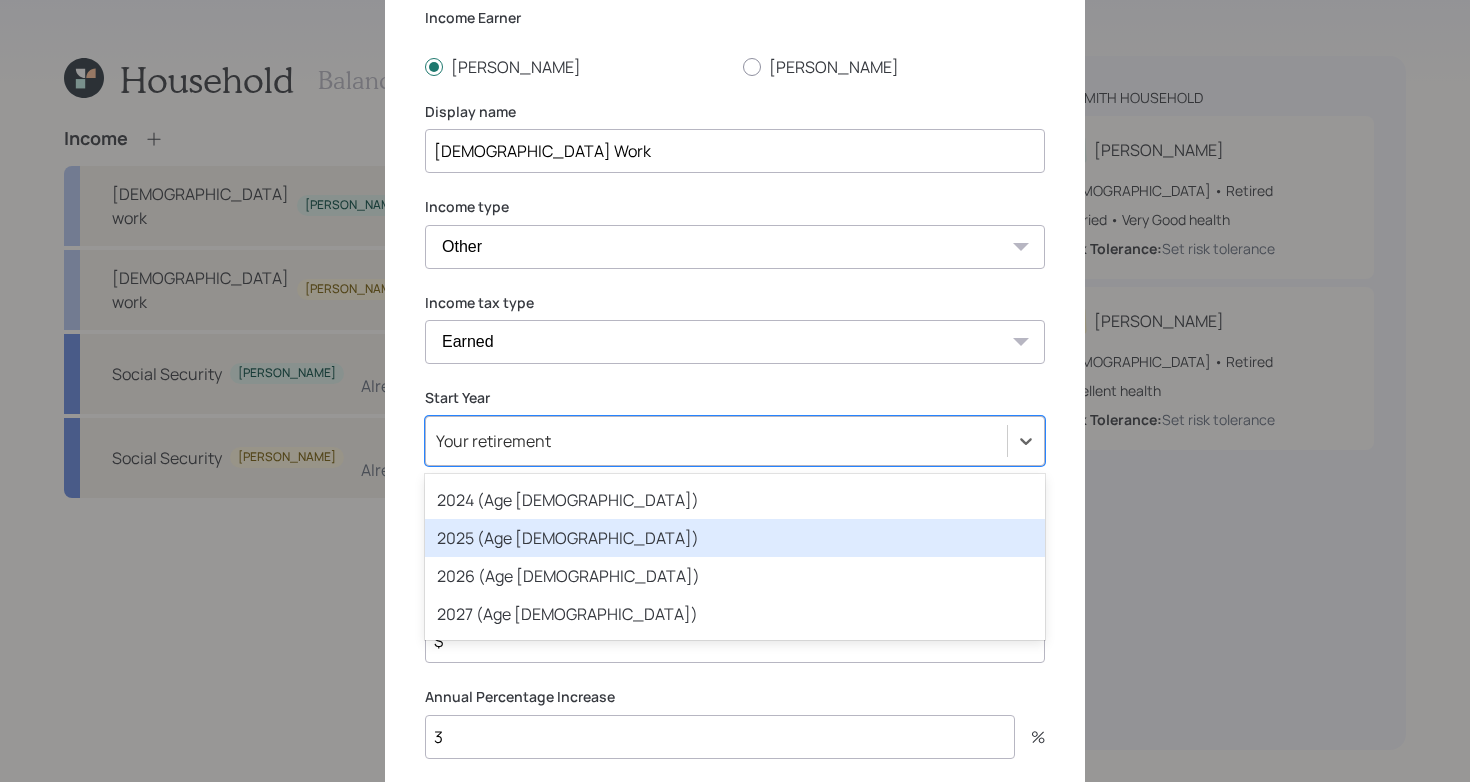 scroll, scrollTop: 113, scrollLeft: 0, axis: vertical 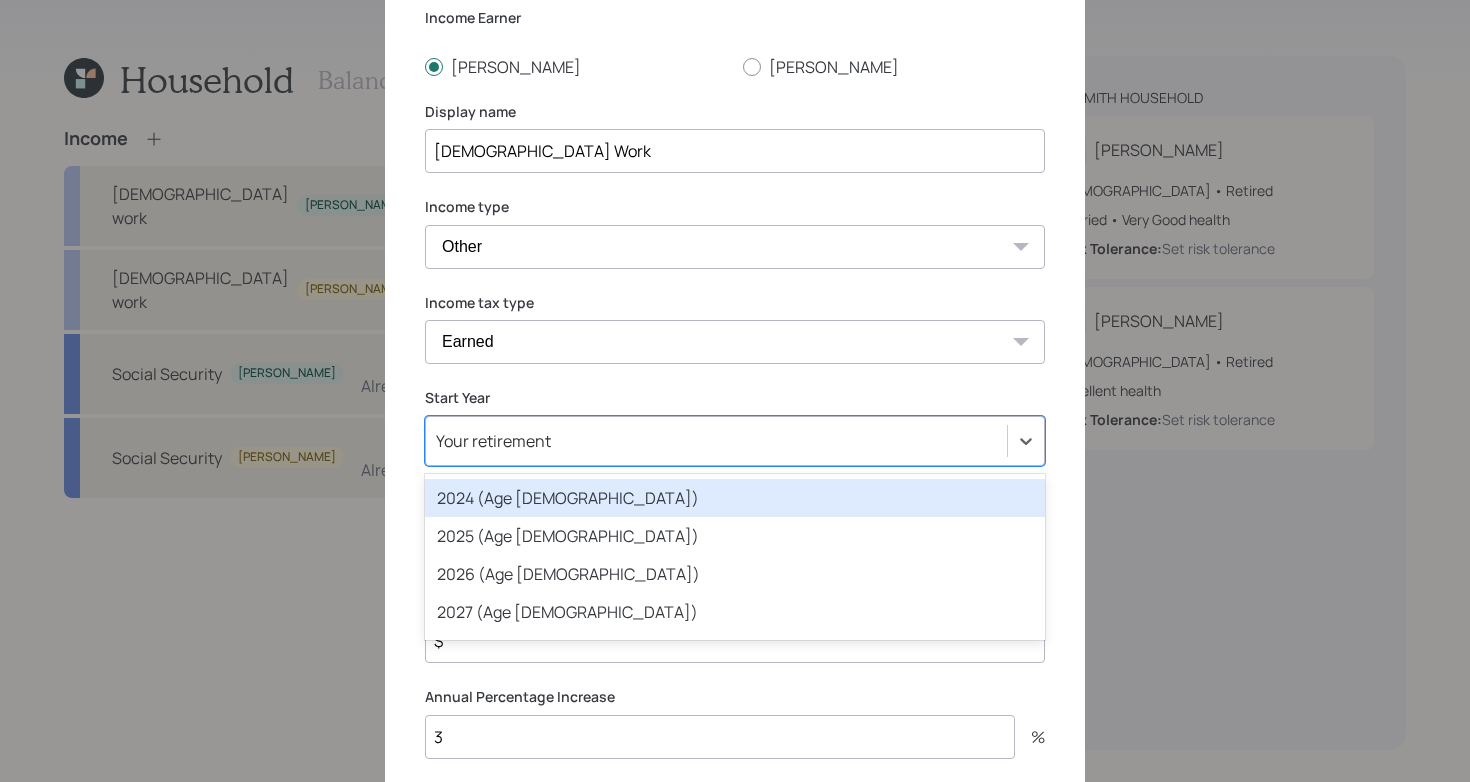 click on "Start Year option 2024 (Age [DEMOGRAPHIC_DATA]) focused, 4 of 79. 79 results available. Use Up and Down to choose options, press Enter to select the currently focused option, press Escape to exit the menu, press Tab to select the option and exit the menu. Your retirement Your retirement 2022 (Age [DEMOGRAPHIC_DATA]) 2023 (Age [DEMOGRAPHIC_DATA]) 2024 (Age [DEMOGRAPHIC_DATA]) 2025 (Age [DEMOGRAPHIC_DATA]) 2026 (Age [DEMOGRAPHIC_DATA]) 2027 (Age [DEMOGRAPHIC_DATA]) 2028 (Age [DEMOGRAPHIC_DATA]) 2029 (Age [DEMOGRAPHIC_DATA]) 2030 (Age [DEMOGRAPHIC_DATA]) 2031 (Age [DEMOGRAPHIC_DATA]) 2032 (Age [DEMOGRAPHIC_DATA]) 2033 (Age [DEMOGRAPHIC_DATA]) 2034 (Age [DEMOGRAPHIC_DATA]) 2035 (Age [DEMOGRAPHIC_DATA]) 2036 (Age [DEMOGRAPHIC_DATA]) 2037 (Age [DEMOGRAPHIC_DATA]) 2038 (Age [DEMOGRAPHIC_DATA]) 2039 (Age [DEMOGRAPHIC_DATA]) 2040 (Age [DEMOGRAPHIC_DATA]) 2041 (Age [DEMOGRAPHIC_DATA]) 2042 (Age [DEMOGRAPHIC_DATA]) 2043 (Age [DEMOGRAPHIC_DATA]) 2044 (Age [DEMOGRAPHIC_DATA]) 2045 (Age [DEMOGRAPHIC_DATA]) 2046 (Age [DEMOGRAPHIC_DATA]) 2047 (Age [DEMOGRAPHIC_DATA]) 2048 (Age [DEMOGRAPHIC_DATA]) 2049 (Age [DEMOGRAPHIC_DATA]) 2050 (Age [DEMOGRAPHIC_DATA]) 2051 (Age [DEMOGRAPHIC_DATA]) 2052 (Age [DEMOGRAPHIC_DATA]) 2053 (Age [DEMOGRAPHIC_DATA]) 2054 (Age [DEMOGRAPHIC_DATA]) 2055 (Age [DEMOGRAPHIC_DATA]) 2056 (Age [DEMOGRAPHIC_DATA]) 2057 (Age [DEMOGRAPHIC_DATA]) 2058 (Age [DEMOGRAPHIC_DATA]) 2059 (Age [DEMOGRAPHIC_DATA]) 2060 (Age [DEMOGRAPHIC_DATA]) 2061 (Age [DEMOGRAPHIC_DATA]) 2062 (Age [DEMOGRAPHIC_DATA]) 2063 (Age [DEMOGRAPHIC_DATA]) 2064 (Age [DEMOGRAPHIC_DATA]) 2065 (Age [DEMOGRAPHIC_DATA]) 2066 (Age [DEMOGRAPHIC_DATA]) 2067 (Age [DEMOGRAPHIC_DATA]) 2068 (Age [DEMOGRAPHIC_DATA]) 2069 (Age [DEMOGRAPHIC_DATA]) 2070 (Age [DEMOGRAPHIC_DATA]) 2071 (Age [DEMOGRAPHIC_DATA]) 2072 (Age [DEMOGRAPHIC_DATA]) 2073 (Age [DEMOGRAPHIC_DATA])" at bounding box center (735, 427) 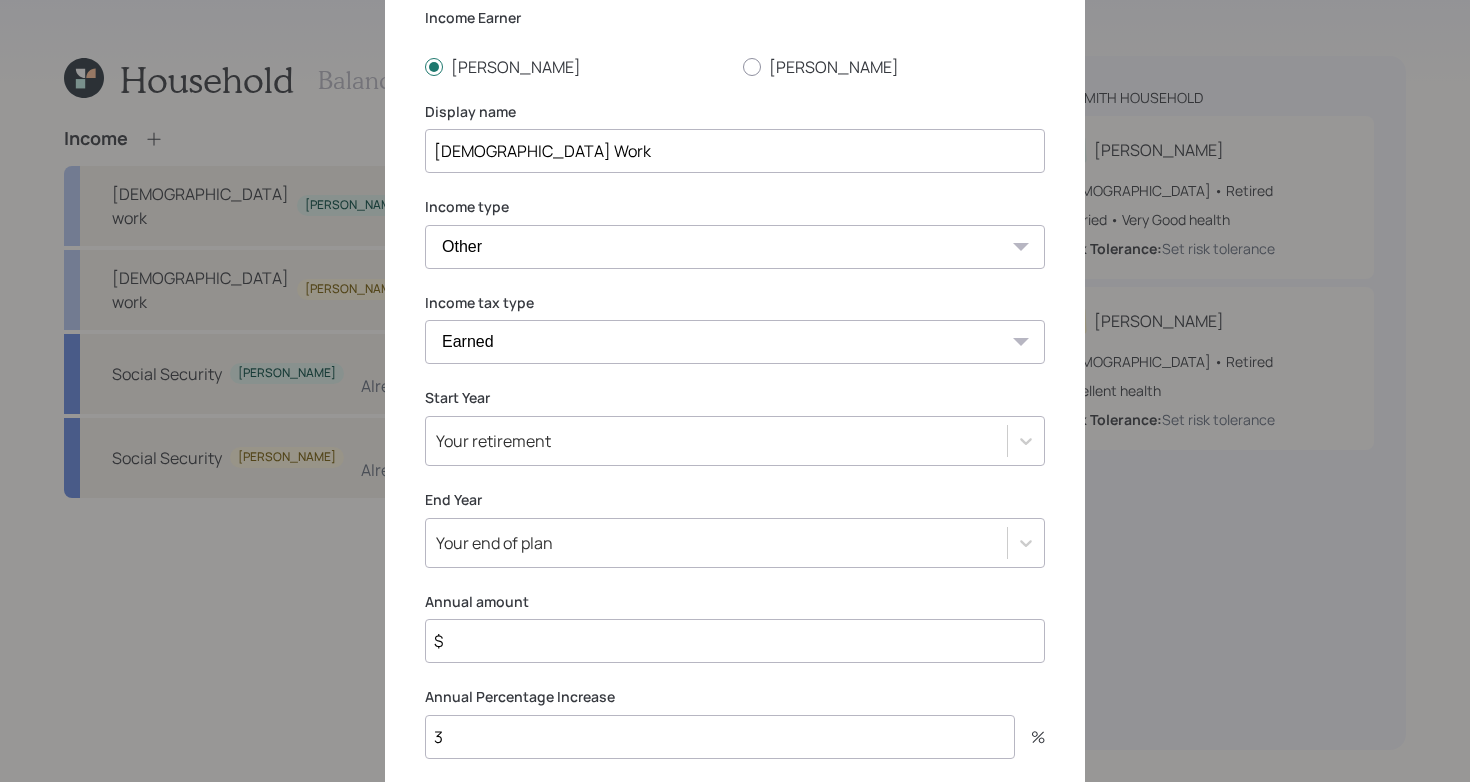 click on "Your retirement" at bounding box center [493, 441] 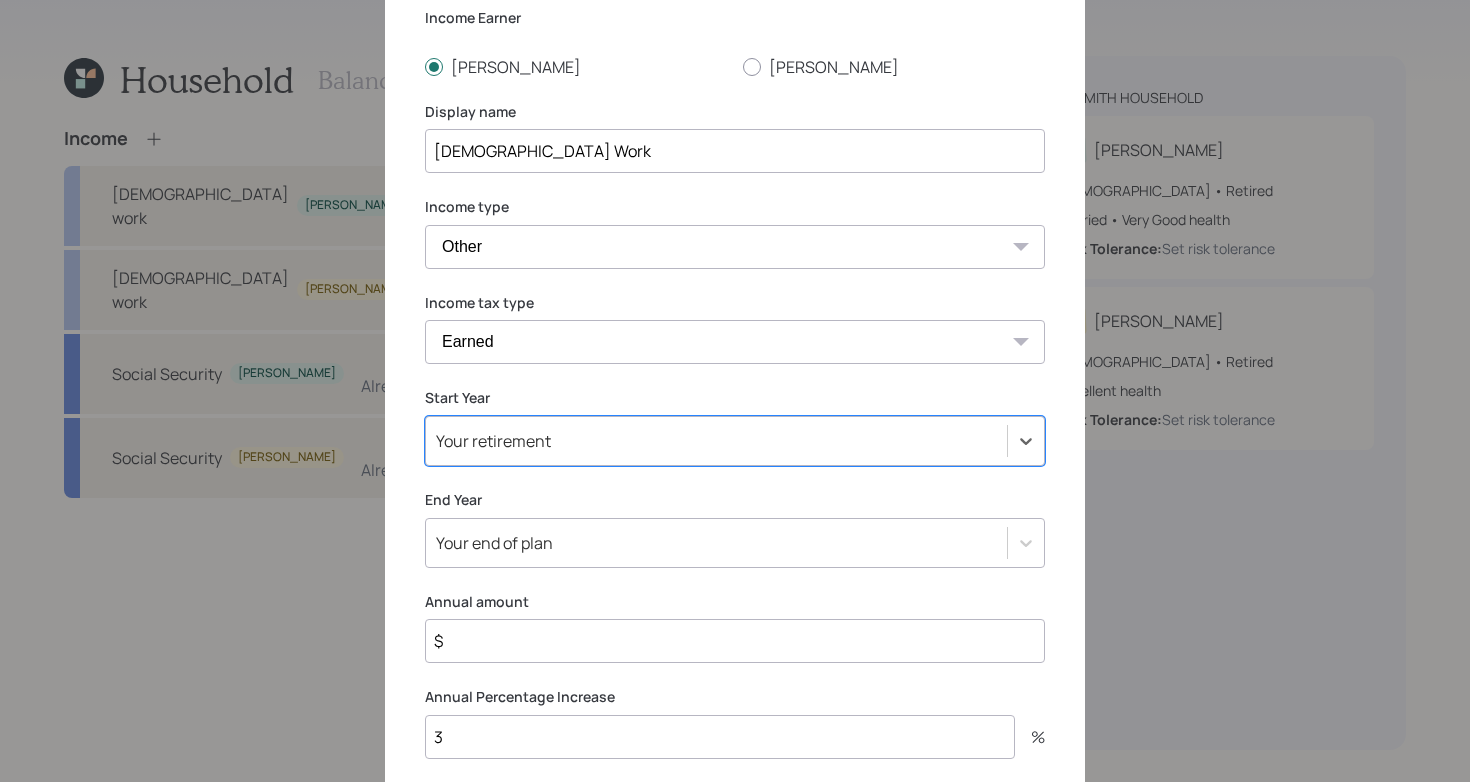 click on "Your retirement" at bounding box center [493, 441] 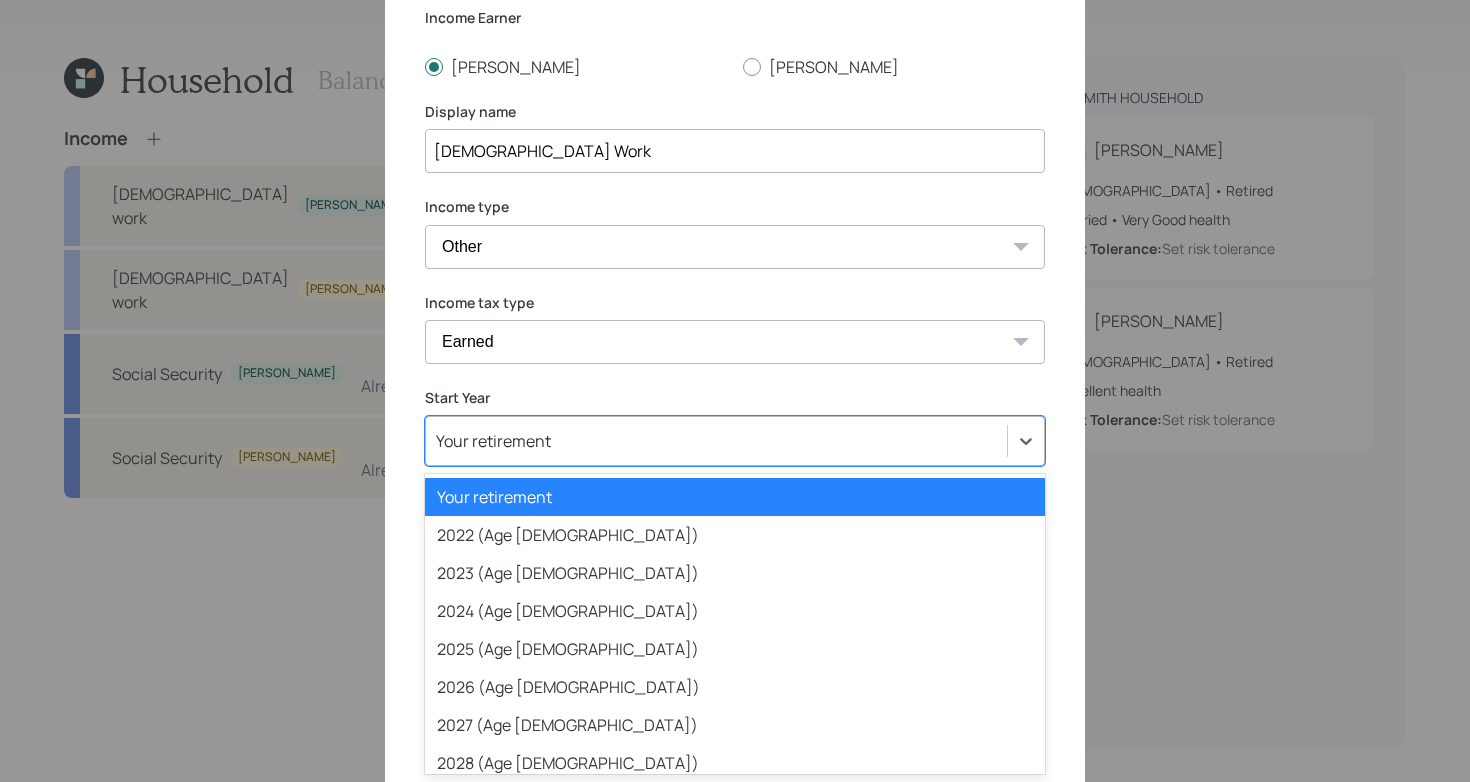click on "Your retirement" at bounding box center [493, 441] 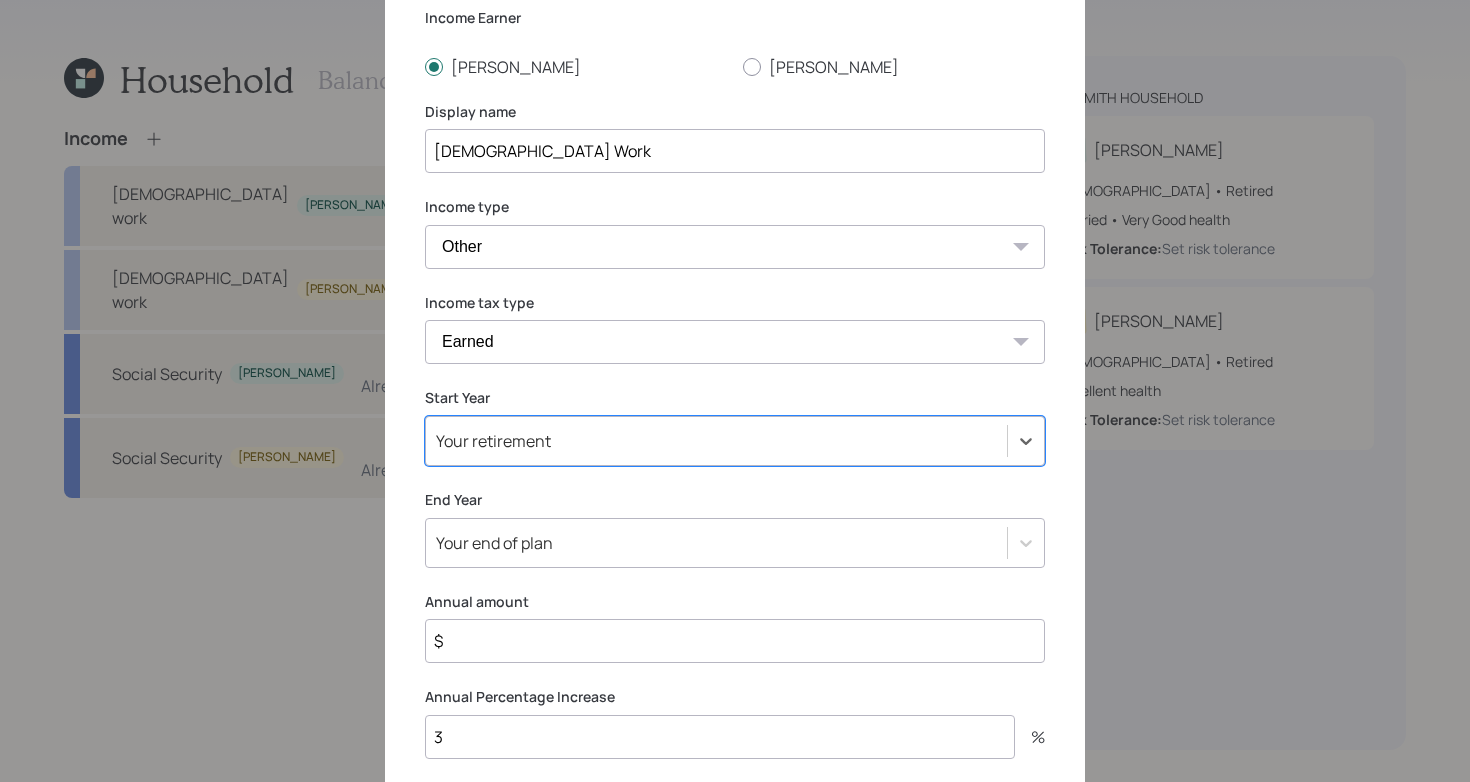 scroll, scrollTop: 1, scrollLeft: 0, axis: vertical 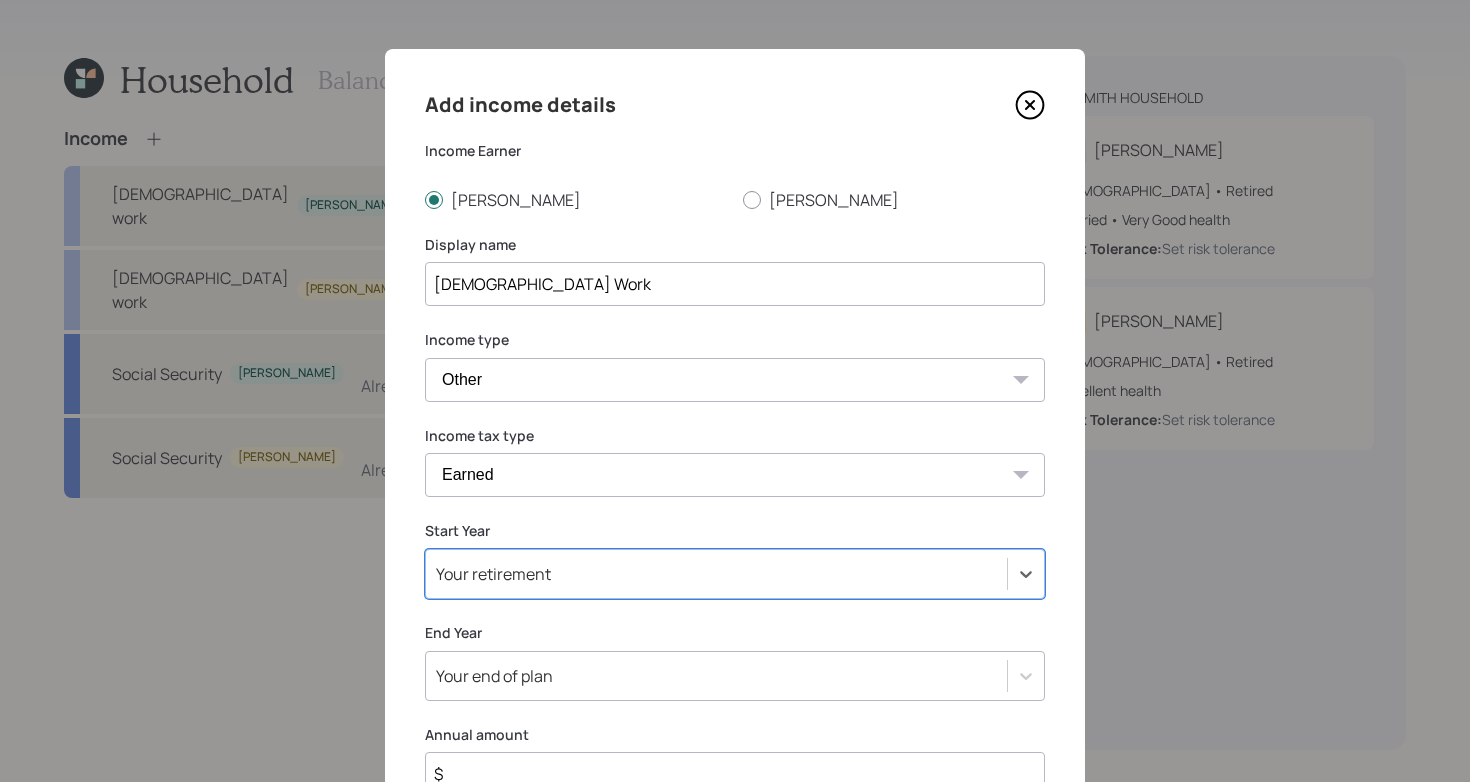 click 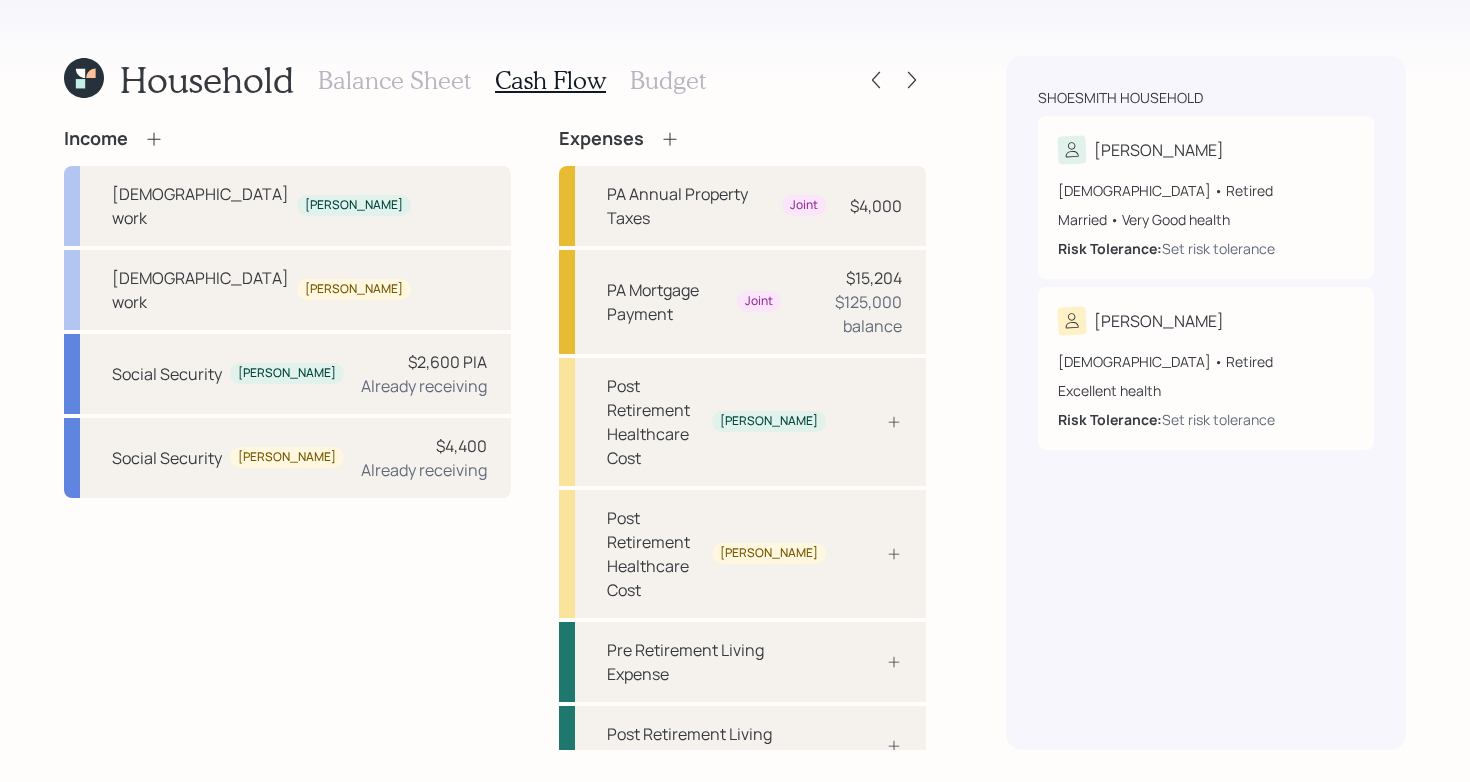 click 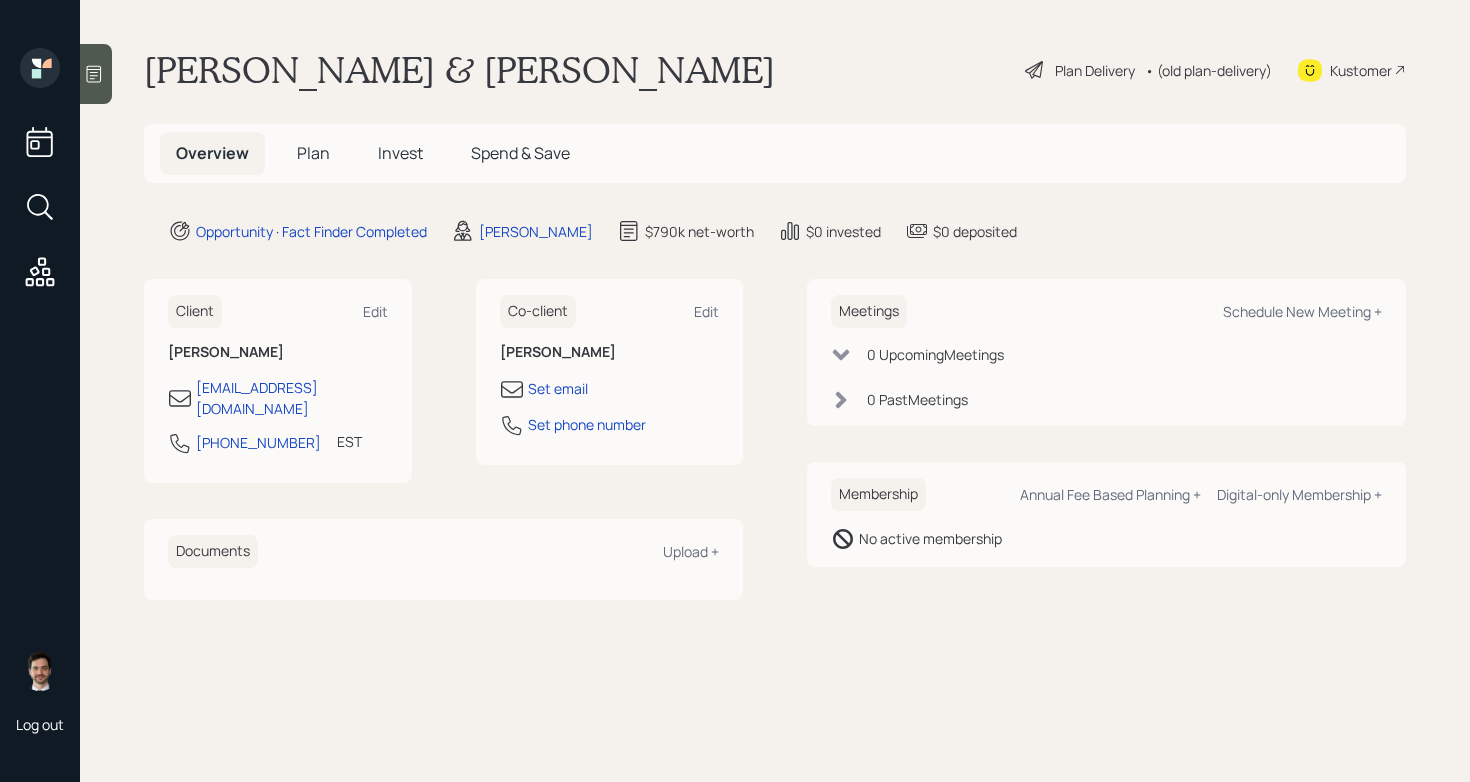 click on "Plan" at bounding box center [313, 153] 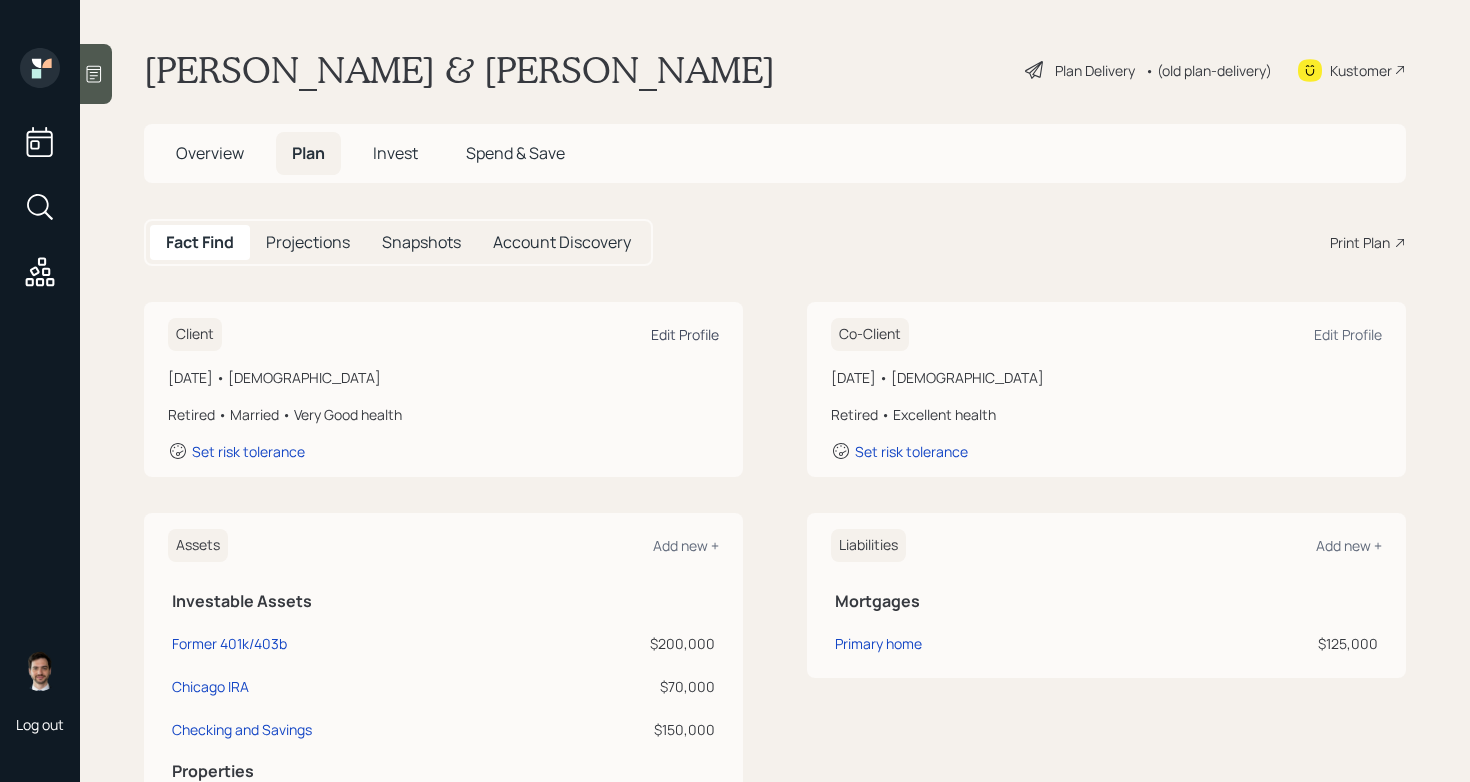 click on "Edit Profile" at bounding box center [685, 334] 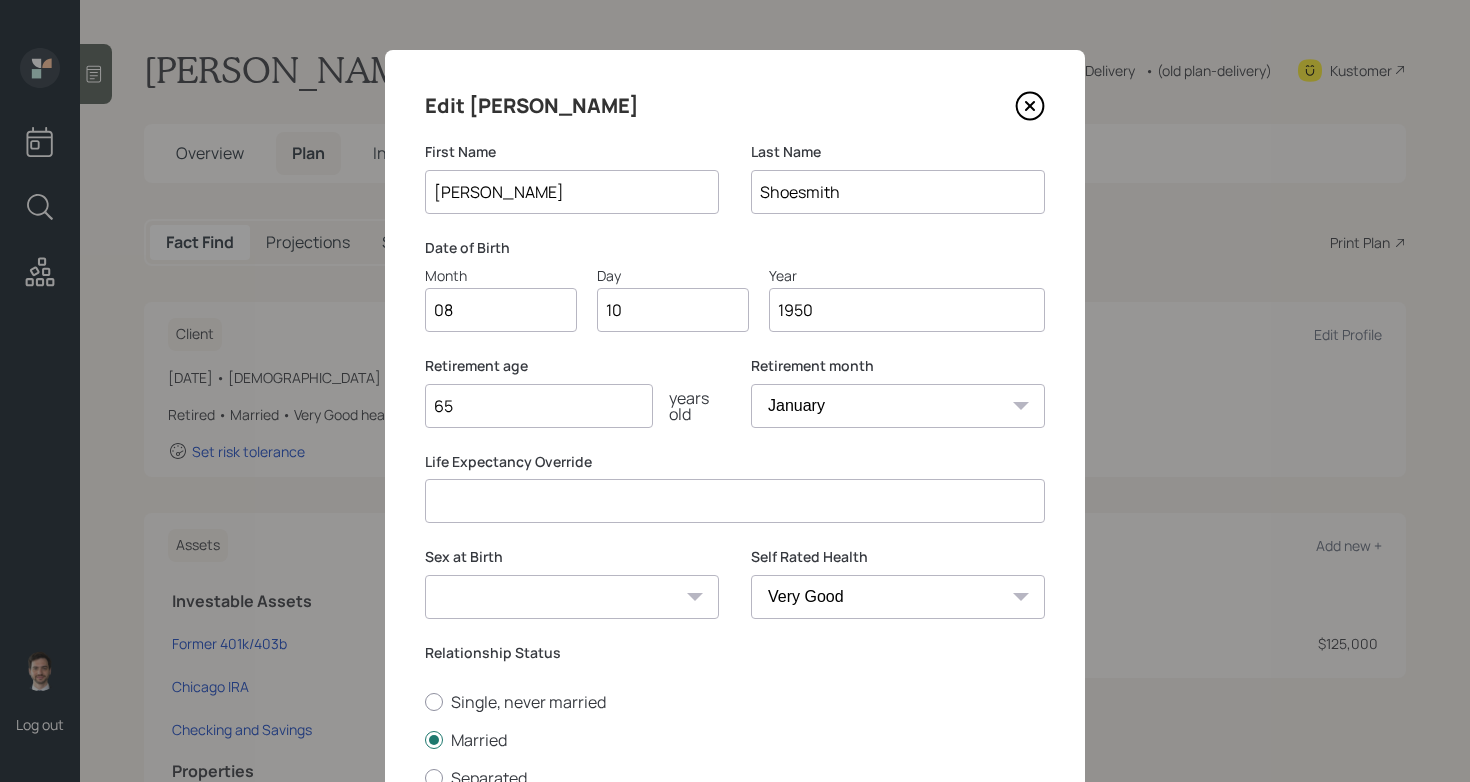 click on "1950" at bounding box center (907, 310) 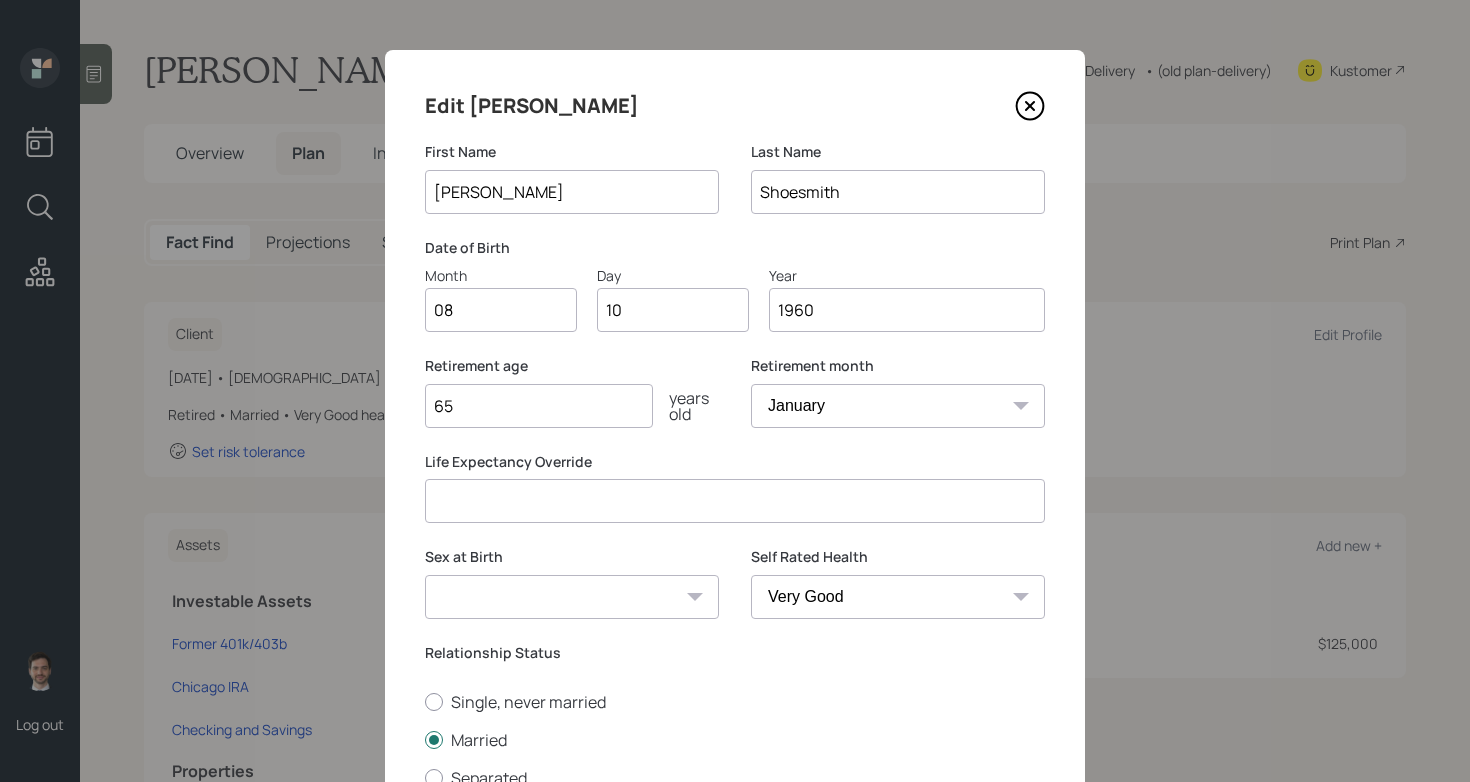 type on "1960" 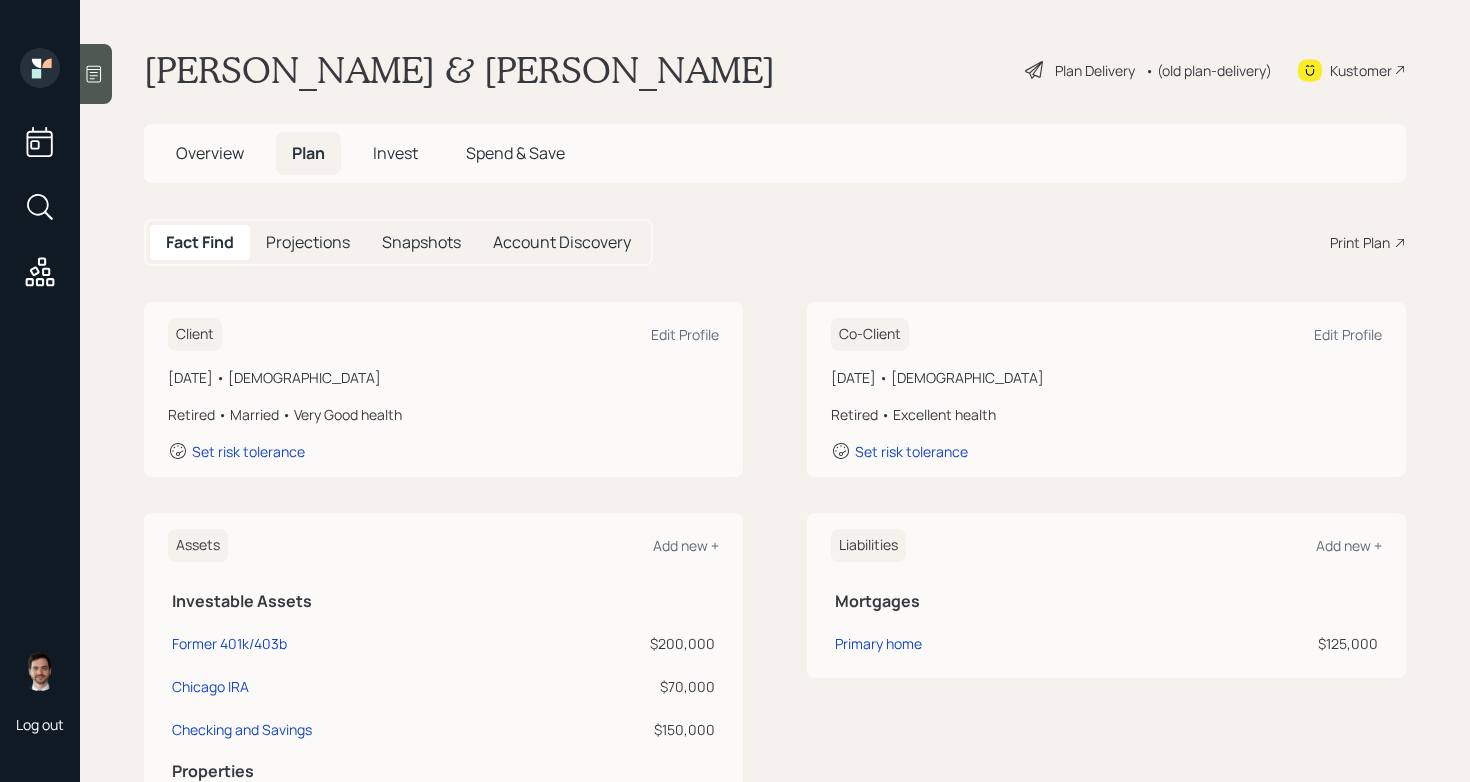 click on "Plan Delivery" at bounding box center (1095, 70) 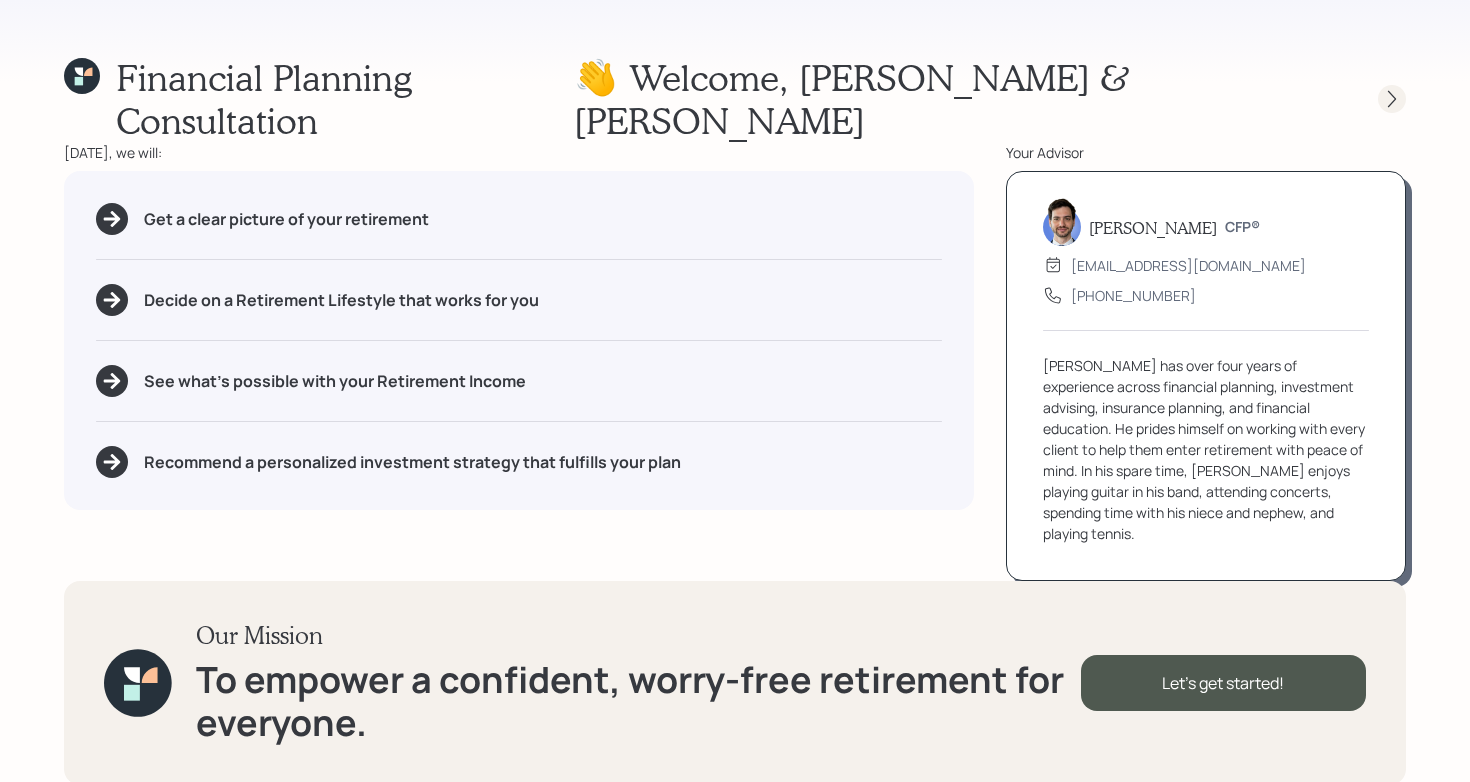 click 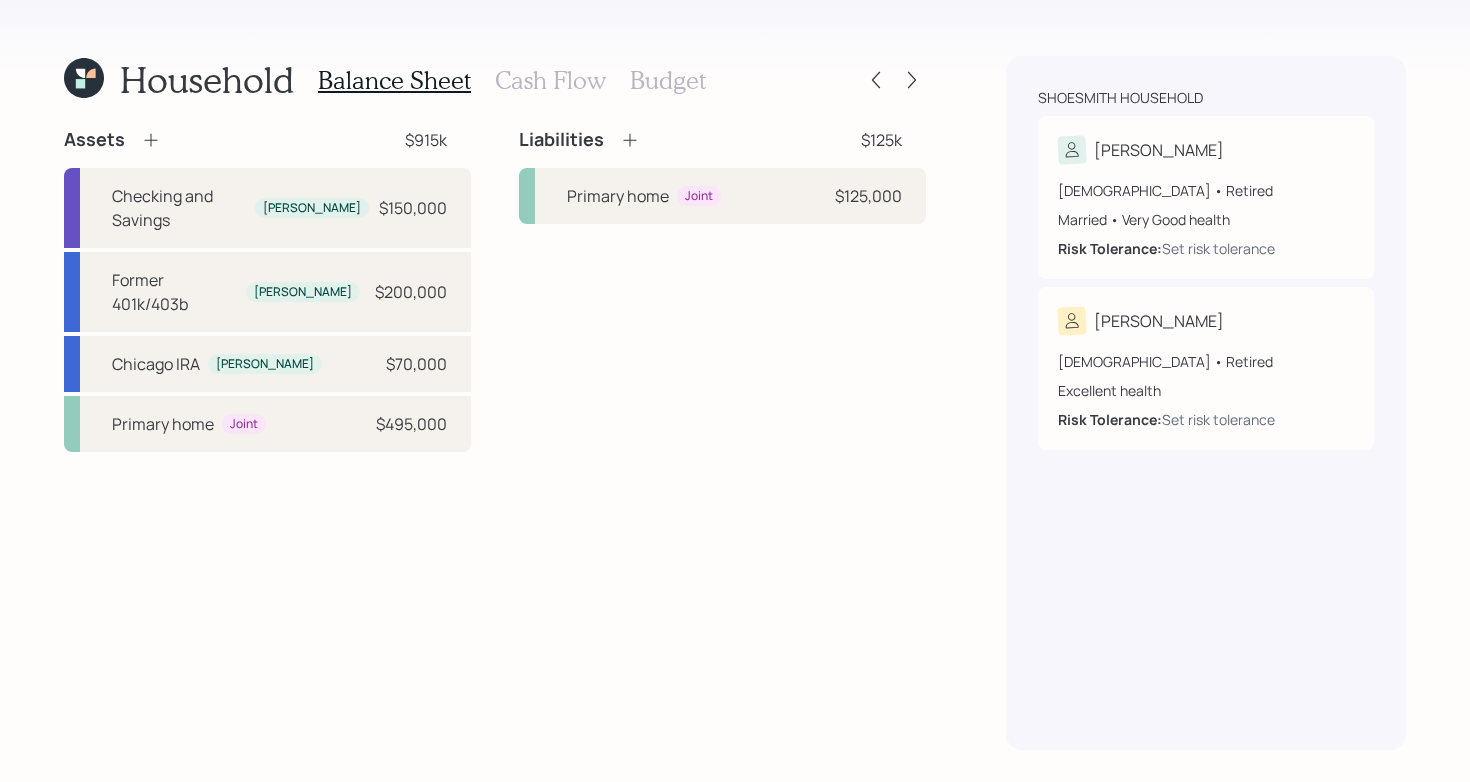 click on "Cash Flow" at bounding box center [550, 80] 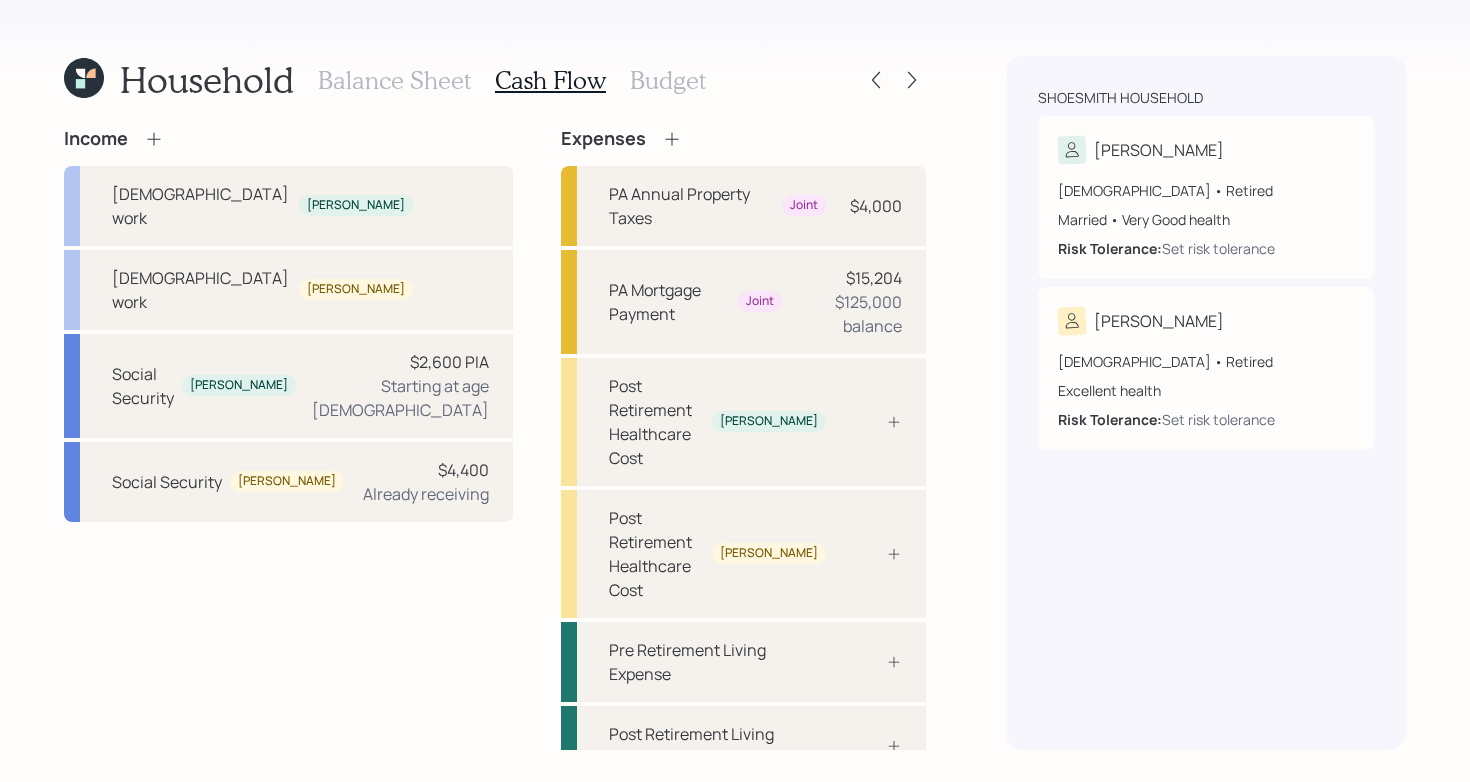 click 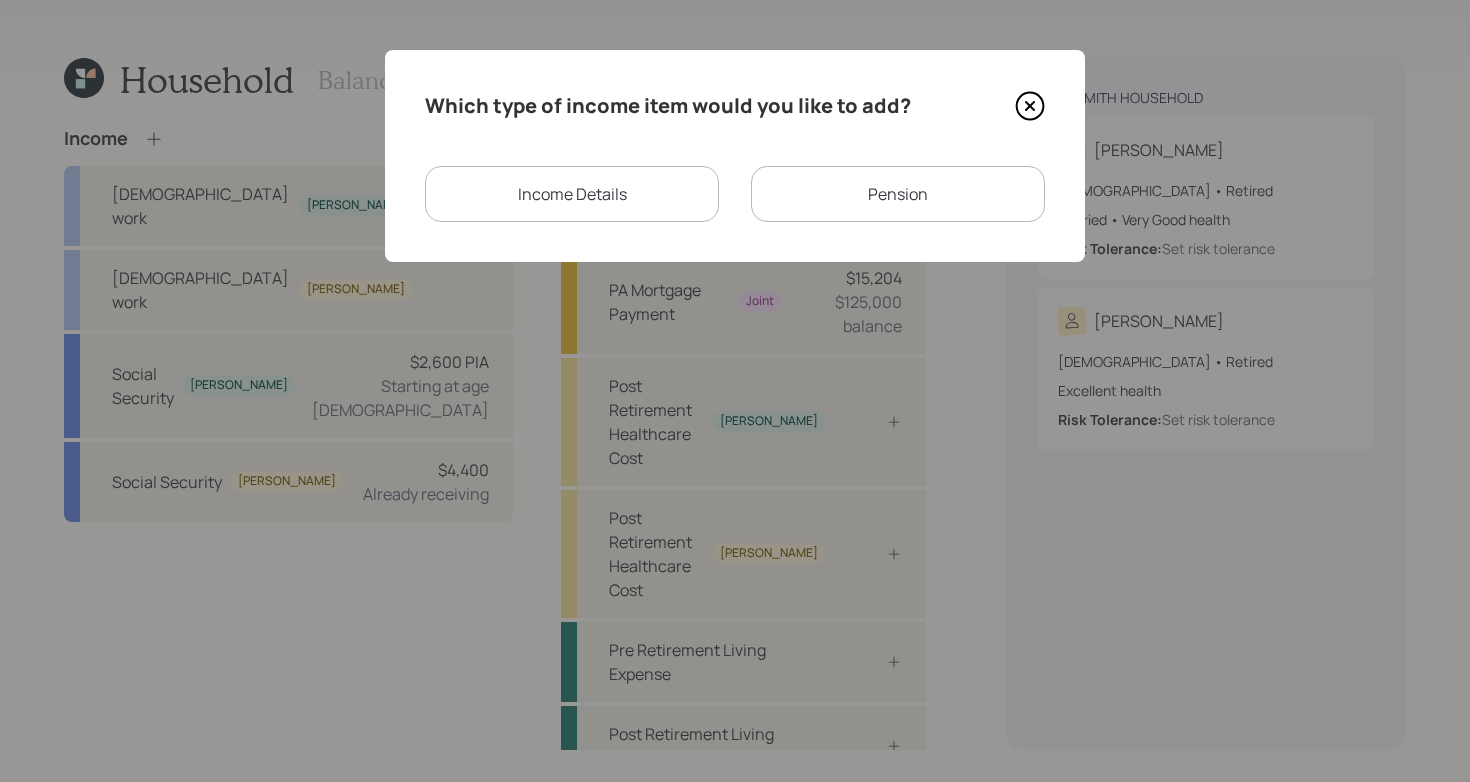 click on "Income Details" at bounding box center (572, 194) 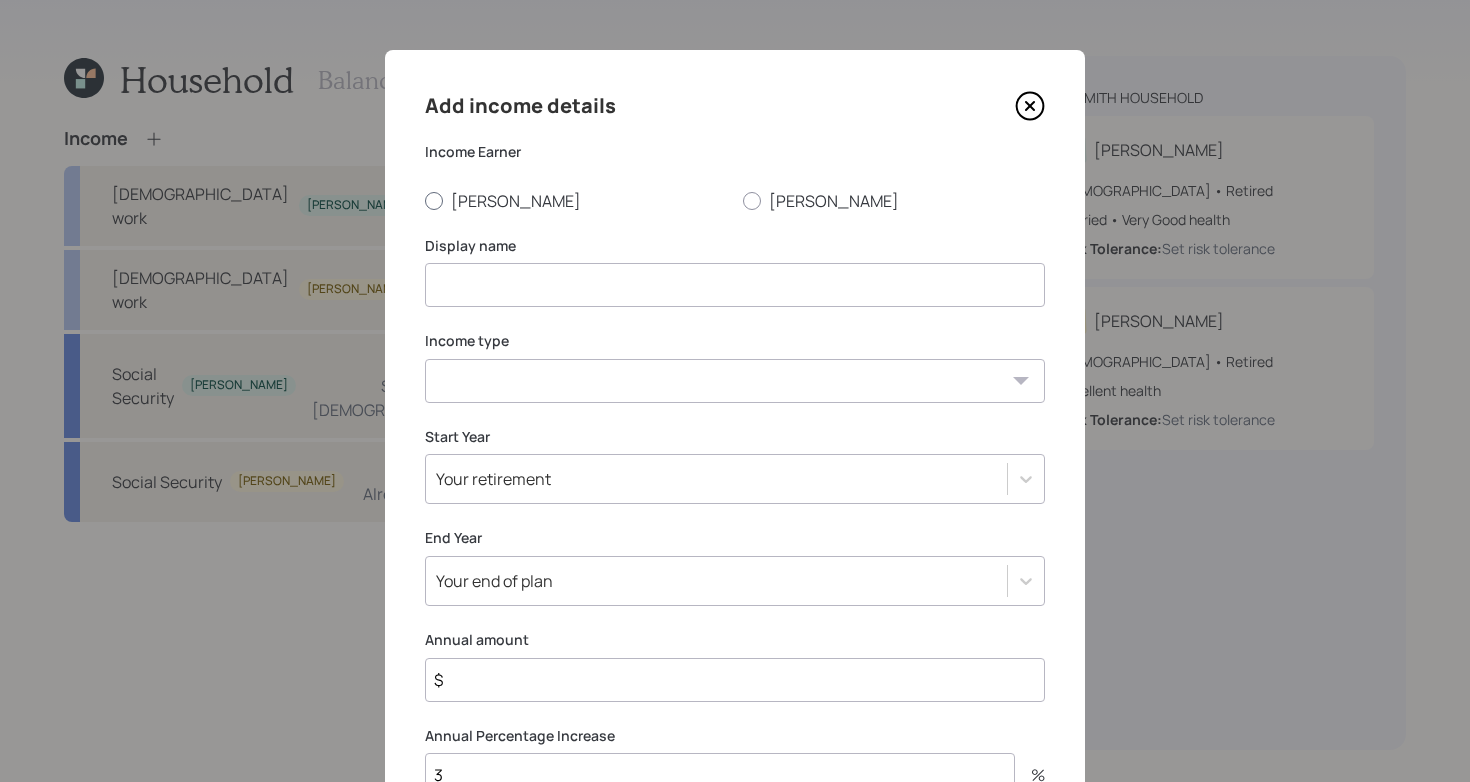 click on "[PERSON_NAME]" at bounding box center (576, 201) 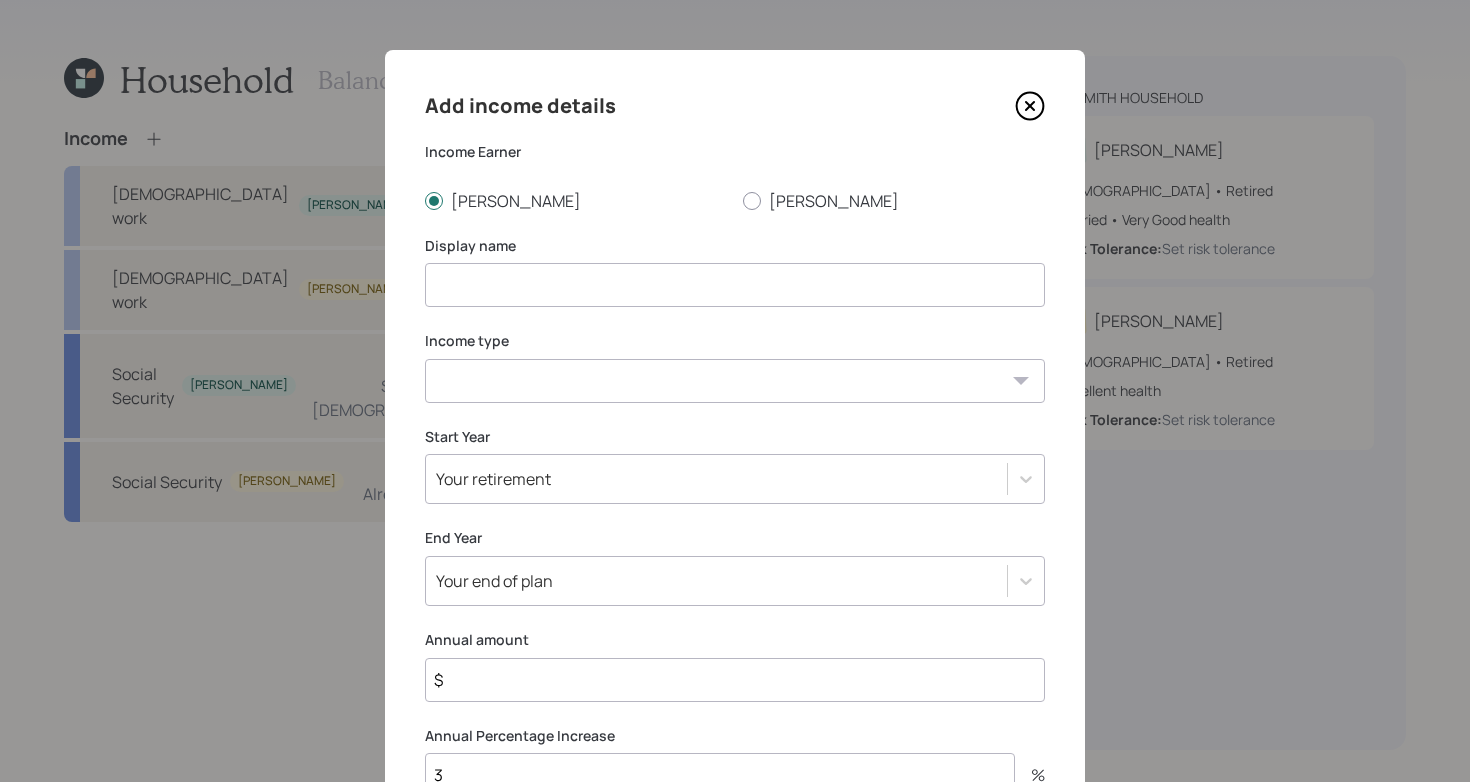 click at bounding box center [735, 285] 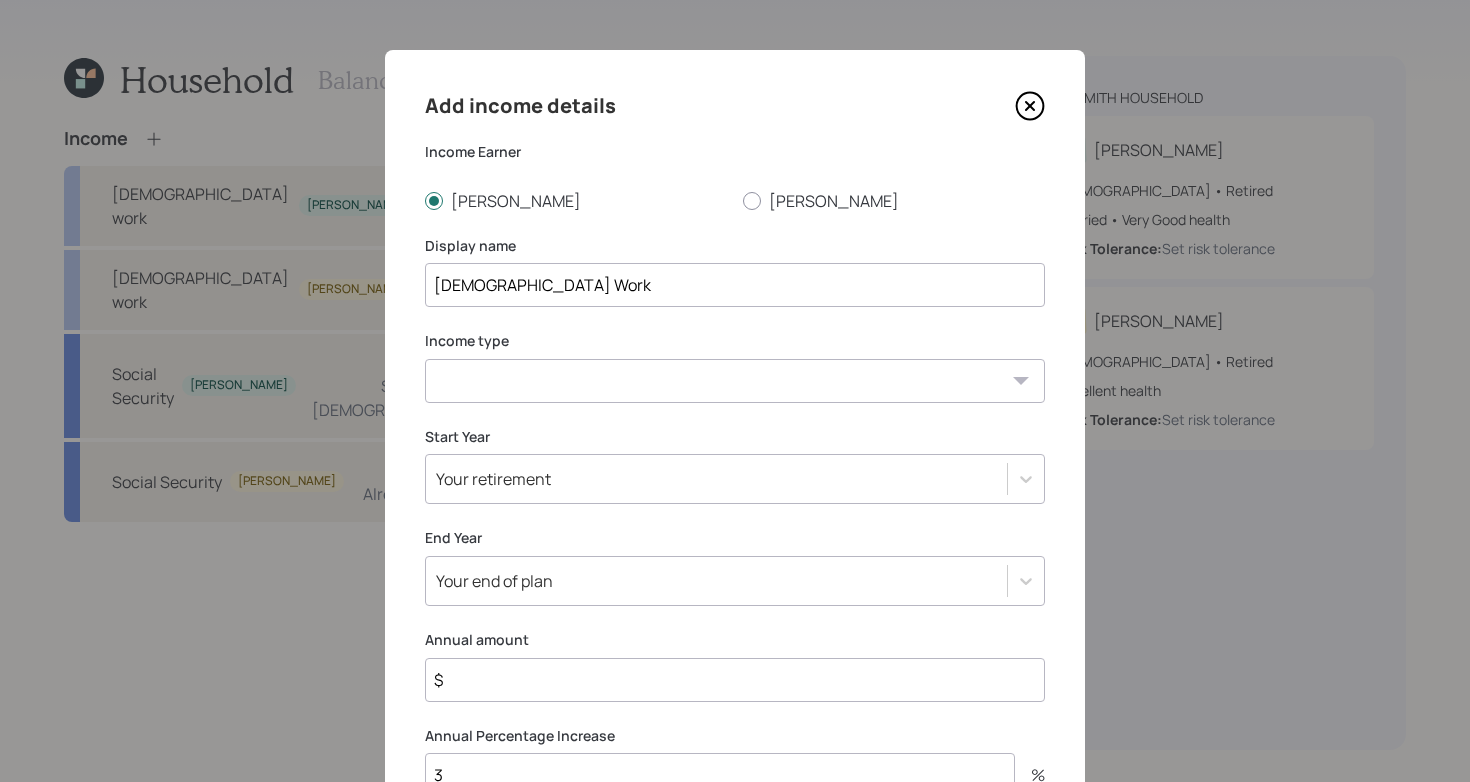 type on "[DEMOGRAPHIC_DATA] Work" 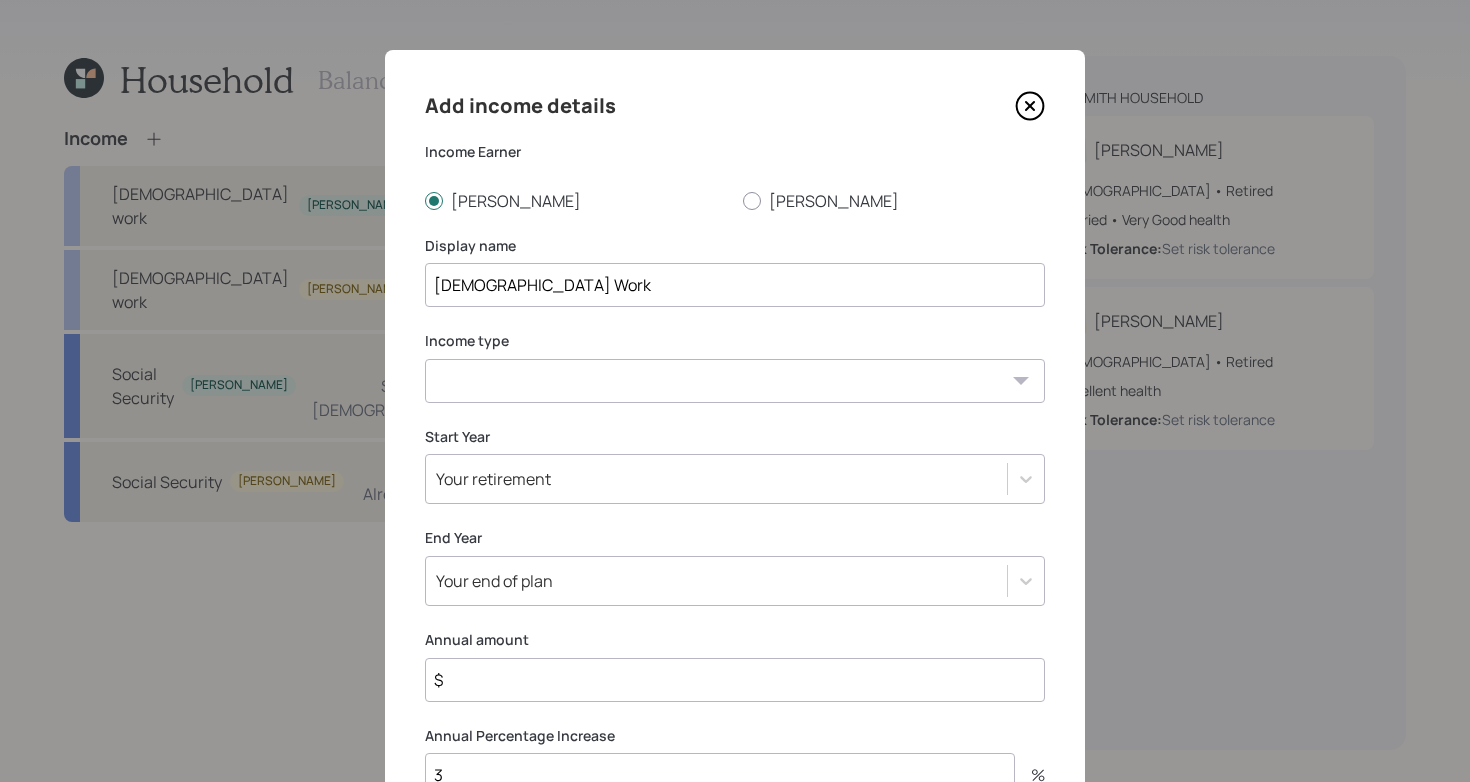 click on "[DEMOGRAPHIC_DATA] work [DEMOGRAPHIC_DATA] work Self employment Other" at bounding box center (735, 381) 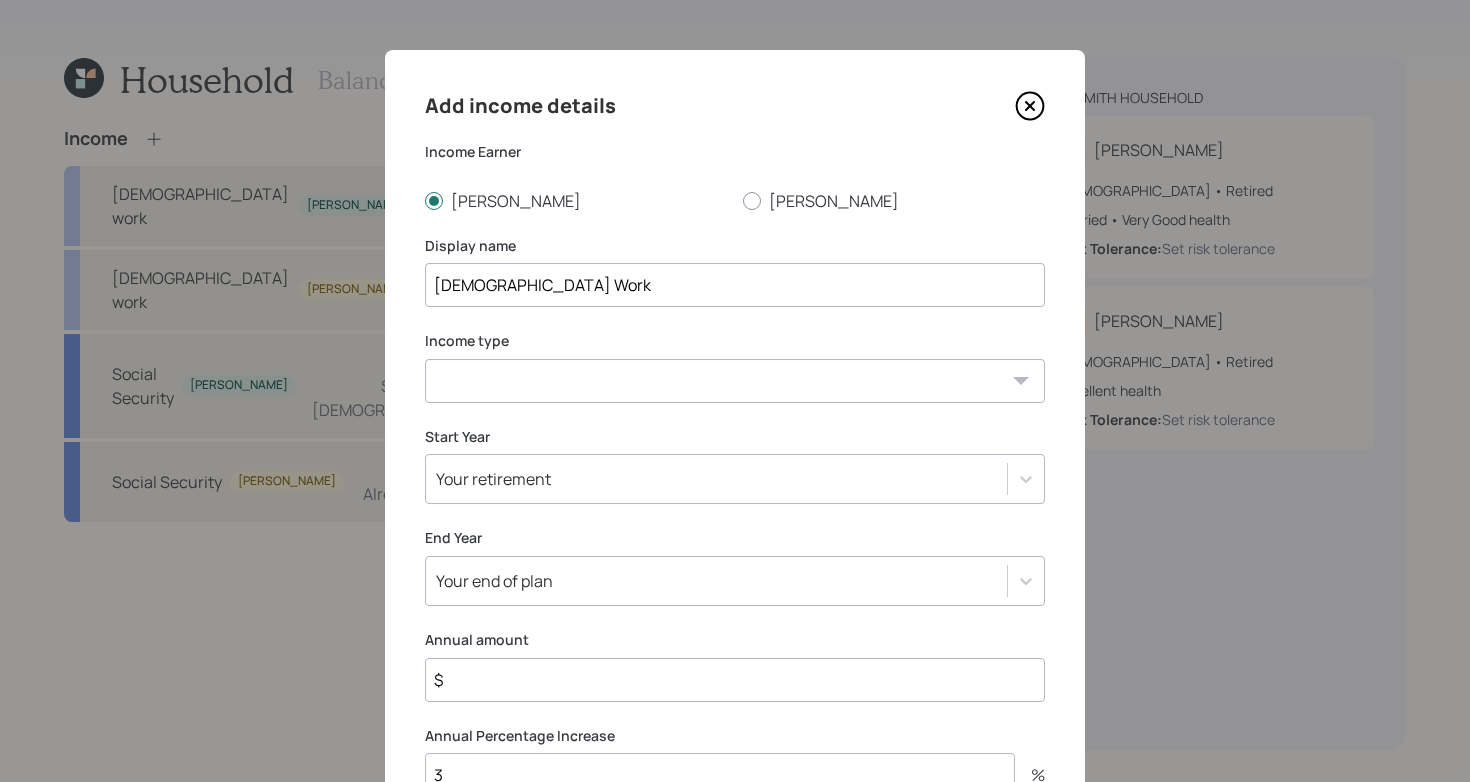 select on "other" 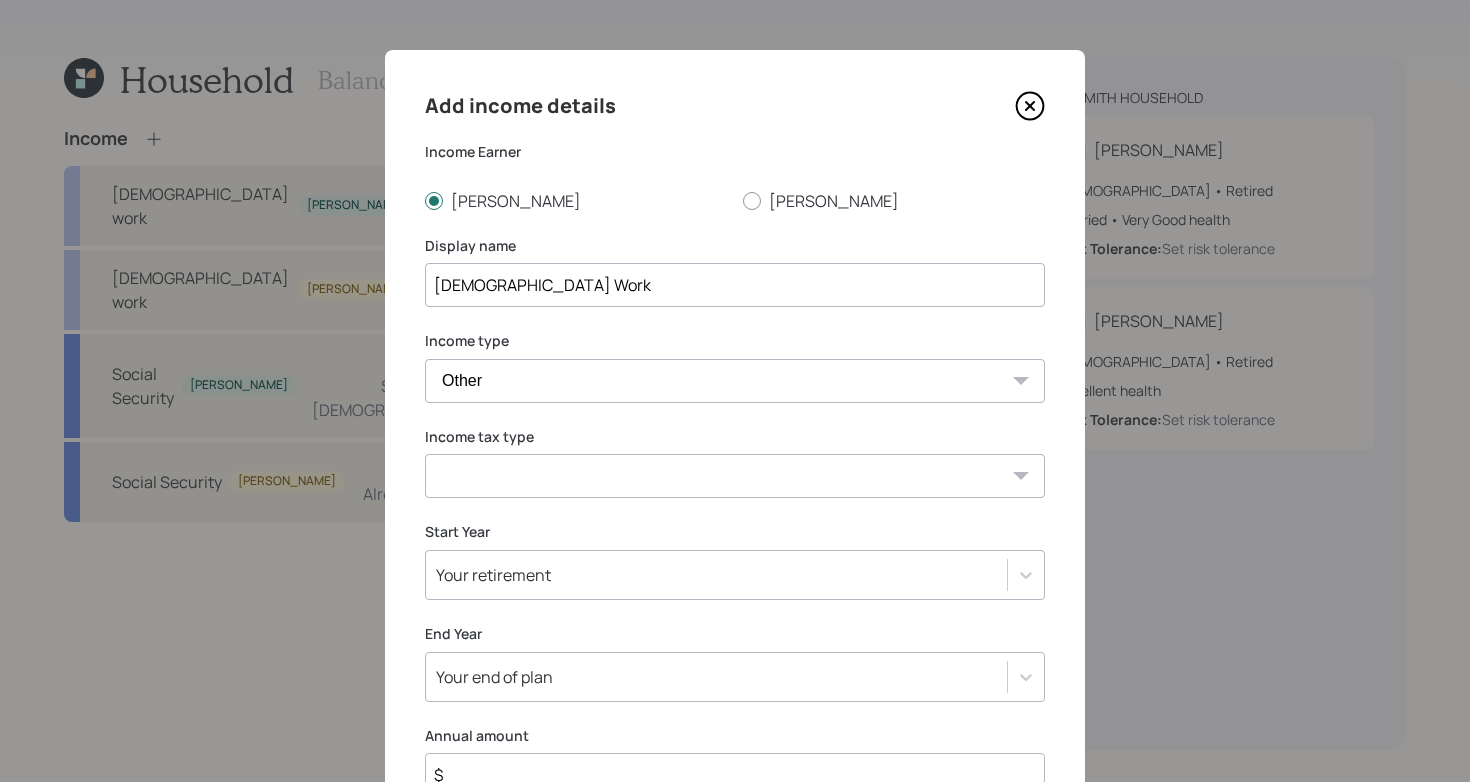 click on "Tax-free Earned Self Employment Alimony Royalties Pension / Annuity Interest Dividend Short-Term Gain Long-Term Gain Social Security" at bounding box center [735, 476] 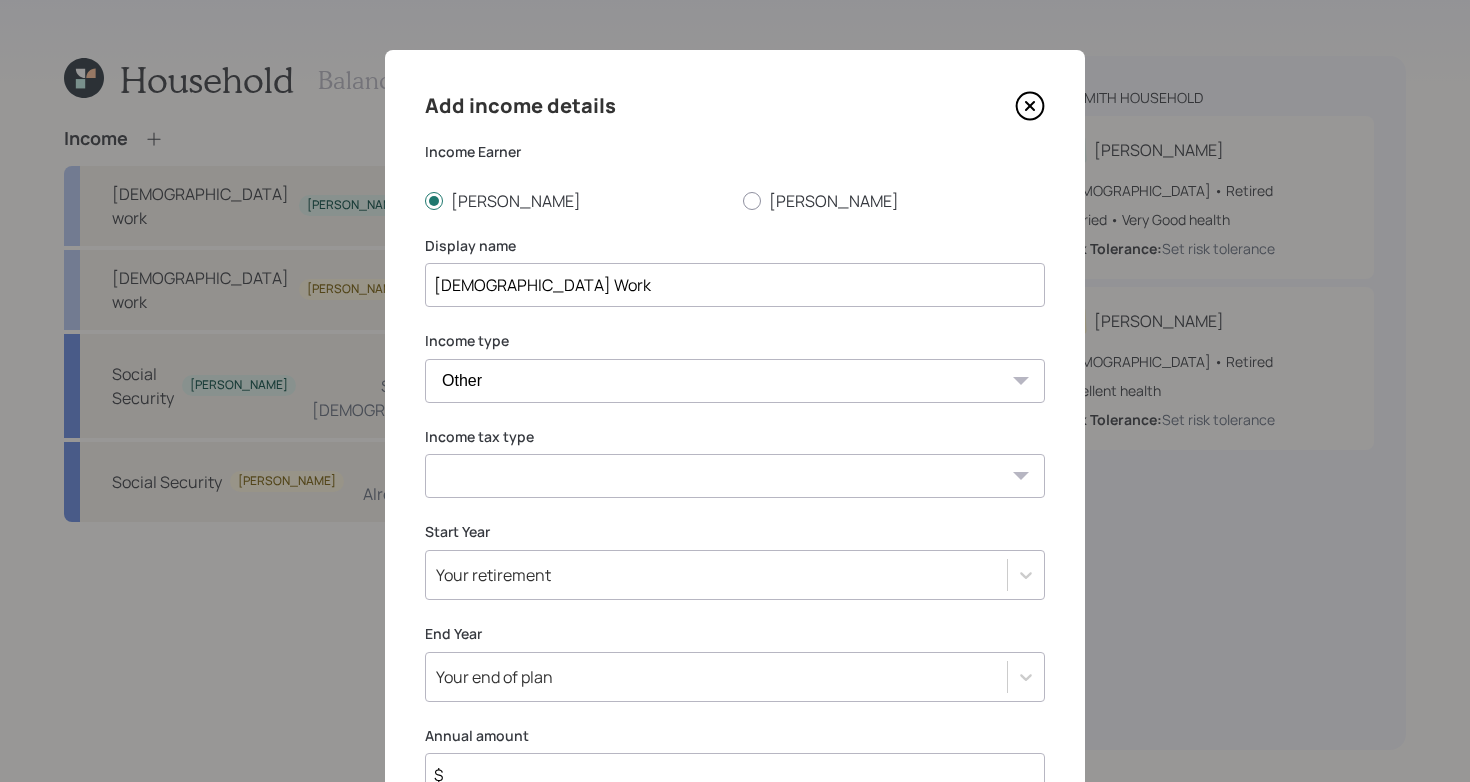 select on "earned" 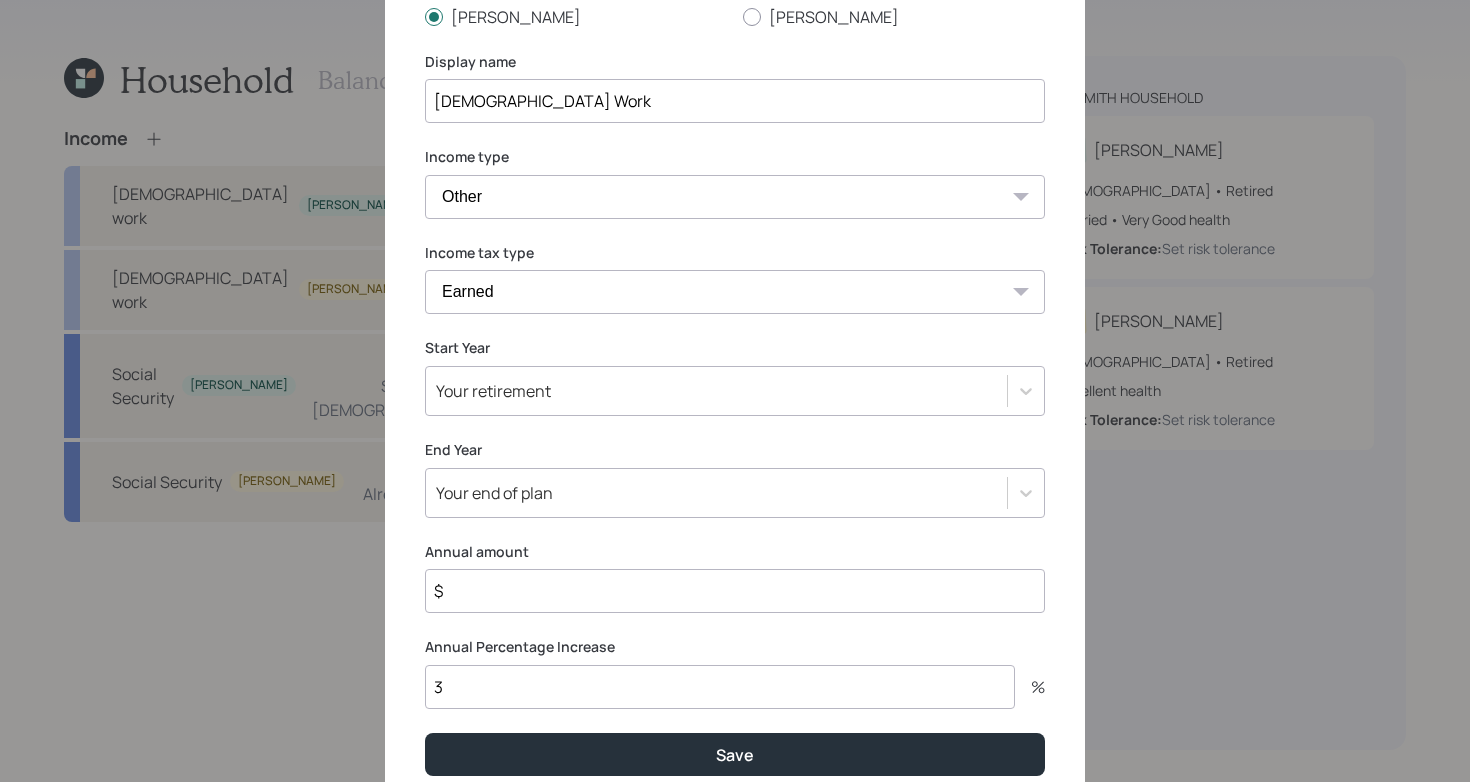 scroll, scrollTop: 233, scrollLeft: 0, axis: vertical 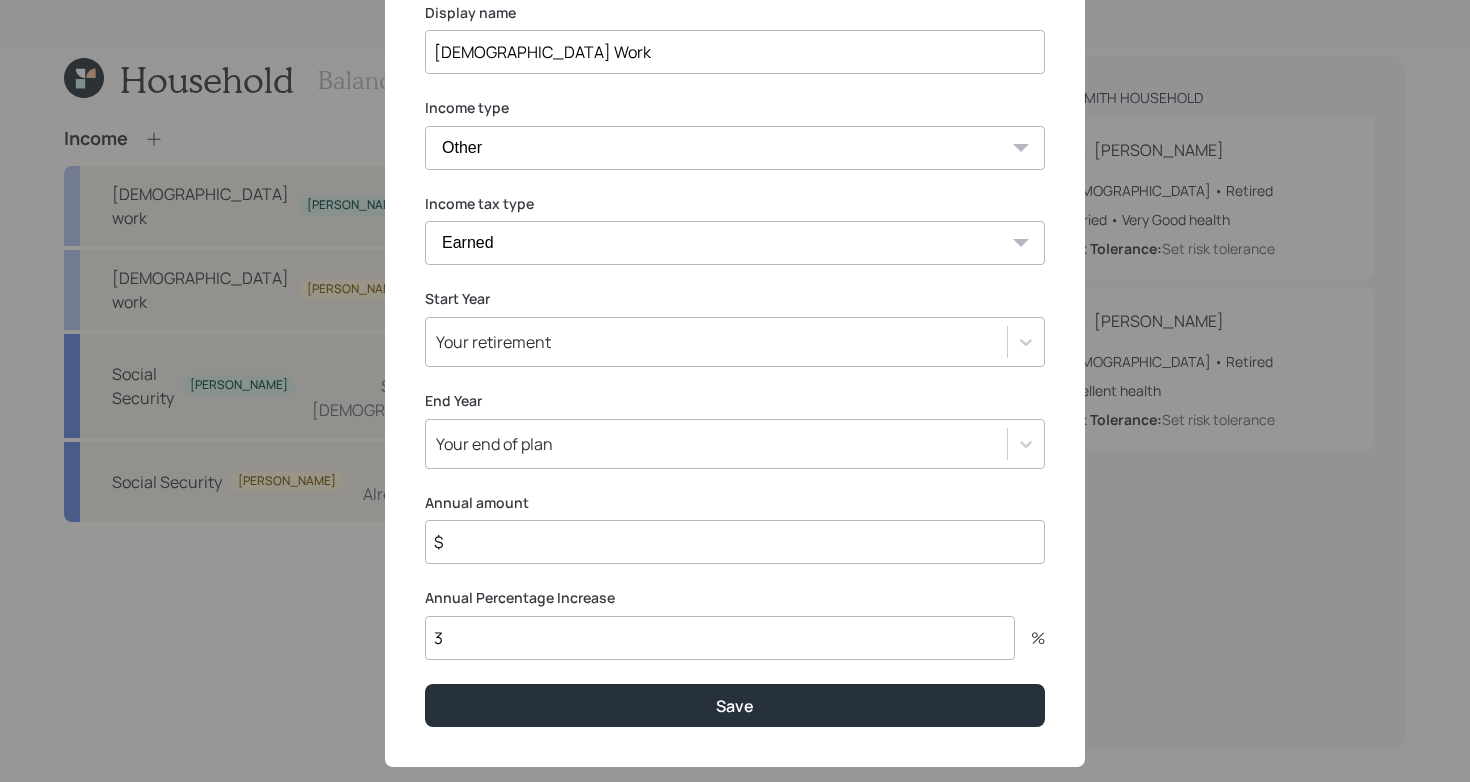 click on "Your retirement" at bounding box center (716, 342) 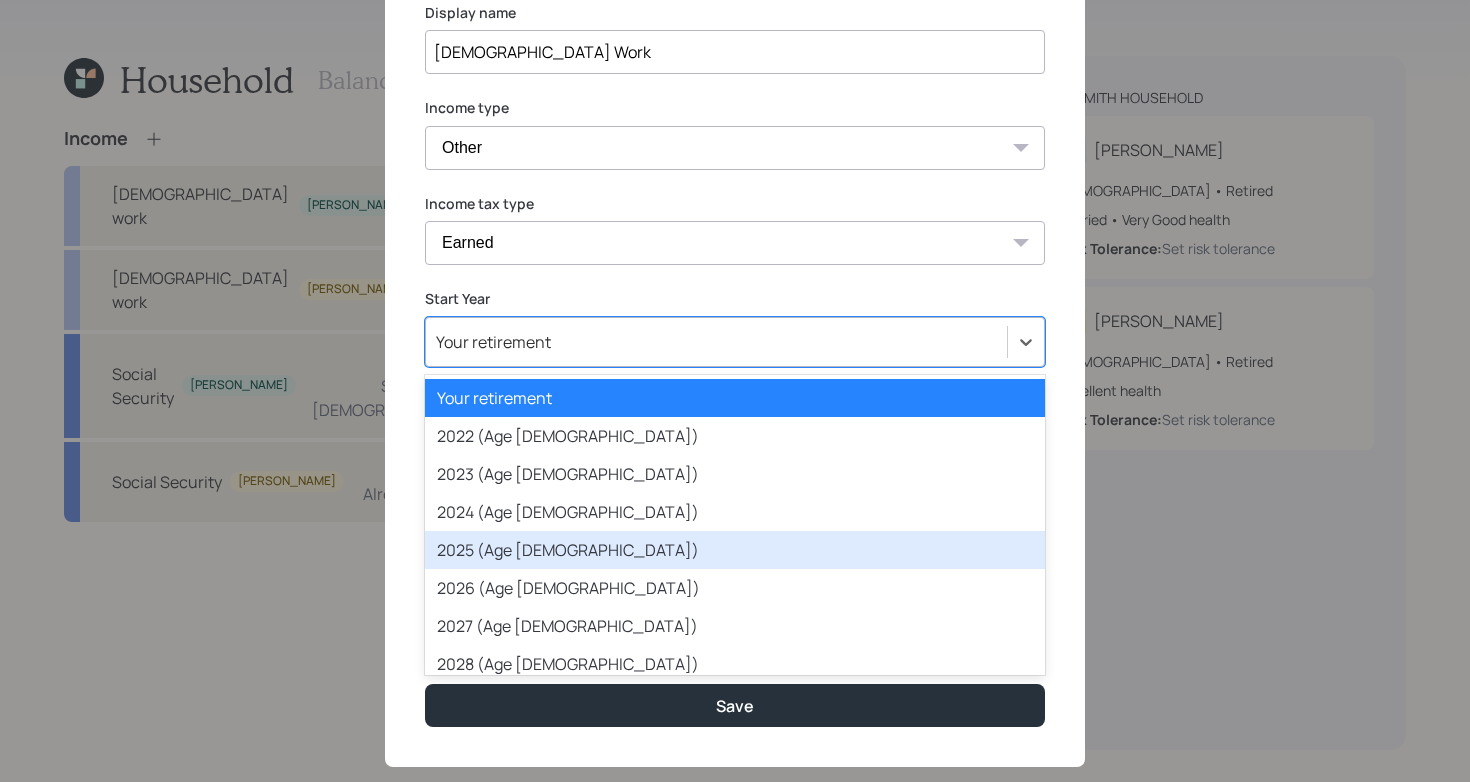 click on "2025 (Age [DEMOGRAPHIC_DATA])" at bounding box center [735, 550] 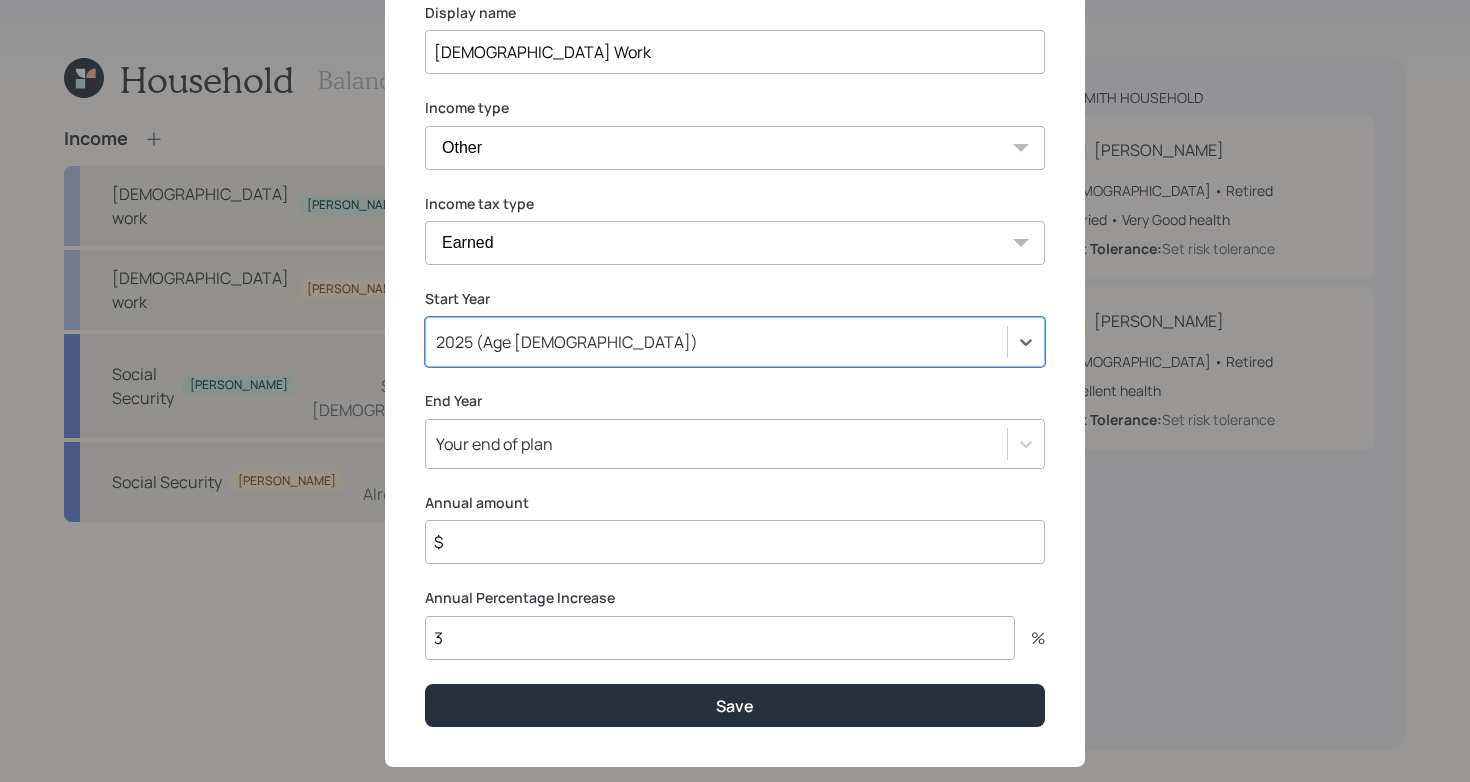 scroll, scrollTop: 269, scrollLeft: 0, axis: vertical 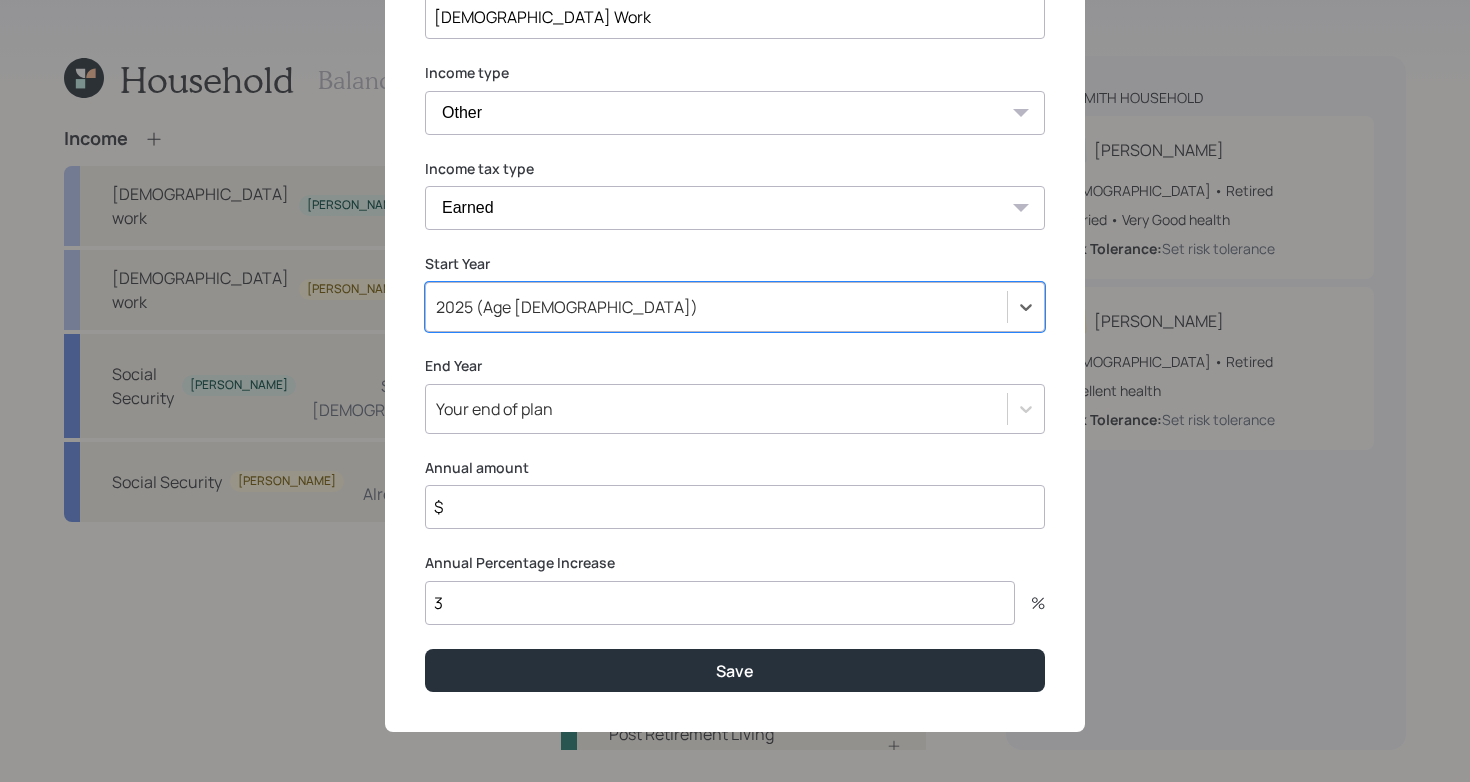 click on "Your end of plan" at bounding box center [716, 409] 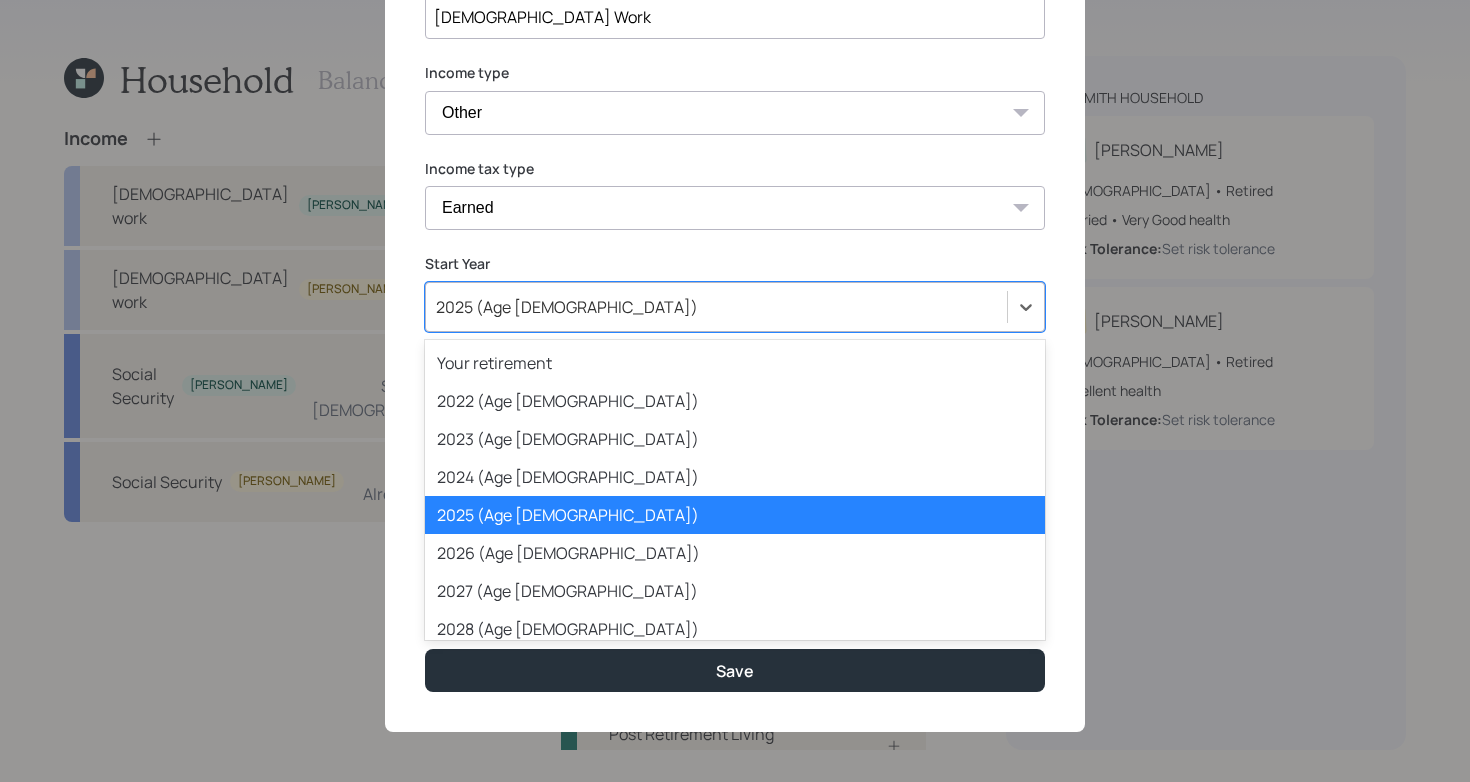 click on "2025 (Age [DEMOGRAPHIC_DATA])" at bounding box center [716, 307] 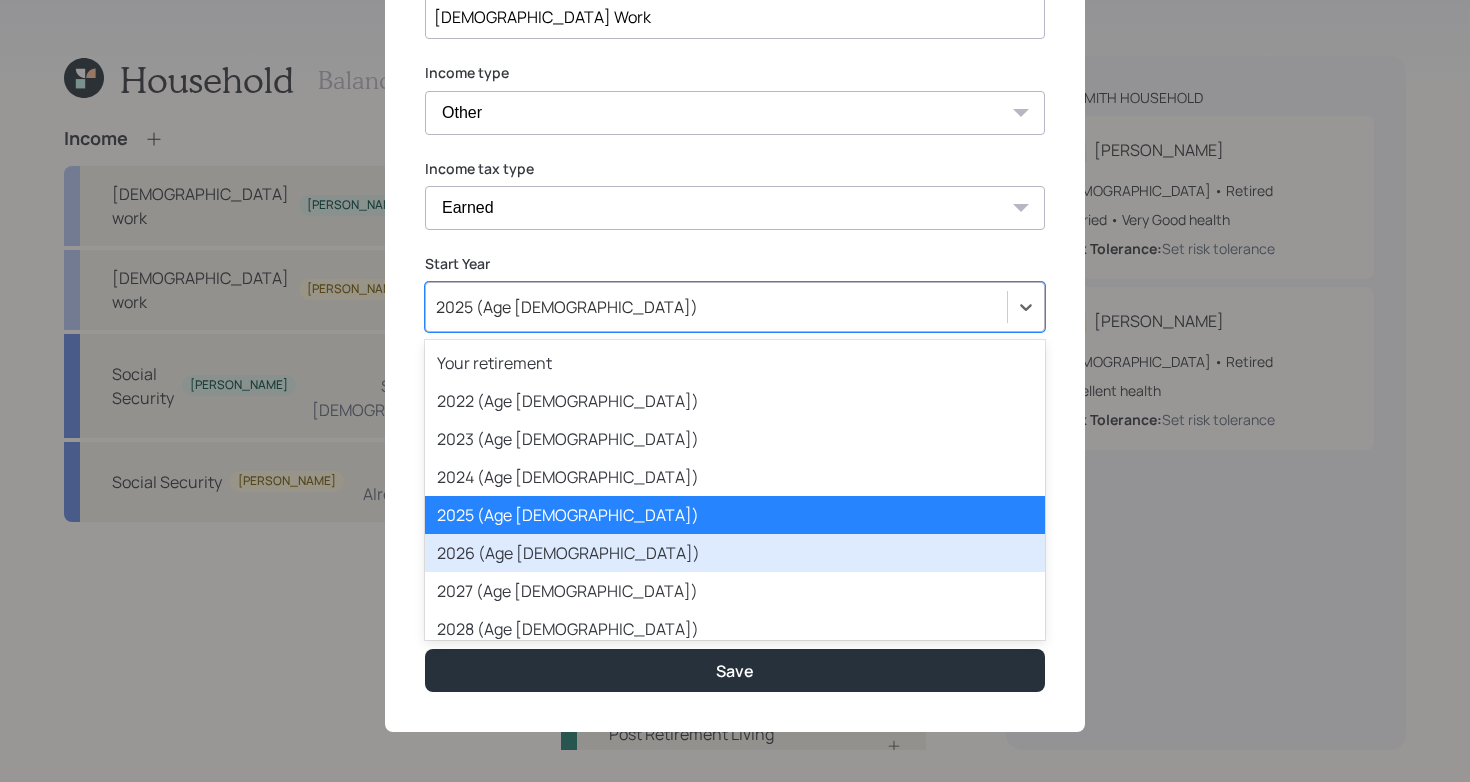 click on "2026 (Age [DEMOGRAPHIC_DATA])" at bounding box center (735, 553) 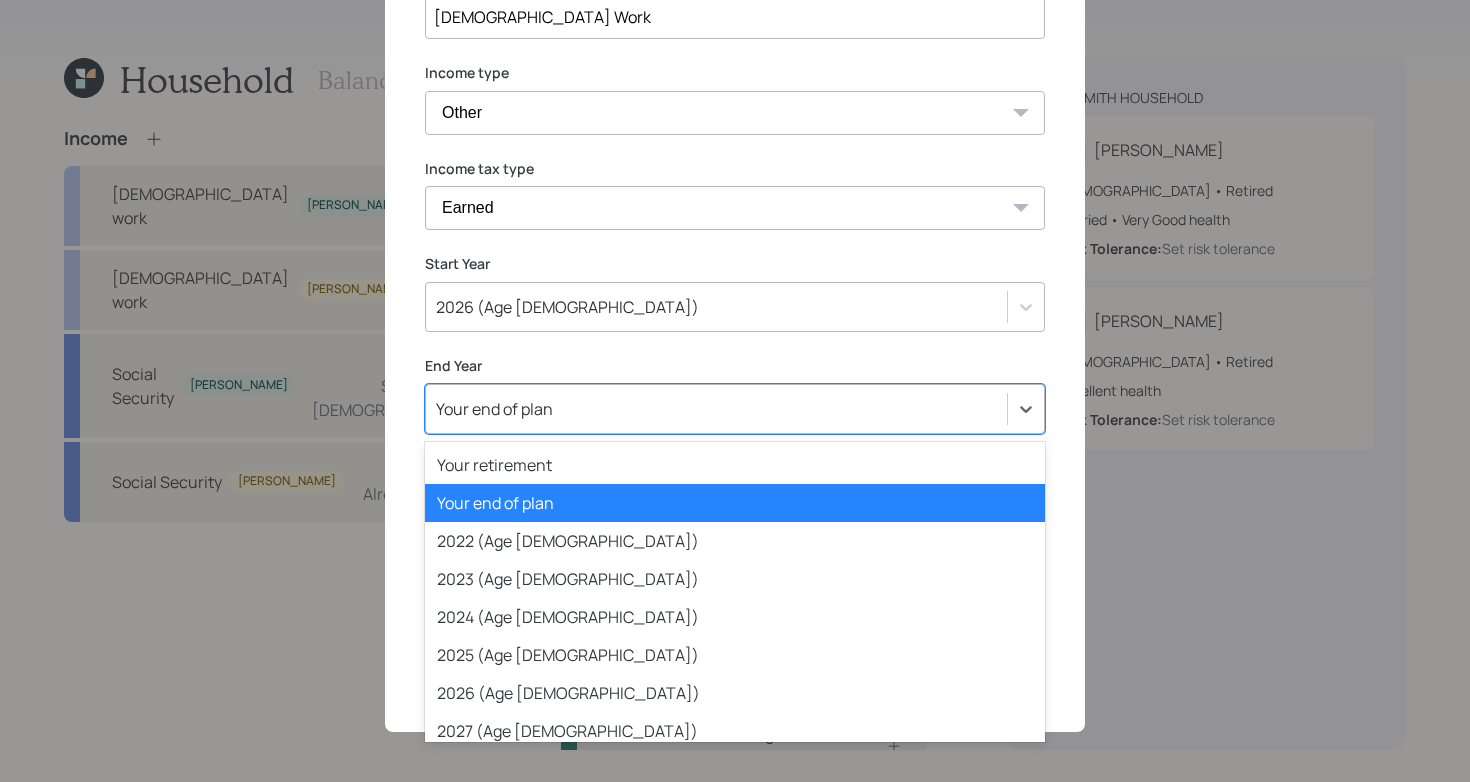 click on "Your end of plan" at bounding box center [716, 409] 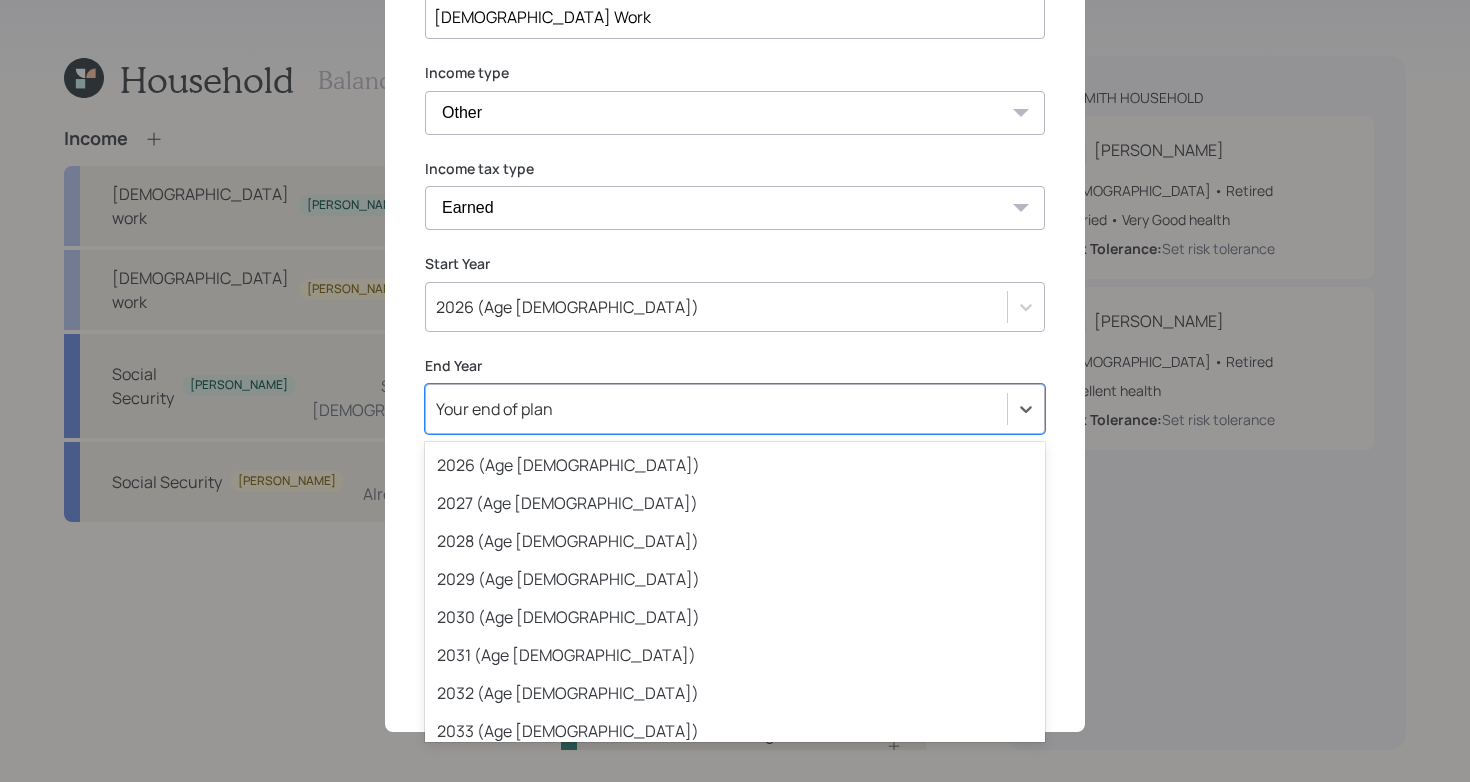 scroll, scrollTop: 220, scrollLeft: 0, axis: vertical 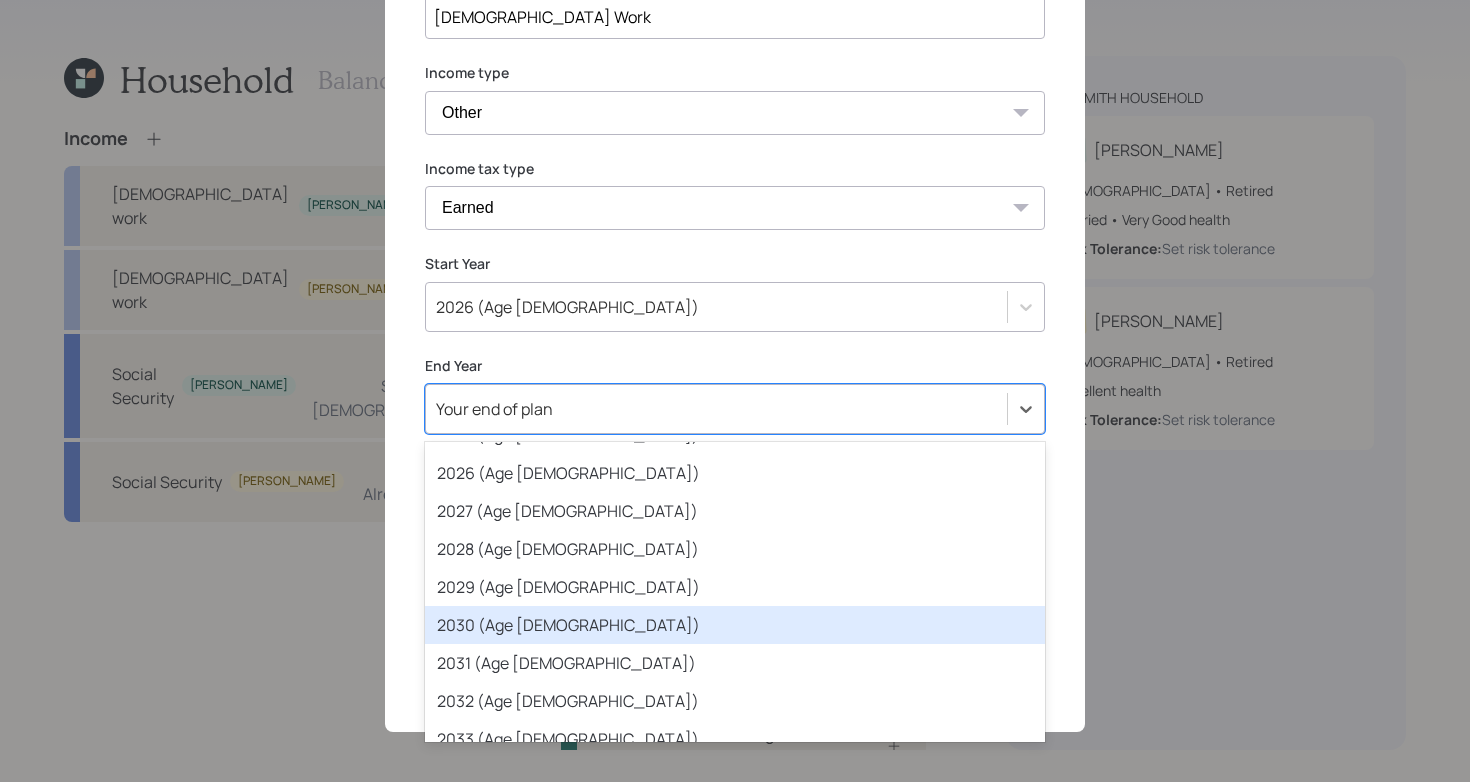 click on "2030 (Age [DEMOGRAPHIC_DATA])" at bounding box center (735, 625) 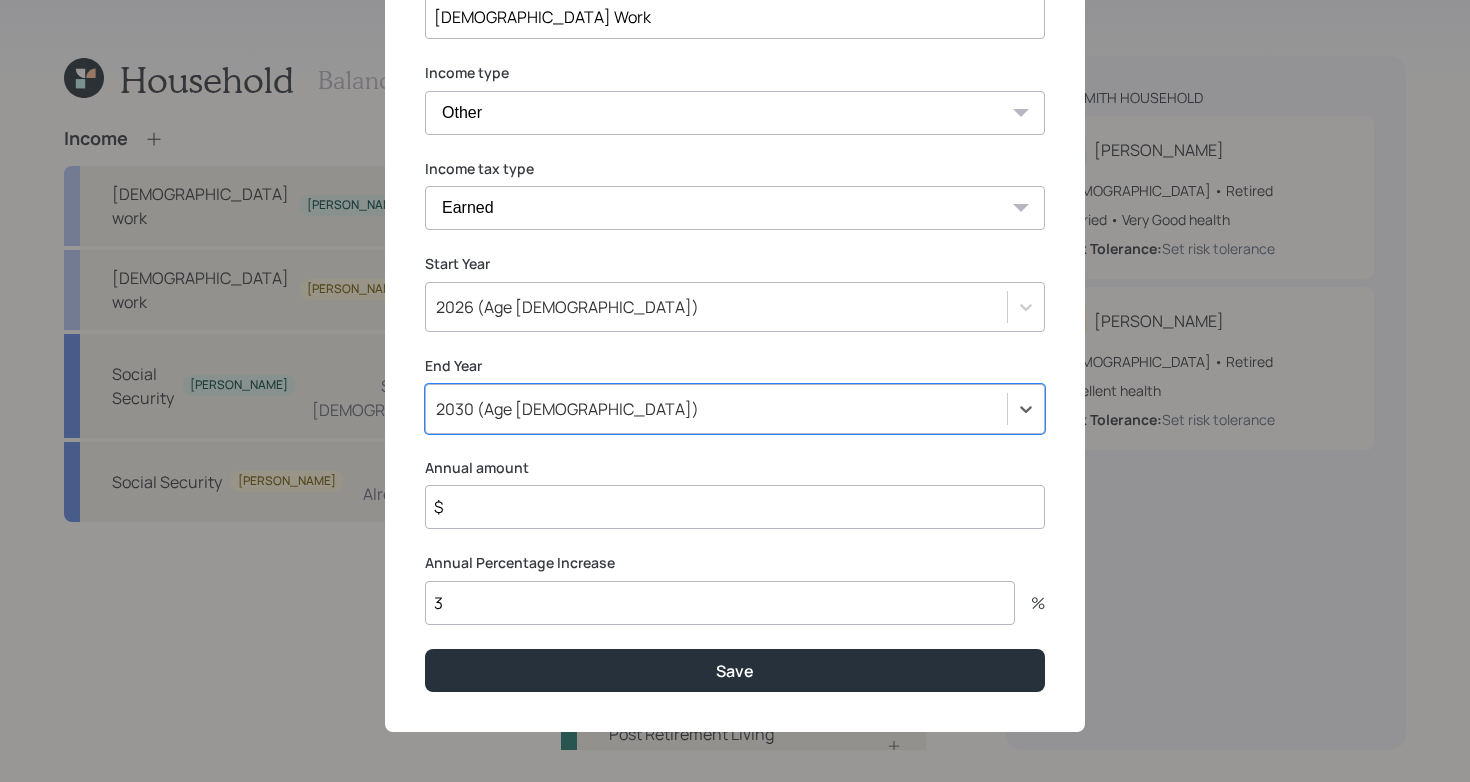 click on "$" at bounding box center [735, 507] 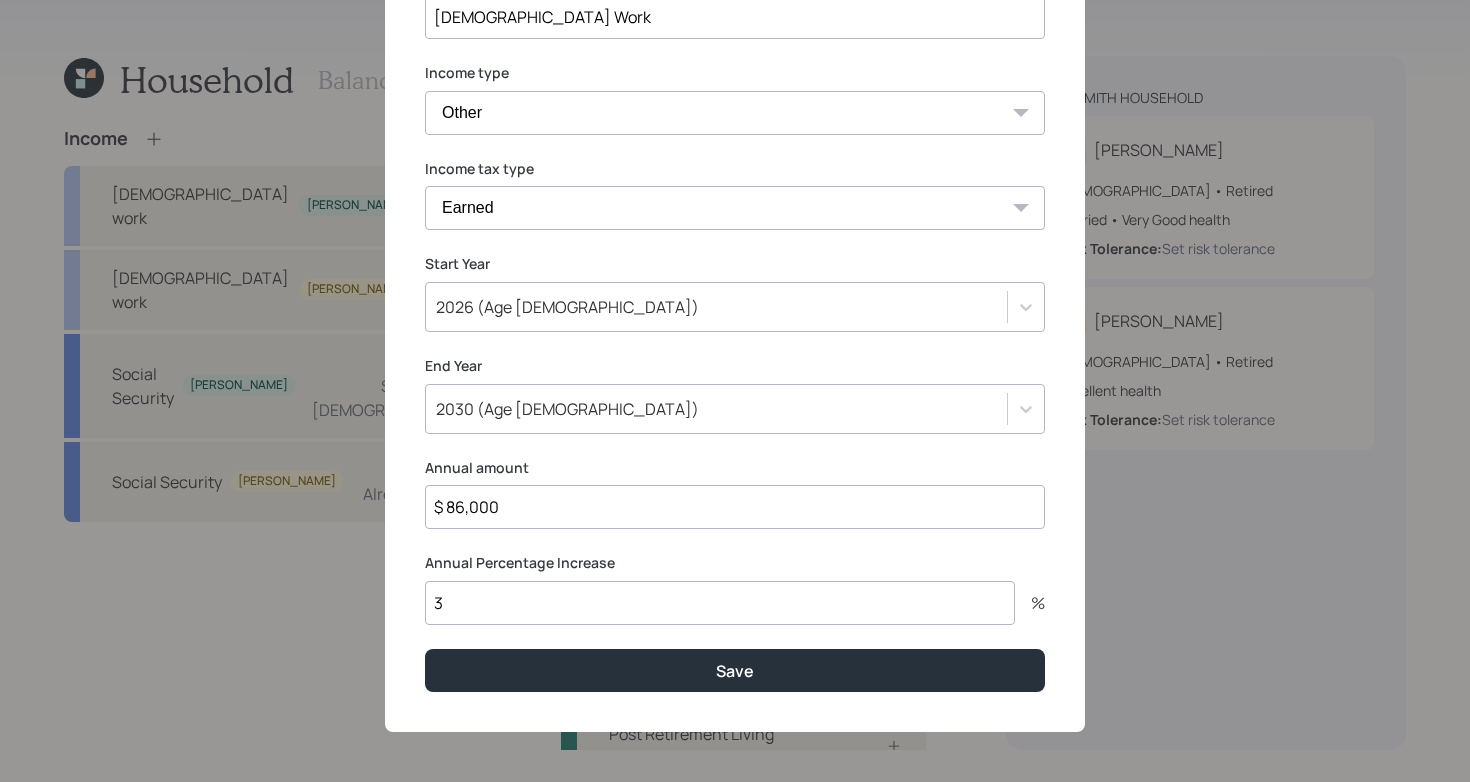 type on "$ 86,000" 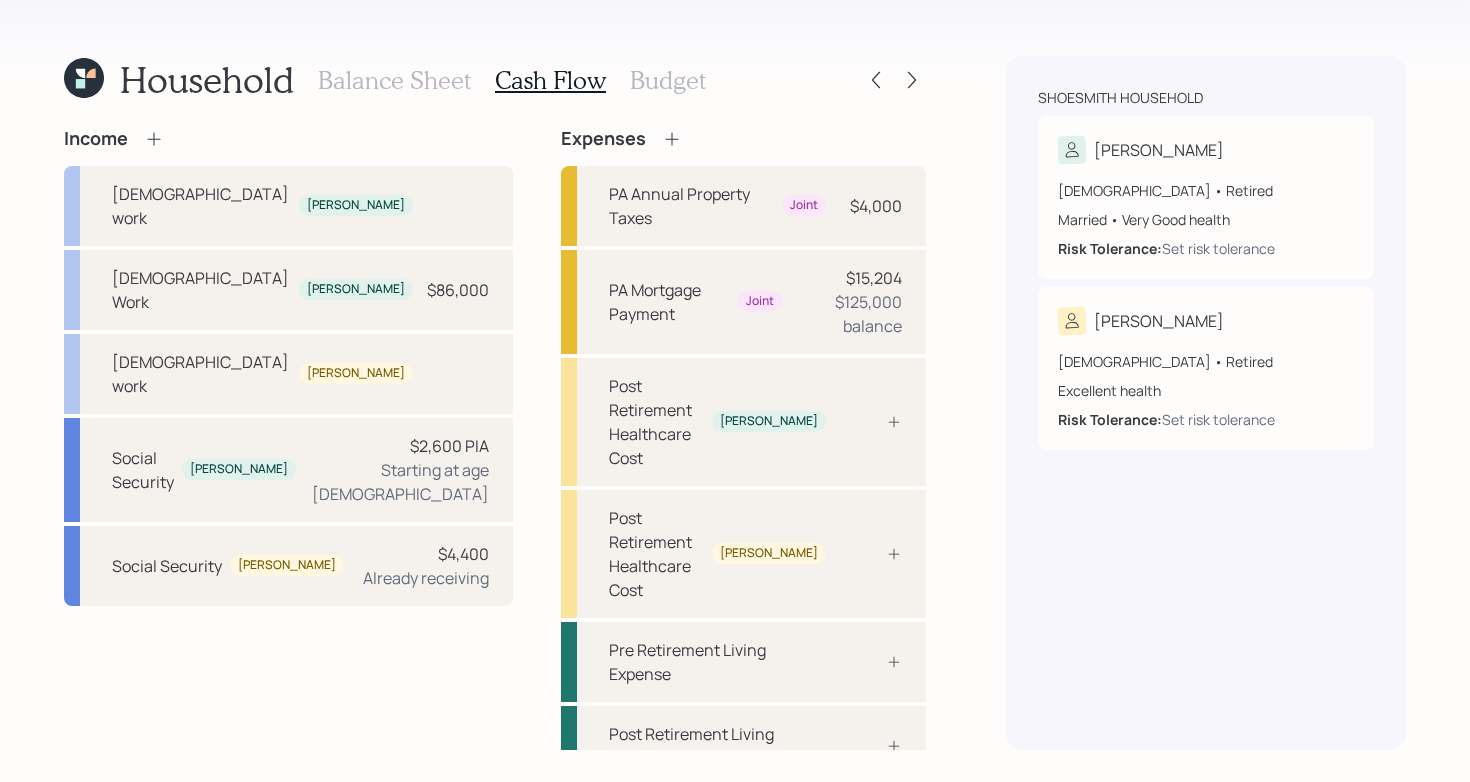 click on "Income [DEMOGRAPHIC_DATA] work [PERSON_NAME] [DEMOGRAPHIC_DATA] Work [PERSON_NAME] $86,000 [DEMOGRAPHIC_DATA] work [PERSON_NAME] Social Security [PERSON_NAME] $2,600 PIA Starting at age [DEMOGRAPHIC_DATA] Social Security [PERSON_NAME] $4,400 Already receiving Expenses PA Annual Property Taxes Joint $4,000 PA Mortgage Payment Joint $15,204 $125,000 balance Post Retirement Healthcare Cost [PERSON_NAME] Post Retirement Healthcare Cost [PERSON_NAME] Pre Retirement Living Expense Post Retirement Living Expense" at bounding box center (495, 457) 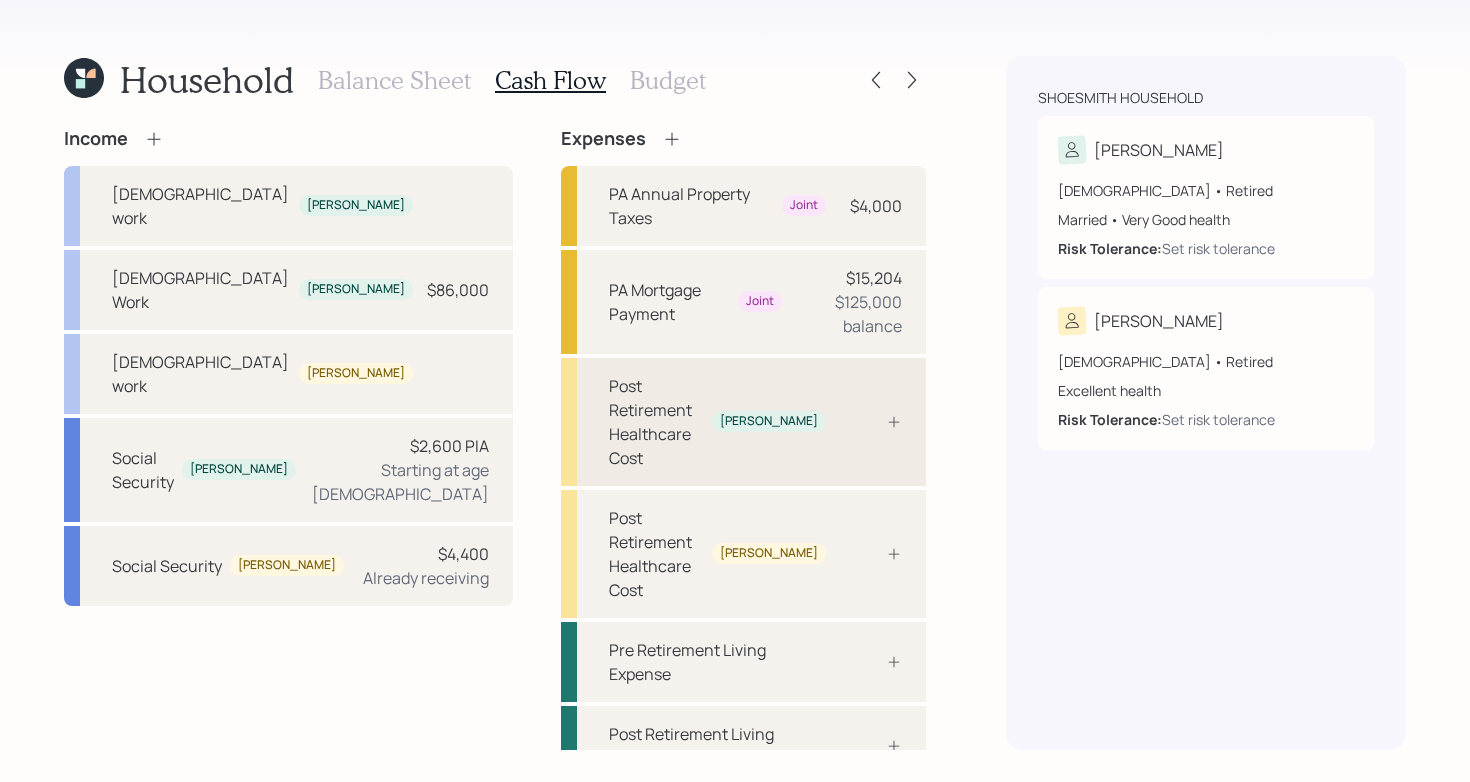 click 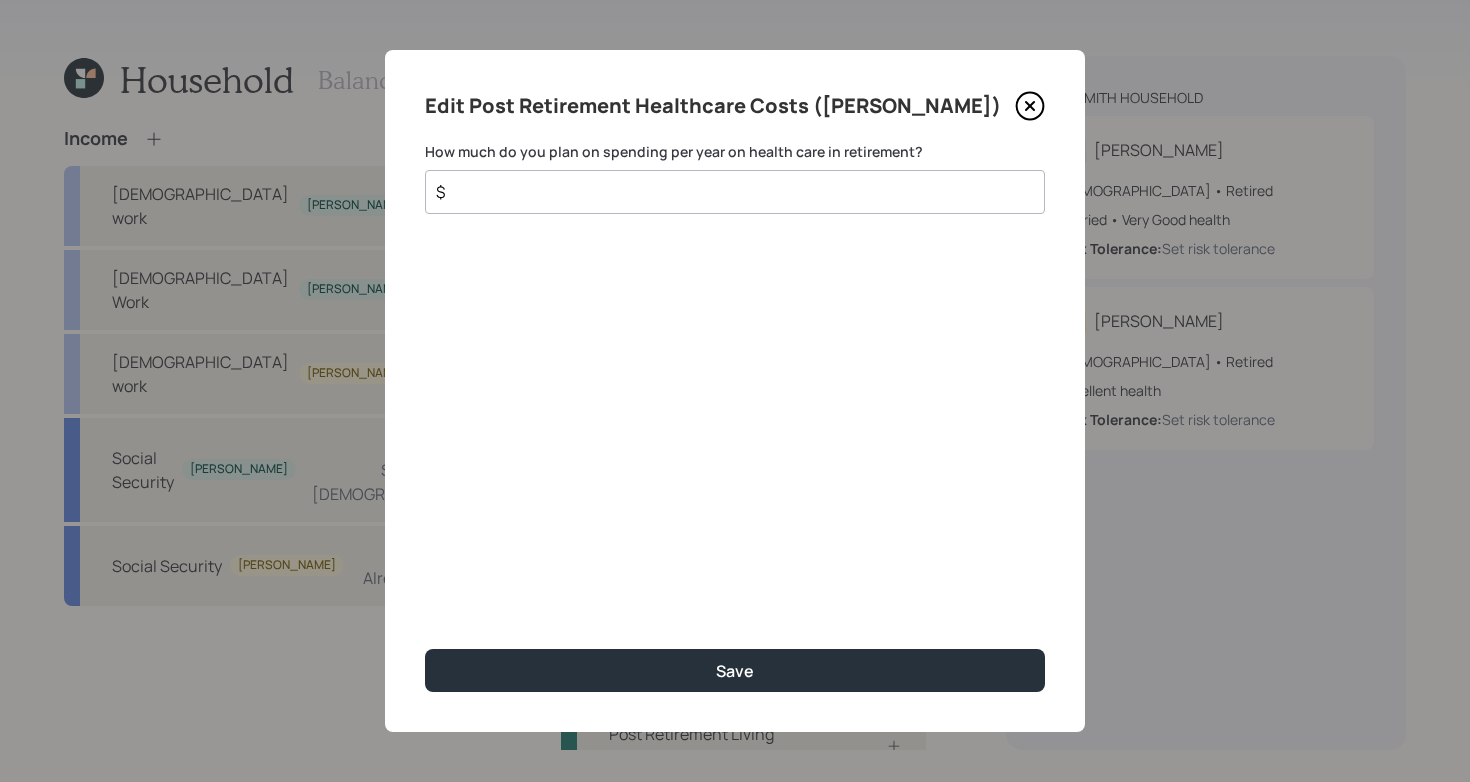 click on "$" at bounding box center [727, 192] 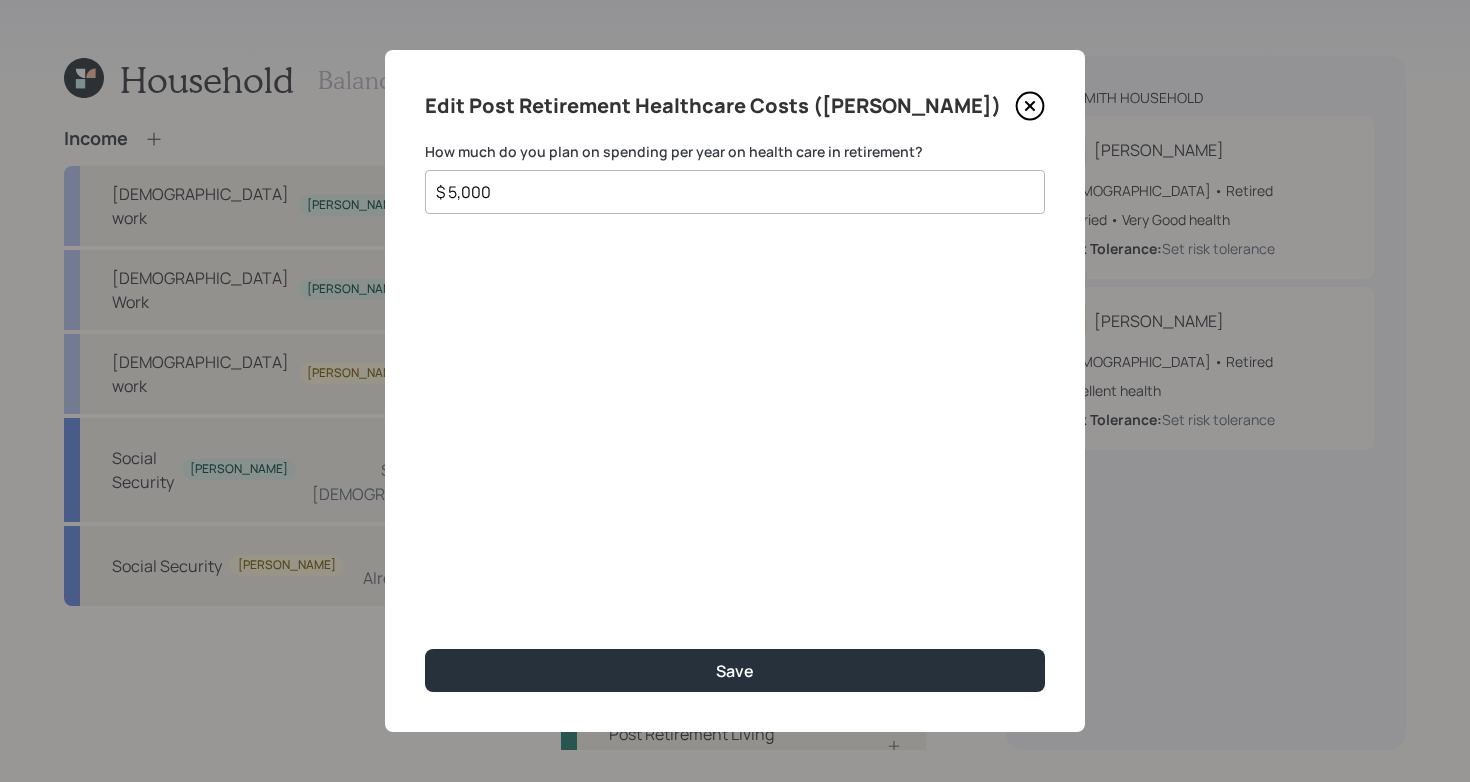 type on "$ 5,000" 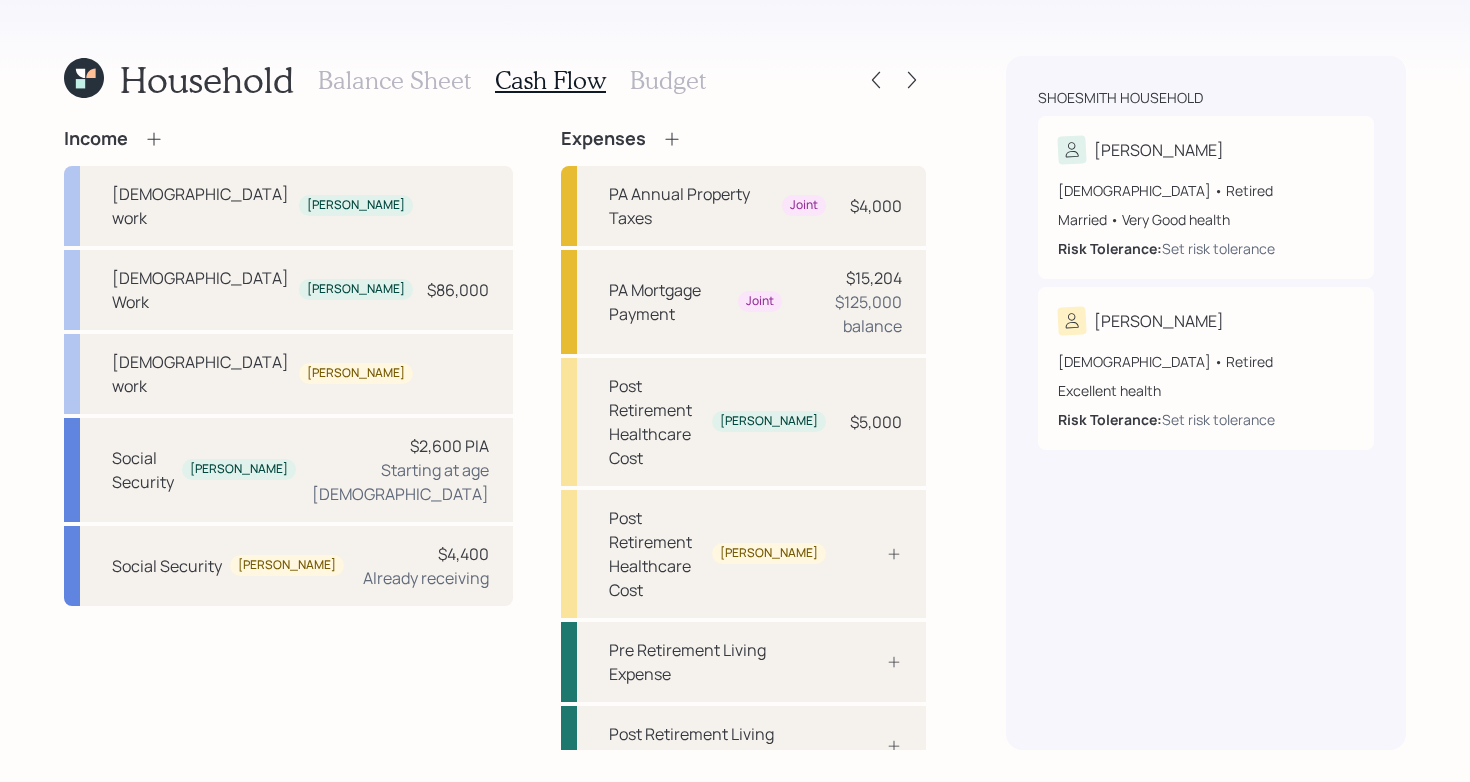 click on "Household Balance Sheet Cash Flow Budget Income [DEMOGRAPHIC_DATA] work [PERSON_NAME] [DEMOGRAPHIC_DATA] Work [PERSON_NAME] $86,000 [DEMOGRAPHIC_DATA] work [PERSON_NAME] Social Security [PERSON_NAME] $2,600 PIA Starting at age [DEMOGRAPHIC_DATA] Social Security [PERSON_NAME] $4,400 Already receiving Expenses PA Annual Property Taxes Joint $4,000 PA Mortgage Payment Joint $15,204 $125,000 balance Post Retirement Healthcare Cost [PERSON_NAME] $5,000 Post Retirement Healthcare Cost [PERSON_NAME] Pre Retirement Living Expense Post Retirement Living Expense Shoesmith household [PERSON_NAME] [DEMOGRAPHIC_DATA] • Retired Married • Very Good health Risk Tolerance:  Set risk tolerance [PERSON_NAME] [DEMOGRAPHIC_DATA] • Retired Excellent health Risk Tolerance:  Set risk tolerance" at bounding box center (735, 391) 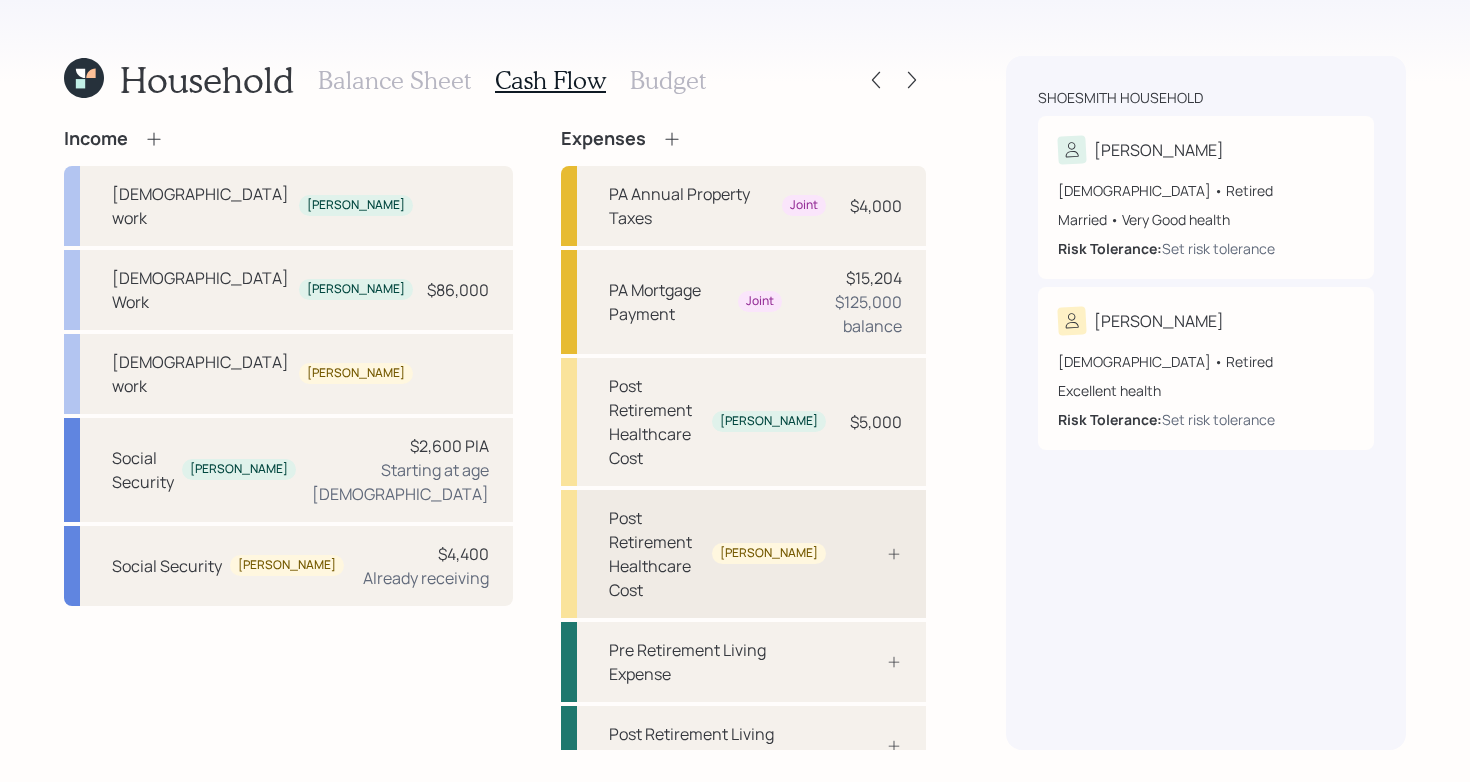 click 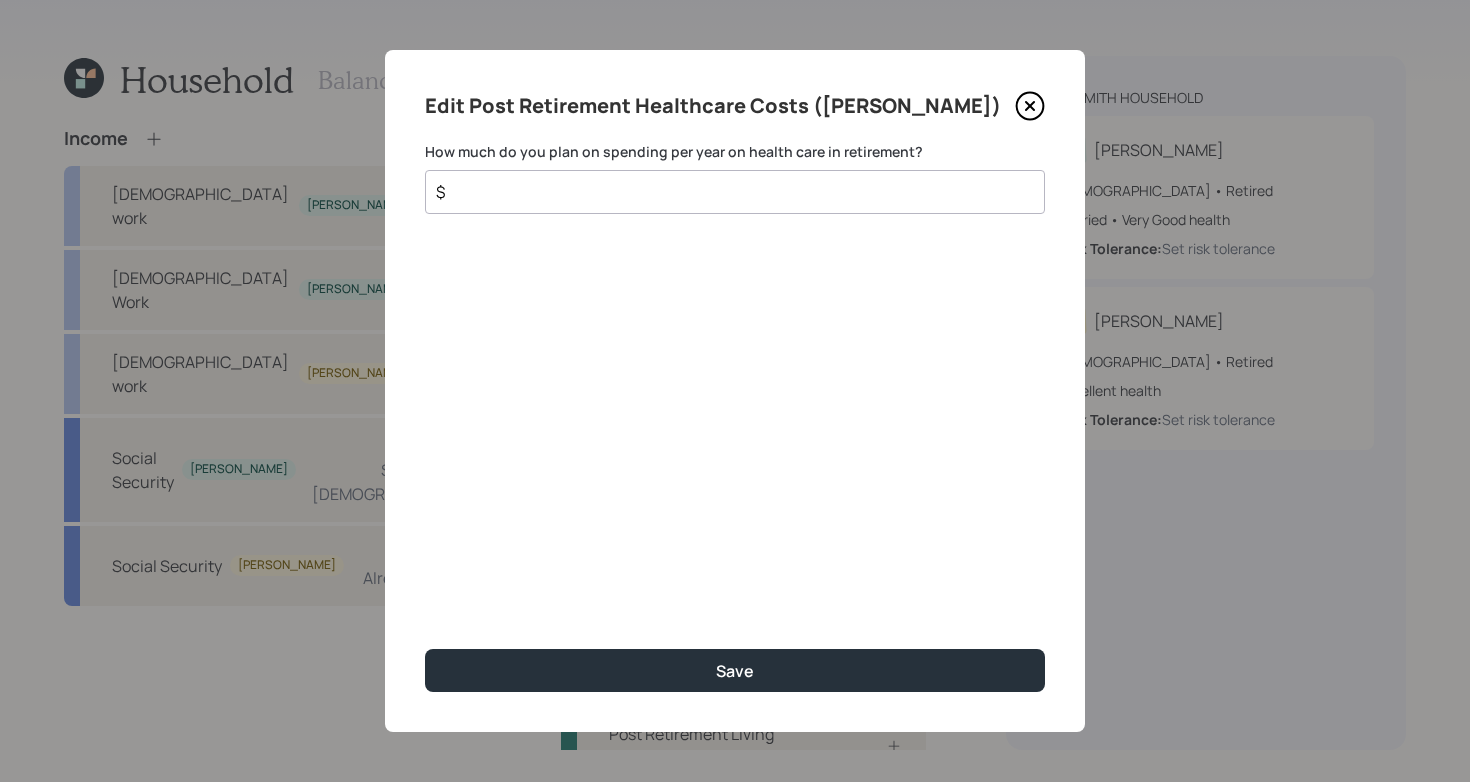 click on "$" at bounding box center (727, 192) 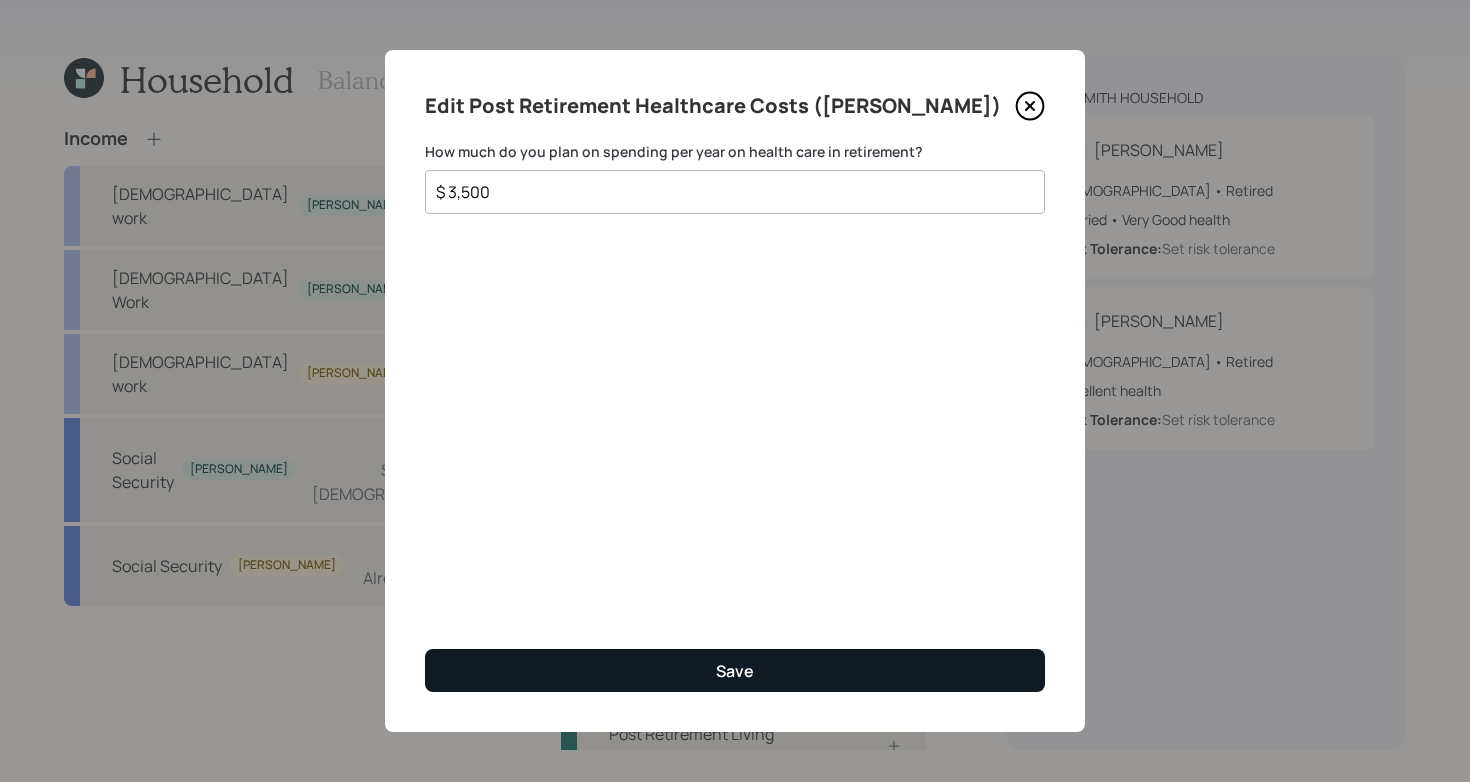 type on "$ 3,500" 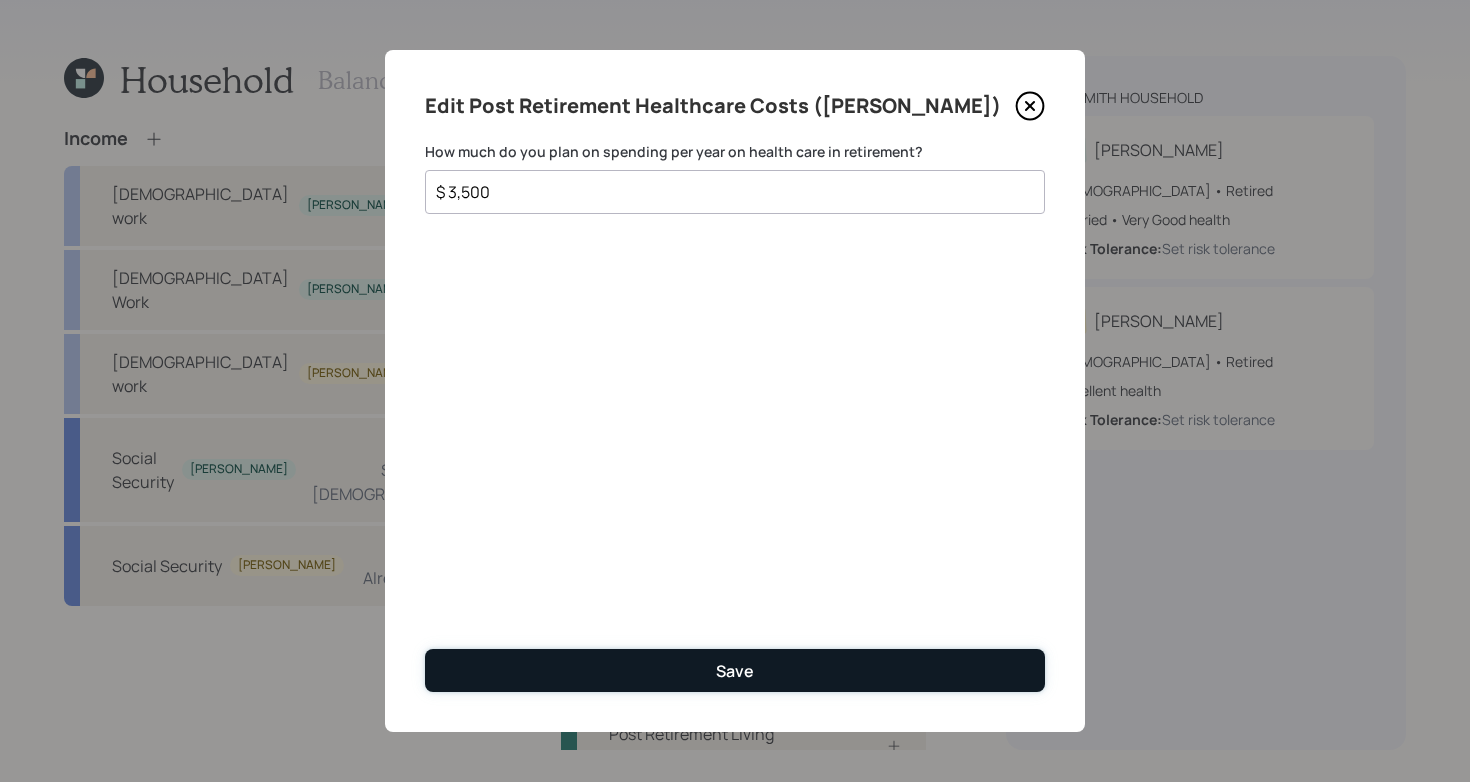 click on "Save" at bounding box center [735, 670] 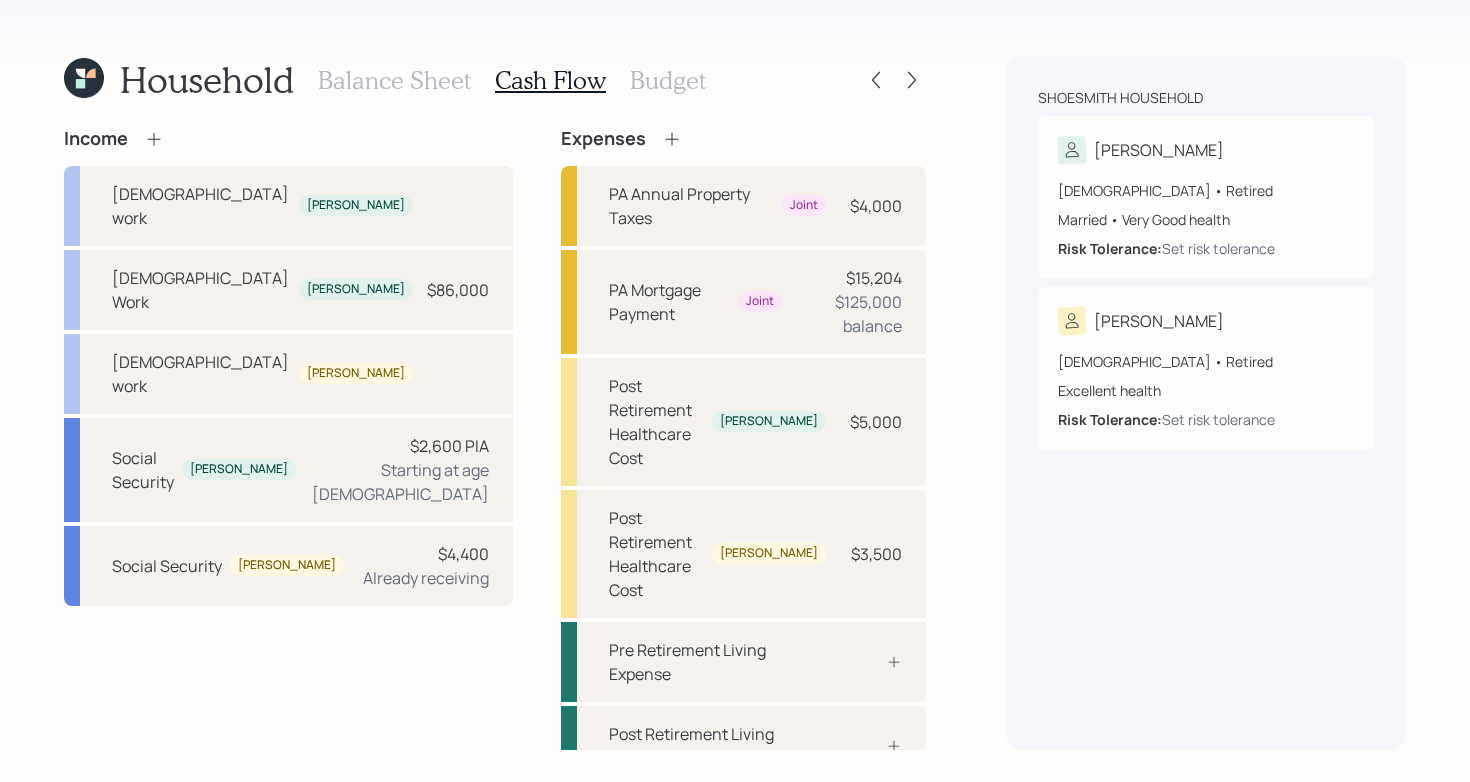 click on "Budget" at bounding box center (668, 80) 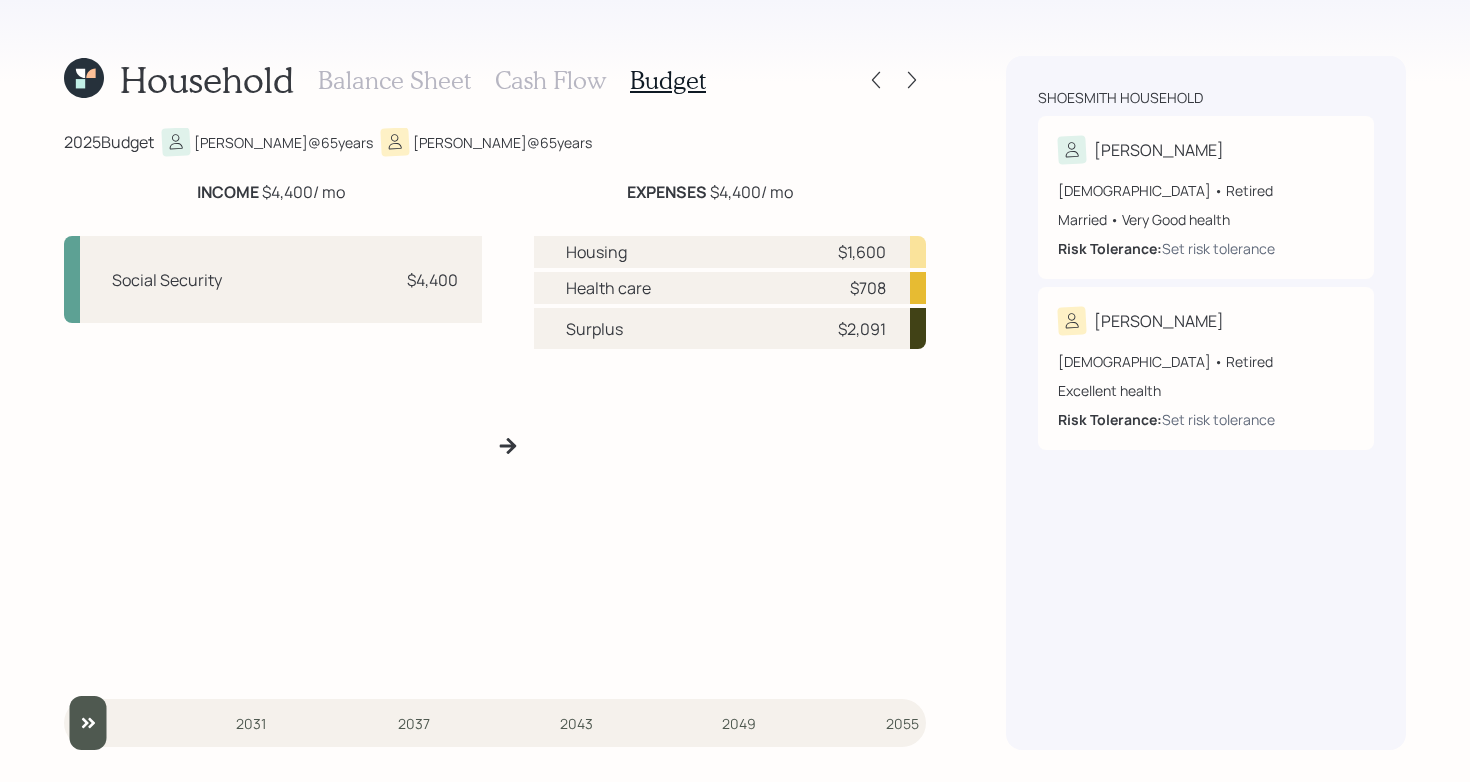 click on "Cash Flow" at bounding box center (550, 80) 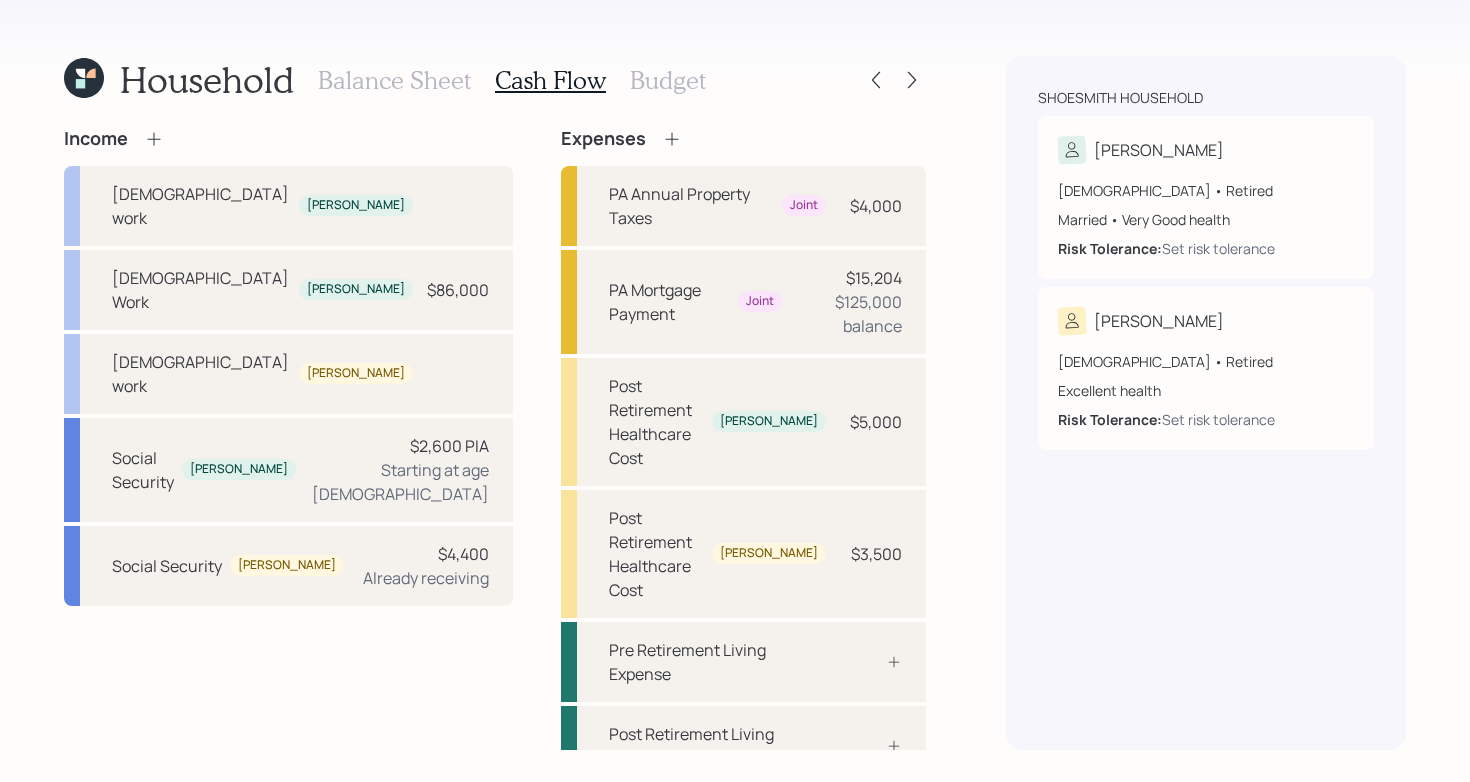 click on "Household Balance Sheet Cash Flow Budget Income [DEMOGRAPHIC_DATA] work [PERSON_NAME] [DEMOGRAPHIC_DATA] Work [PERSON_NAME] $86,000 [DEMOGRAPHIC_DATA] work [PERSON_NAME] Social Security [PERSON_NAME] $2,600 PIA Starting at age [DEMOGRAPHIC_DATA] Social Security [PERSON_NAME] $4,400 Already receiving Expenses PA Annual Property Taxes Joint $4,000 PA Mortgage Payment Joint $15,204 $125,000 balance Post Retirement Healthcare Cost [PERSON_NAME] $5,000 Post Retirement Healthcare Cost [PERSON_NAME] $3,500 Pre Retirement Living Expense Post Retirement Living Expense Shoesmith household [PERSON_NAME] [DEMOGRAPHIC_DATA] • Retired Married • Very Good health Risk Tolerance:  Set risk tolerance [PERSON_NAME] [DEMOGRAPHIC_DATA] • Retired Excellent health Risk Tolerance:  Set risk tolerance" at bounding box center (735, 391) 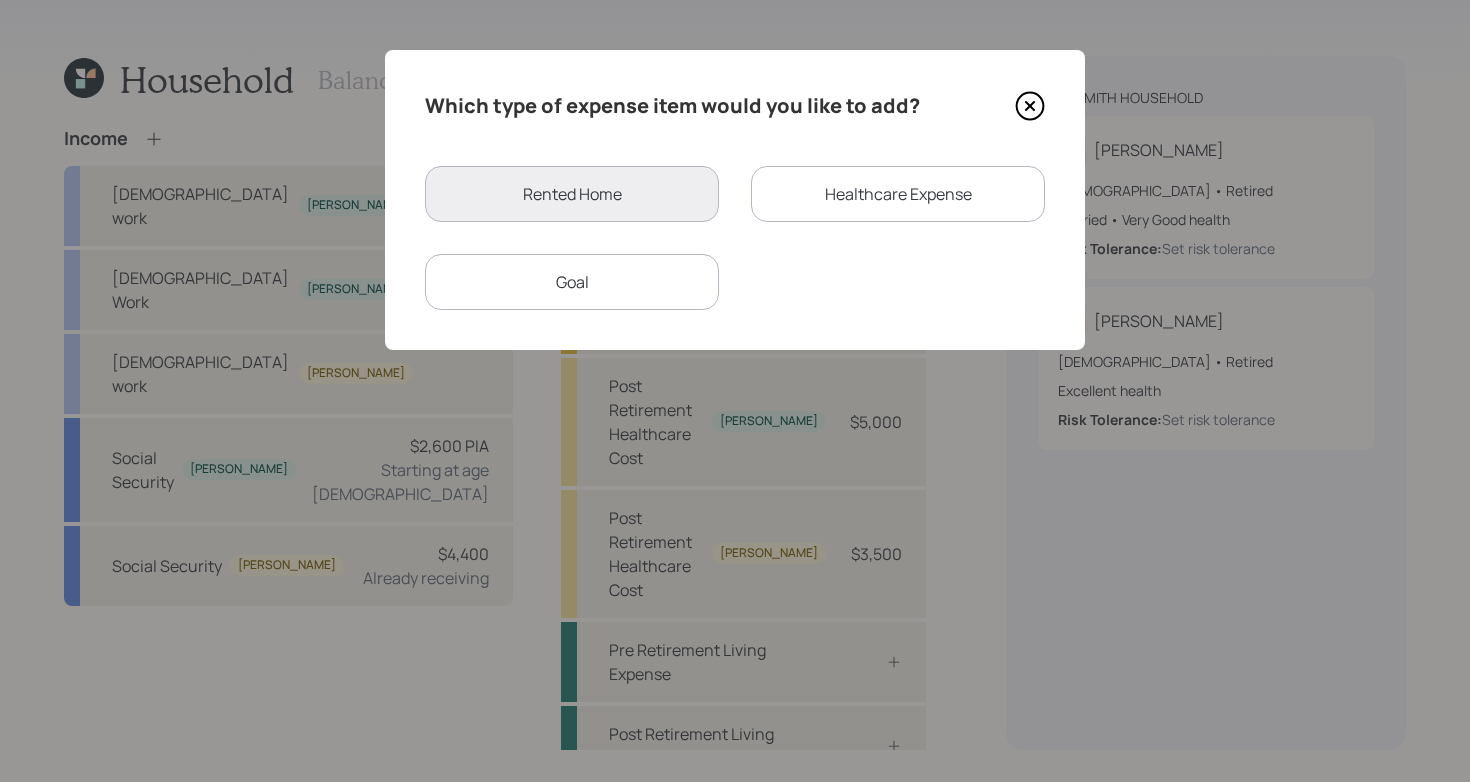 click on "Goal" at bounding box center [572, 282] 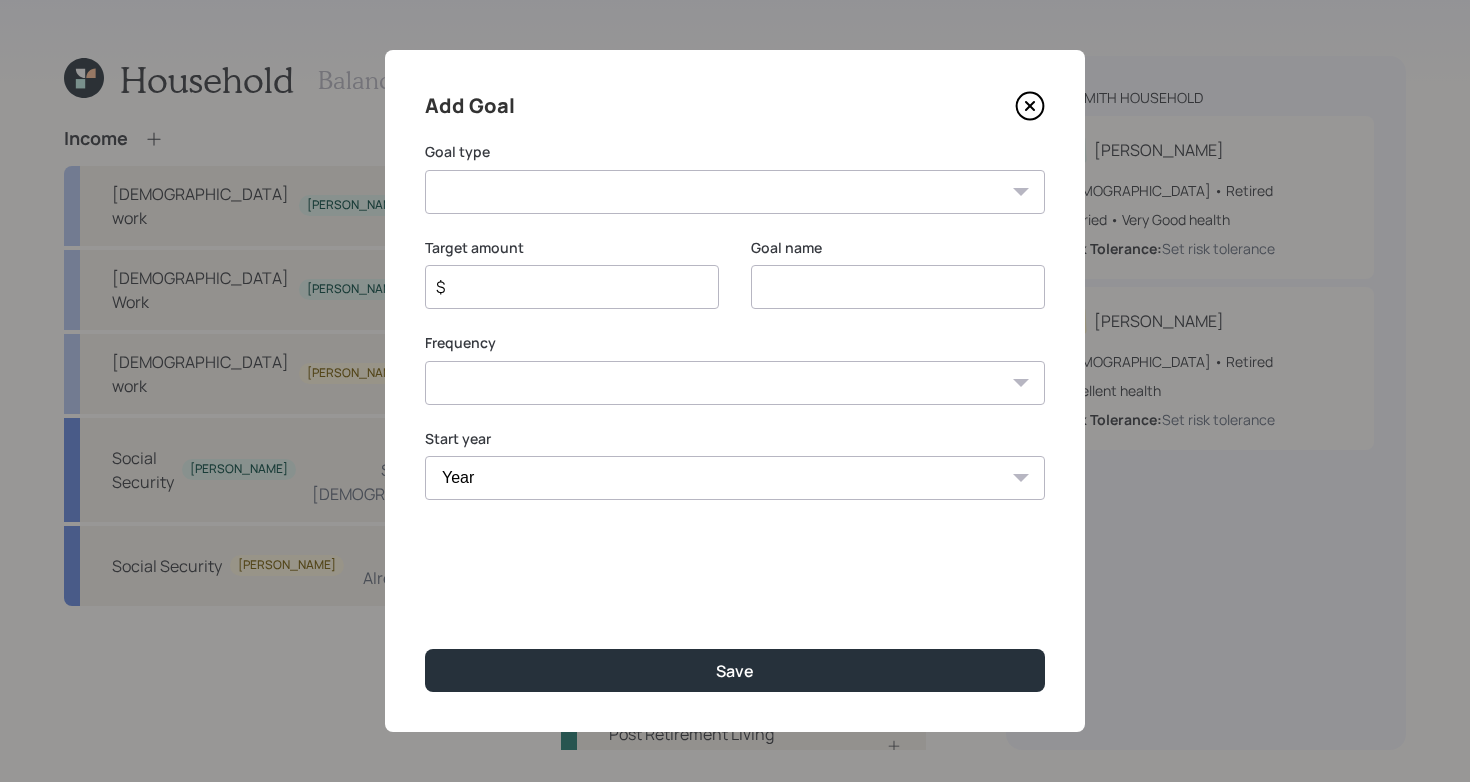 click on "Create an emergency fund Donate to charity Purchase a home Make a purchase Support a dependent Plan for travel Purchase a car Leave an inheritance Other" at bounding box center (735, 192) 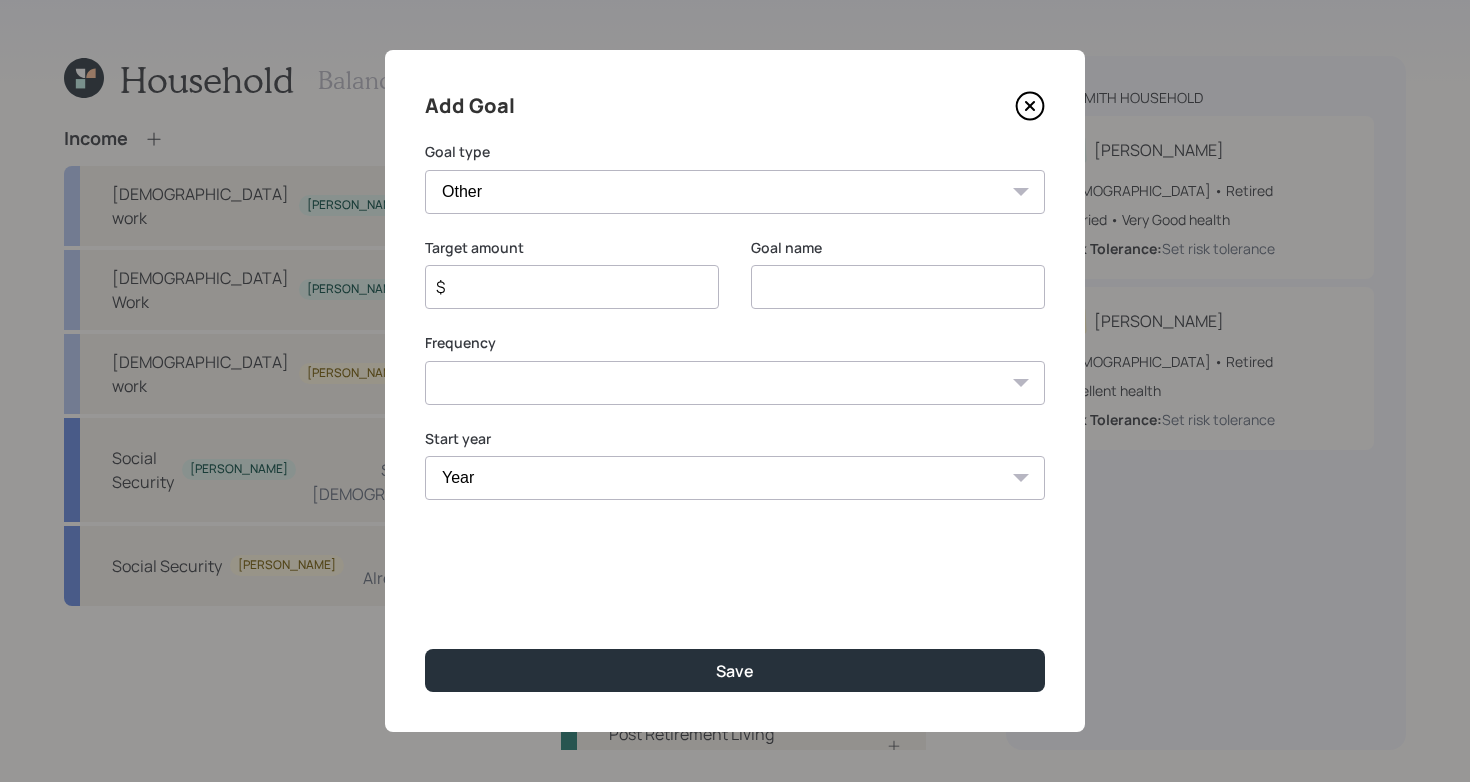 type on "Other" 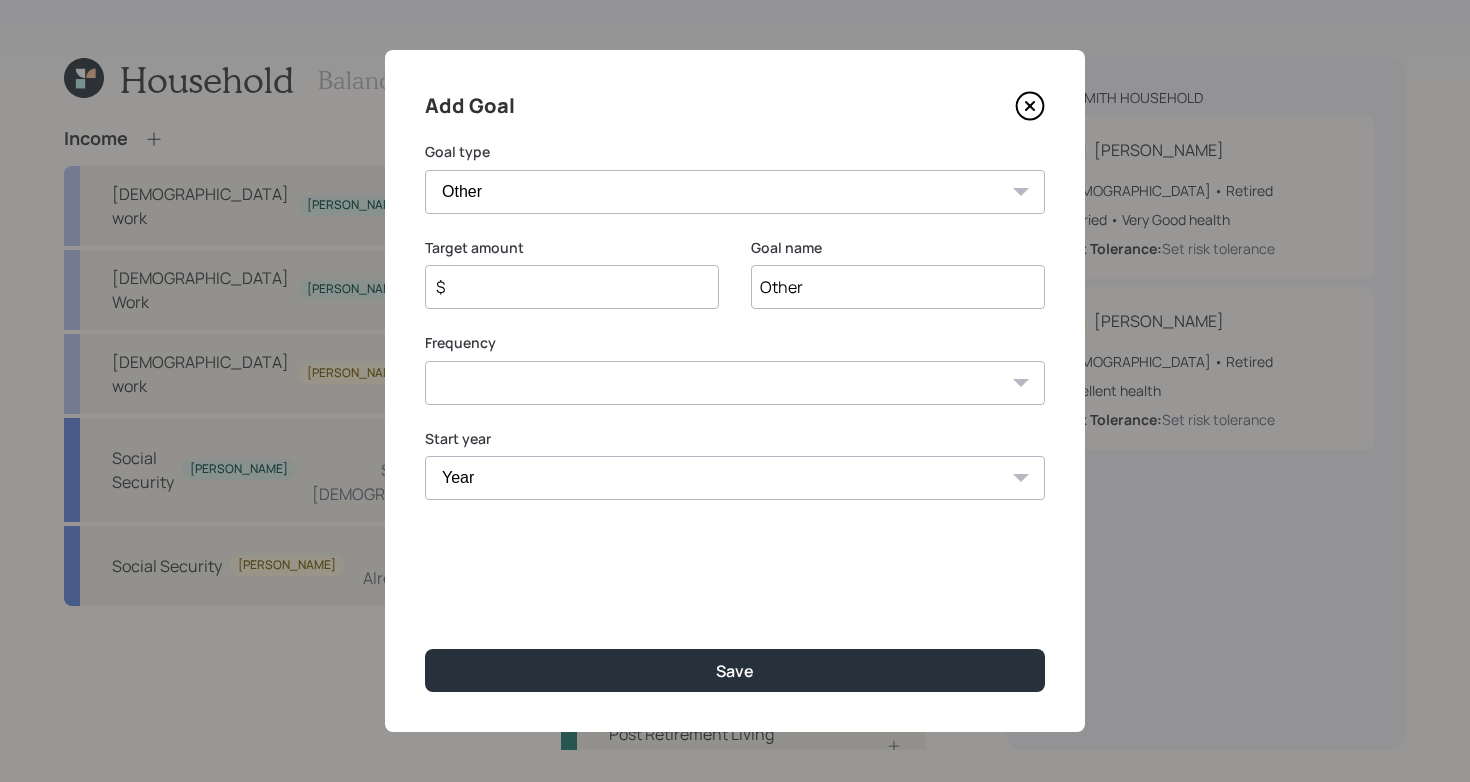 click on "Other" at bounding box center [898, 287] 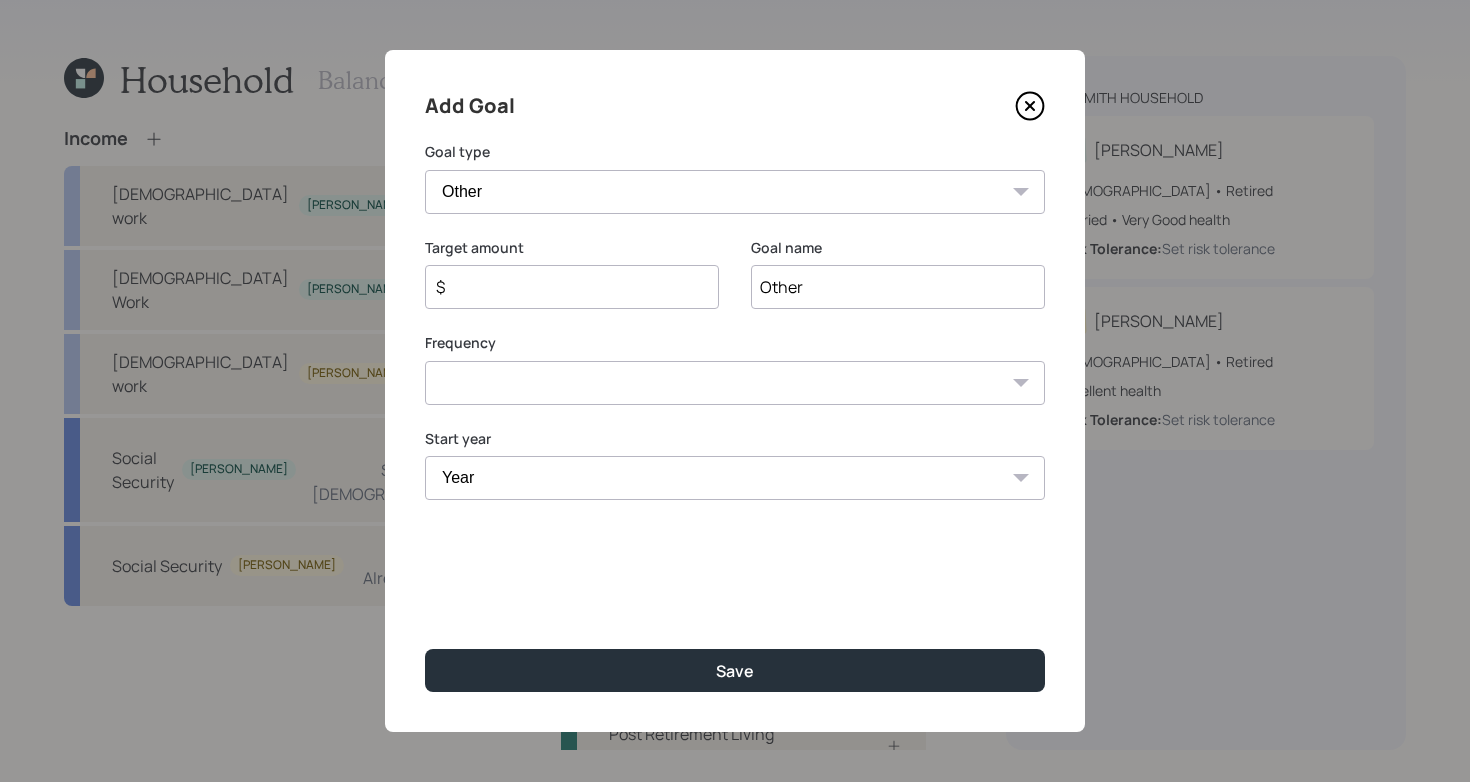 click 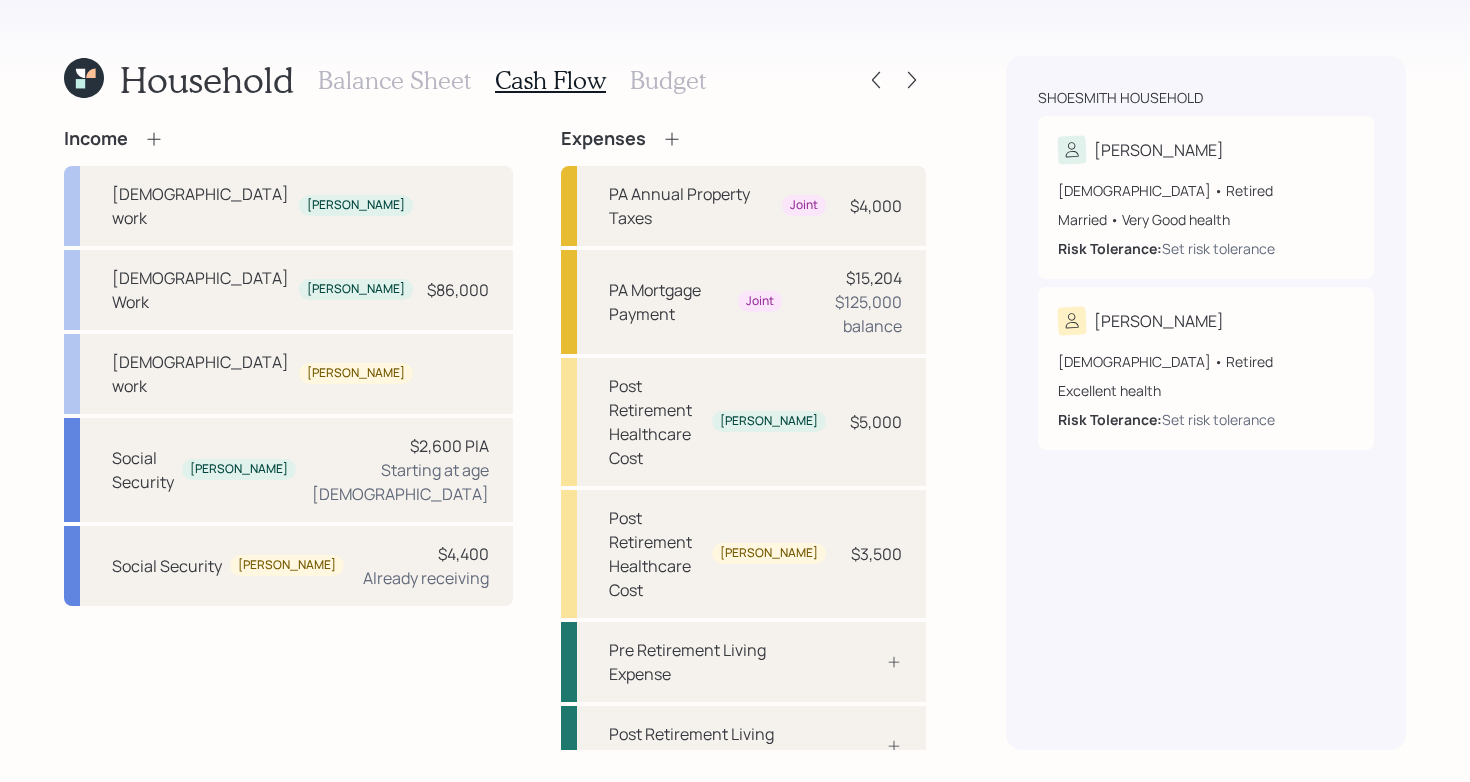 click on "Balance Sheet" at bounding box center [394, 80] 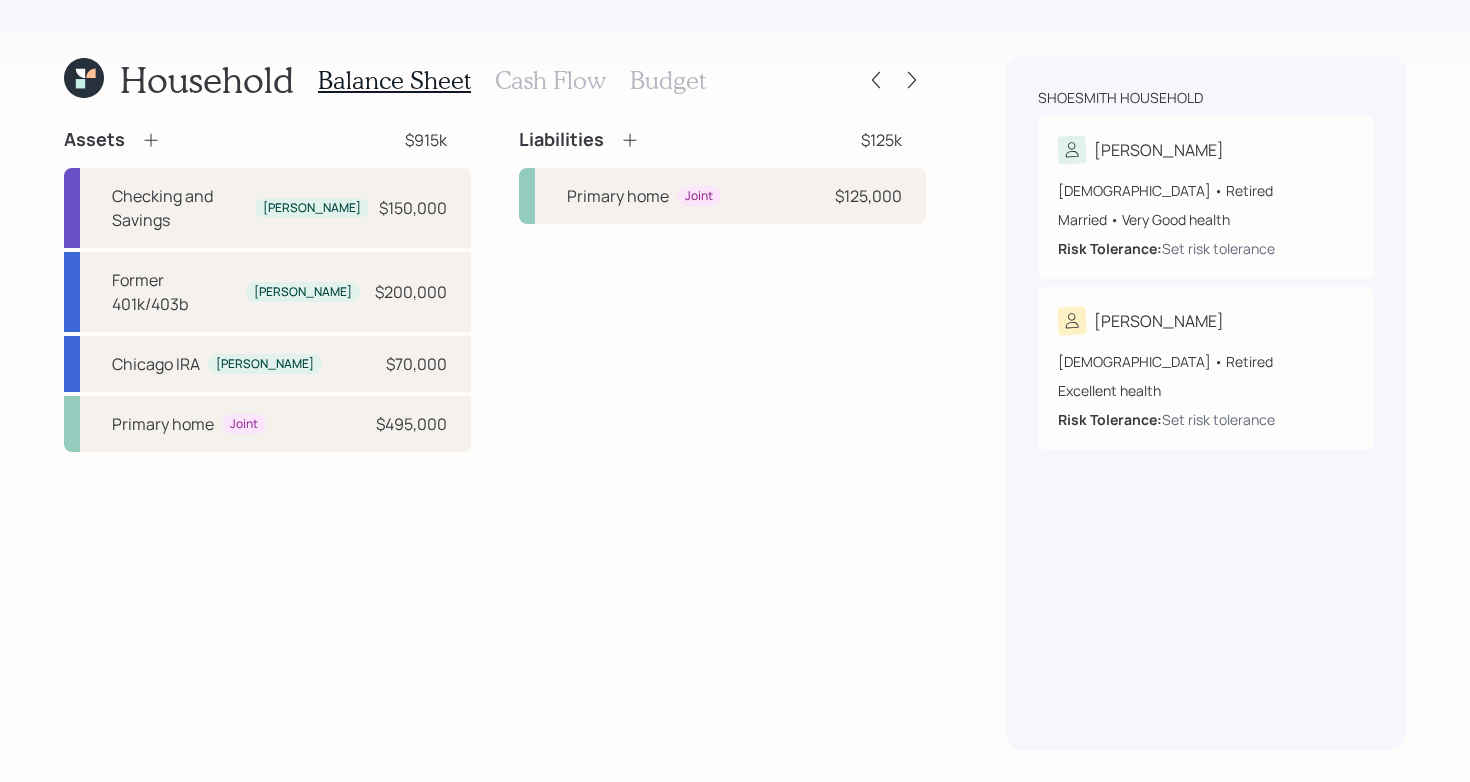 click on "Cash Flow" at bounding box center [550, 80] 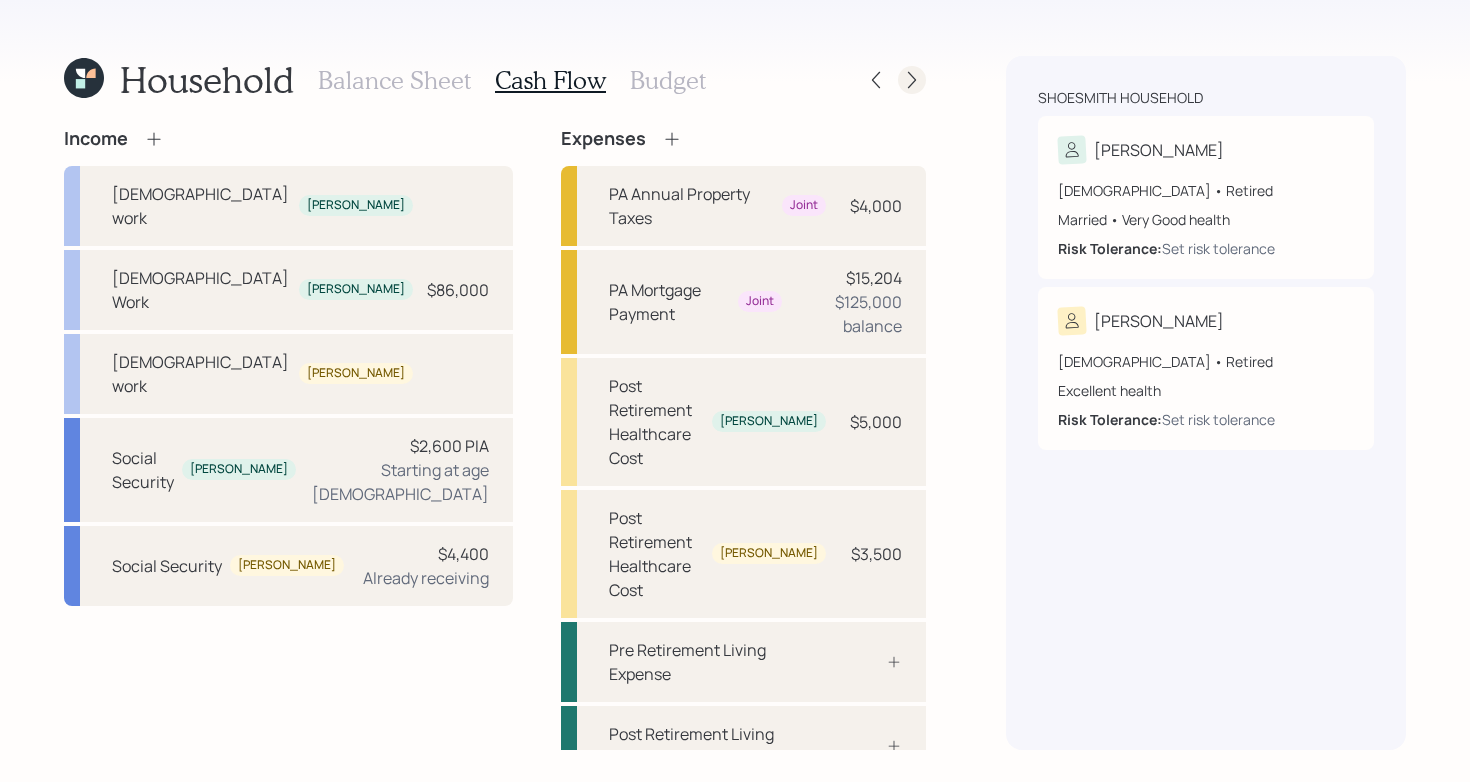 click 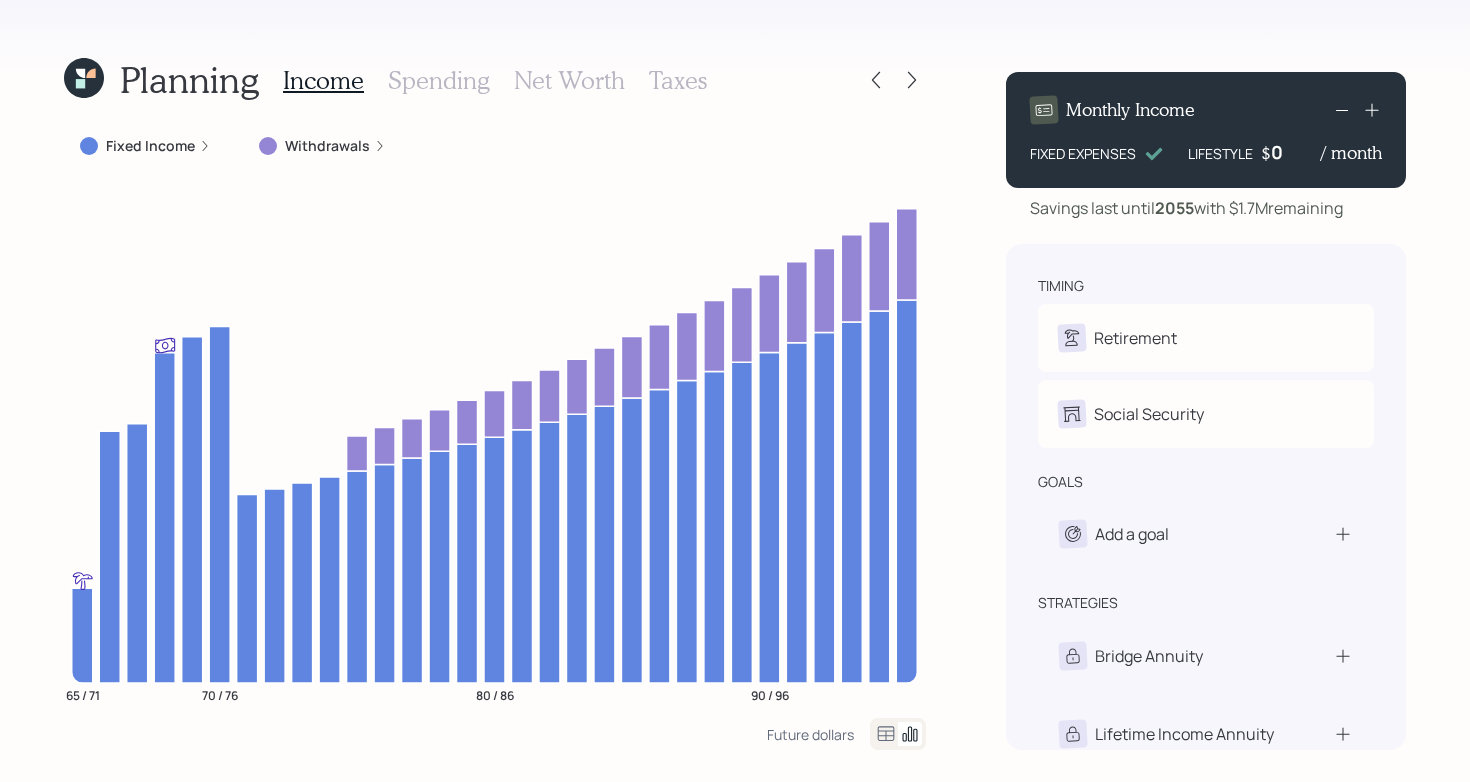 click 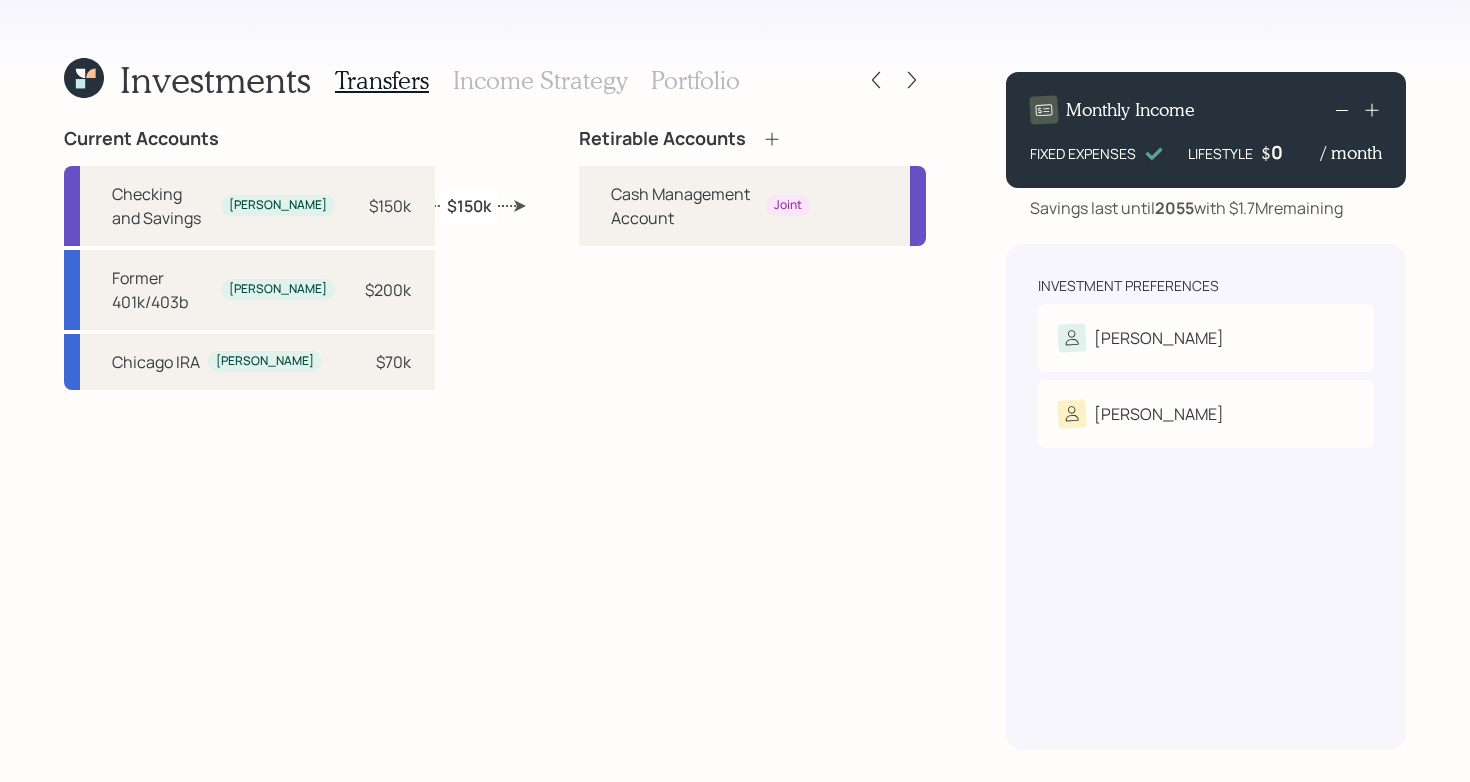 click on "Current Accounts Checking and Savings [PERSON_NAME] $150k Former 401k/403b [PERSON_NAME] $200k Chicago IRA [PERSON_NAME] $70k Retirable Accounts Cash Management Account Joint $150k" at bounding box center [495, 439] 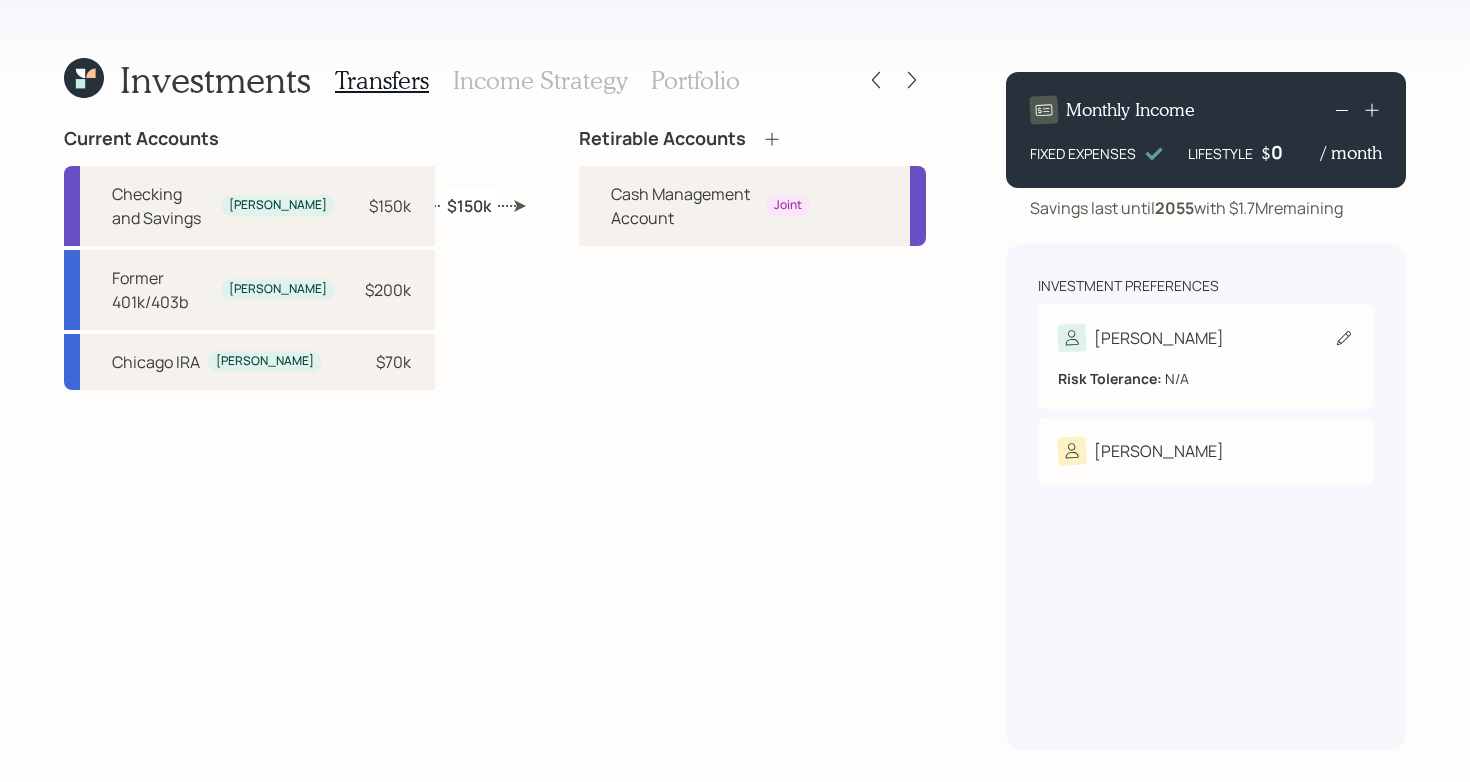 click on "[PERSON_NAME]" at bounding box center [1206, 338] 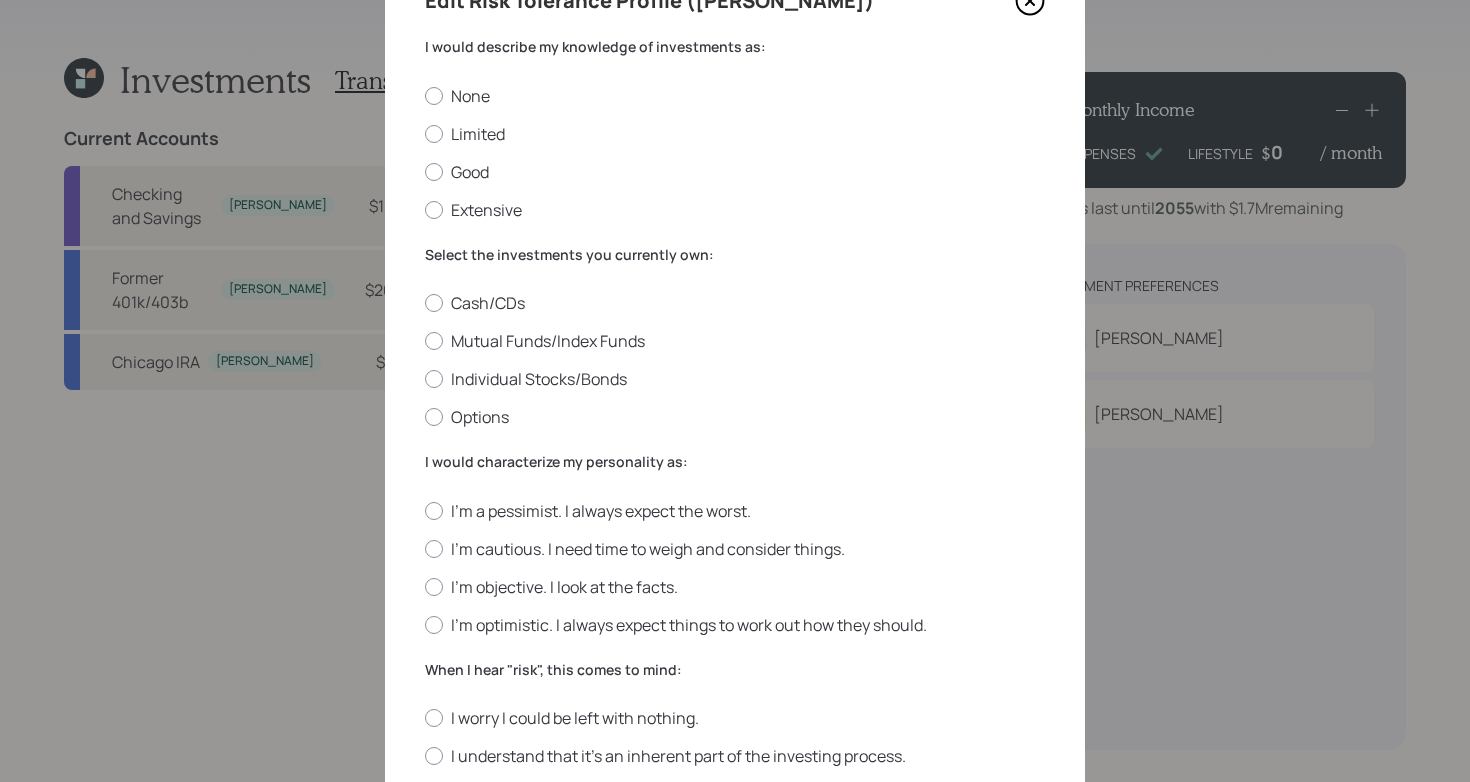 scroll, scrollTop: 100, scrollLeft: 0, axis: vertical 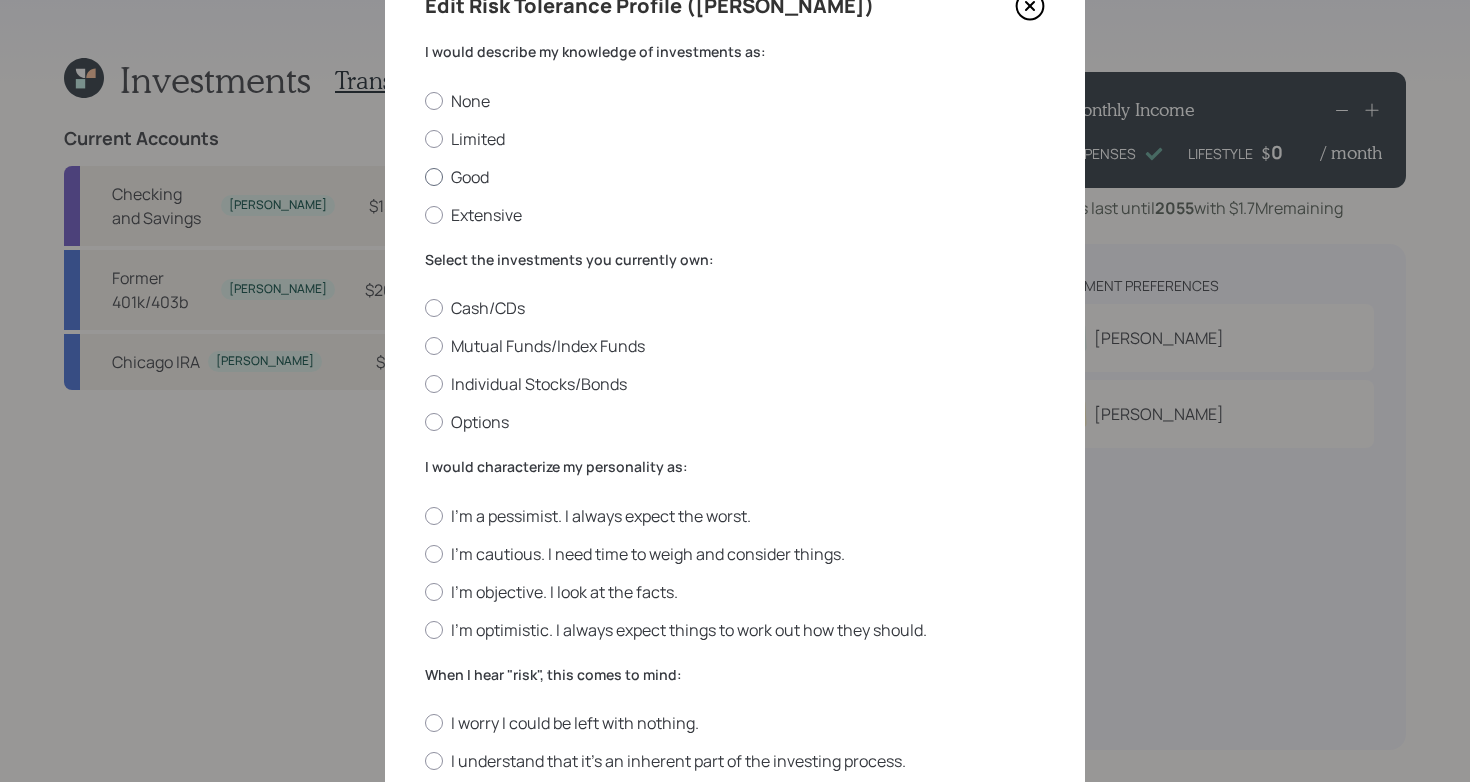 click on "Good" at bounding box center (735, 177) 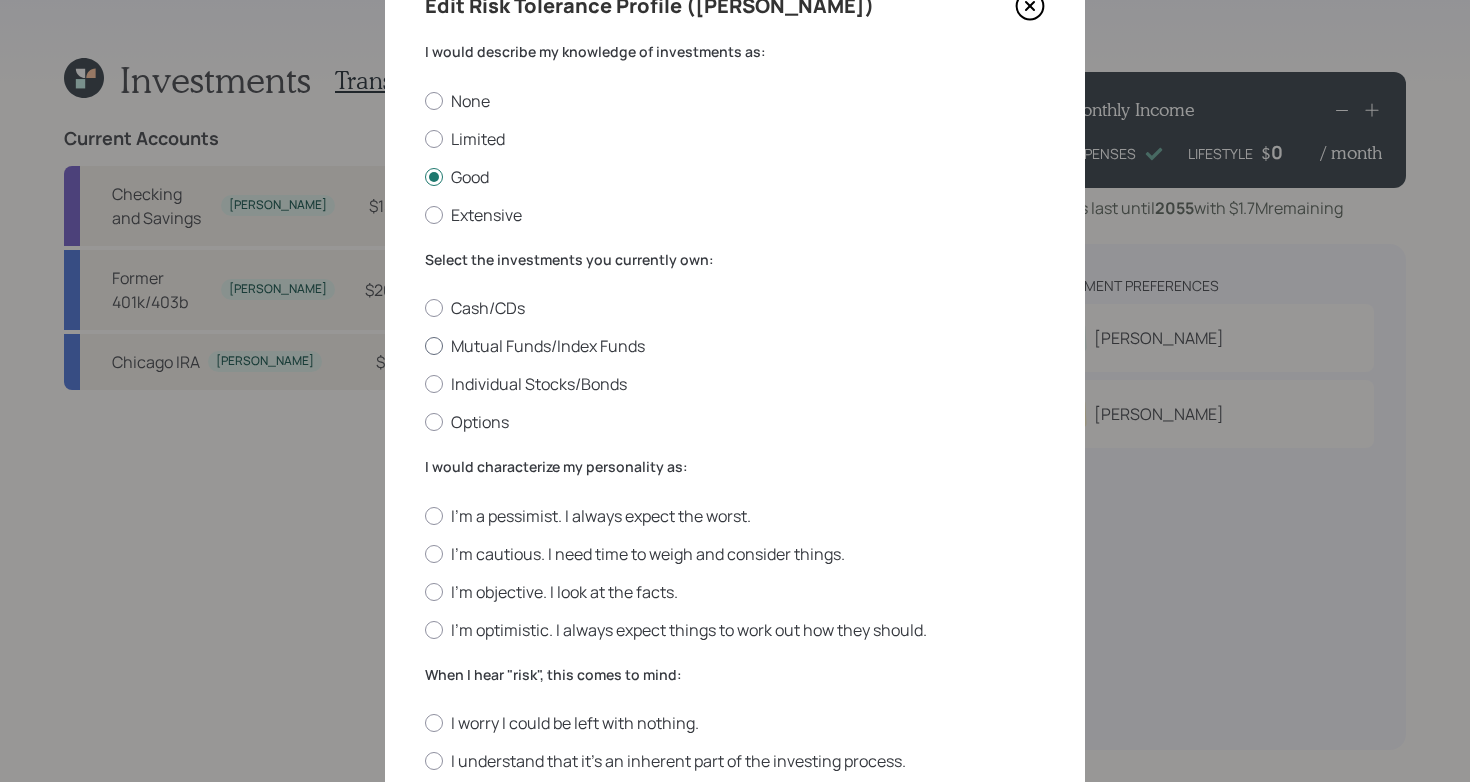 click on "Mutual Funds/Index Funds" at bounding box center (735, 346) 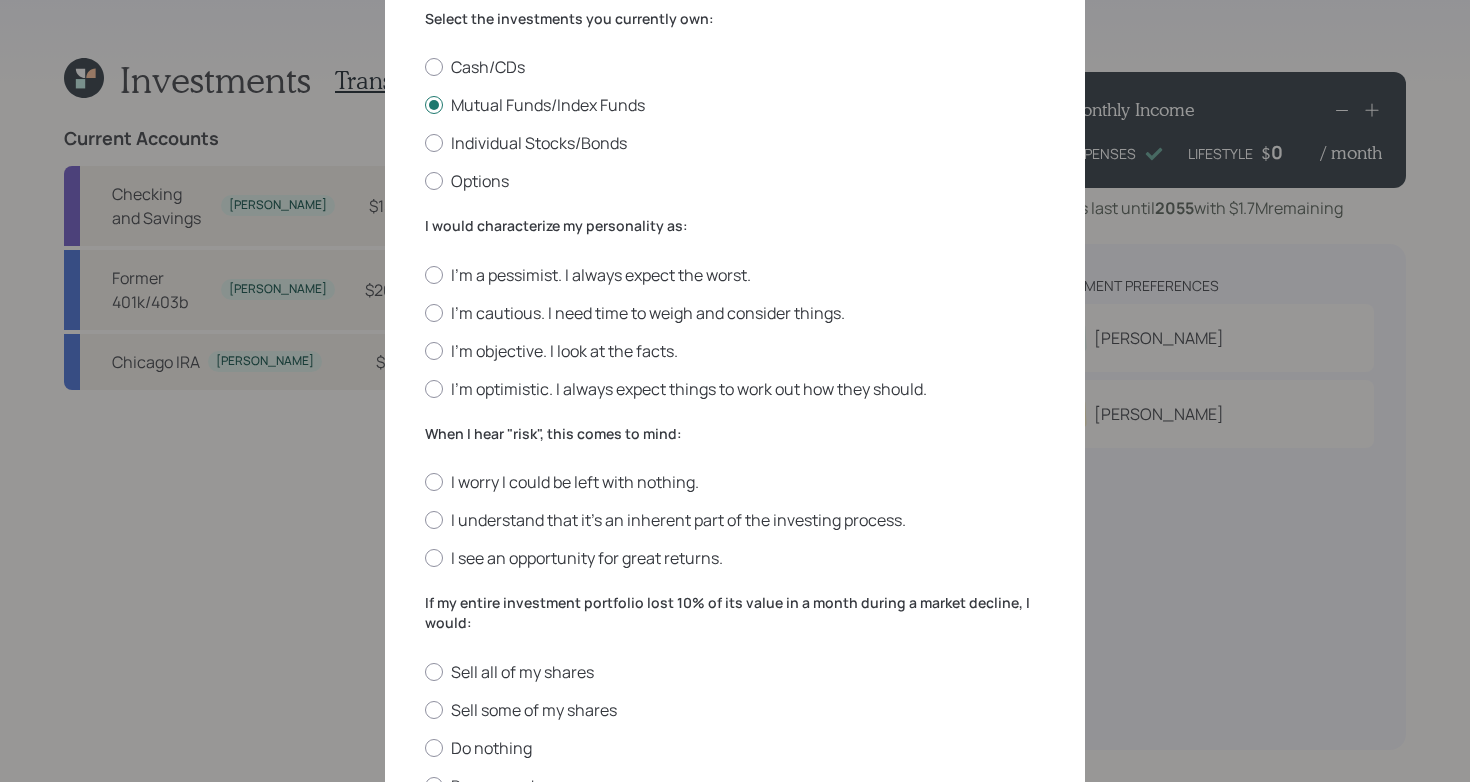 scroll, scrollTop: 362, scrollLeft: 0, axis: vertical 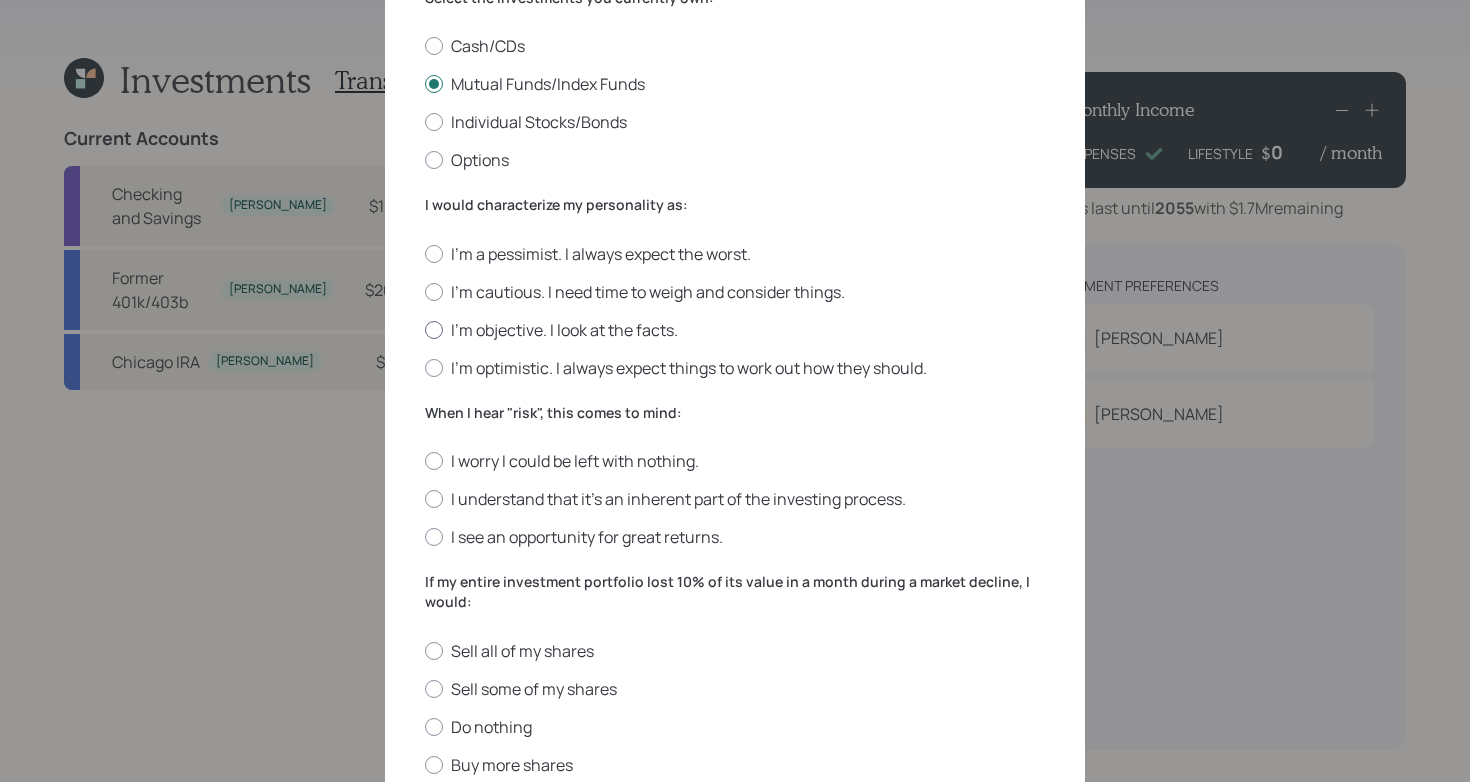 click on "I'm objective. I look at the facts." at bounding box center [735, 330] 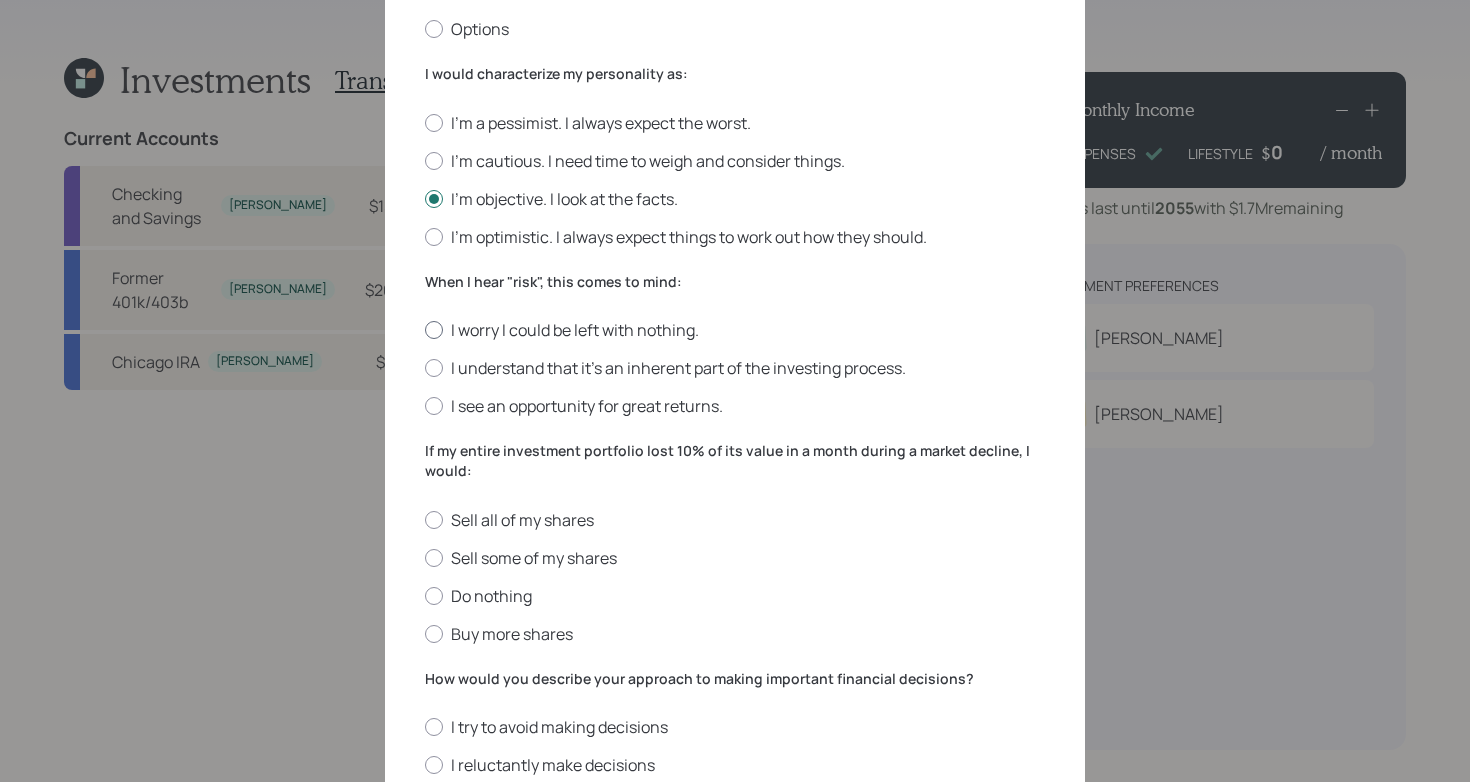 scroll, scrollTop: 511, scrollLeft: 0, axis: vertical 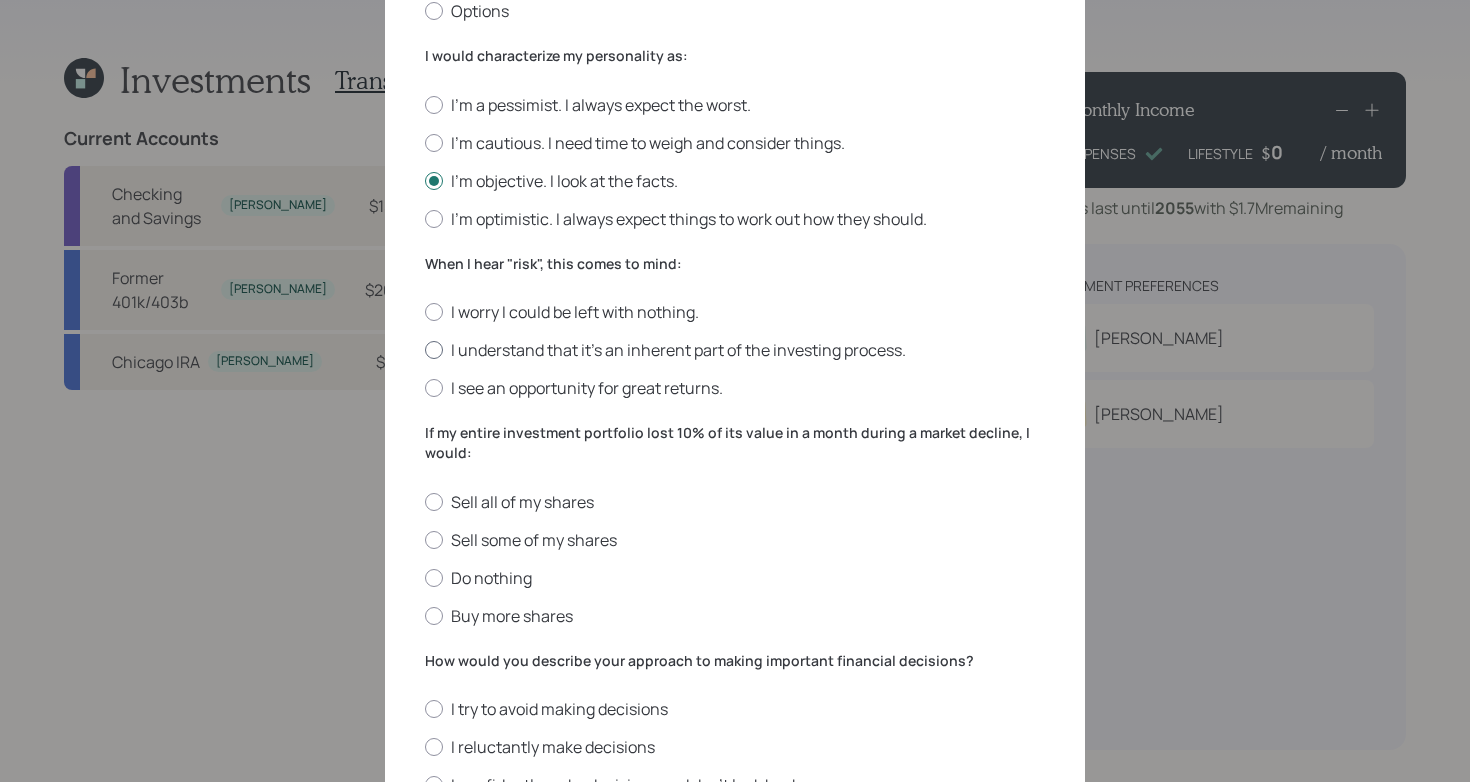 click on "I understand that it’s an inherent part of the investing process." at bounding box center (735, 350) 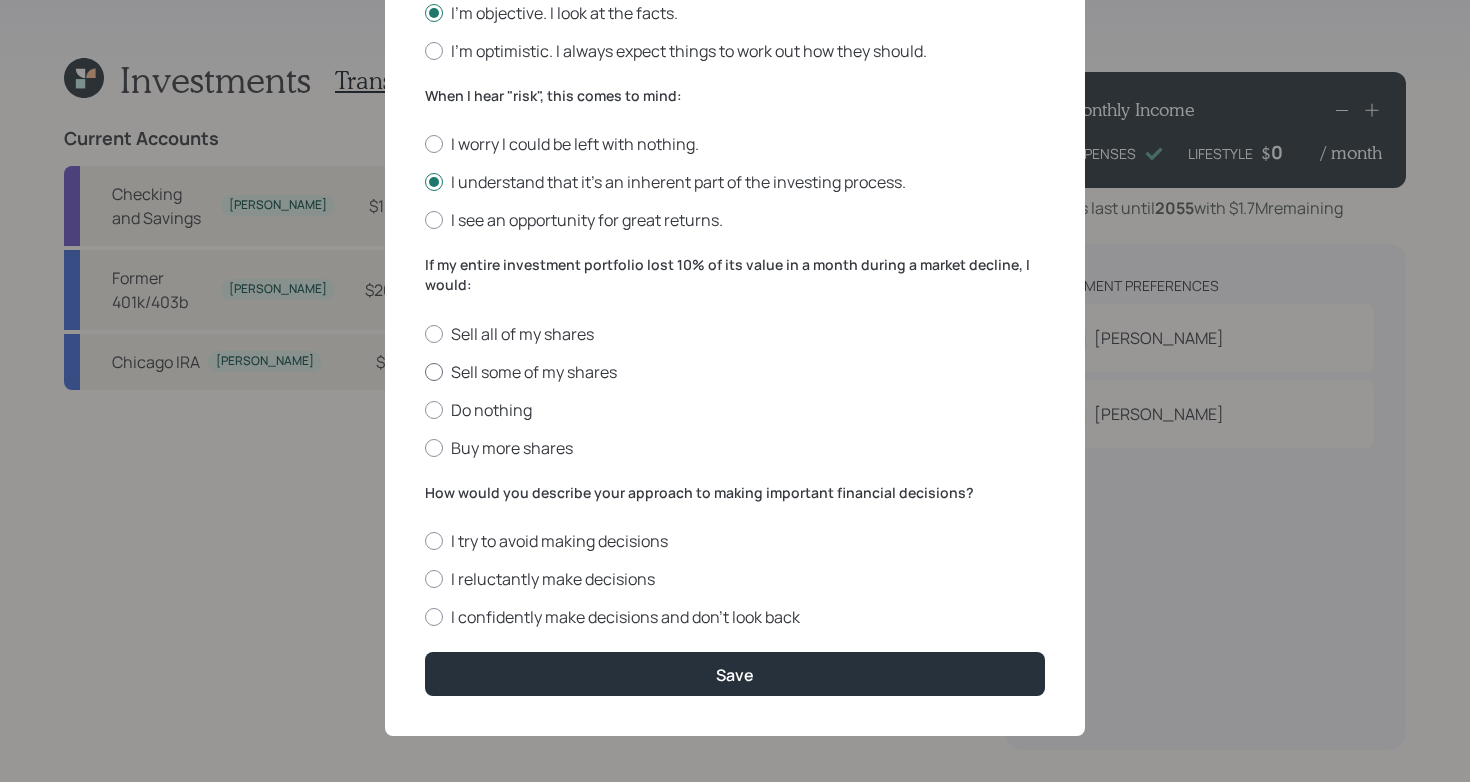 scroll, scrollTop: 683, scrollLeft: 0, axis: vertical 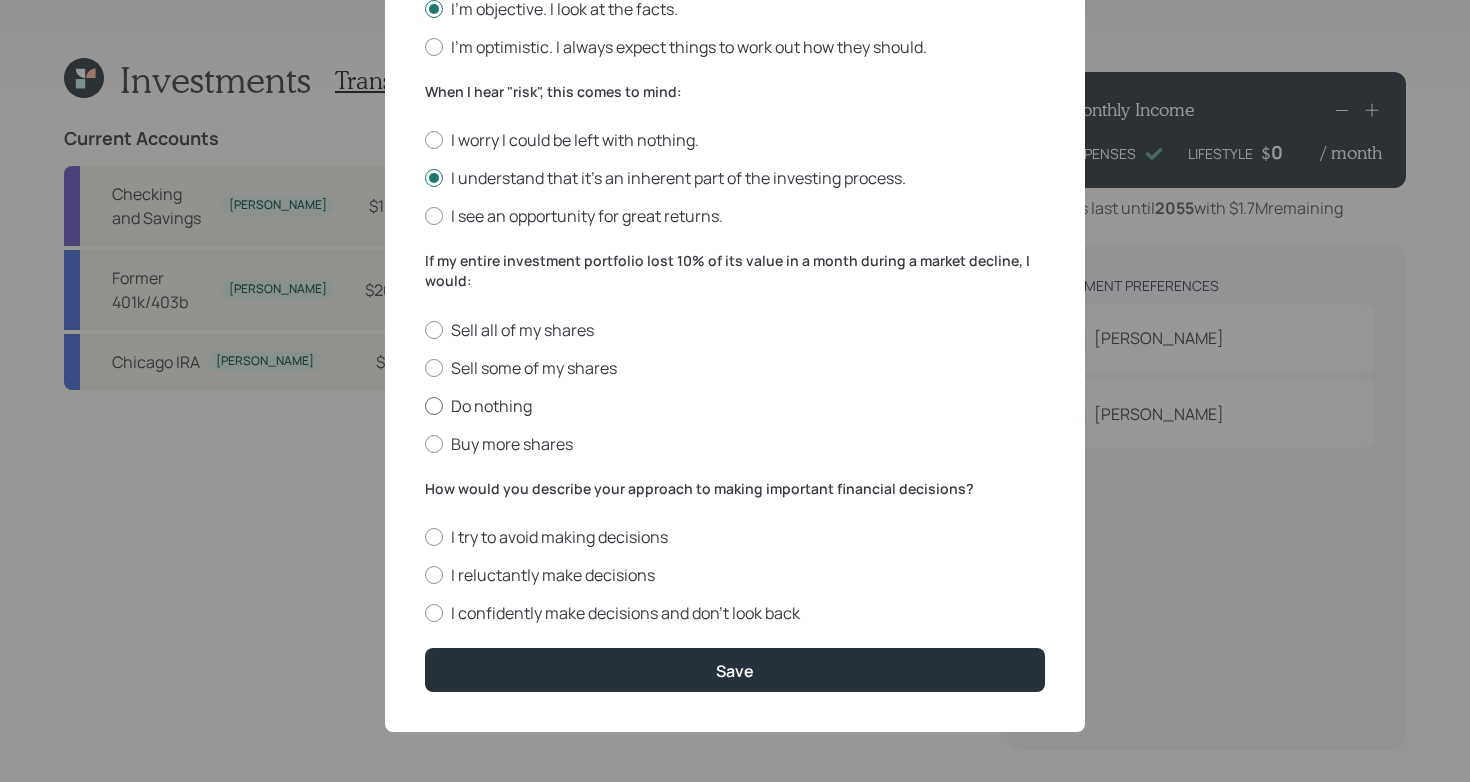 click on "Do nothing" at bounding box center [735, 406] 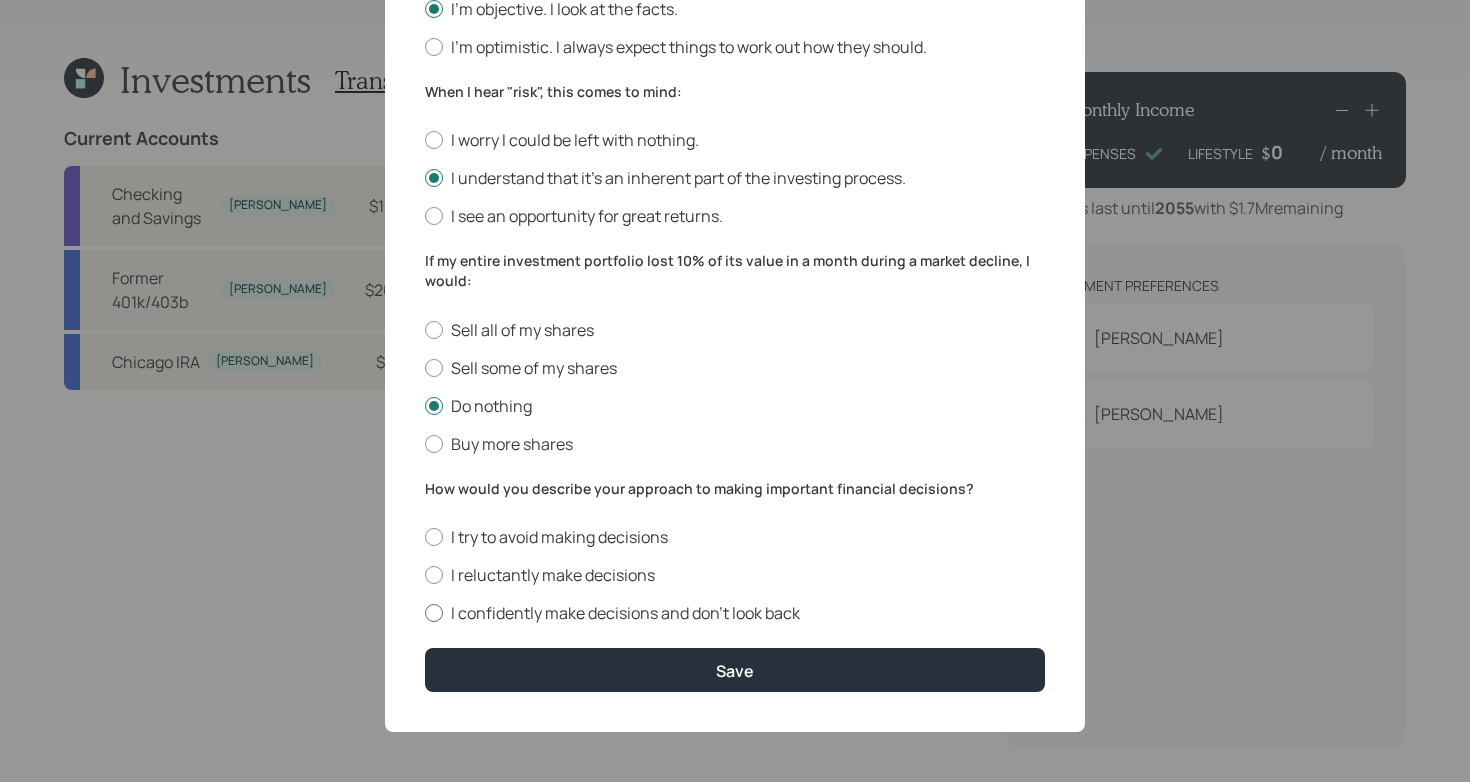 click on "I confidently make decisions and don’t look back" at bounding box center (735, 613) 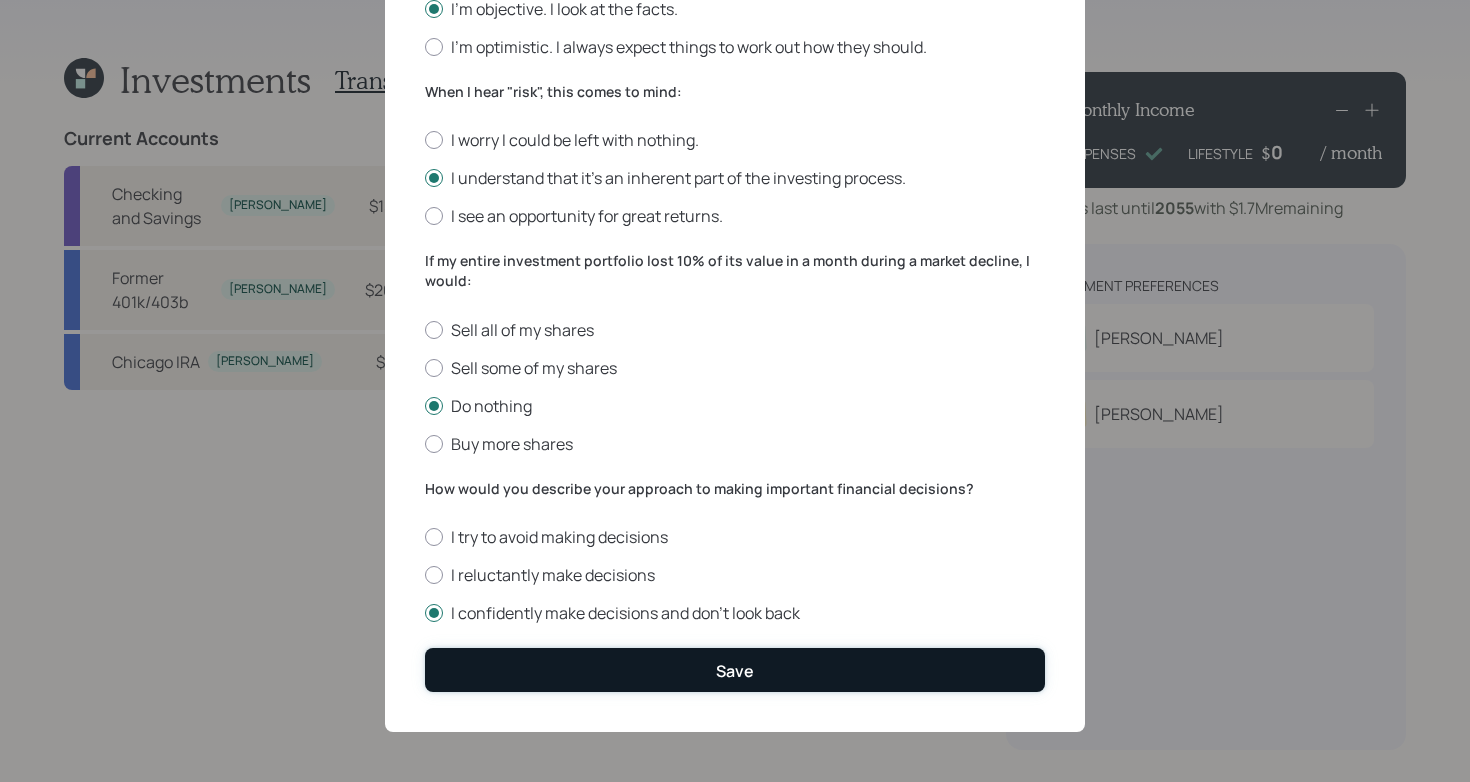 click on "Save" at bounding box center [735, 669] 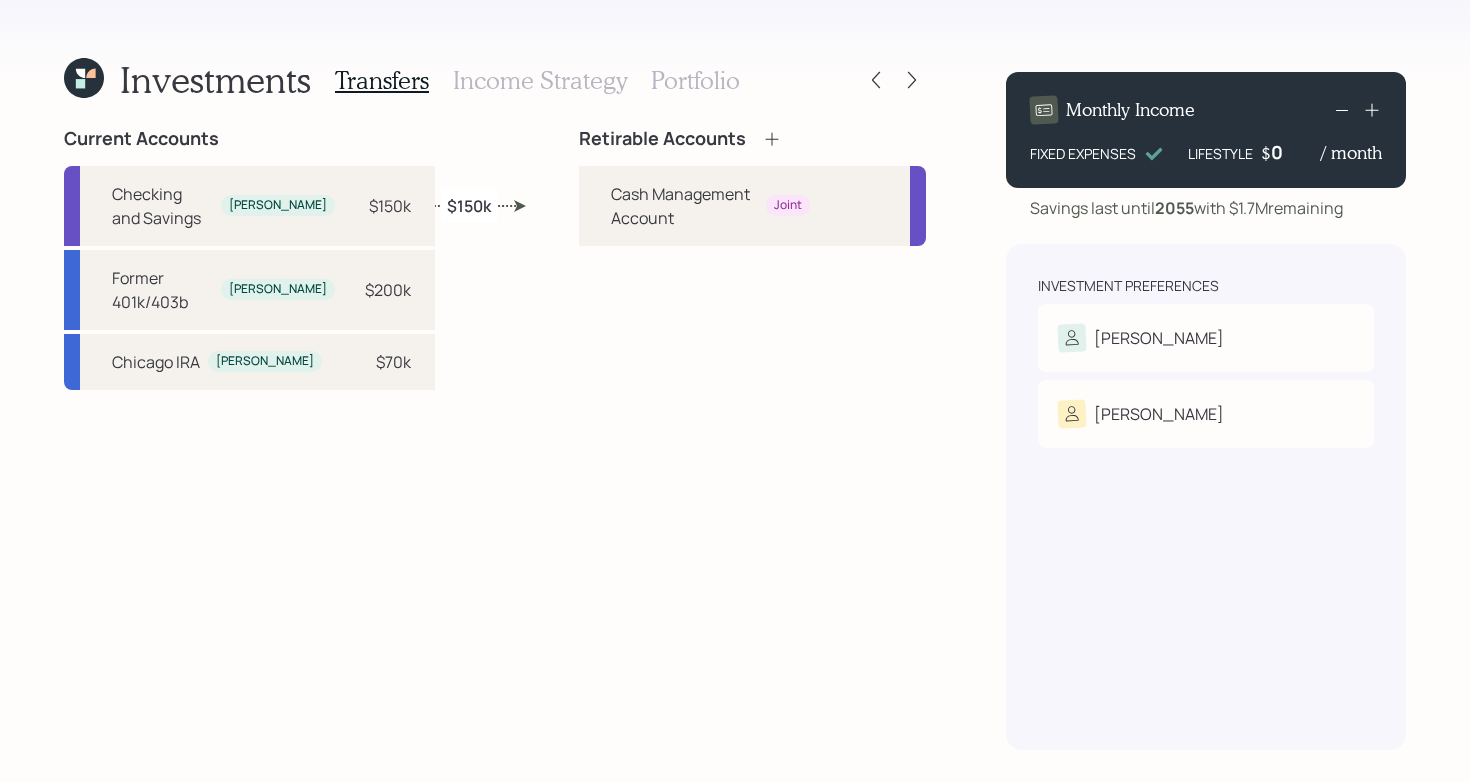 click on "Retirable Accounts Cash Management Account Joint" at bounding box center (752, 439) 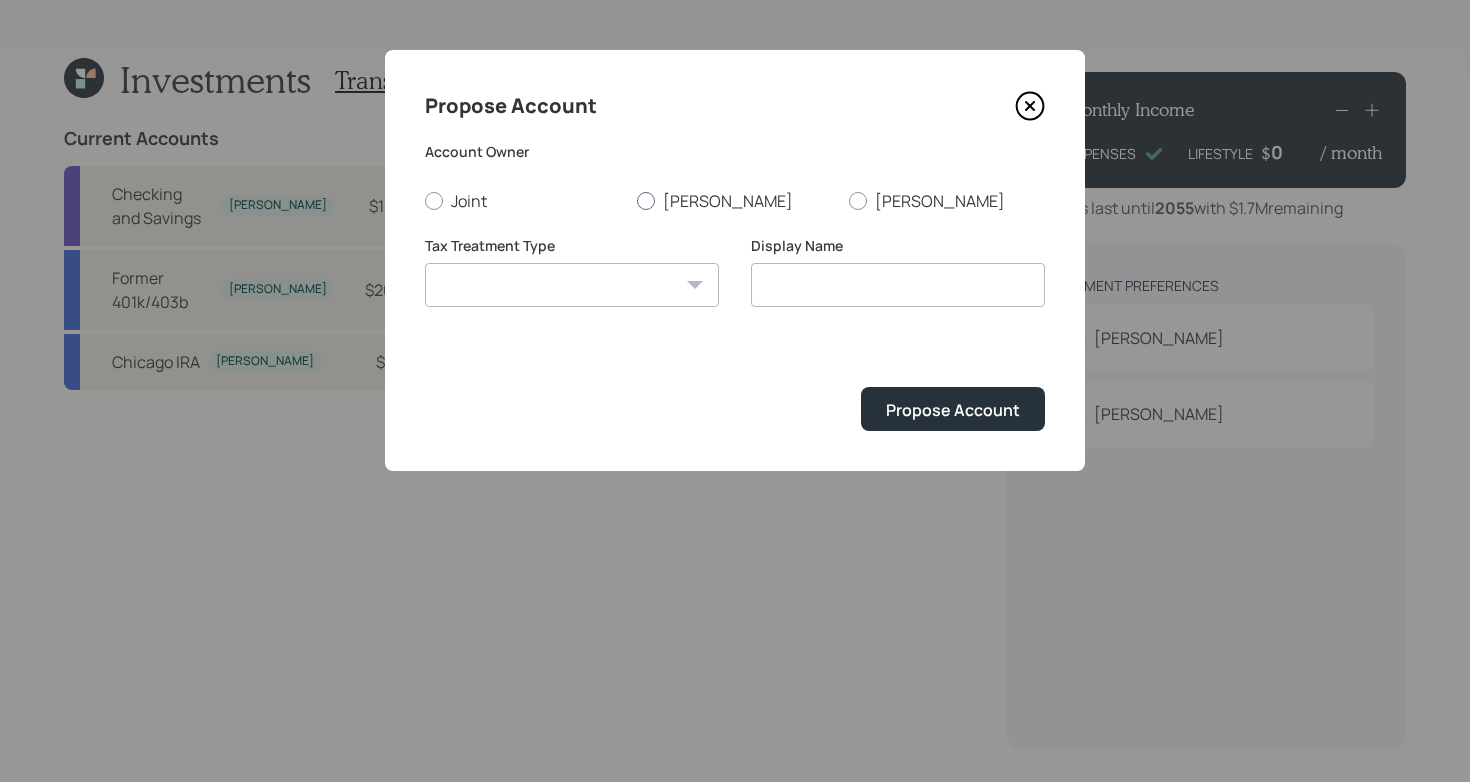 click on "[PERSON_NAME]" at bounding box center [735, 201] 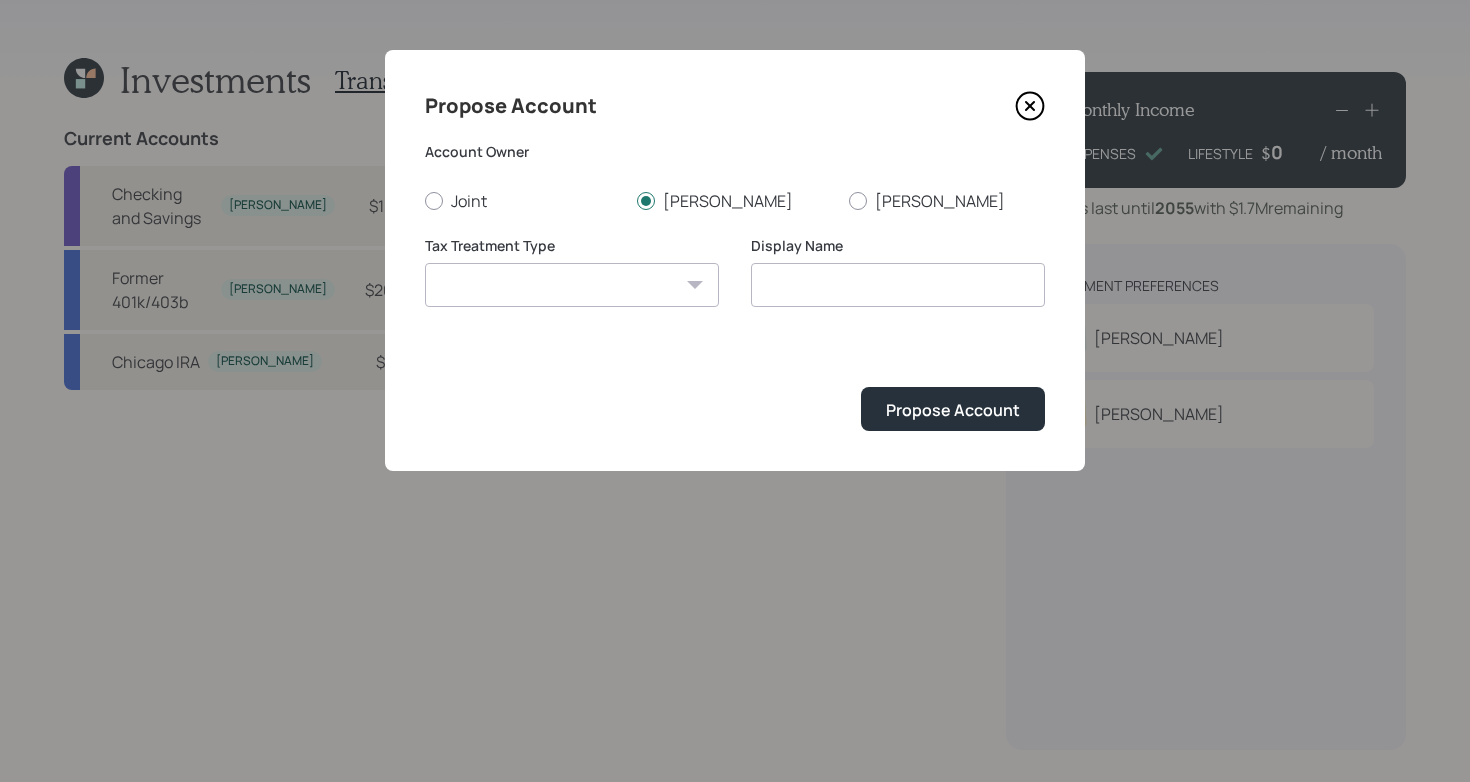 click on "[PERSON_NAME] Taxable Traditional" at bounding box center (572, 285) 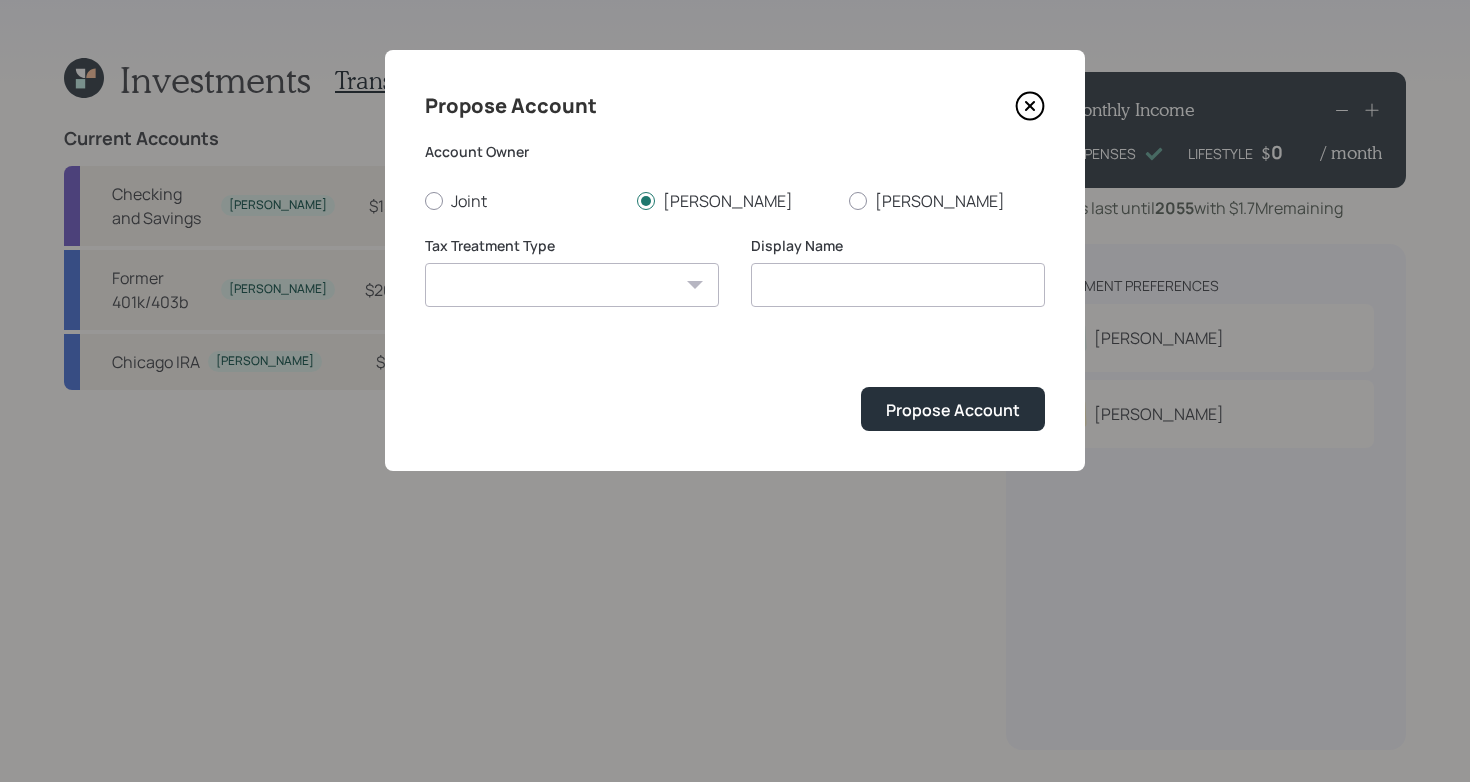 select on "traditional" 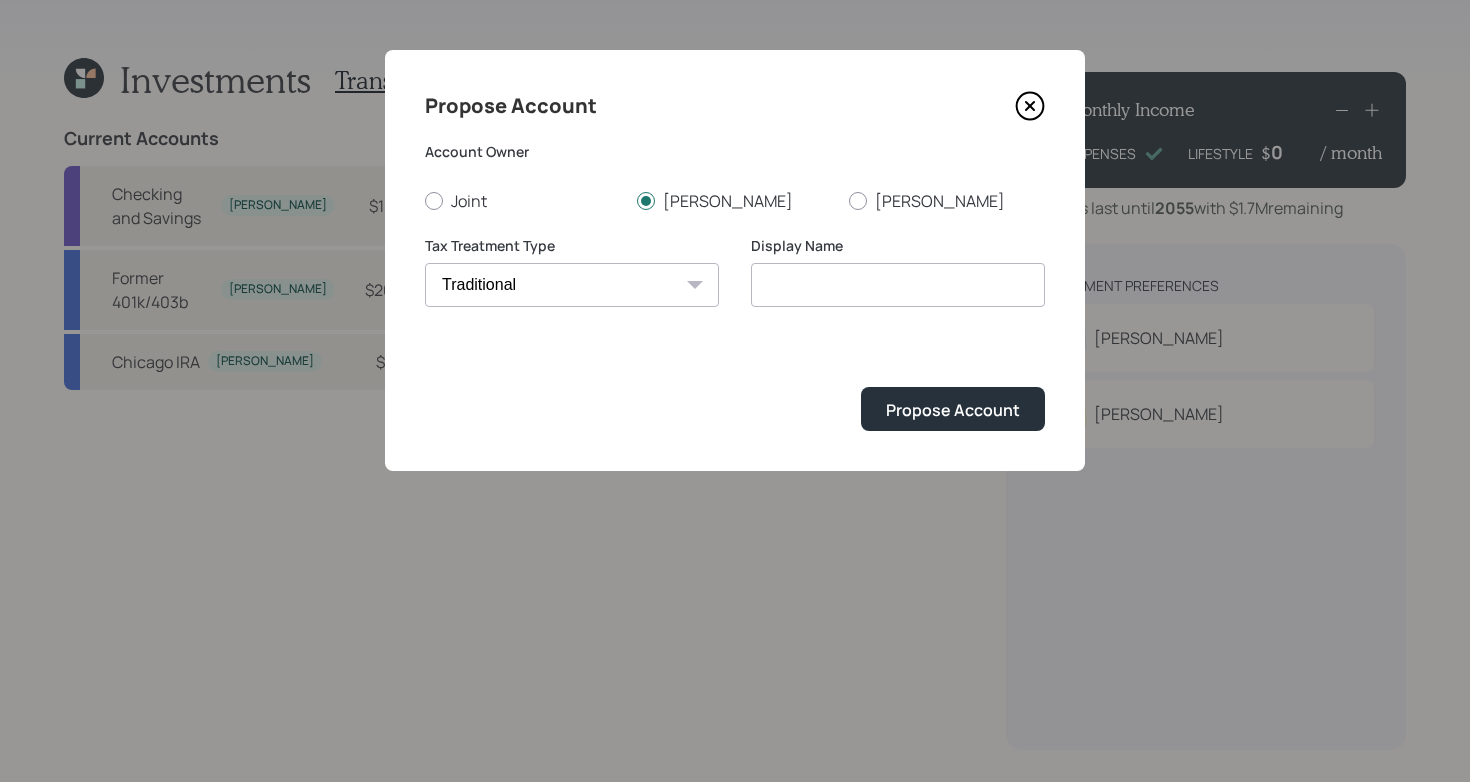 type on "Traditional" 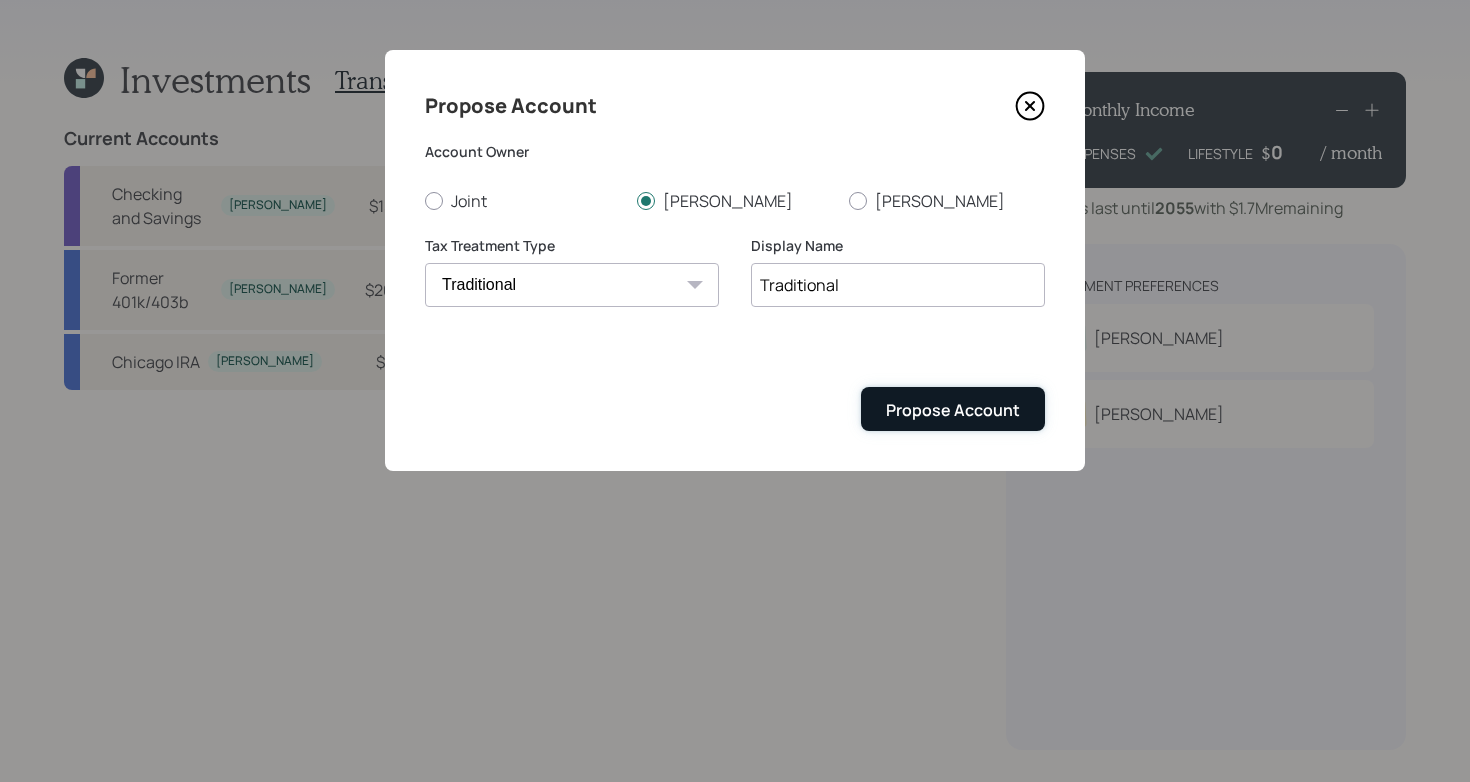 click on "Propose Account" at bounding box center (953, 410) 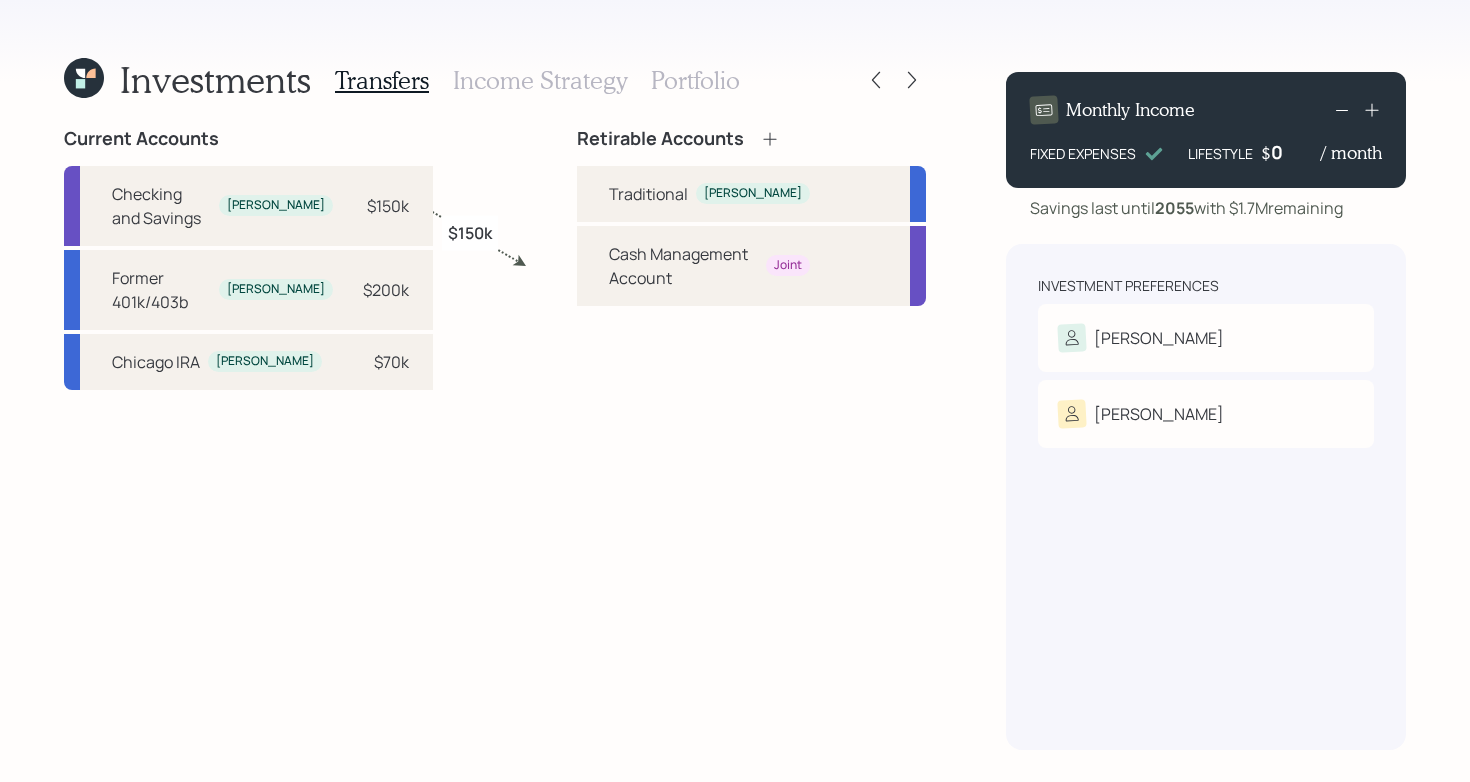 click on "Current Accounts Checking and Savings [PERSON_NAME] $150k Former 401k/403b [PERSON_NAME] $200k Chicago IRA [PERSON_NAME] $70k Retirable Accounts Traditional [PERSON_NAME] Management Account Joint $150k" at bounding box center [495, 439] 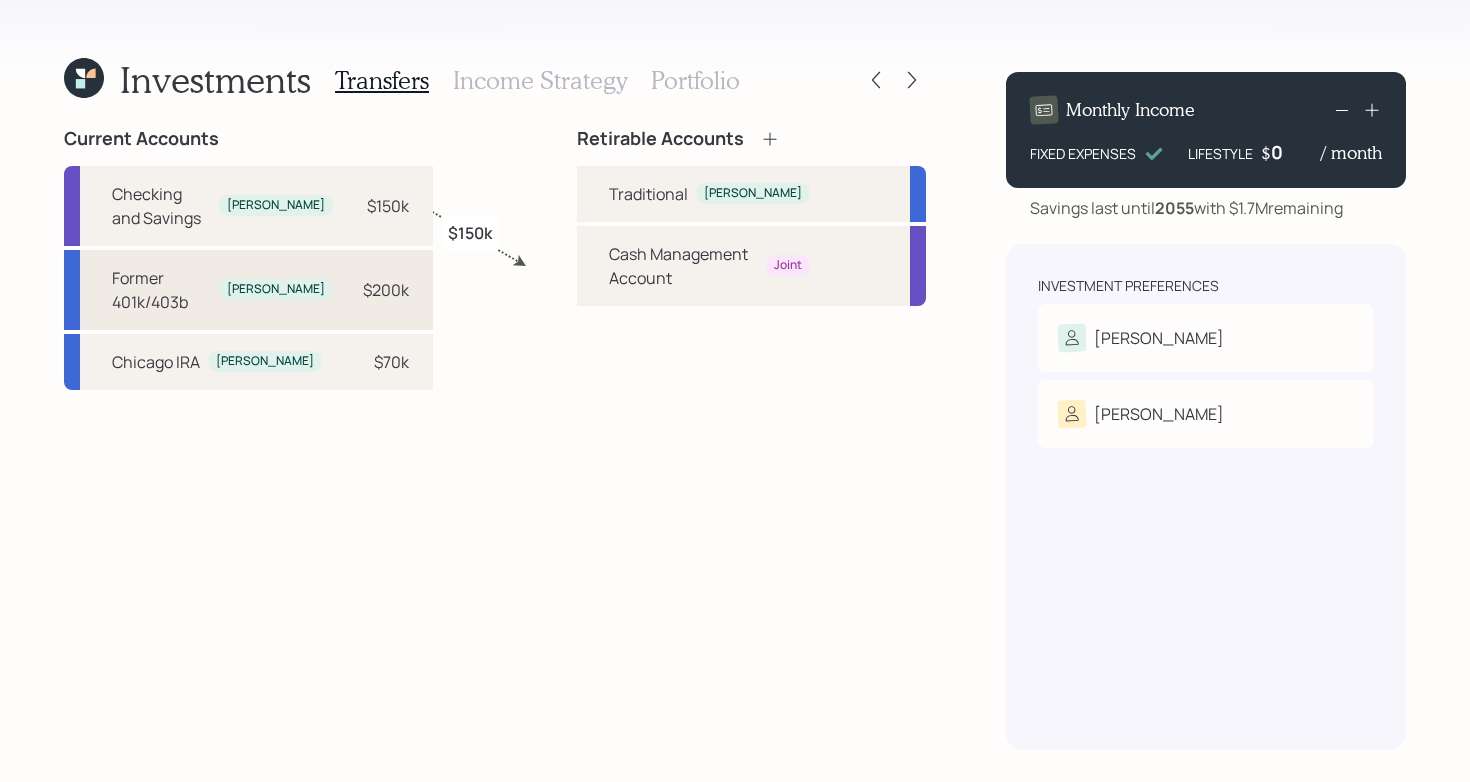 click on "Former 401k/403b [PERSON_NAME] $200k" at bounding box center [248, 290] 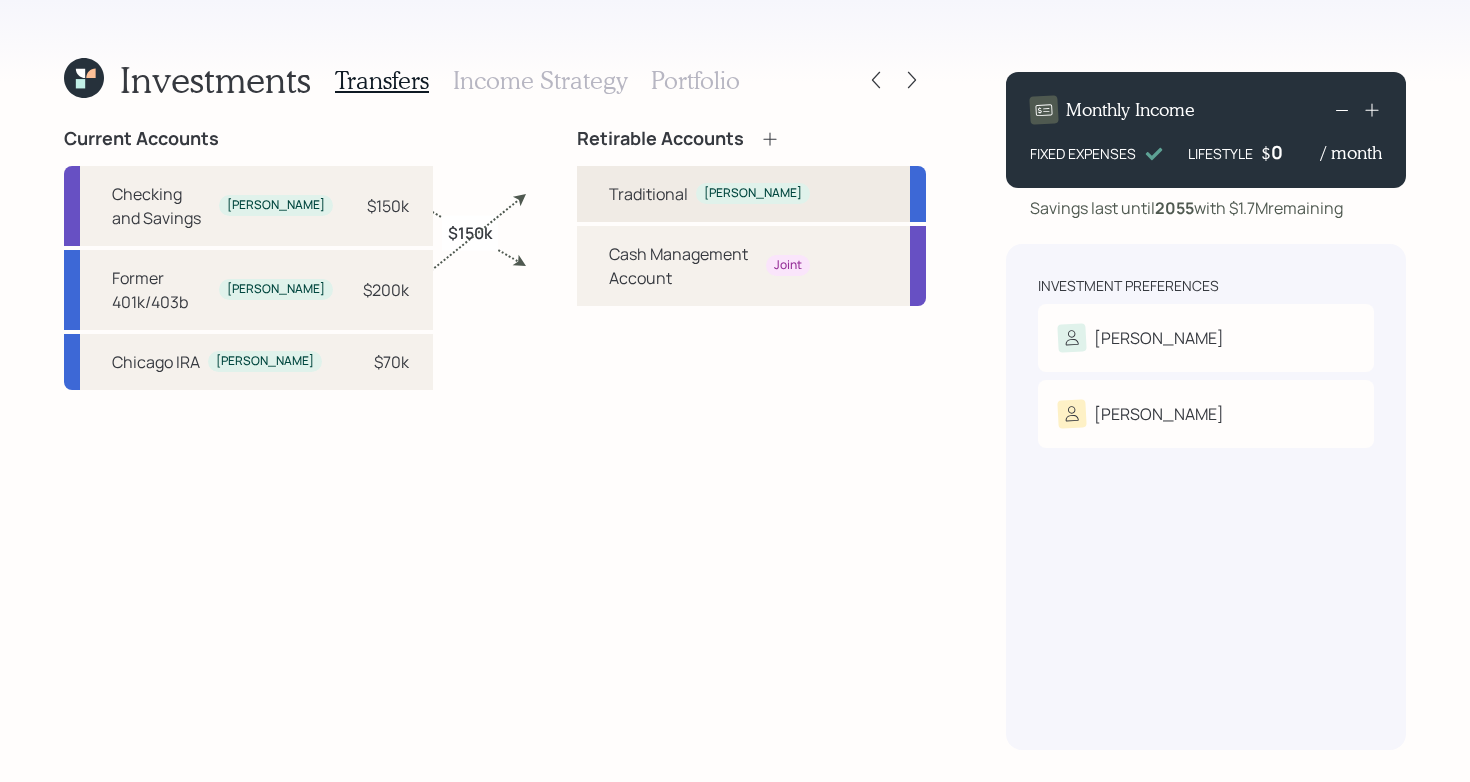 click on "Traditional" at bounding box center (648, 194) 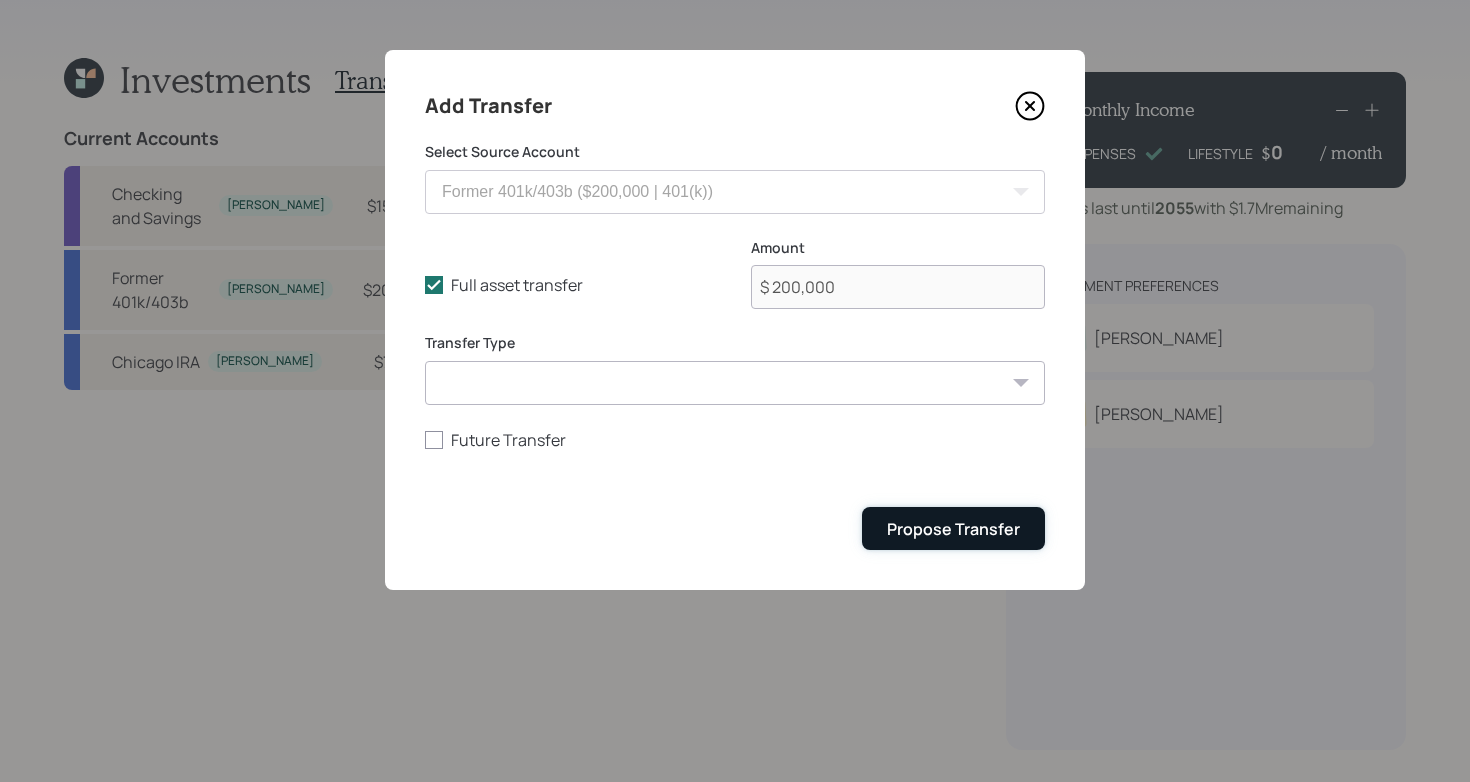 click on "Propose Transfer" at bounding box center [953, 529] 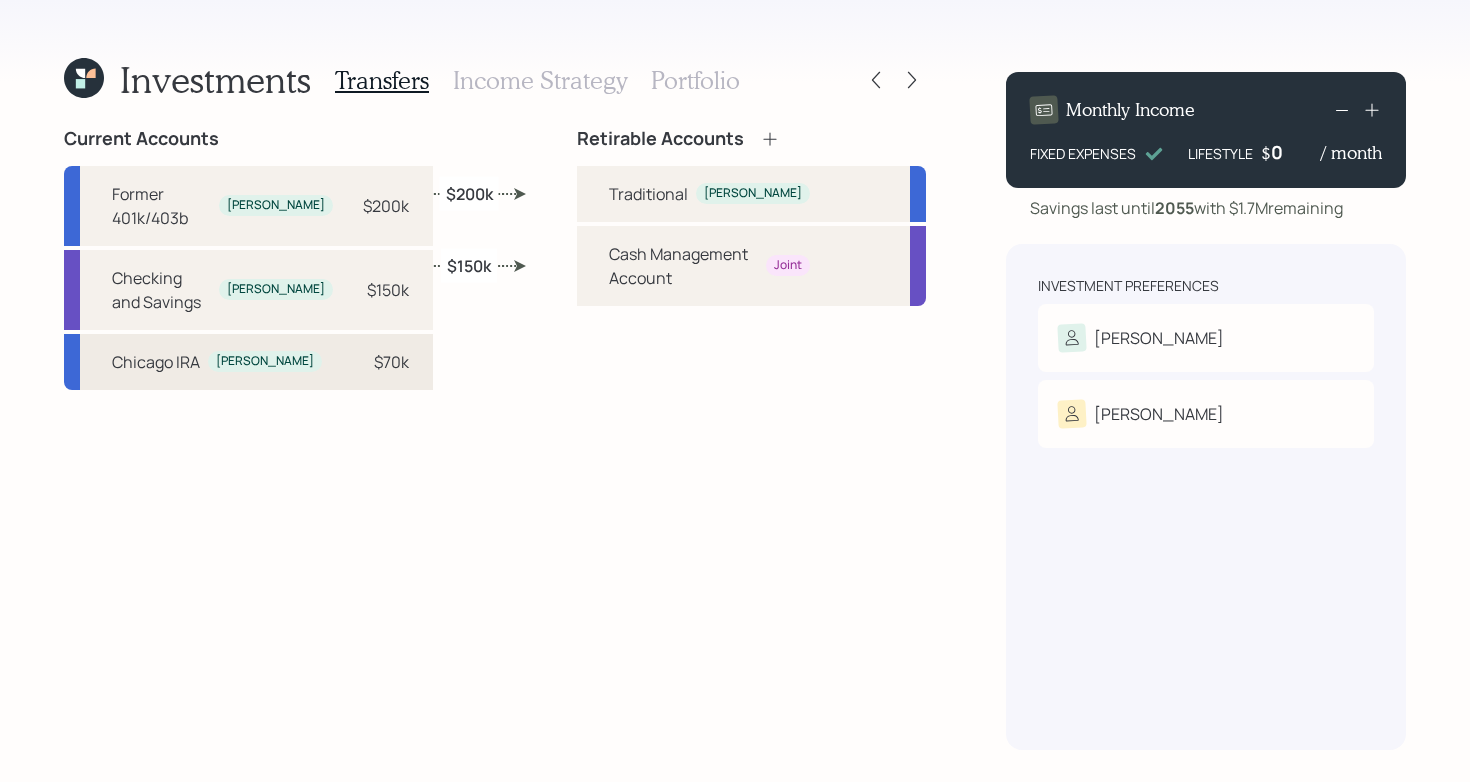 click on "Chicago IRA [PERSON_NAME] $70k" at bounding box center [248, 362] 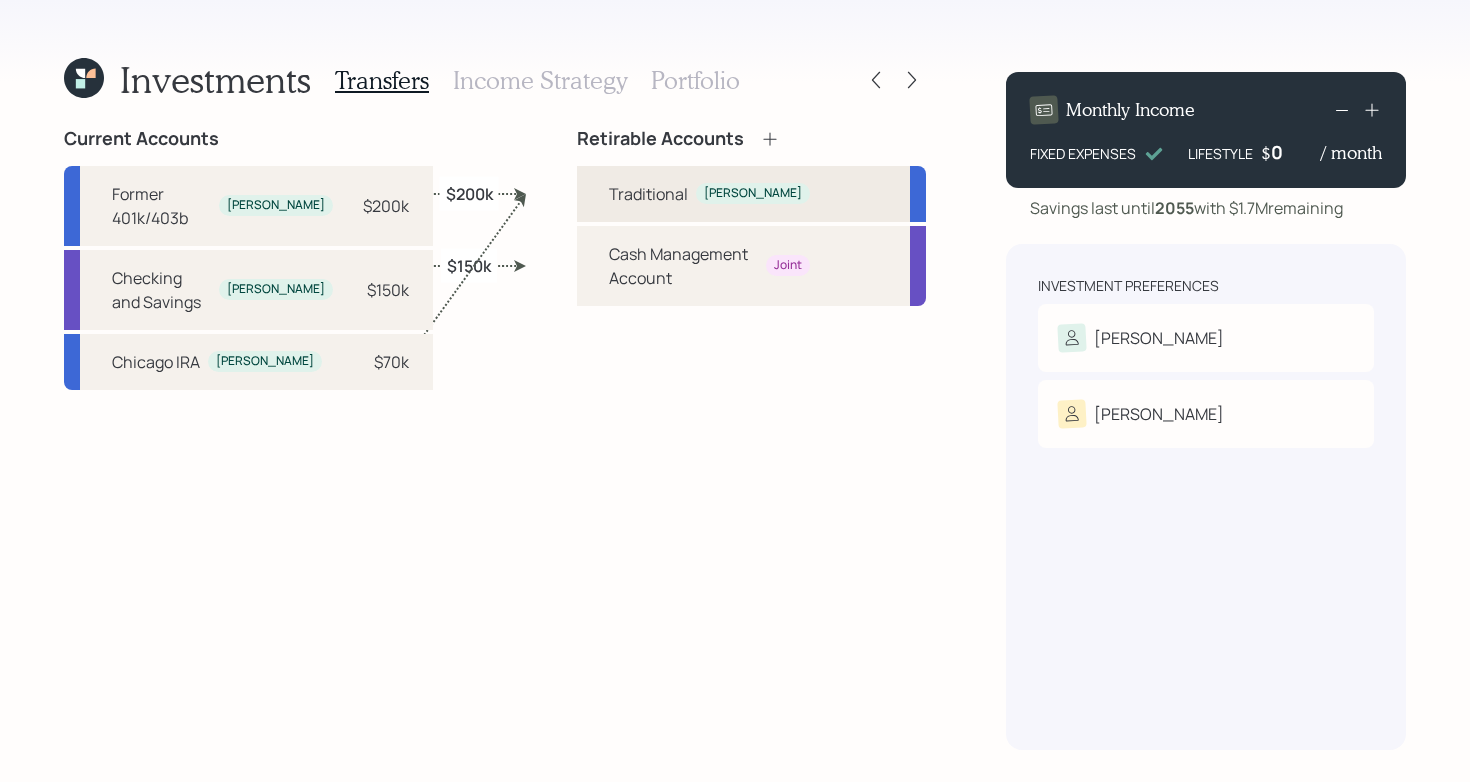 click on "Traditional" at bounding box center (648, 194) 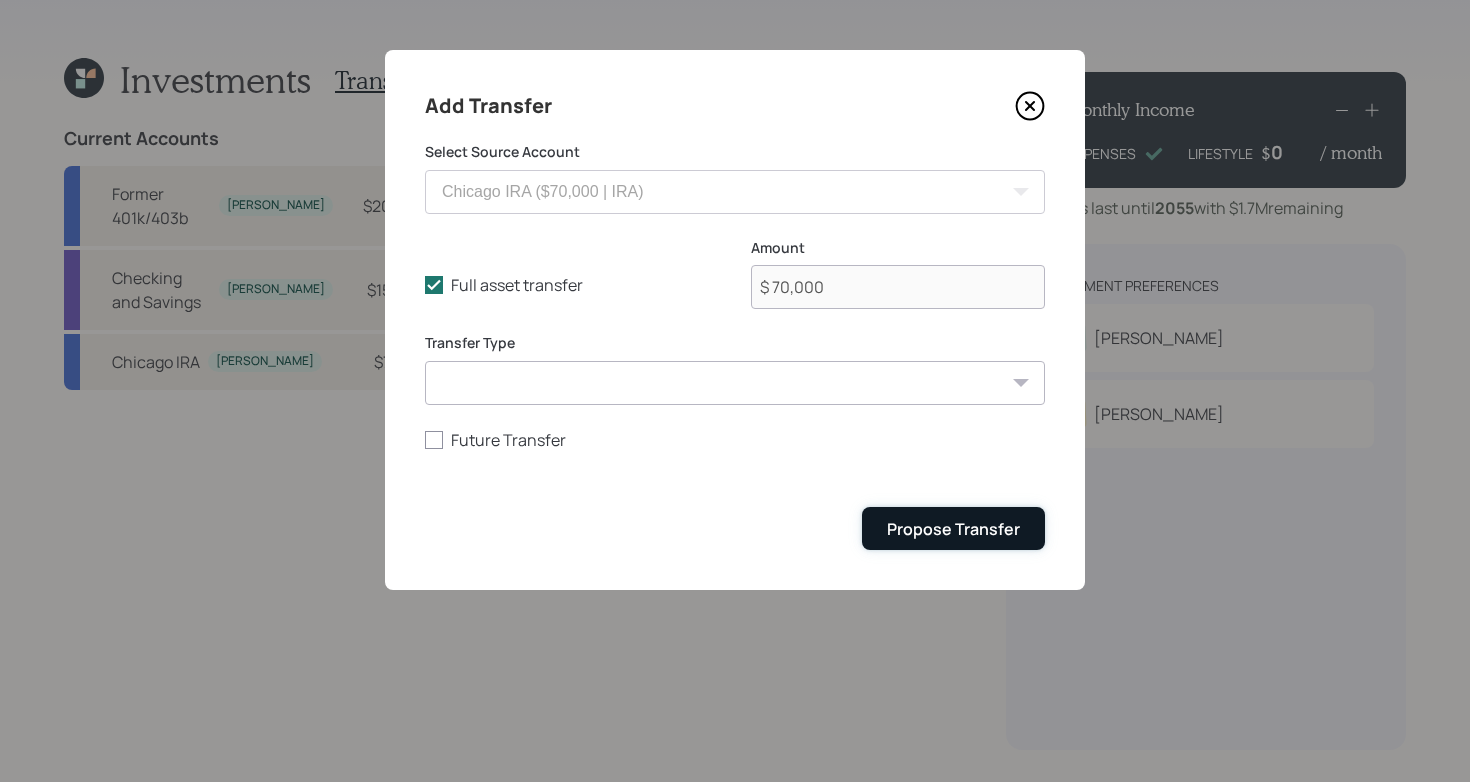 click on "Propose Transfer" at bounding box center [953, 529] 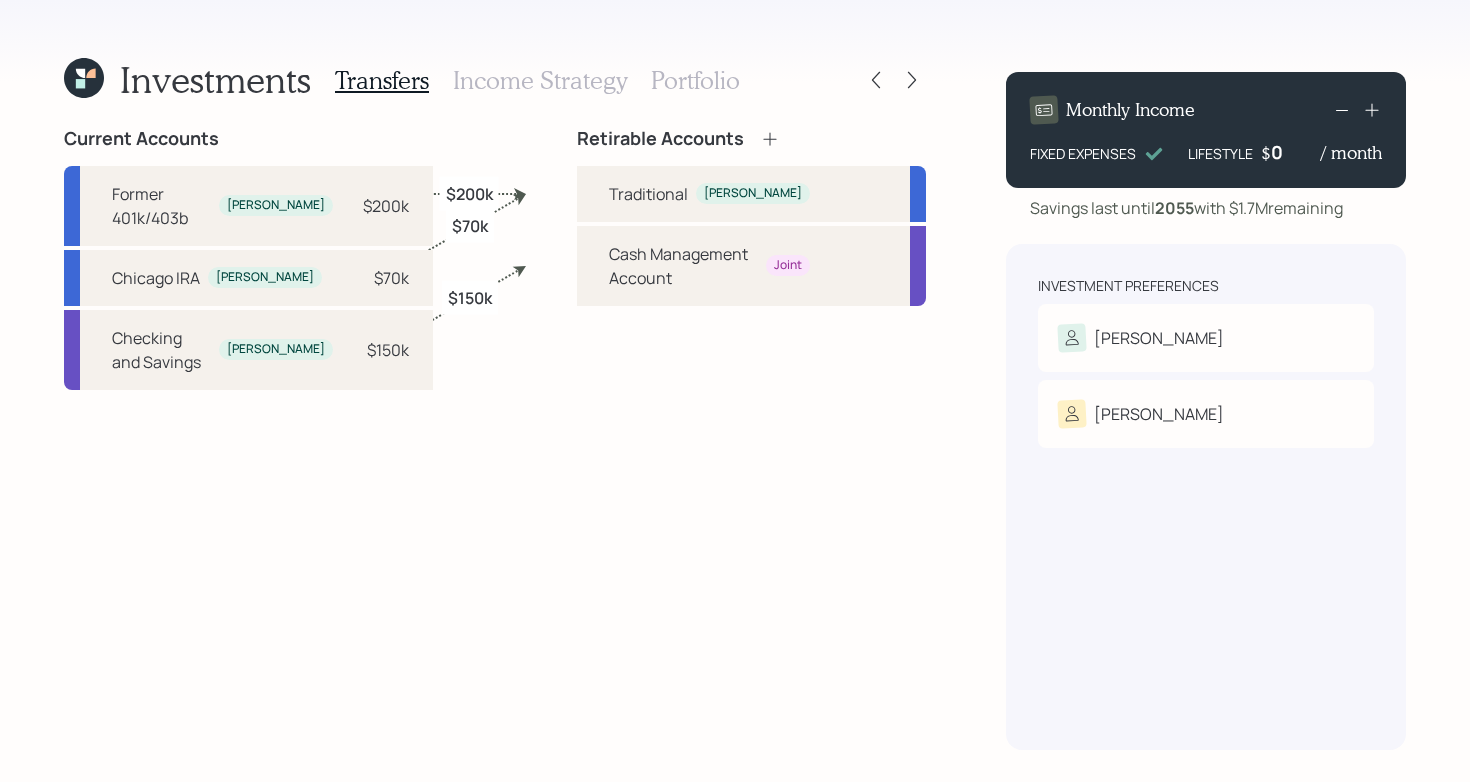 click on "Retirable Accounts Traditional [PERSON_NAME] Management Account Joint" at bounding box center (751, 439) 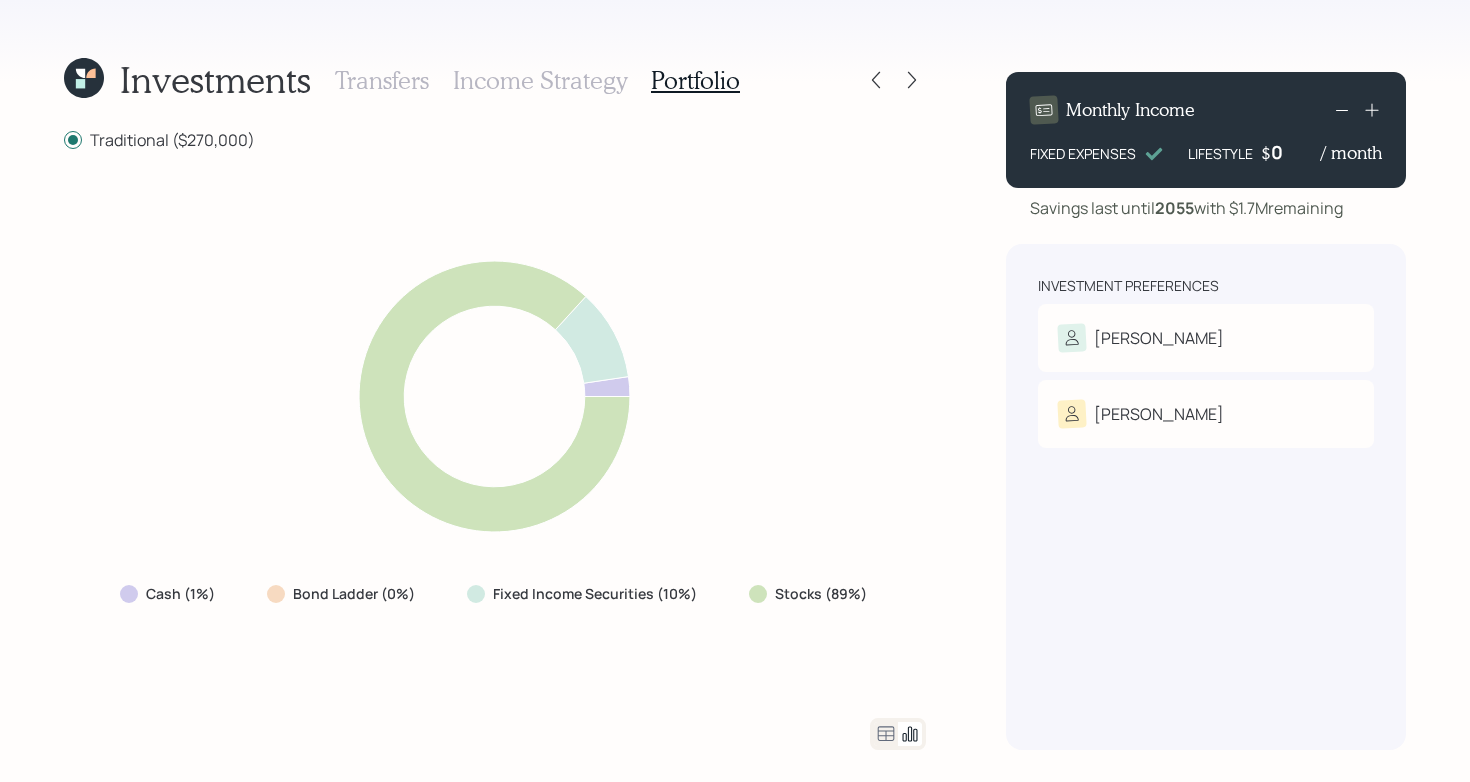 click 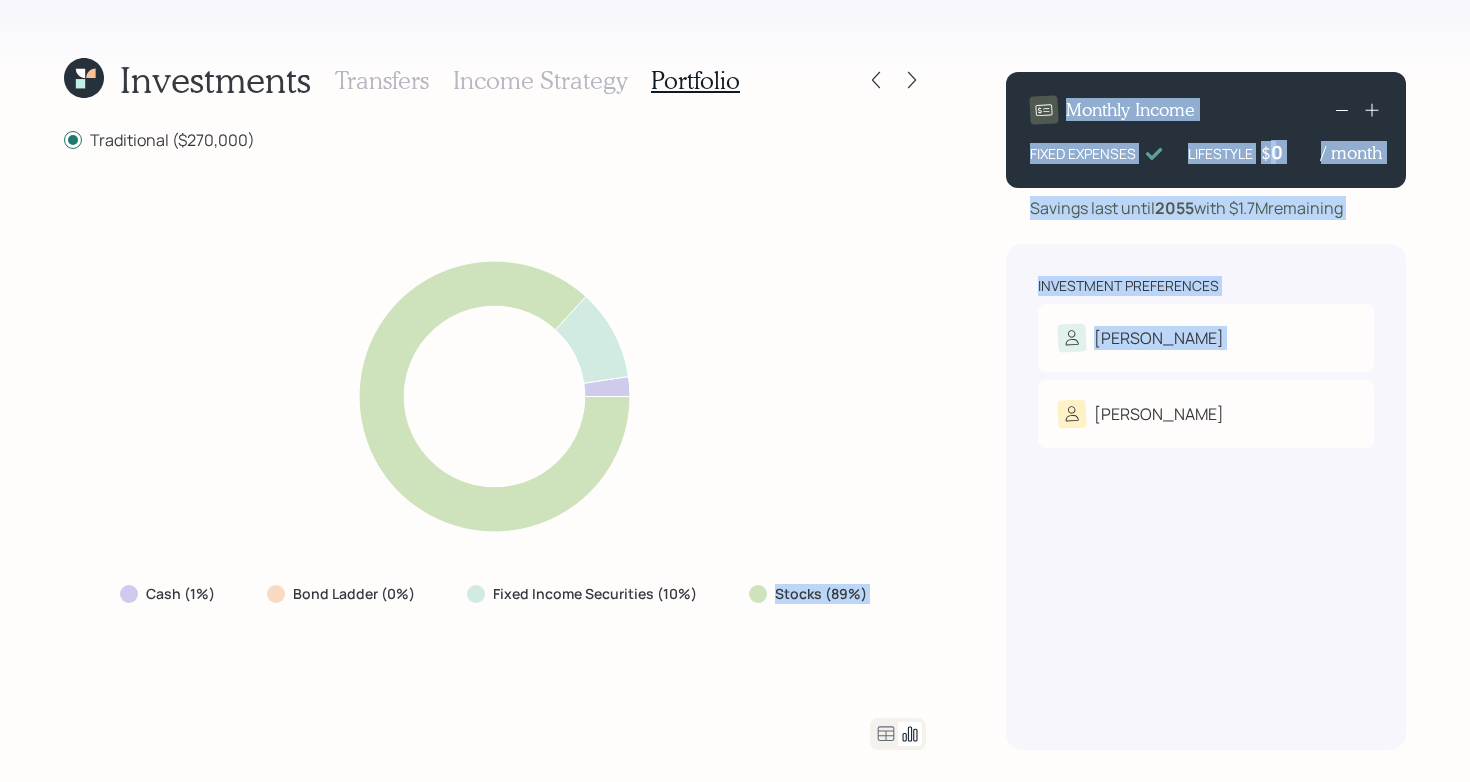 drag, startPoint x: 731, startPoint y: 589, endPoint x: 996, endPoint y: 589, distance: 265 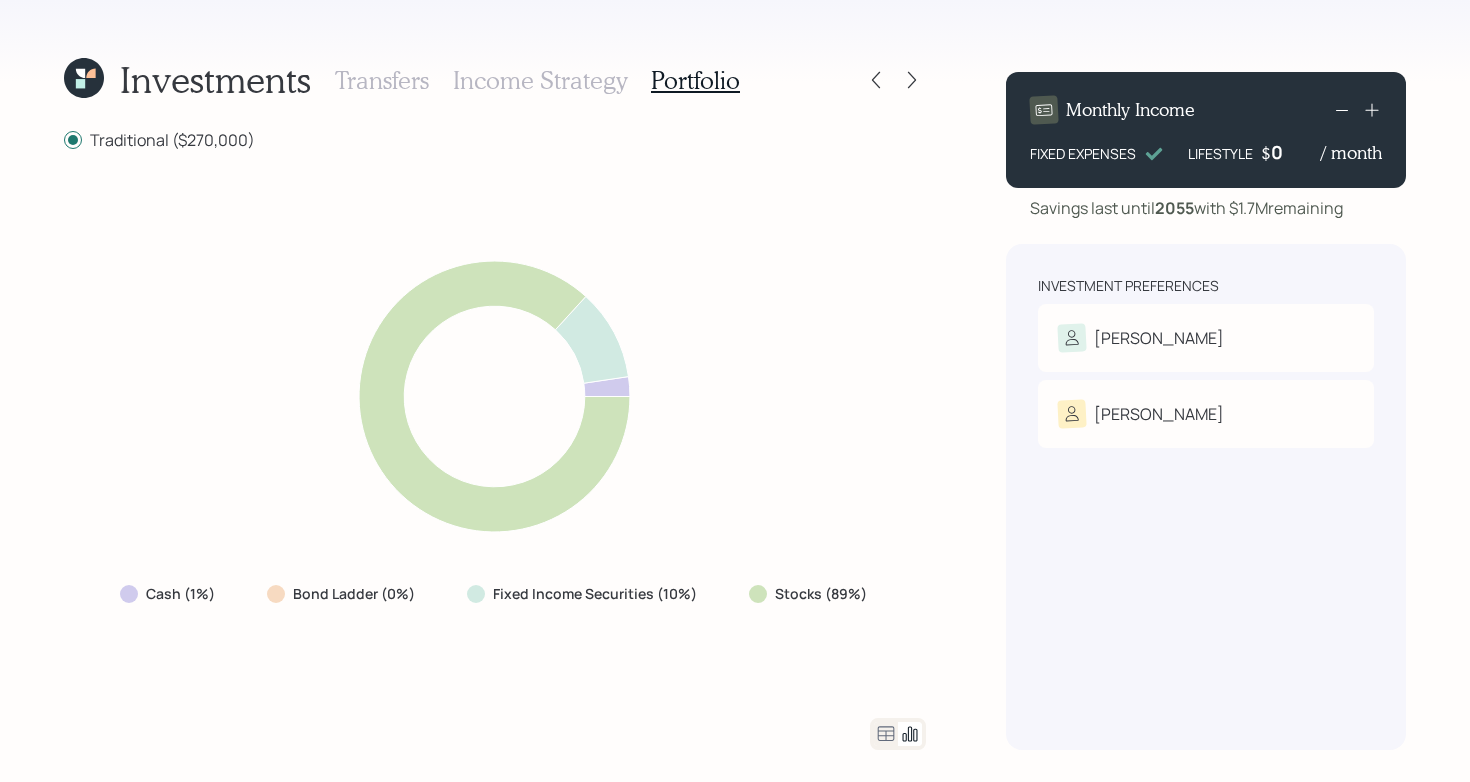 click on "Cash (1%) Bond Ladder (0%) Fixed Income Securities (10%) Stocks (89%)" at bounding box center (495, 434) 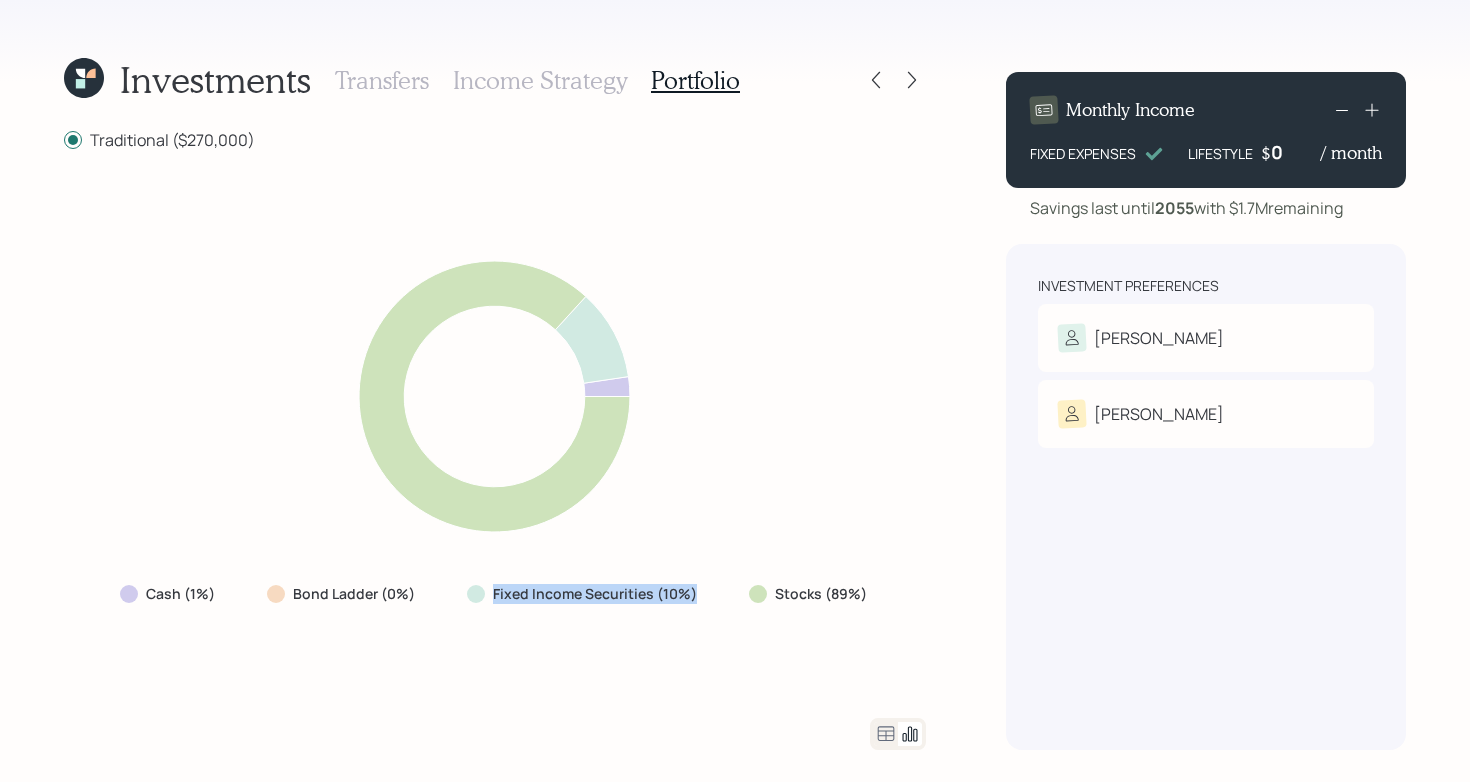 drag, startPoint x: 716, startPoint y: 595, endPoint x: 427, endPoint y: 599, distance: 289.02768 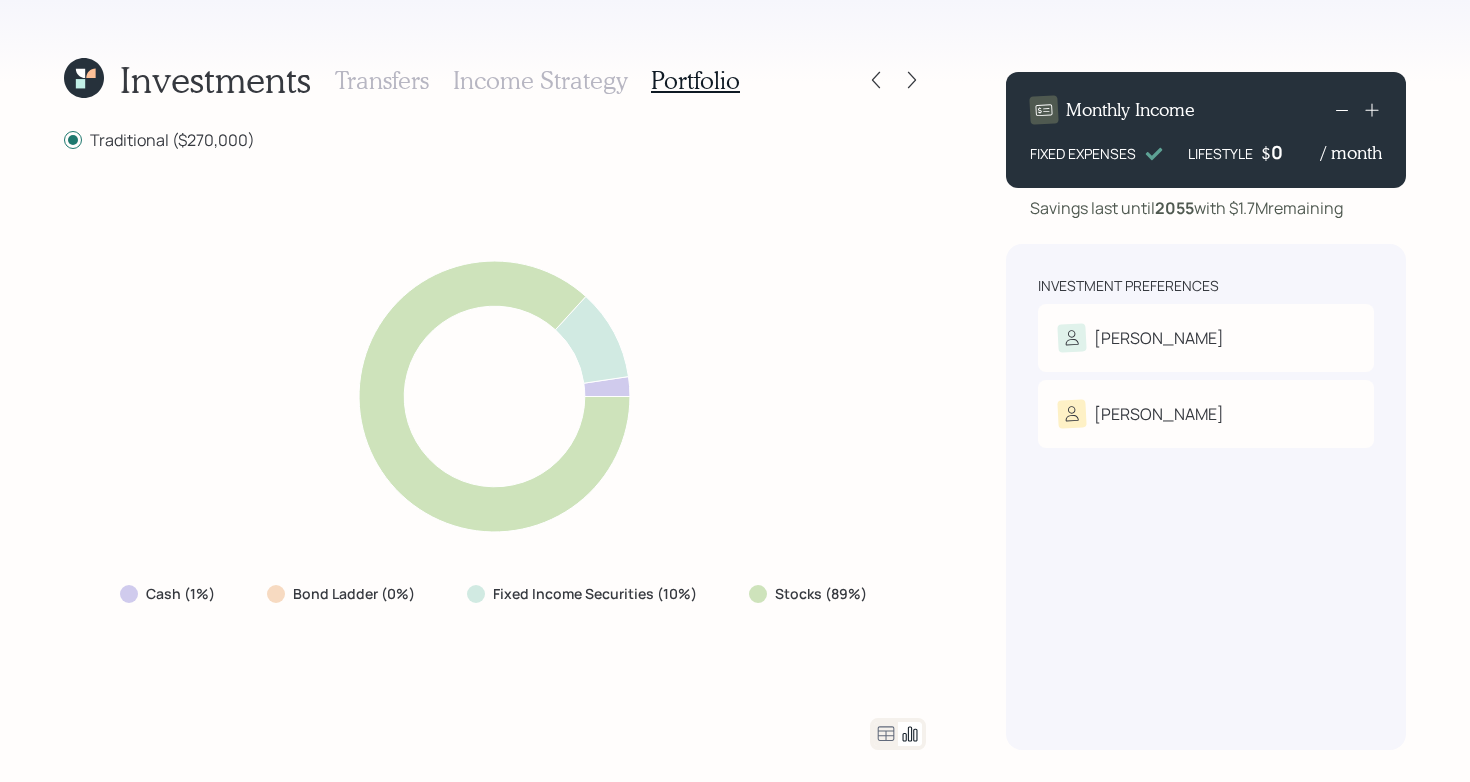 click on "Cash (1%) Bond Ladder (0%) Fixed Income Securities (10%) Stocks (89%)" at bounding box center (495, 434) 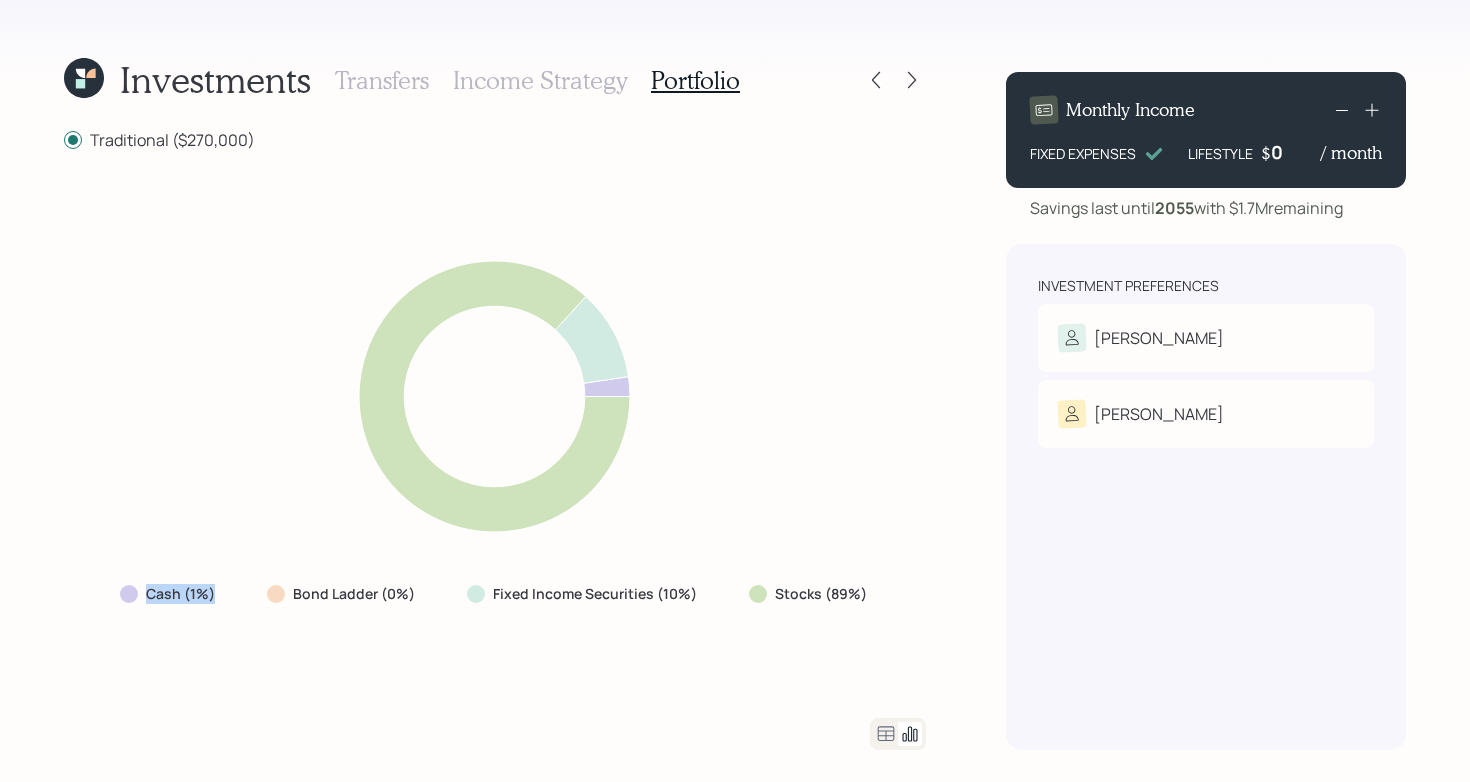 drag, startPoint x: 245, startPoint y: 599, endPoint x: 83, endPoint y: 596, distance: 162.02777 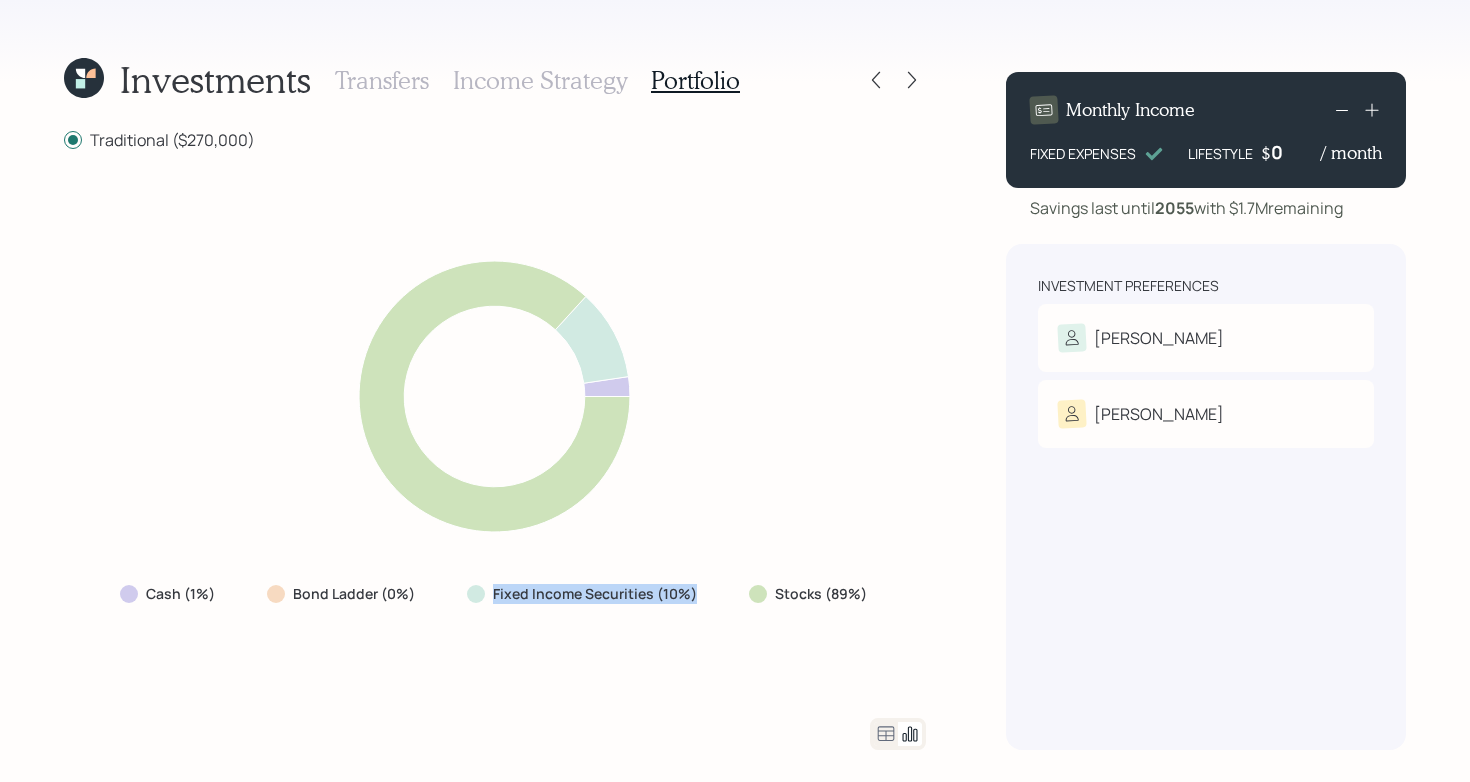 drag, startPoint x: 461, startPoint y: 598, endPoint x: 695, endPoint y: 606, distance: 234.13672 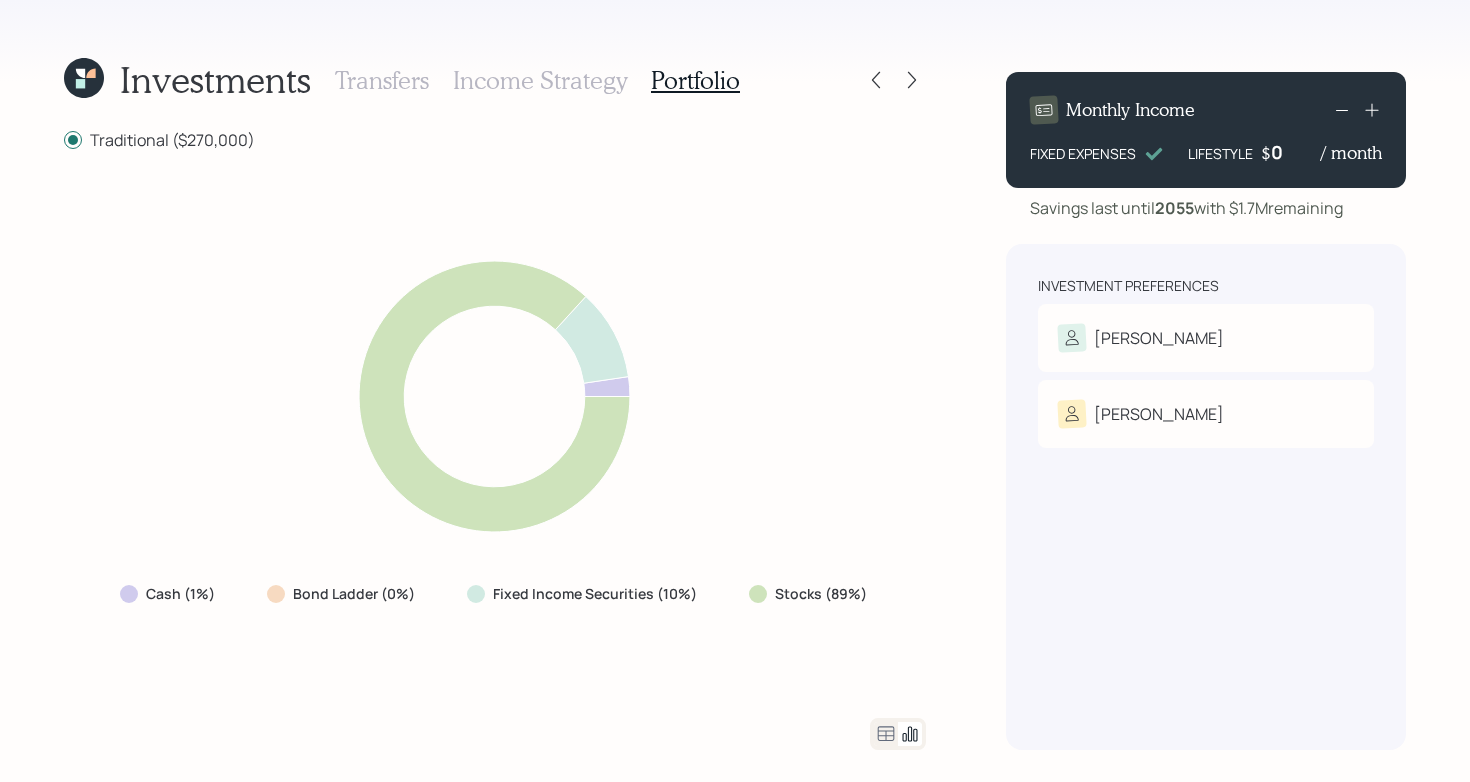 click 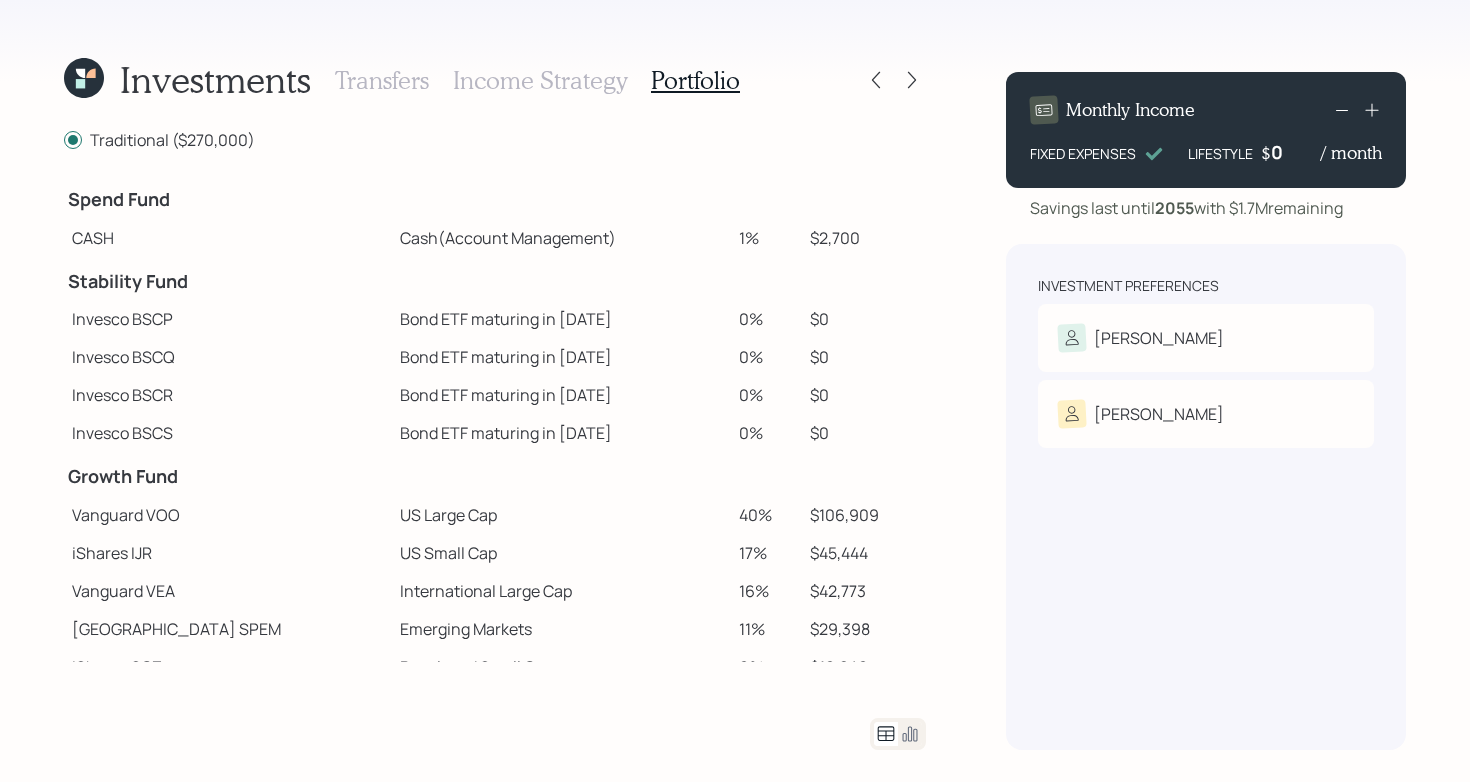 drag, startPoint x: 694, startPoint y: 418, endPoint x: 638, endPoint y: 406, distance: 57.271286 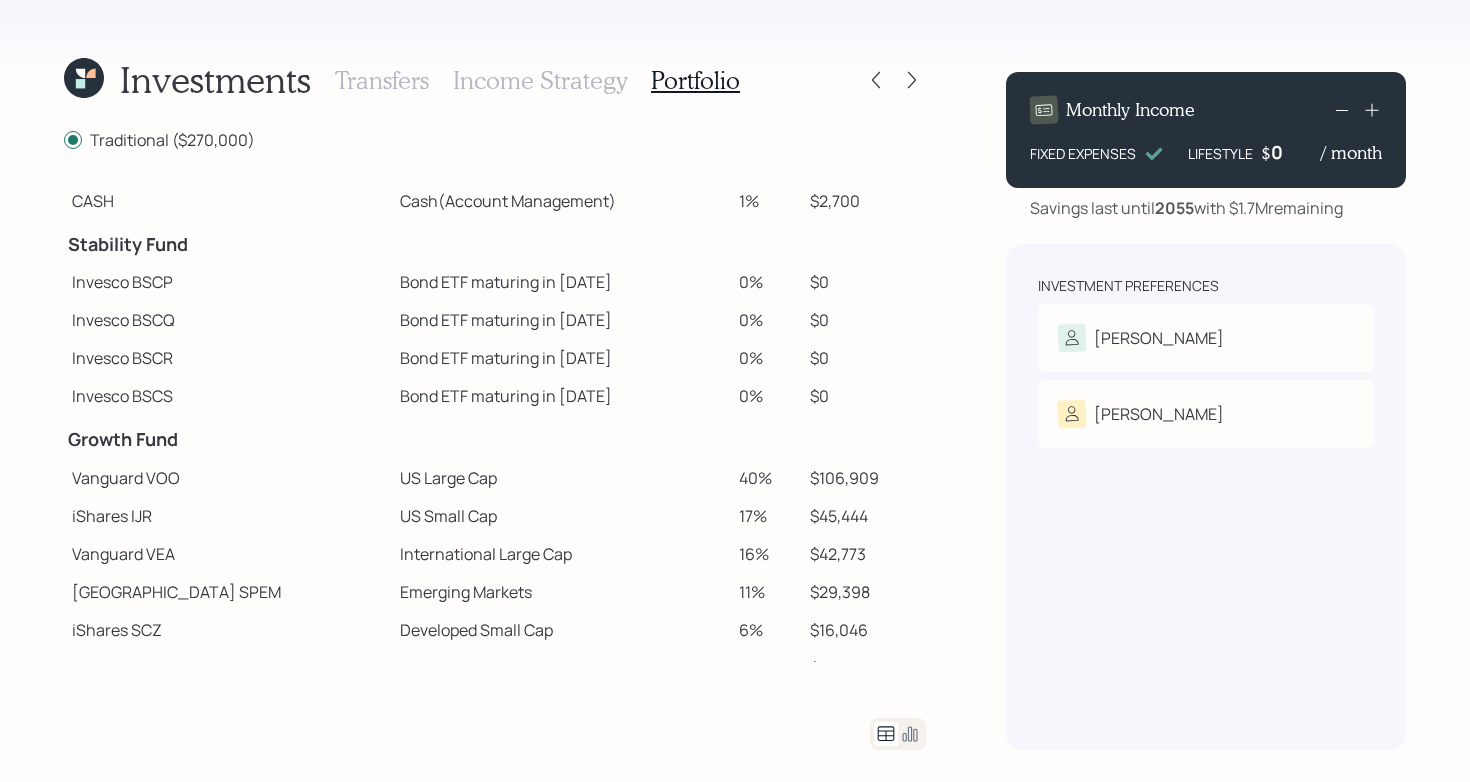 scroll, scrollTop: 38, scrollLeft: 0, axis: vertical 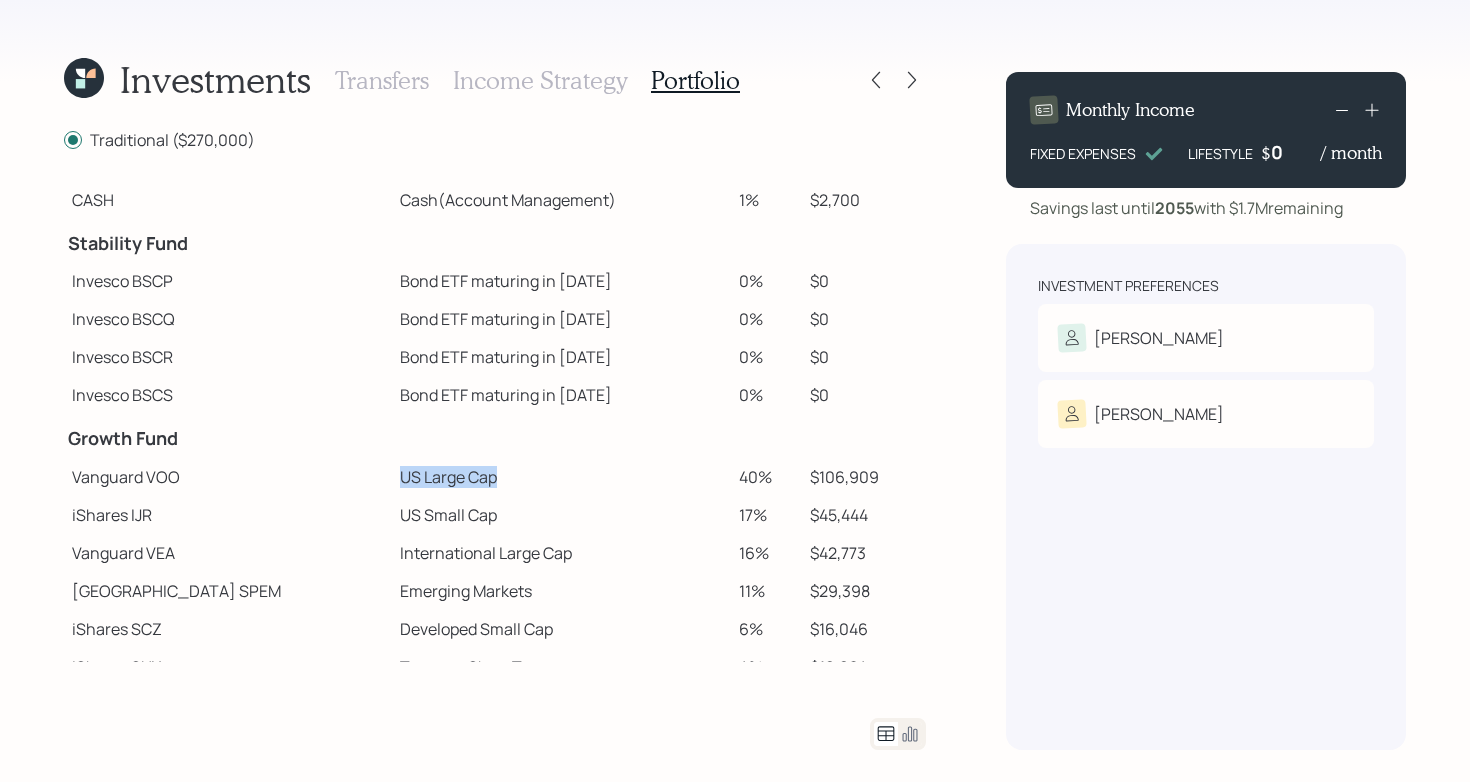 drag, startPoint x: 301, startPoint y: 472, endPoint x: 484, endPoint y: 471, distance: 183.00273 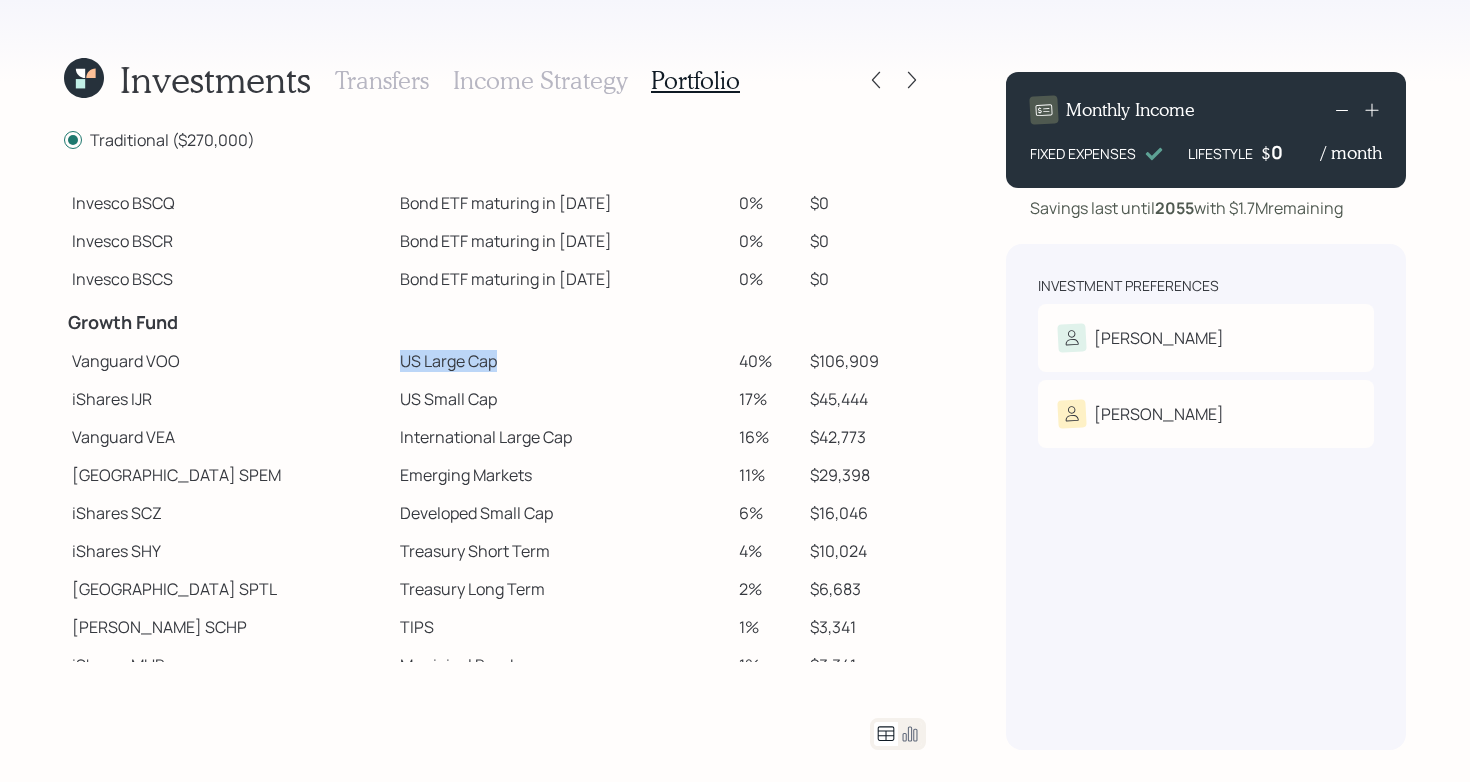 click on "Vanguard   VOO" at bounding box center (228, 361) 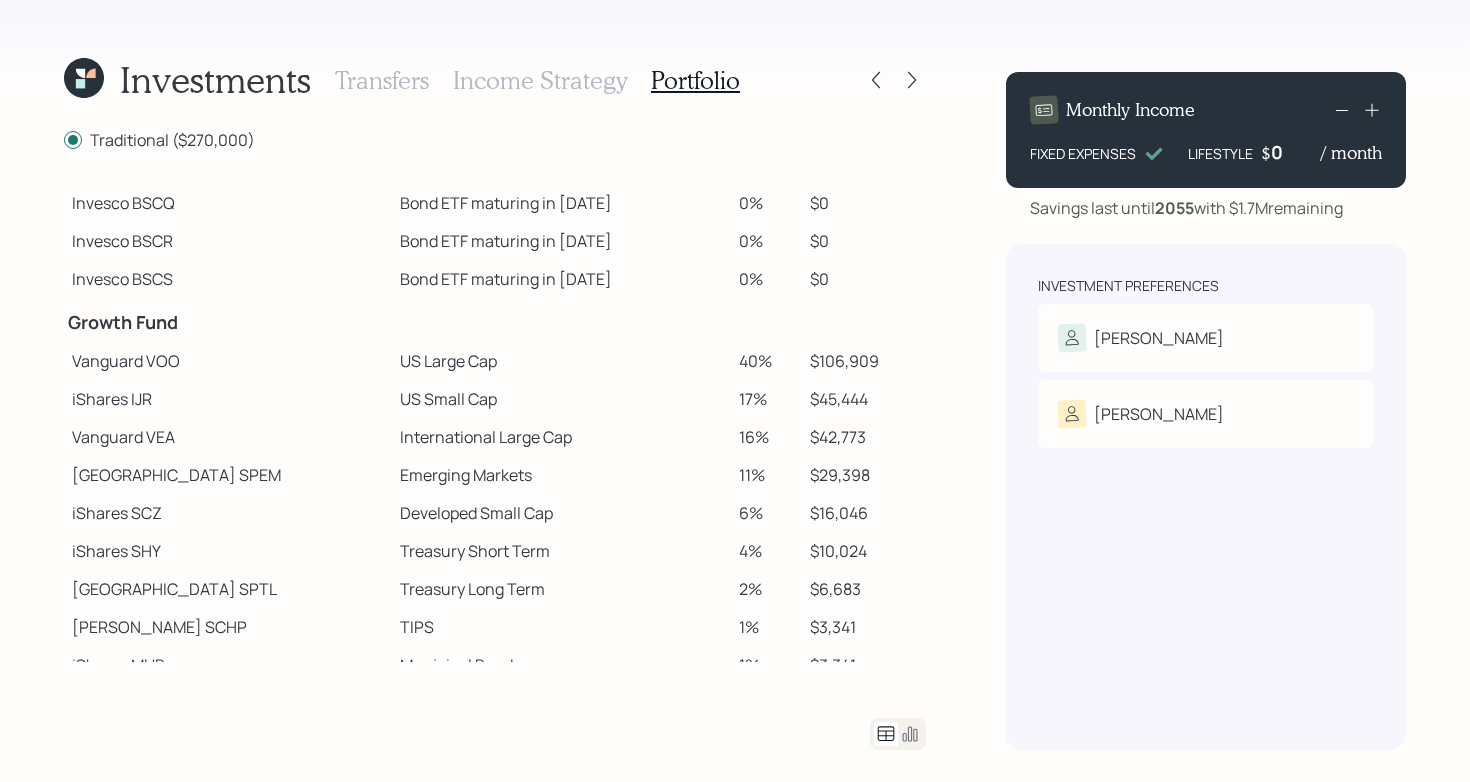 click on "iShares   IJR" at bounding box center (228, 399) 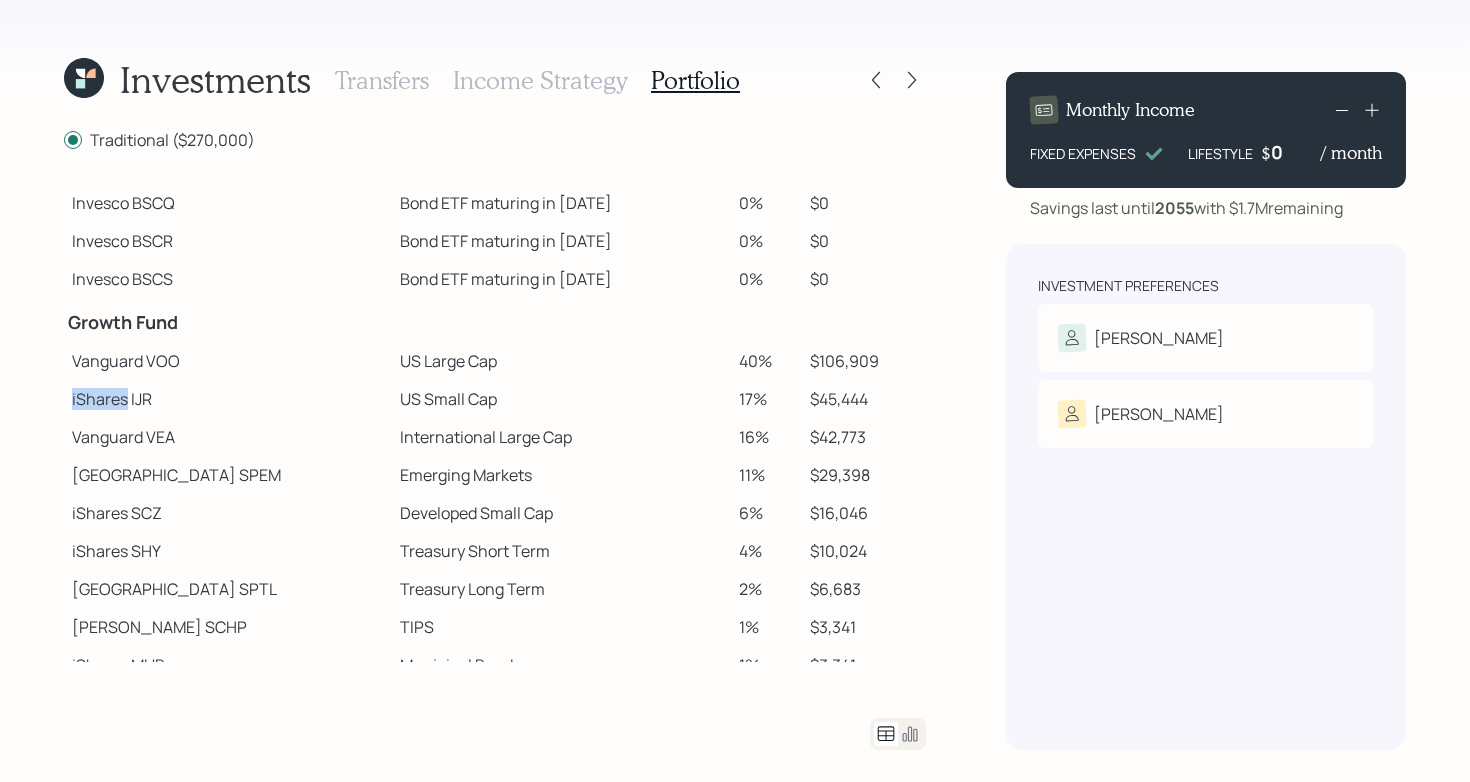 click on "iShares   IJR" at bounding box center [228, 399] 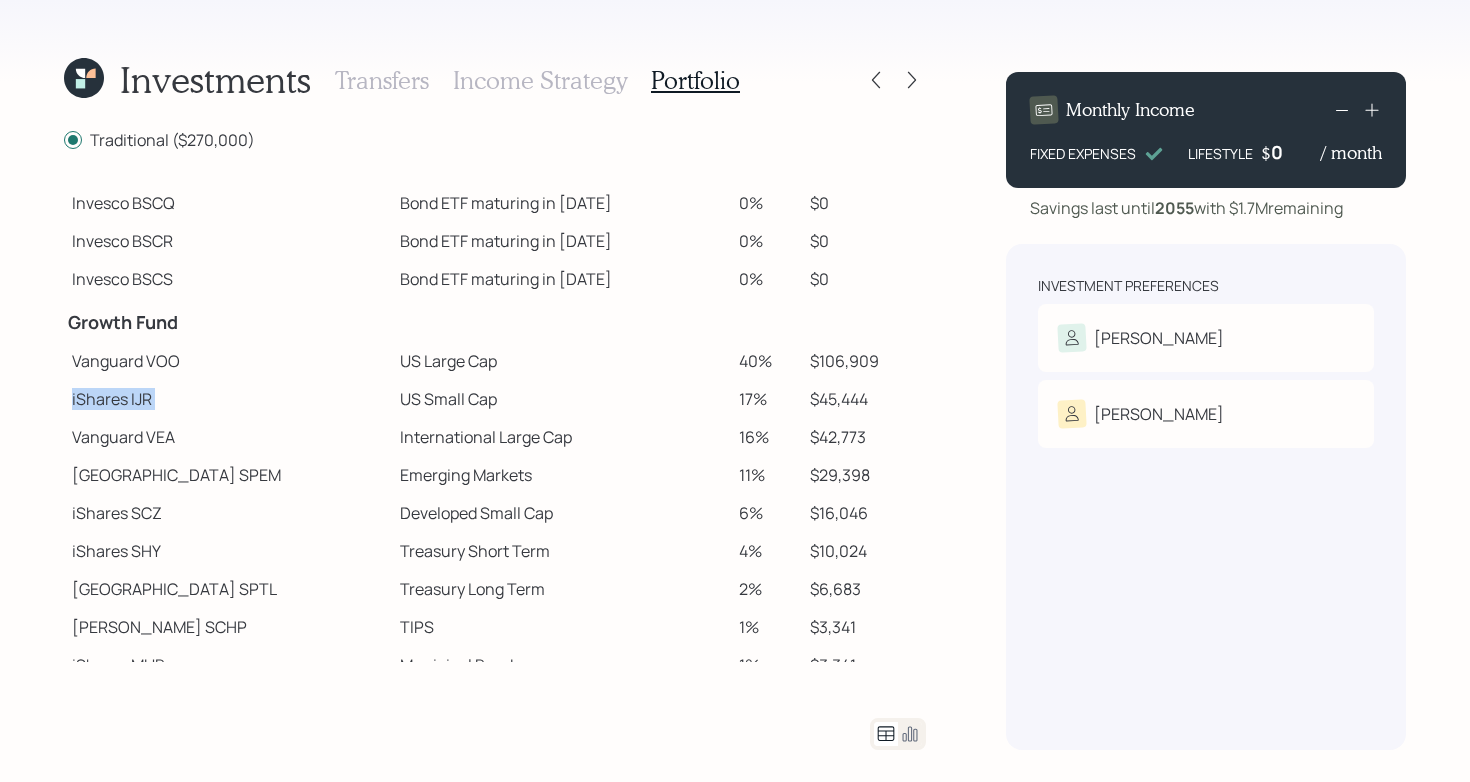 click on "iShares   IJR" at bounding box center [228, 399] 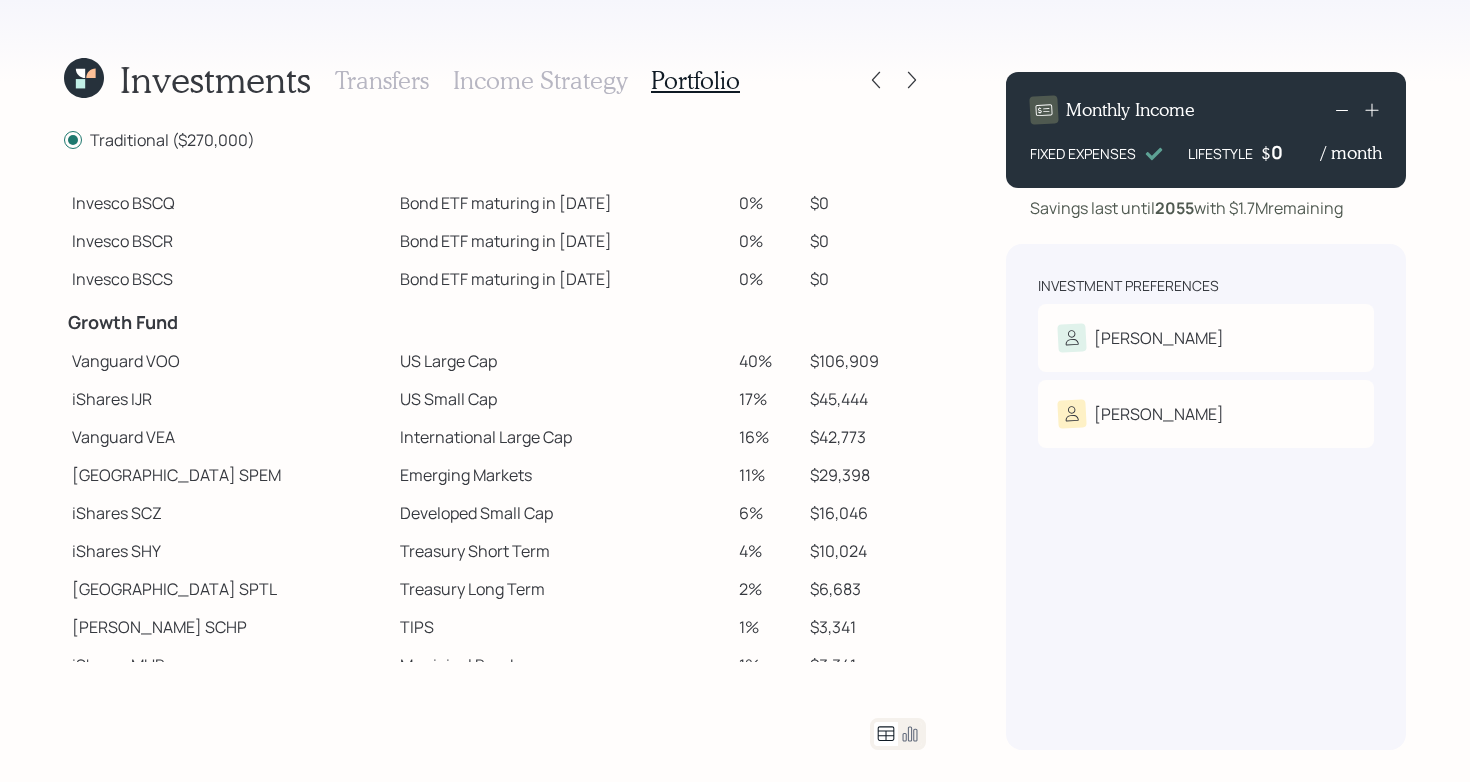 click on "[GEOGRAPHIC_DATA]" at bounding box center (228, 475) 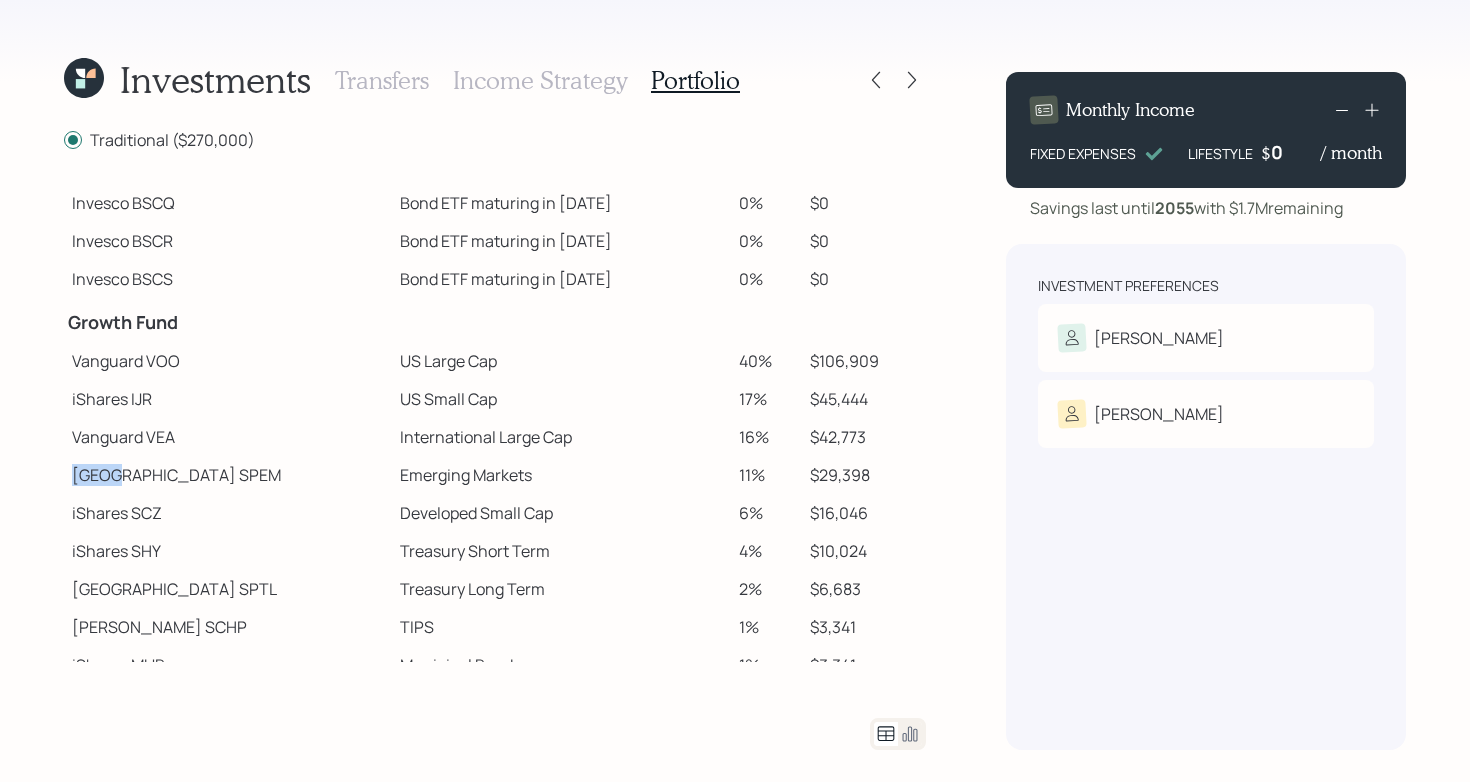 click on "[GEOGRAPHIC_DATA]" at bounding box center [228, 475] 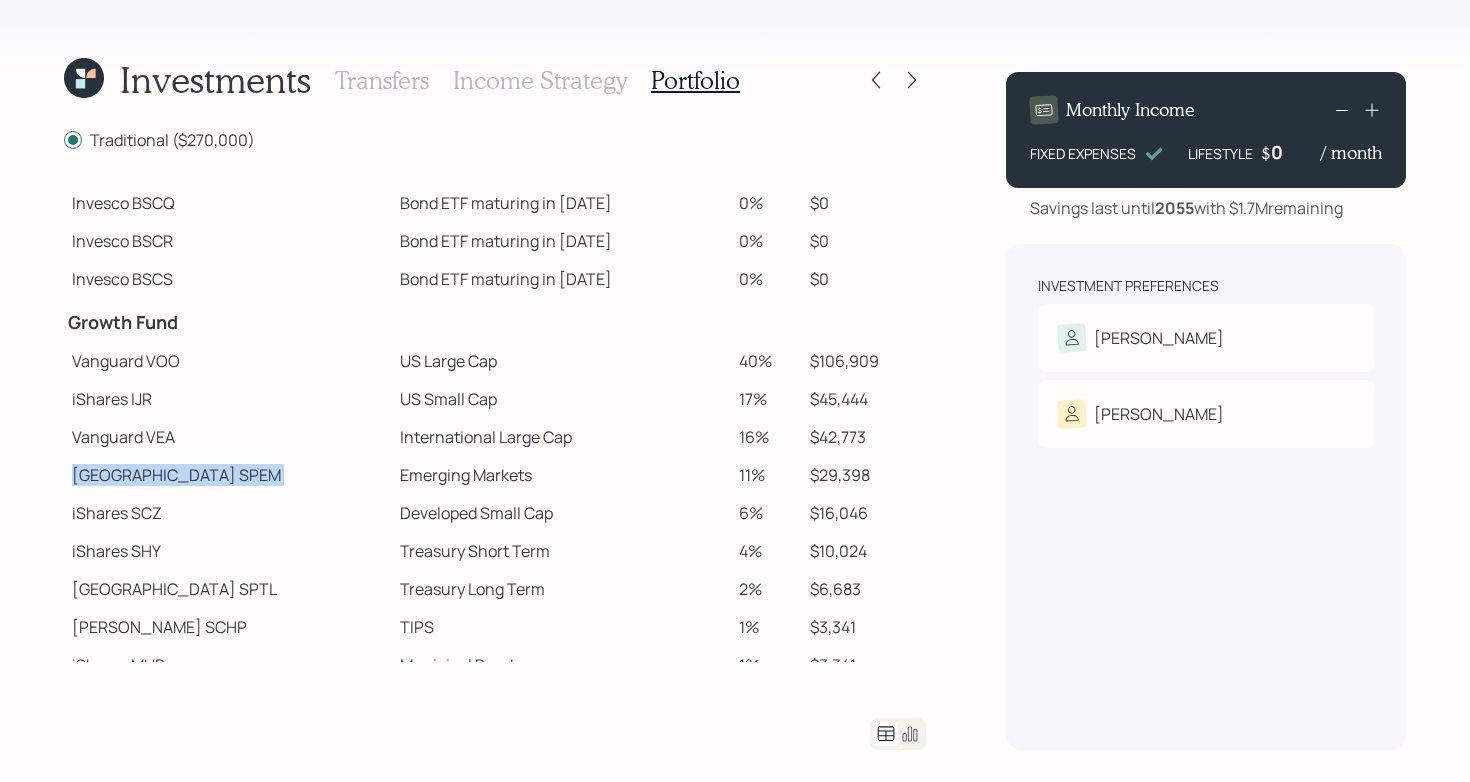 click on "[GEOGRAPHIC_DATA]" at bounding box center (228, 475) 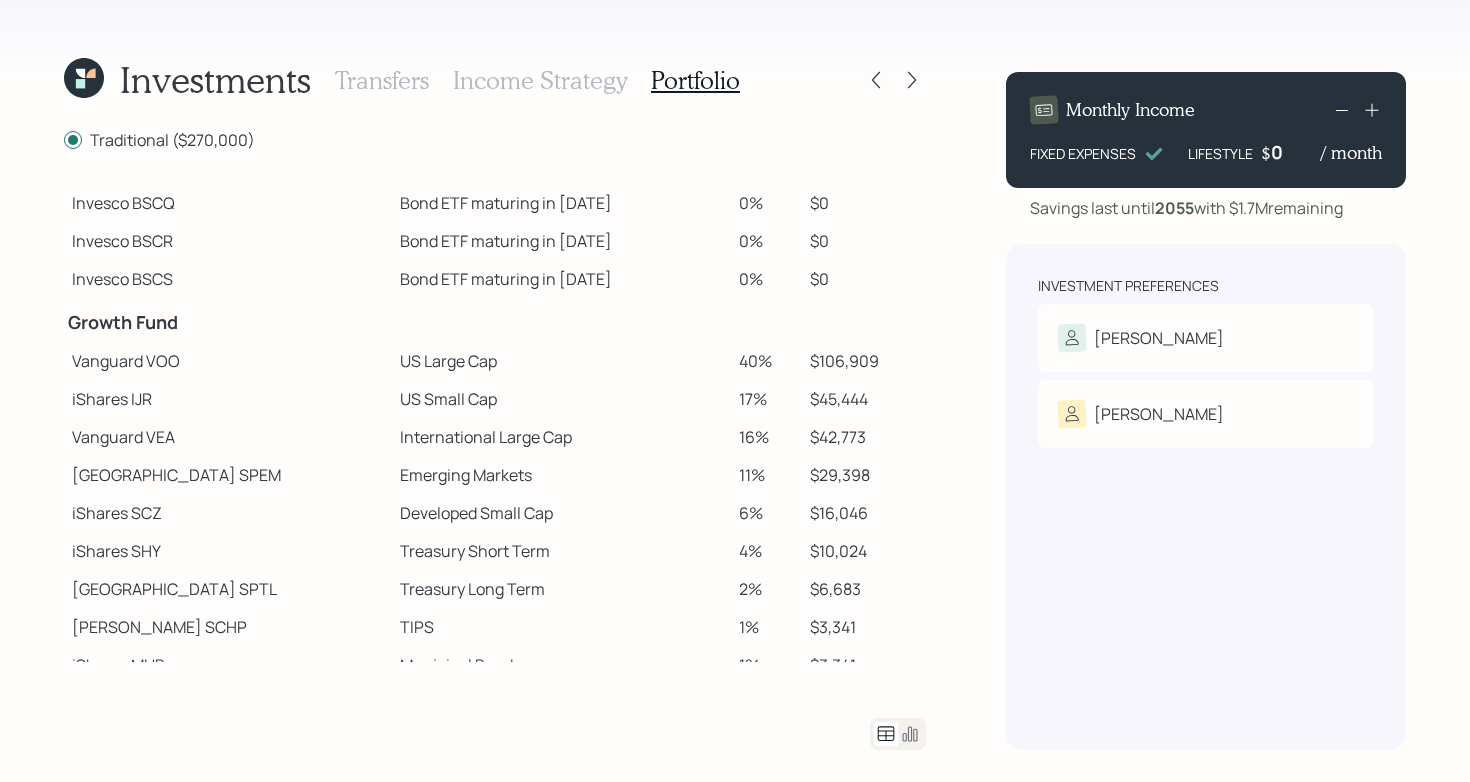click on "[PERSON_NAME]   SCHP" at bounding box center [228, 627] 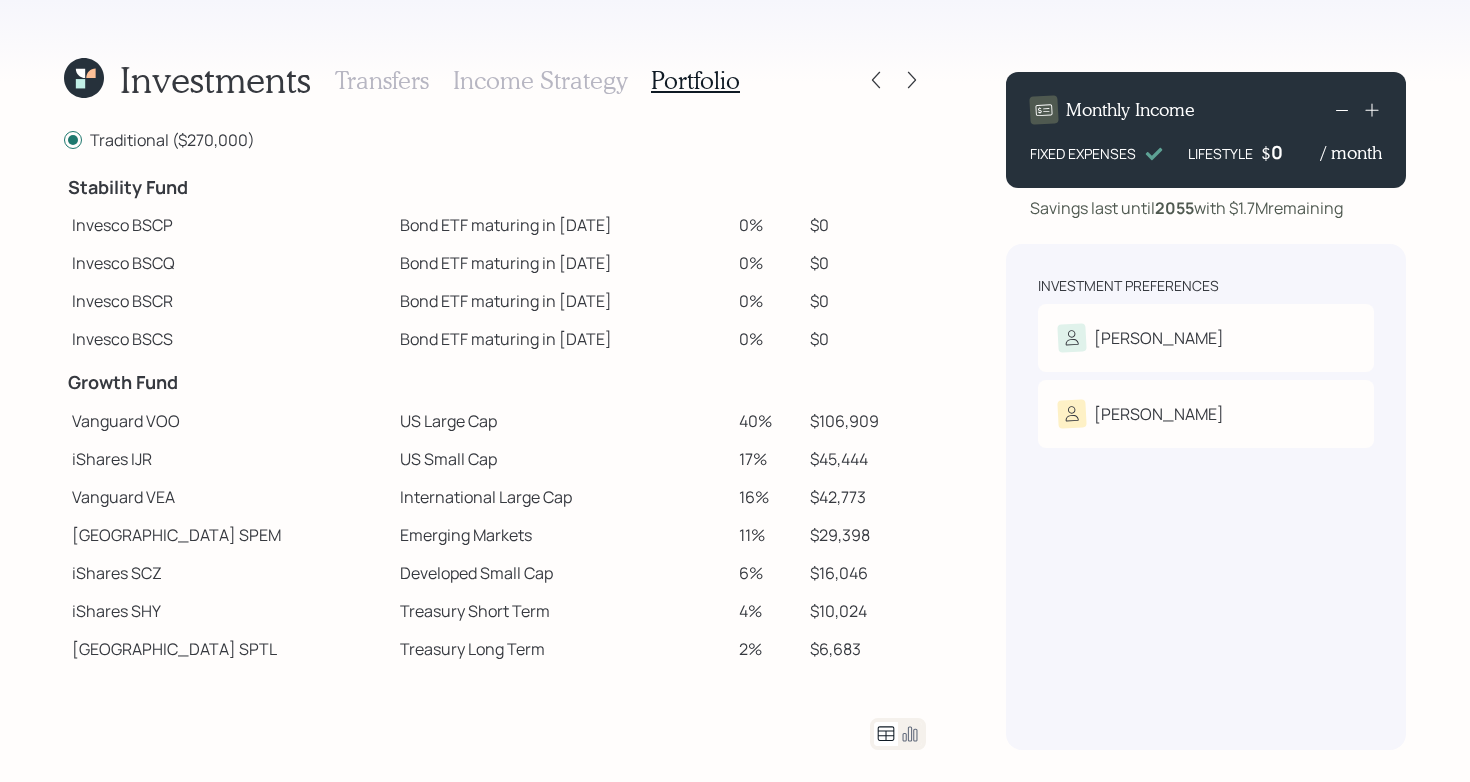 scroll, scrollTop: 88, scrollLeft: 0, axis: vertical 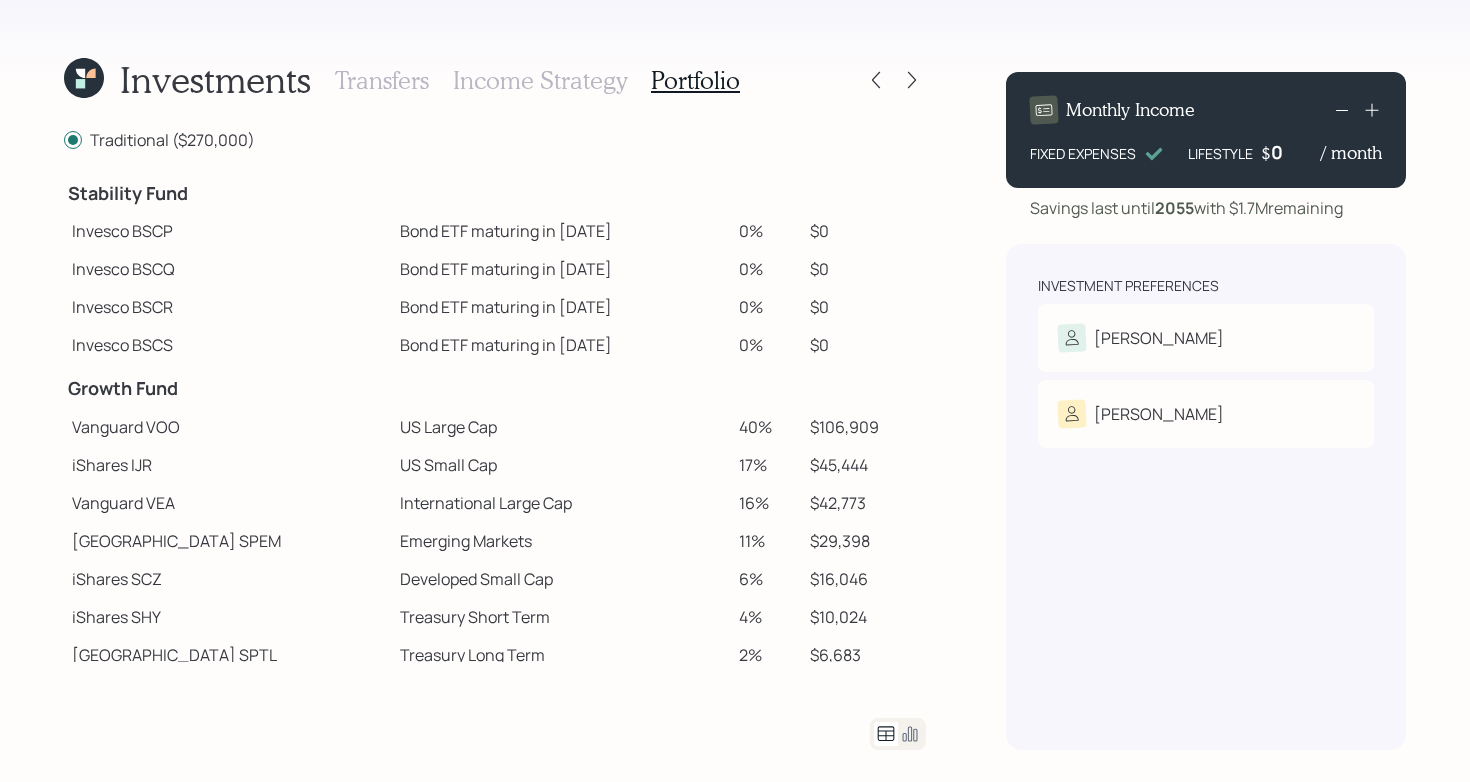click on "US Large Cap" at bounding box center (561, 427) 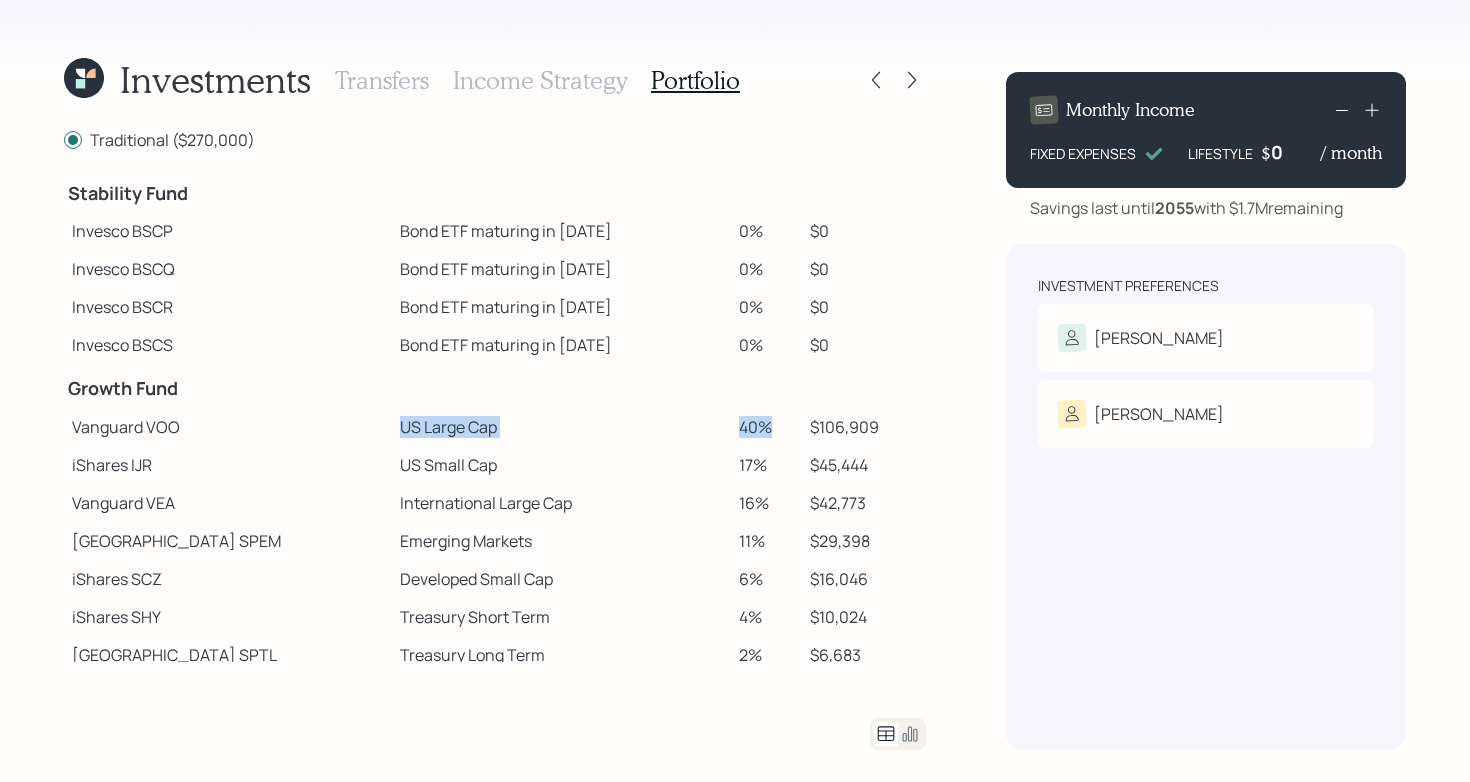 drag, startPoint x: 320, startPoint y: 427, endPoint x: 770, endPoint y: 432, distance: 450.02777 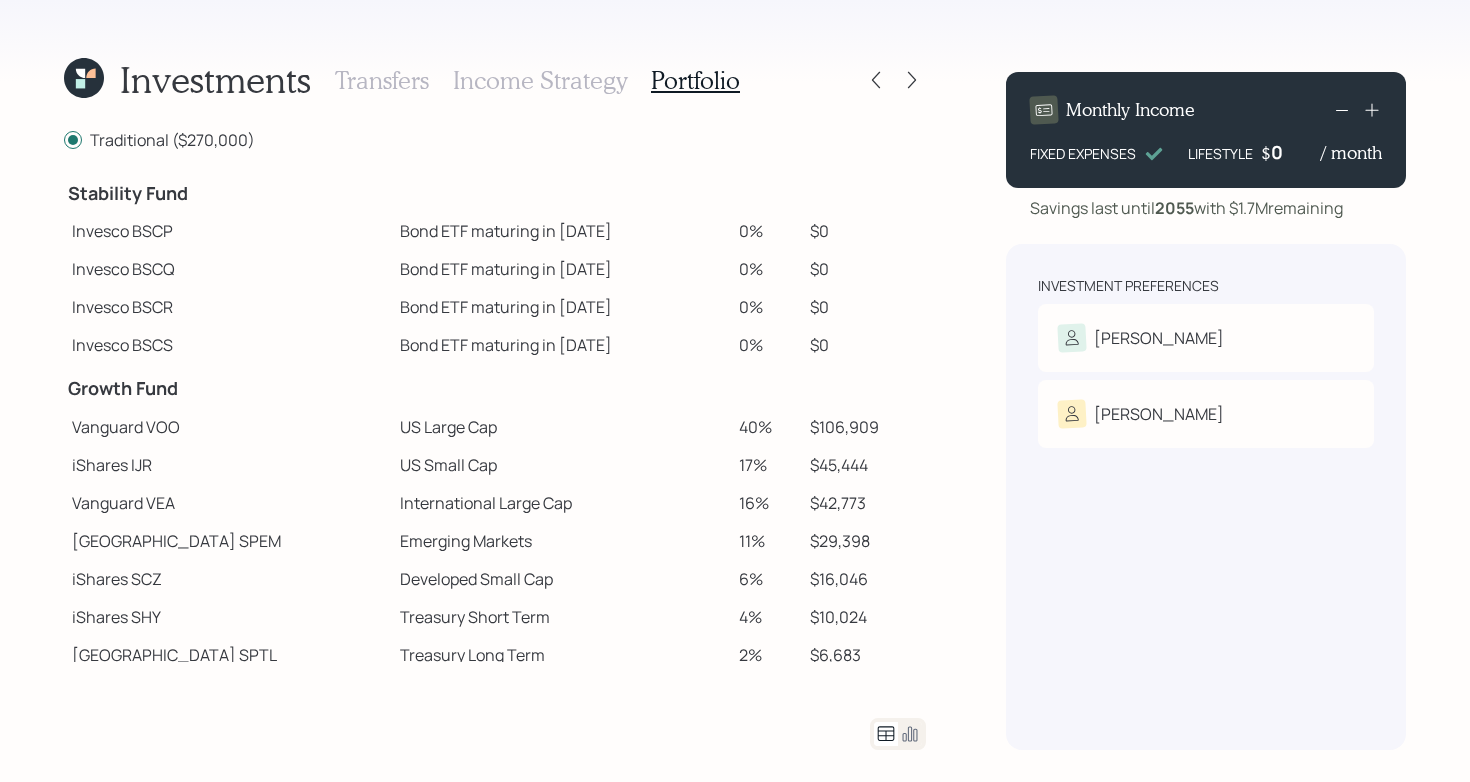 click on "US Small Cap" at bounding box center [561, 465] 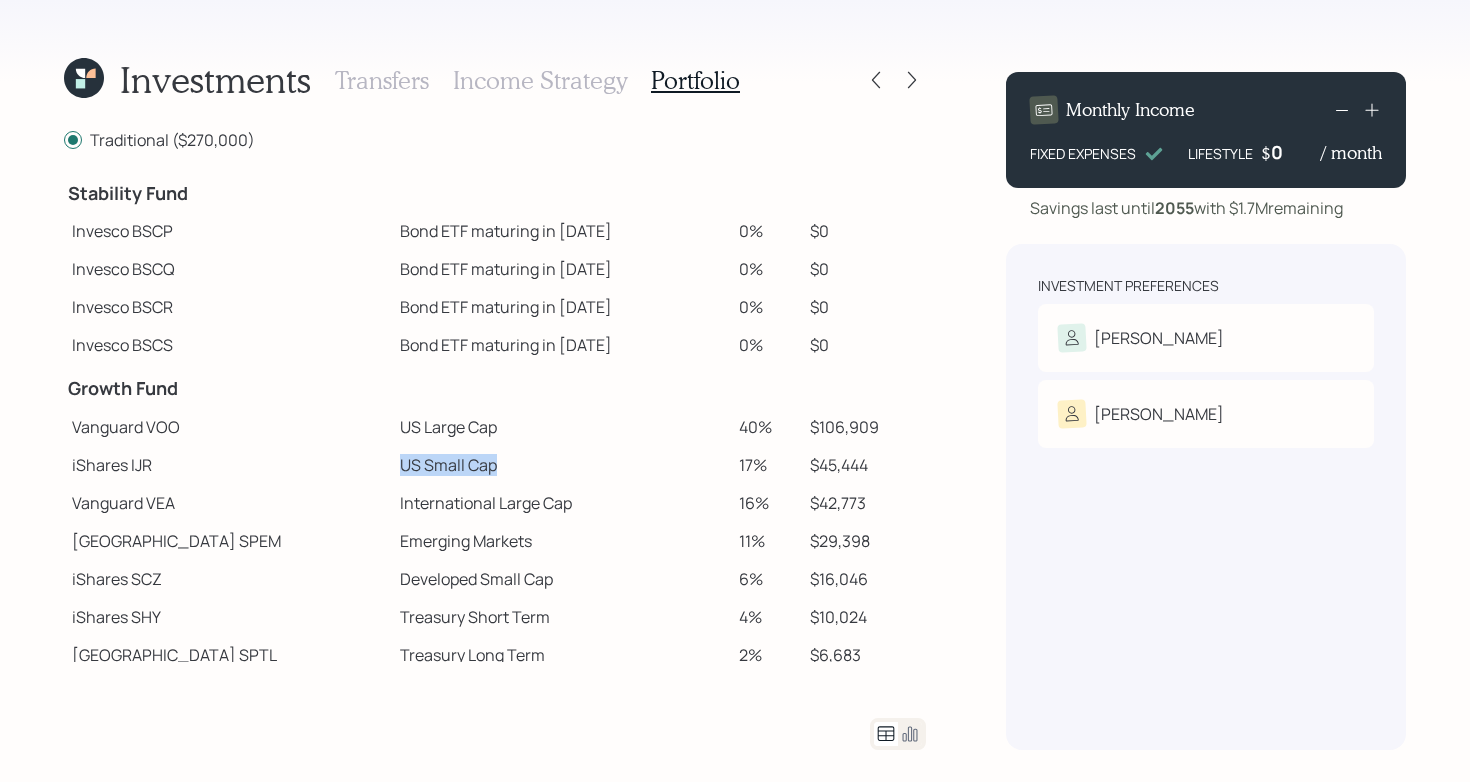 drag, startPoint x: 311, startPoint y: 470, endPoint x: 543, endPoint y: 464, distance: 232.07758 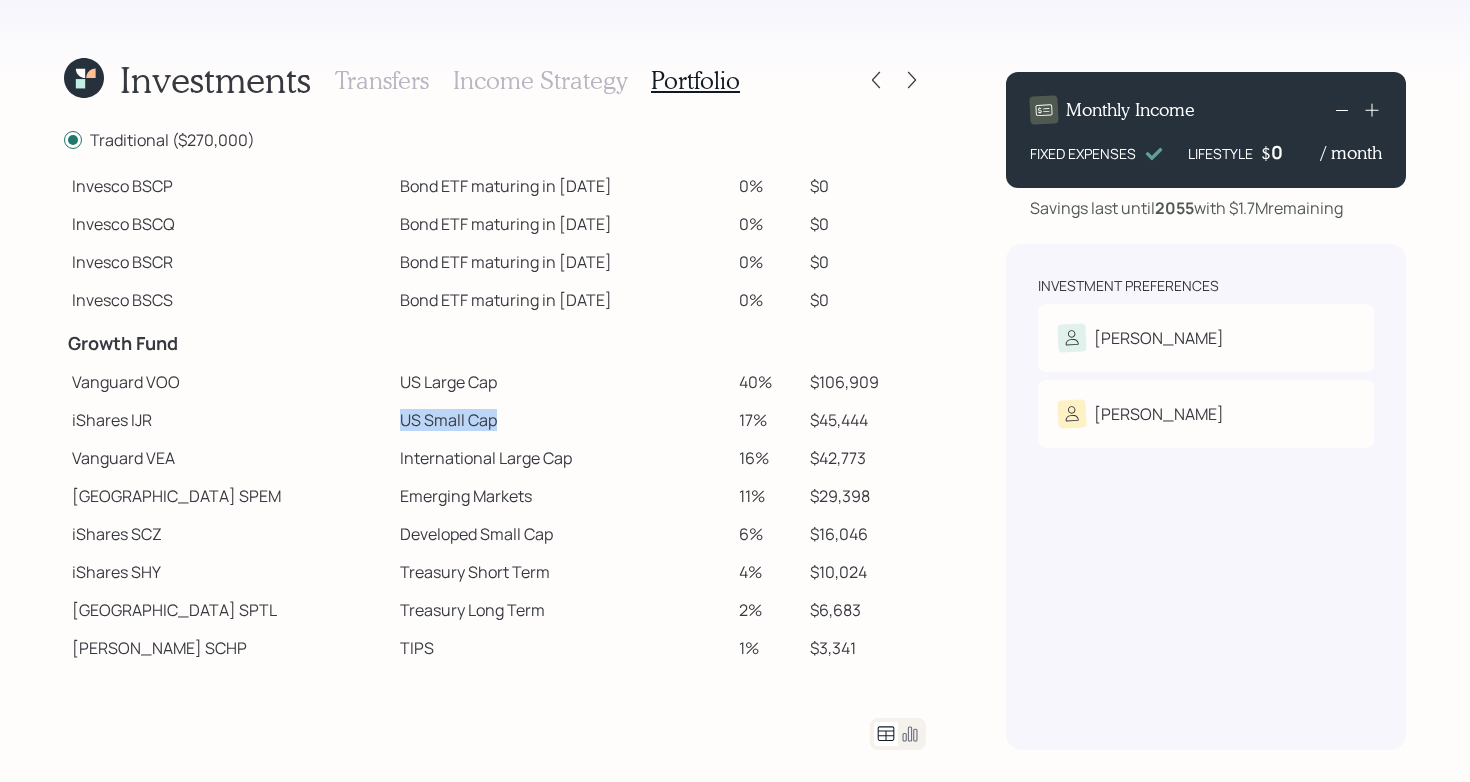 scroll, scrollTop: 135, scrollLeft: 0, axis: vertical 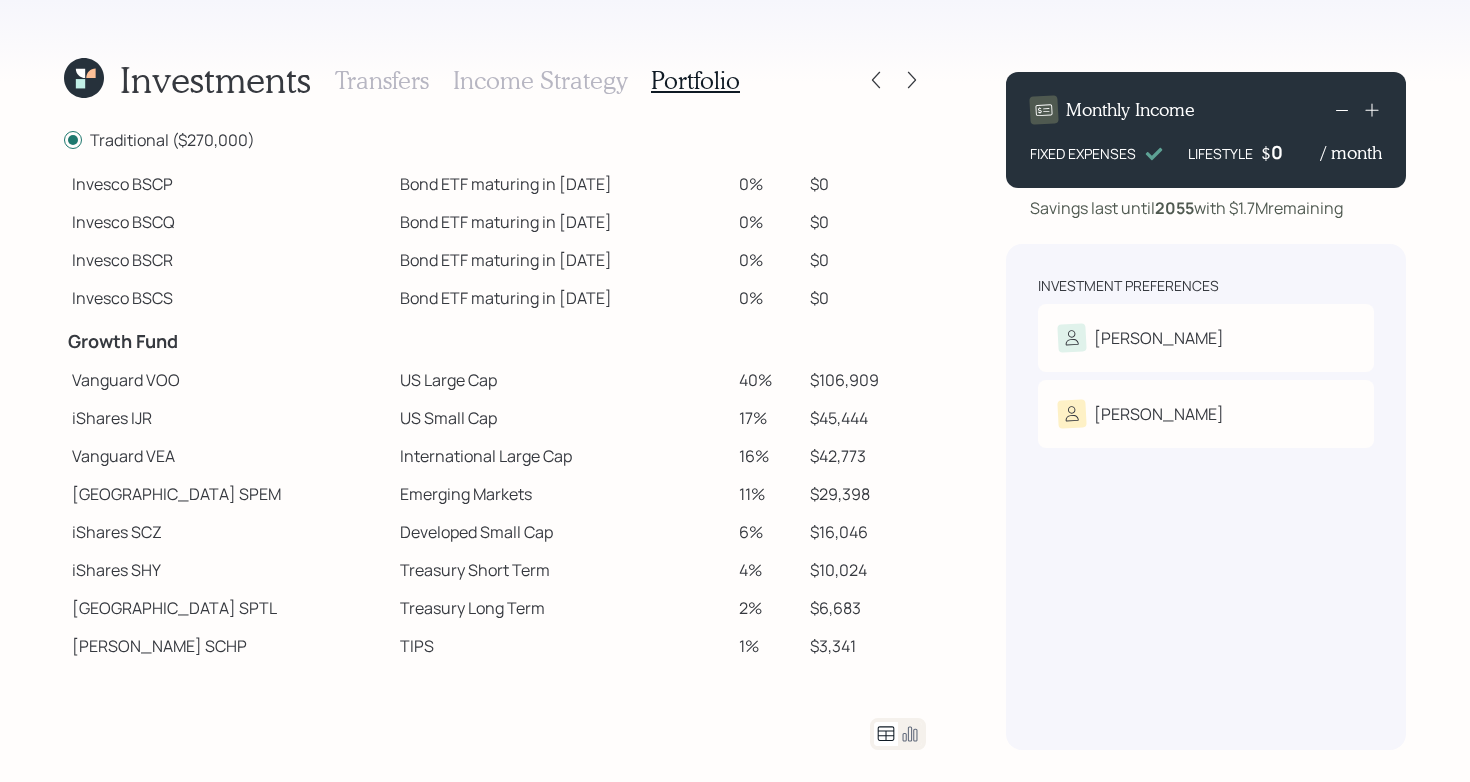 click on "International Large Cap" at bounding box center [561, 456] 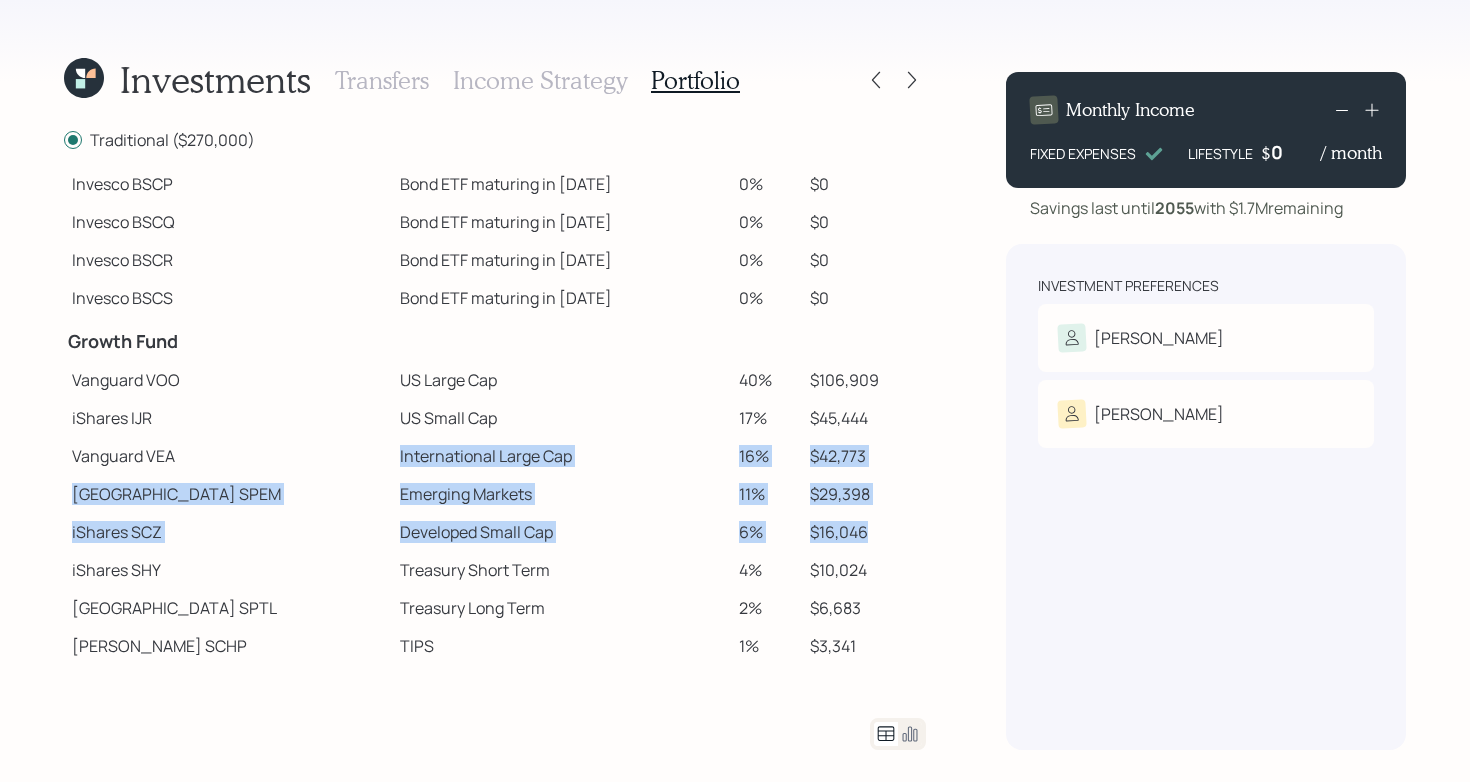 drag, startPoint x: 314, startPoint y: 452, endPoint x: 915, endPoint y: 525, distance: 605.41724 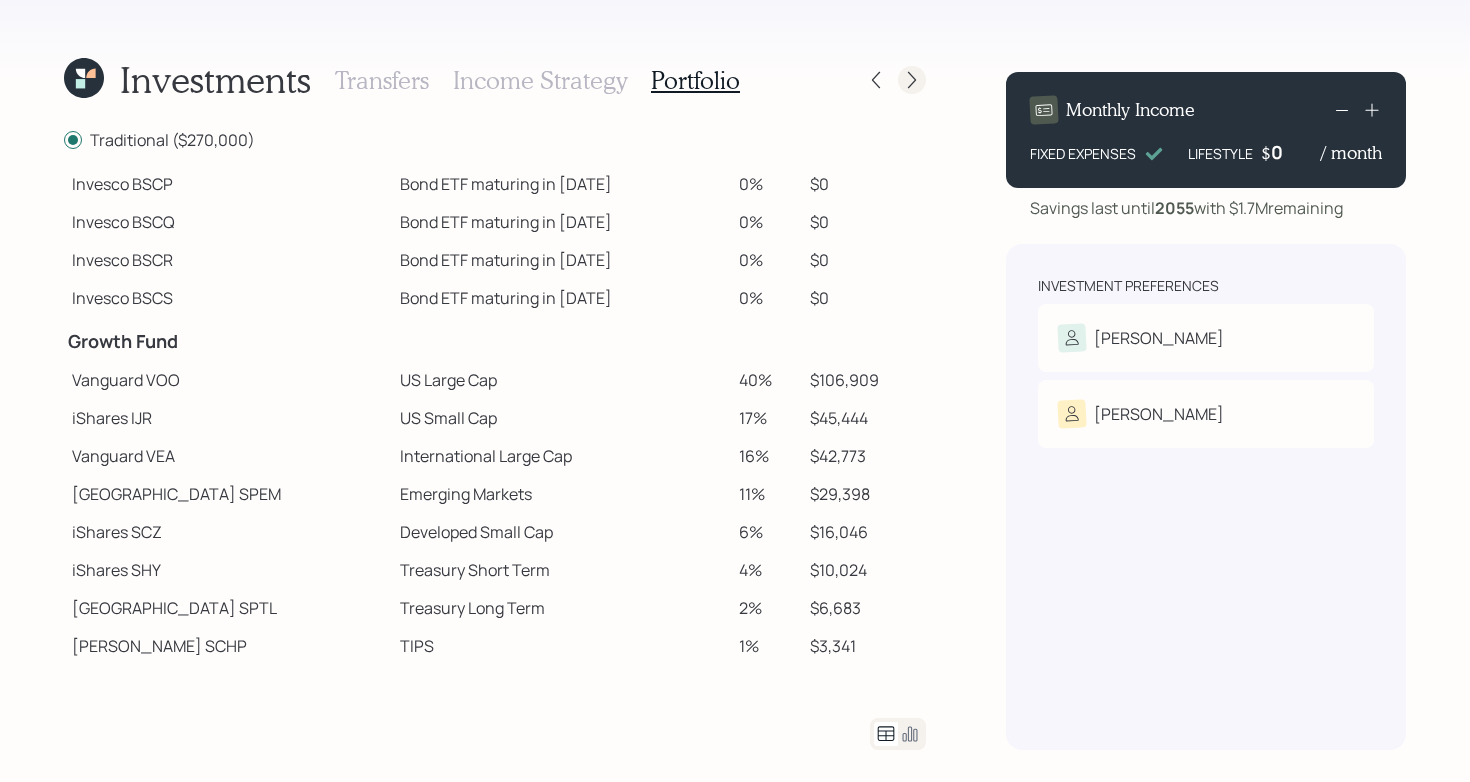 click 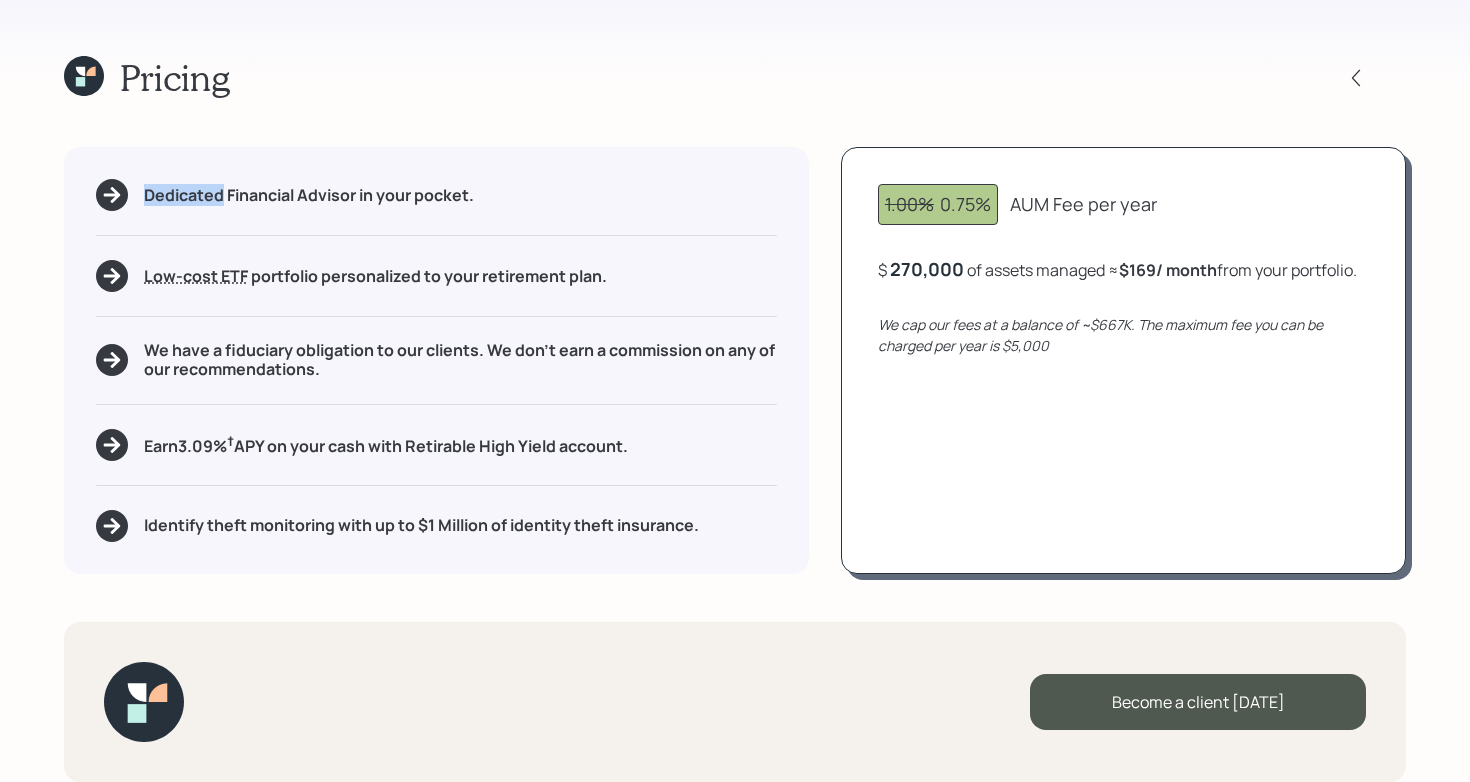 click on "Pricing" at bounding box center (735, 77) 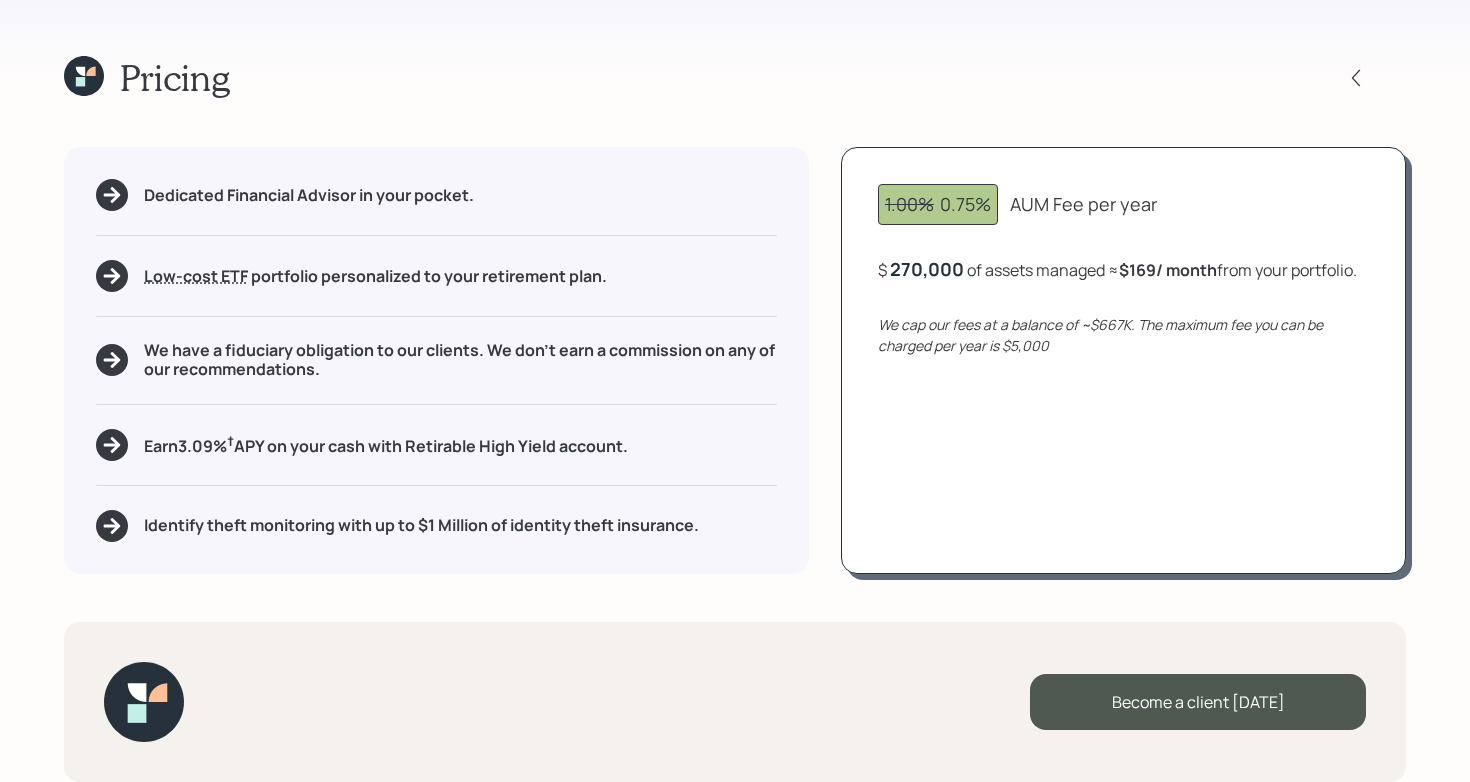 click on "Pricing" at bounding box center (735, 77) 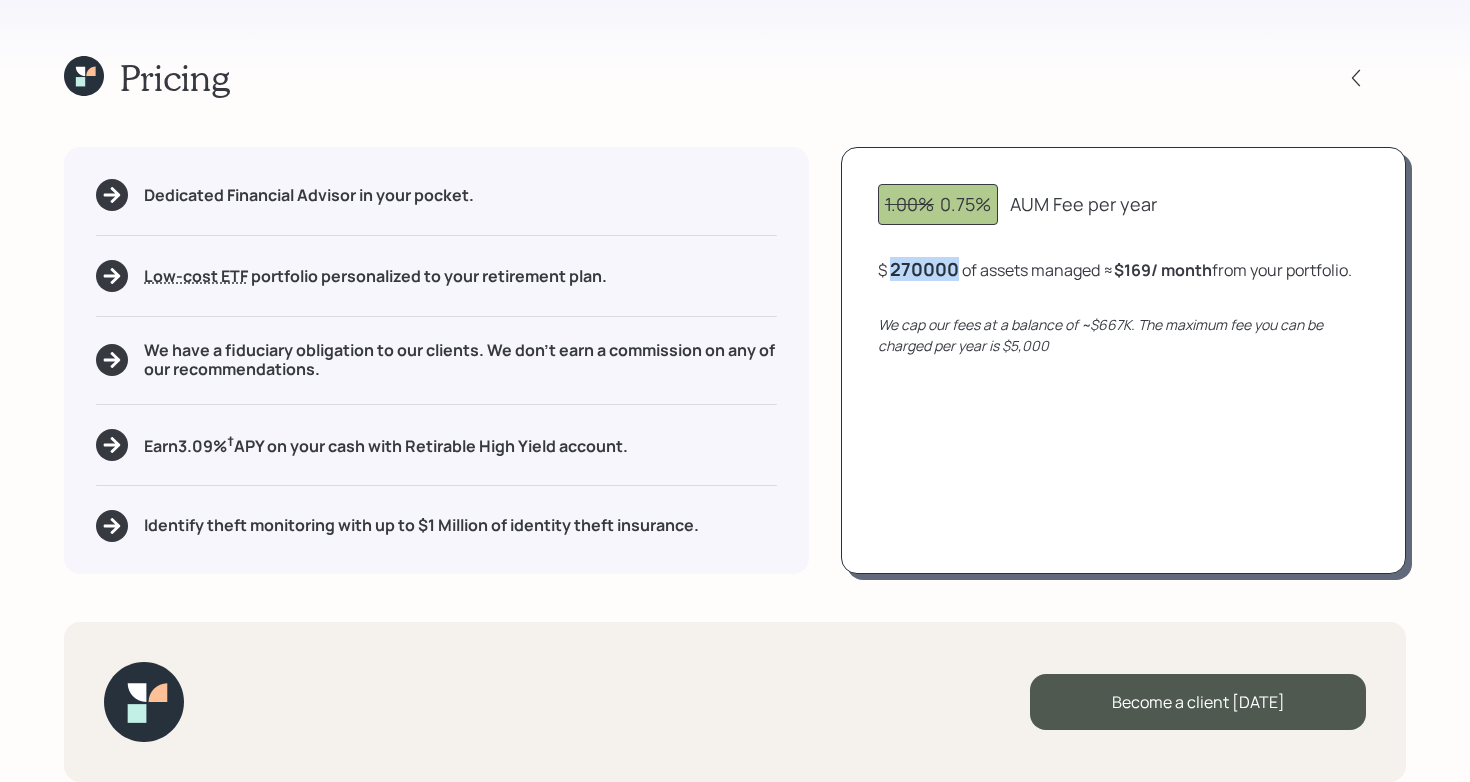 click on "270000" at bounding box center (924, 269) 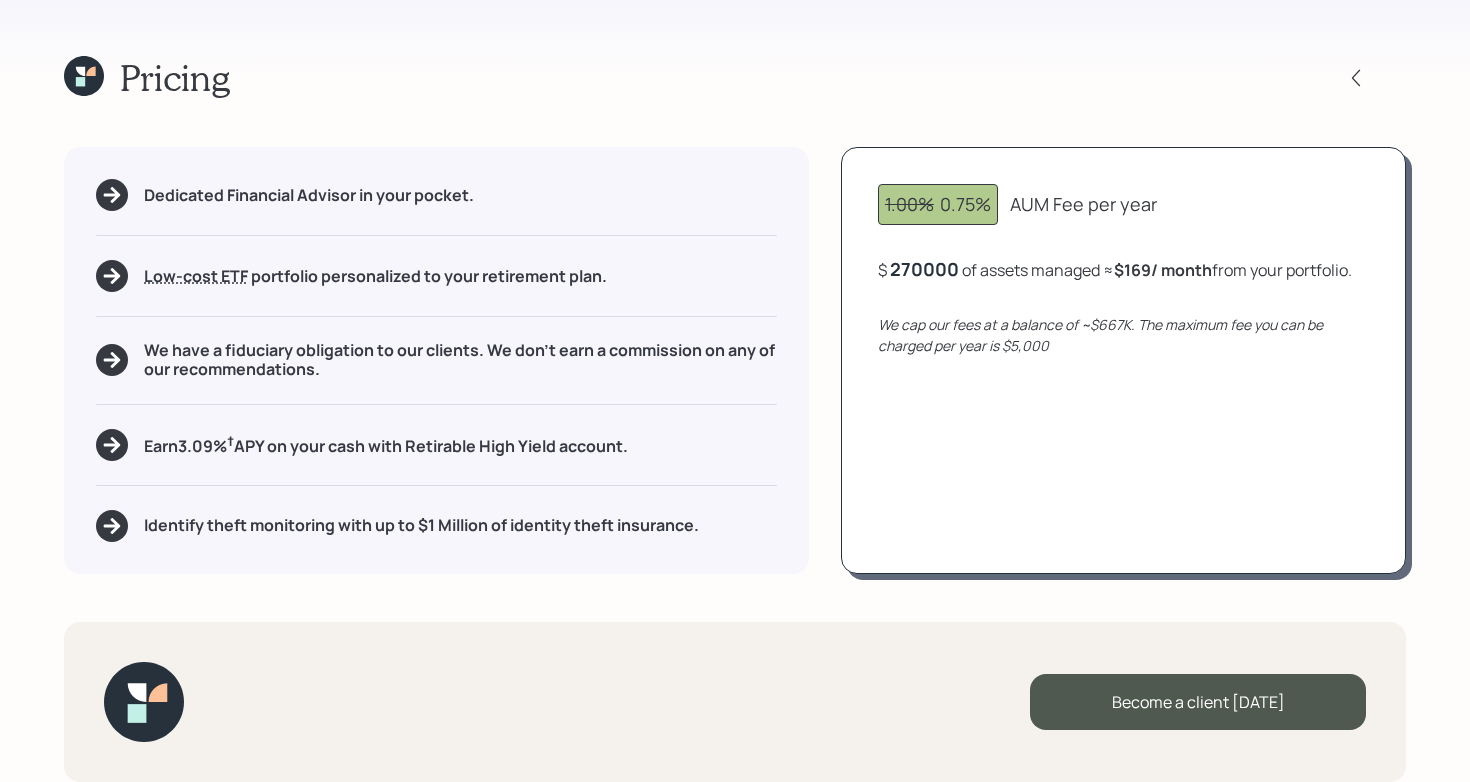 click on "1.00% 0.75% AUM Fee per year $   270000   of assets managed ≈  $169  / month  from your portfolio . We cap our fees at a balance of ~$667K. The maximum fee you can be charged per year is $5,000" at bounding box center [1123, 360] 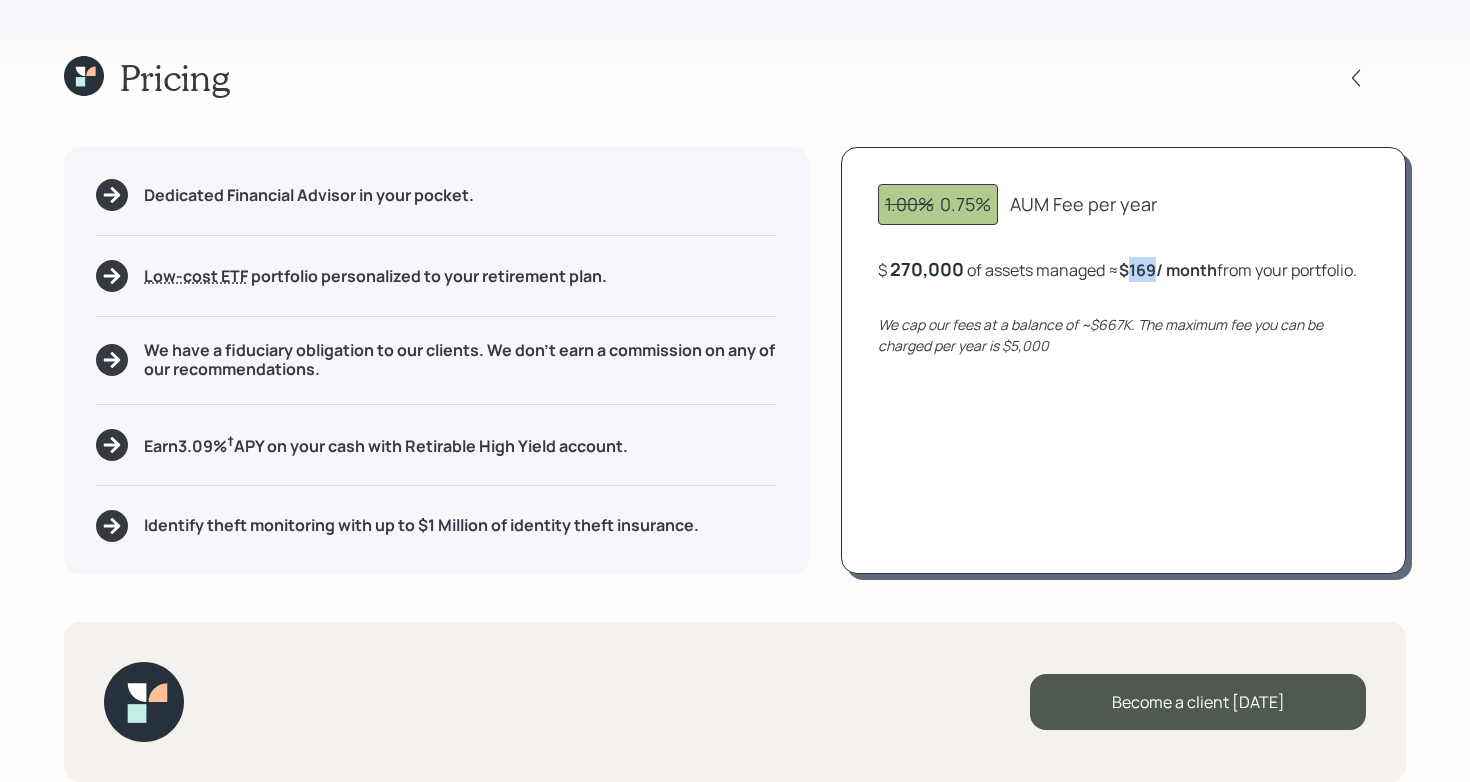 drag, startPoint x: 1133, startPoint y: 265, endPoint x: 1156, endPoint y: 272, distance: 24.04163 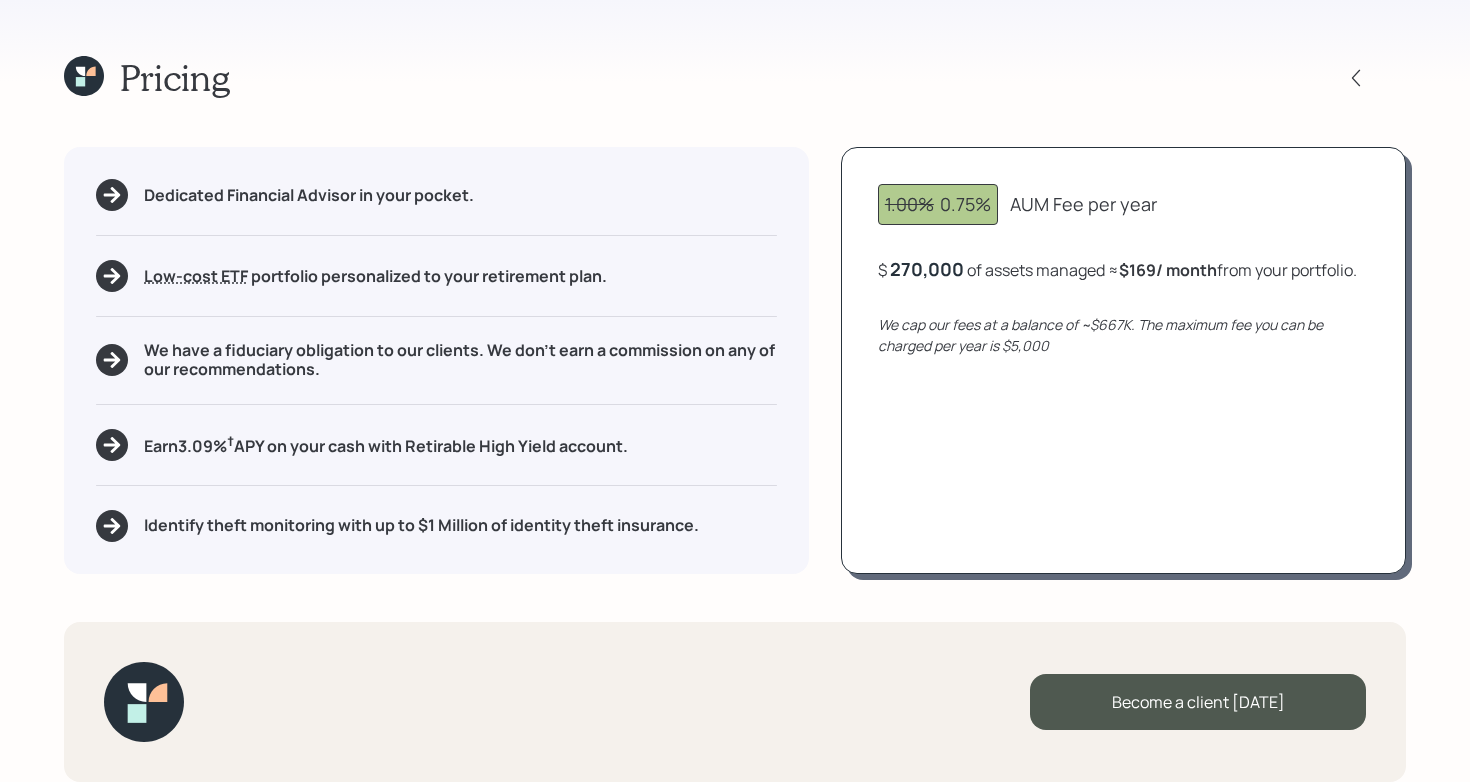 click on "1.00% 0.75% AUM Fee per year $   270,000   of assets managed ≈  $169  / month  from your portfolio . We cap our fees at a balance of ~$667K. The maximum fee you can be charged per year is $5,000" at bounding box center (1123, 360) 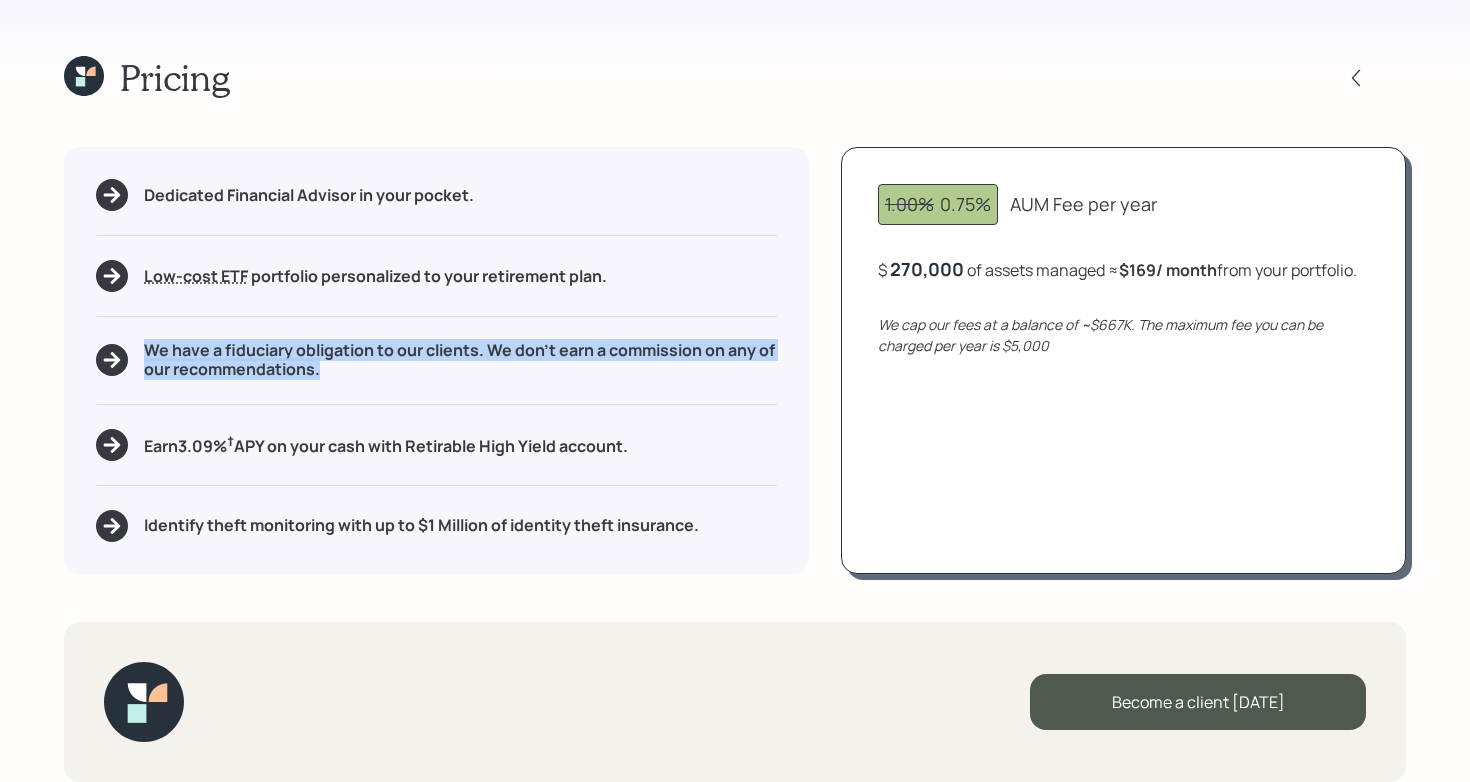 click on "We have a fiduciary obligation to our clients. We don't earn a commission on any of our recommendations." at bounding box center (460, 360) 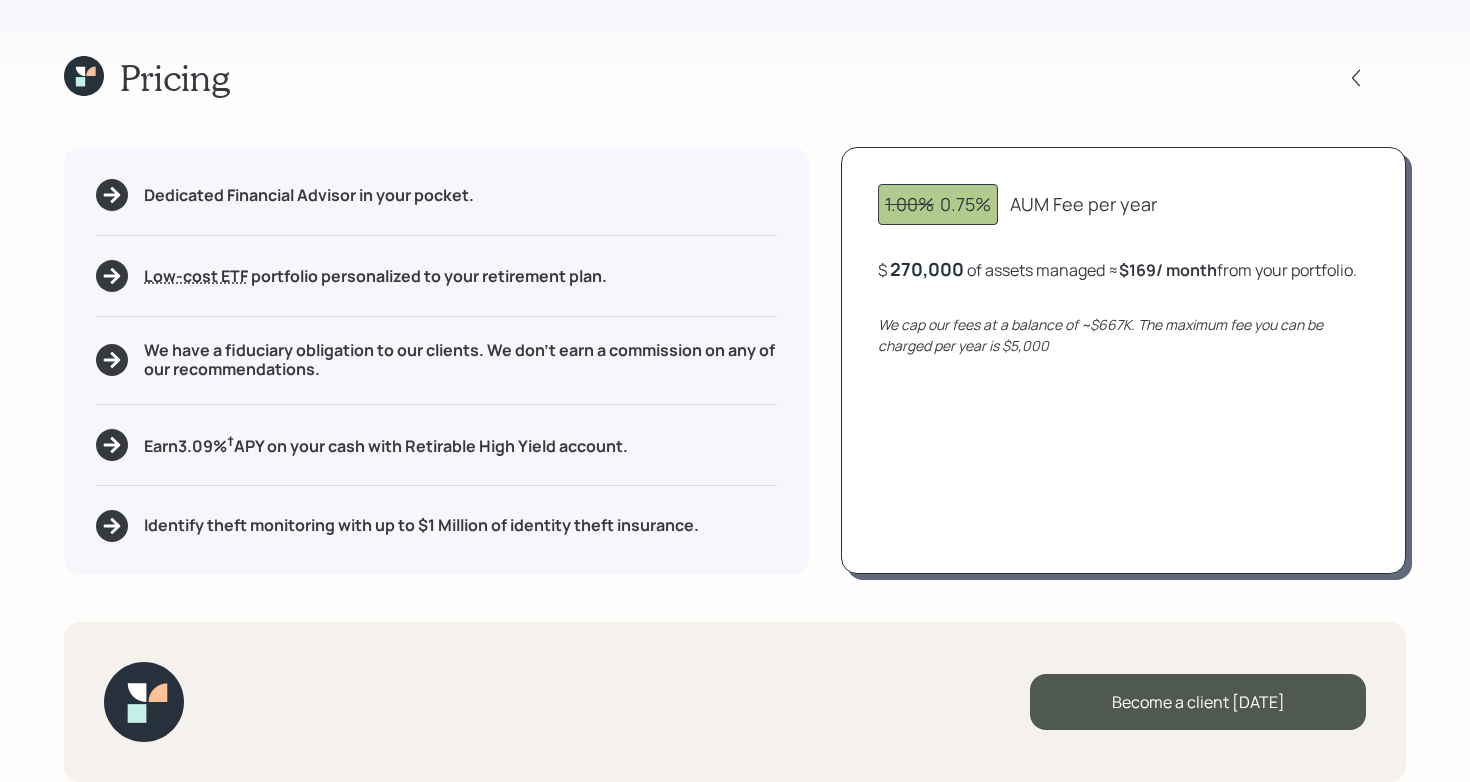 click on "Pricing" at bounding box center (735, 77) 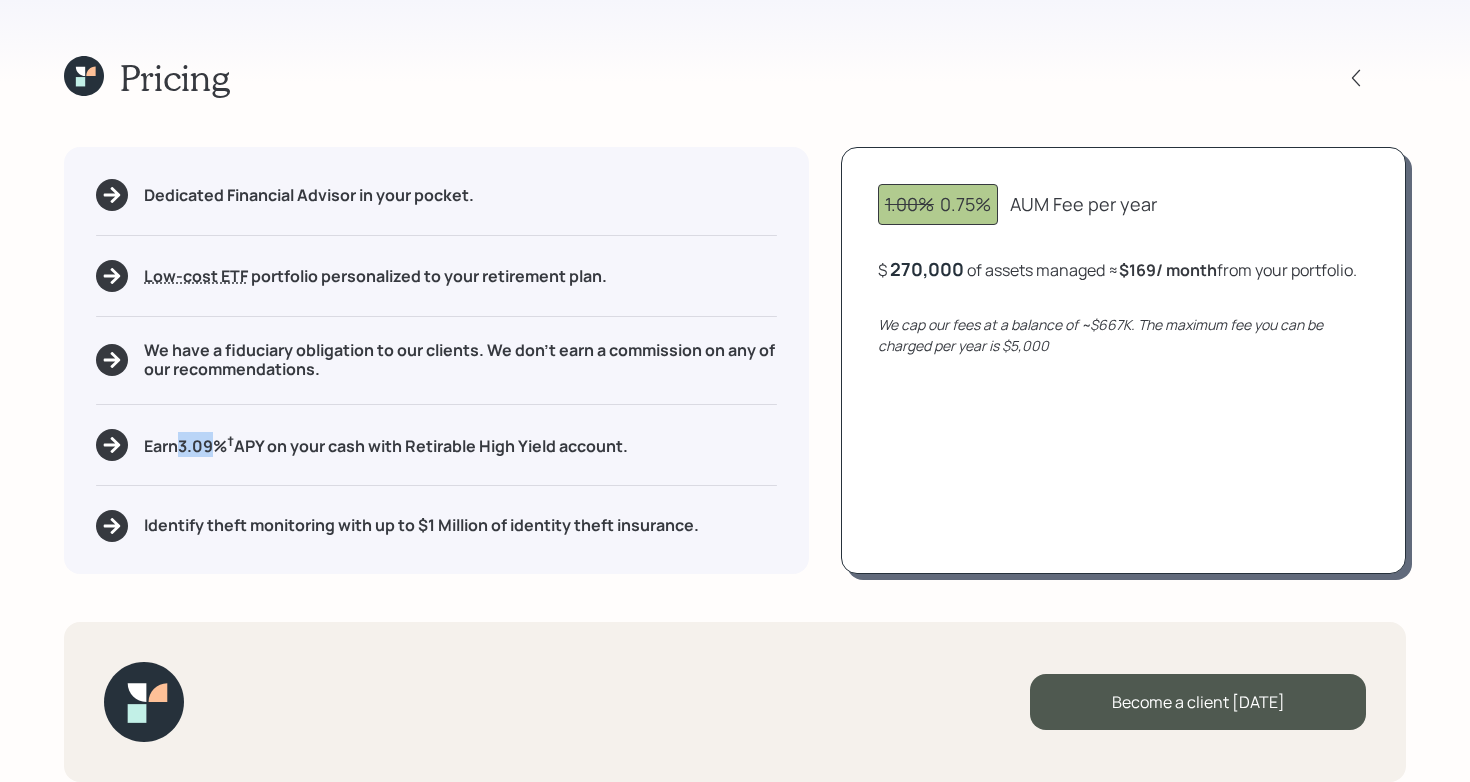 click on "Earn  3.09 % †  APY on your cash with Retirable High Yield account." at bounding box center [386, 444] 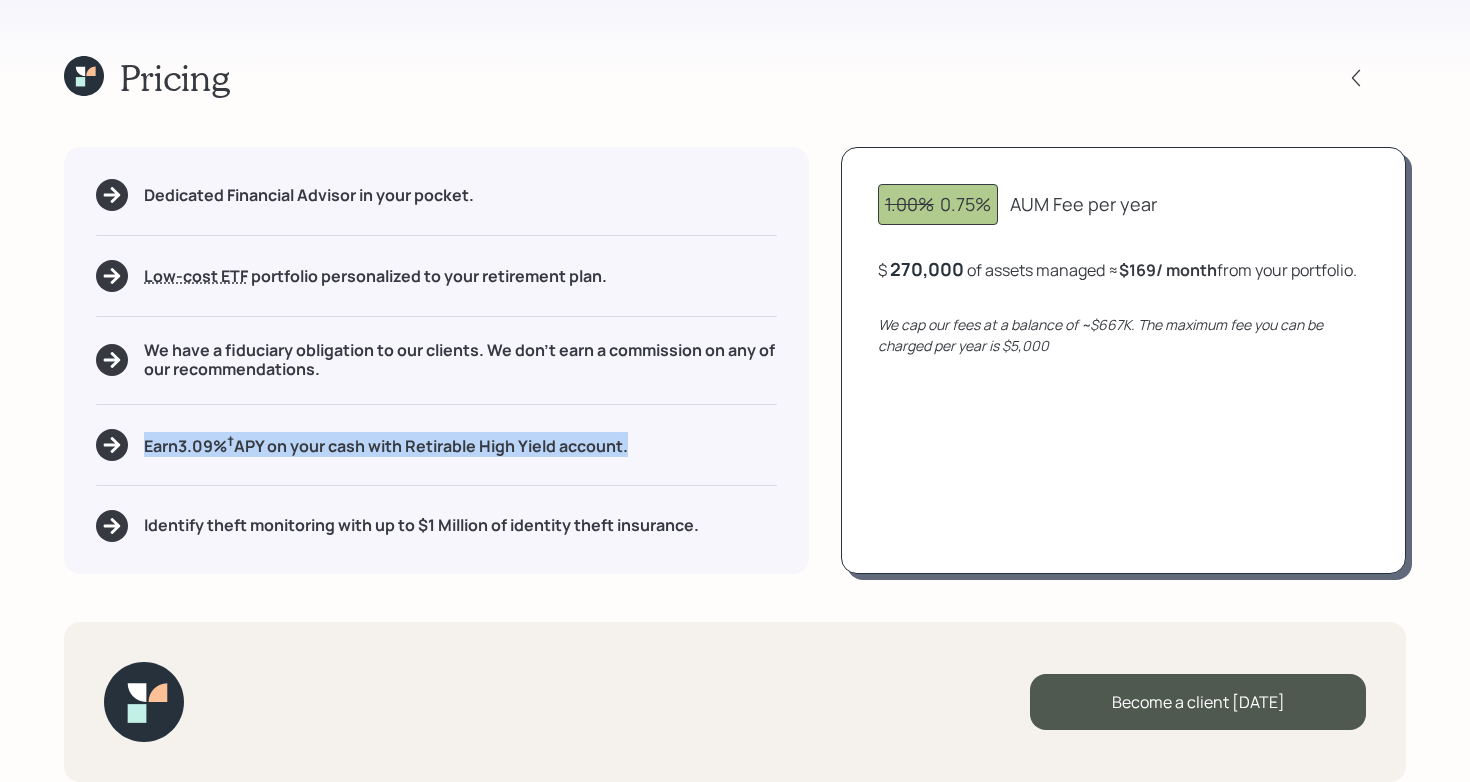 click on "Earn  3.09 % †  APY on your cash with Retirable High Yield account." at bounding box center [386, 444] 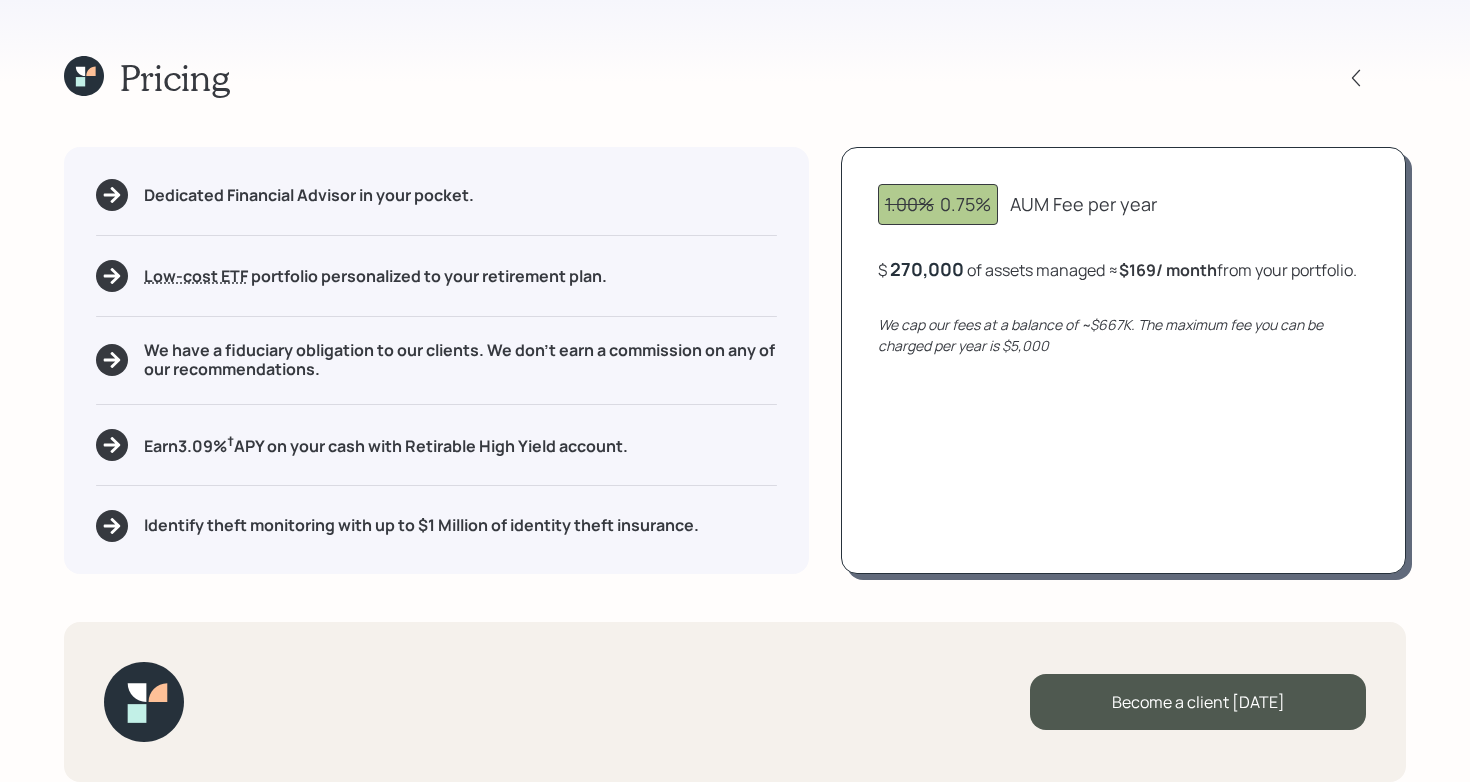 click on "Pricing Dedicated Financial Advisor in your pocket. Low-cost ETF Retirable uses diversified Exchange Traded Funds from trusted managers such as Vanguard, iShares, and Invesco. We select ETFs that have low-cost expense ratios, typically < 0.15%   portfolio personalized to your retirement plan. We have a fiduciary obligation to our clients. We don't earn a commission on any of our recommendations. Earn  3.09 % †  APY on your cash with Retirable High Yield account. Identify theft monitoring with up to $1 Million of identity theft insurance. 1.00% 0.75% AUM Fee per year $   270,000   of assets managed ≈  $169  / month  from your portfolio . We cap our fees at a balance of ~$667K. The maximum fee you can be charged per year is $5,000 Become a client [DATE]" at bounding box center [735, 391] 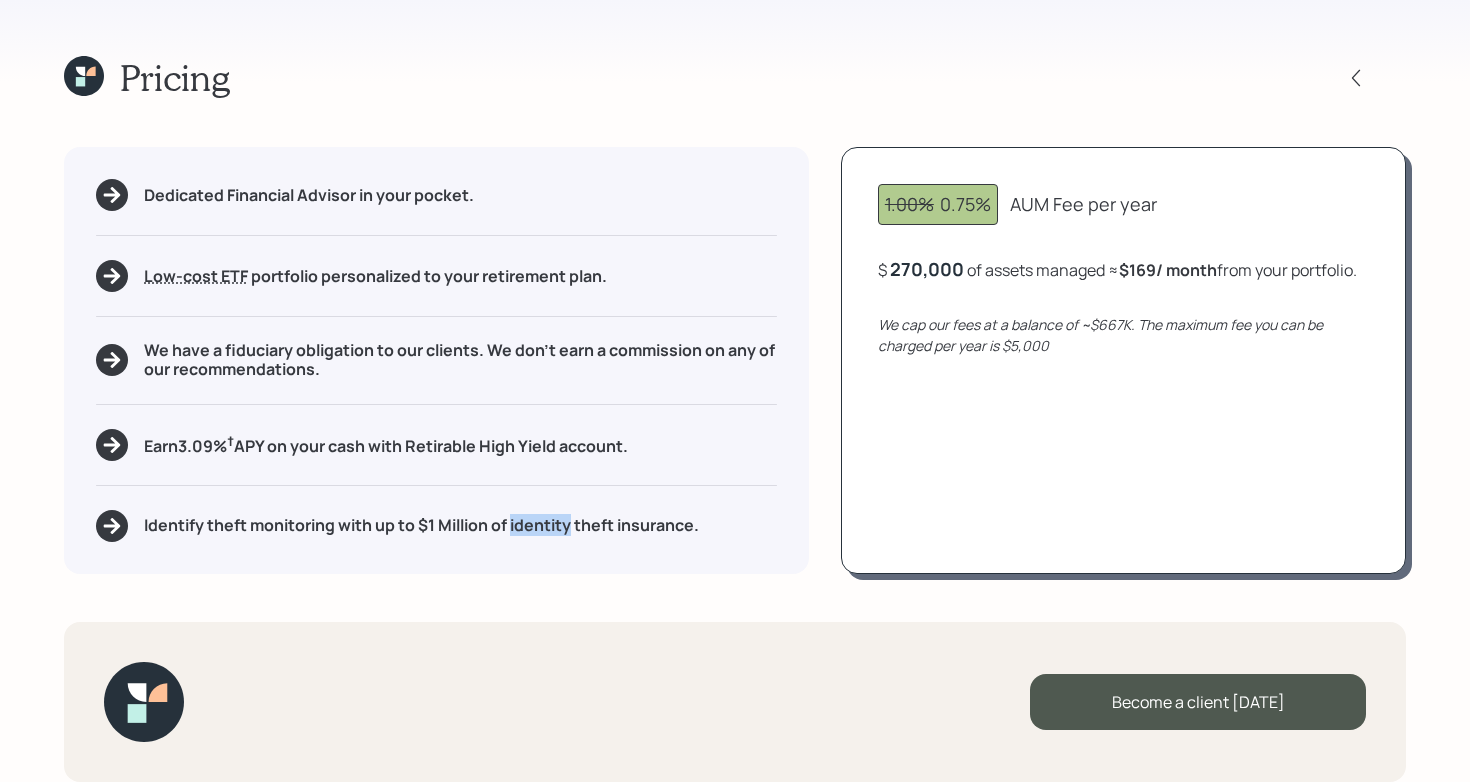 click on "Identify theft monitoring with up to $1 Million of identity theft insurance." at bounding box center (421, 525) 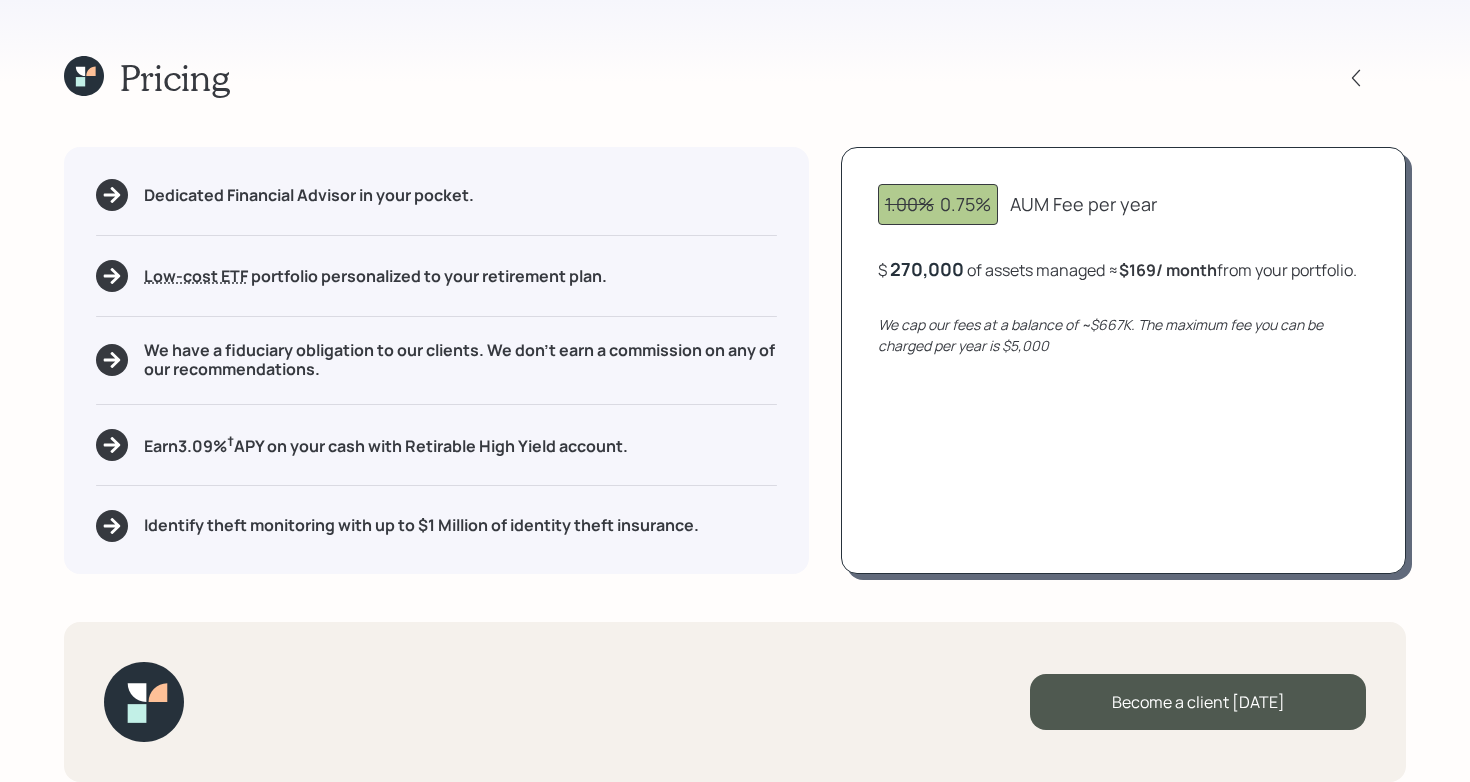 click on "Pricing Dedicated Financial Advisor in your pocket. Low-cost ETF Retirable uses diversified Exchange Traded Funds from trusted managers such as Vanguard, iShares, and Invesco. We select ETFs that have low-cost expense ratios, typically < 0.15%   portfolio personalized to your retirement plan. We have a fiduciary obligation to our clients. We don't earn a commission on any of our recommendations. Earn  3.09 % †  APY on your cash with Retirable High Yield account. Identify theft monitoring with up to $1 Million of identity theft insurance. 1.00% 0.75% AUM Fee per year $   270,000   of assets managed ≈  $169  / month  from your portfolio . We cap our fees at a balance of ~$667K. The maximum fee you can be charged per year is $5,000 Become a client [DATE]" at bounding box center (735, 391) 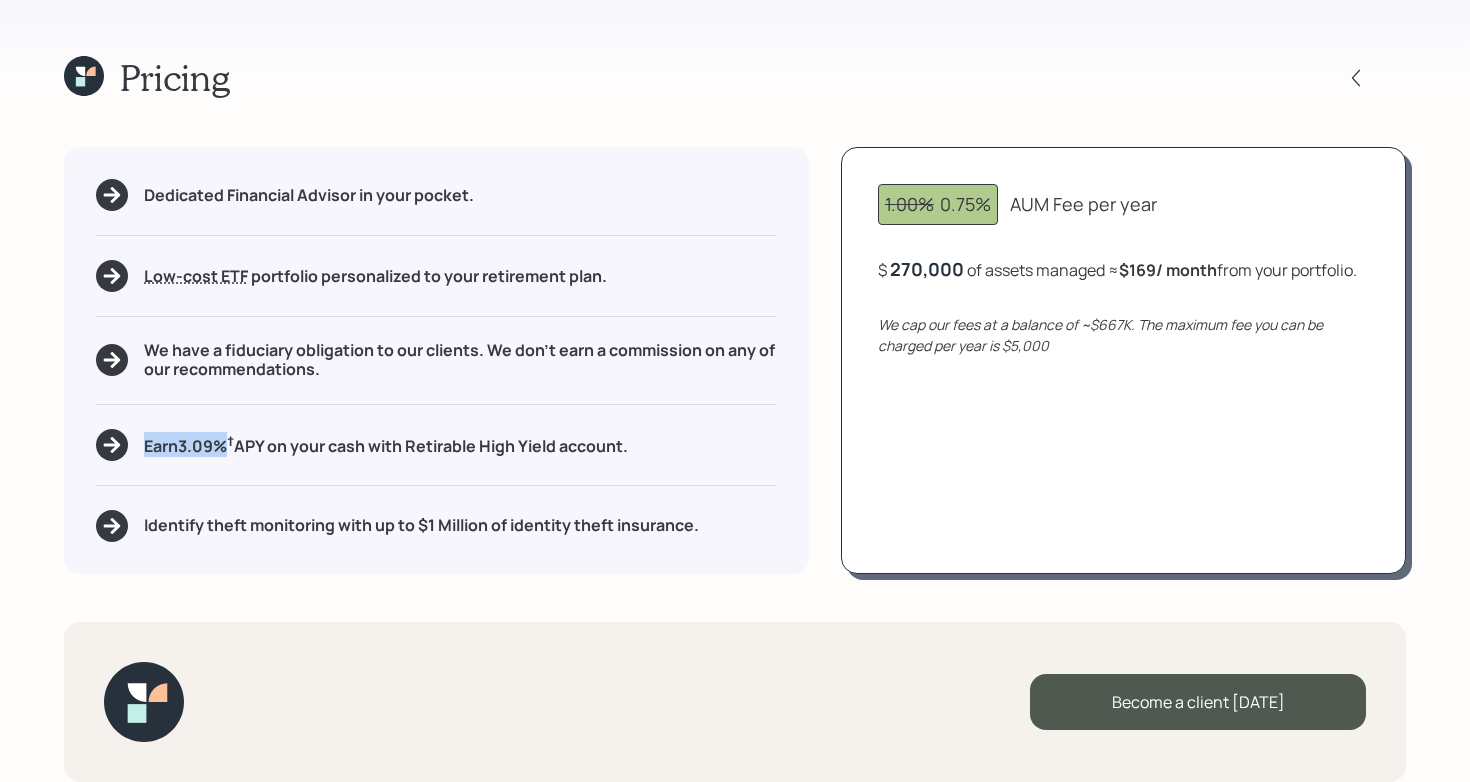 drag, startPoint x: 146, startPoint y: 448, endPoint x: 226, endPoint y: 448, distance: 80 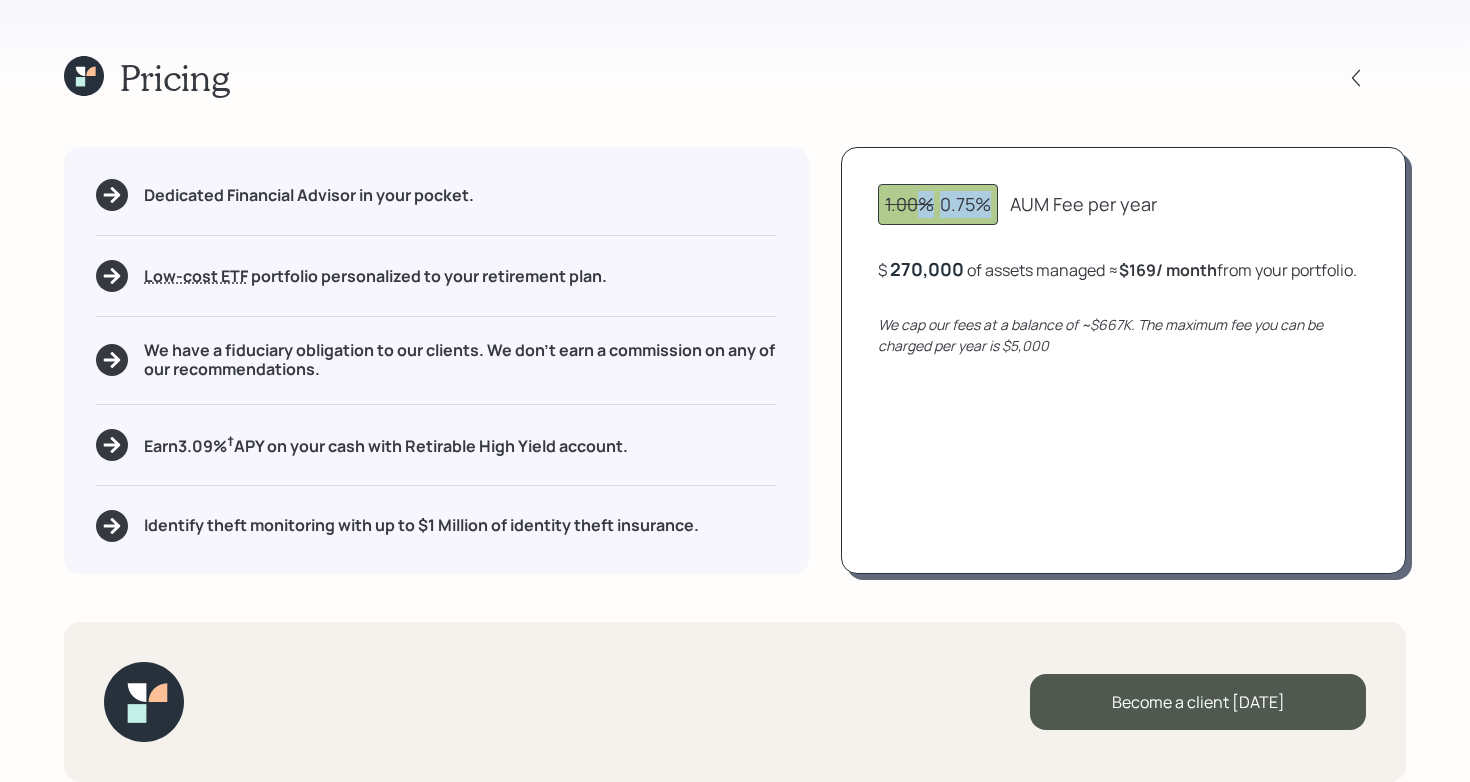 drag, startPoint x: 924, startPoint y: 212, endPoint x: 995, endPoint y: 213, distance: 71.00704 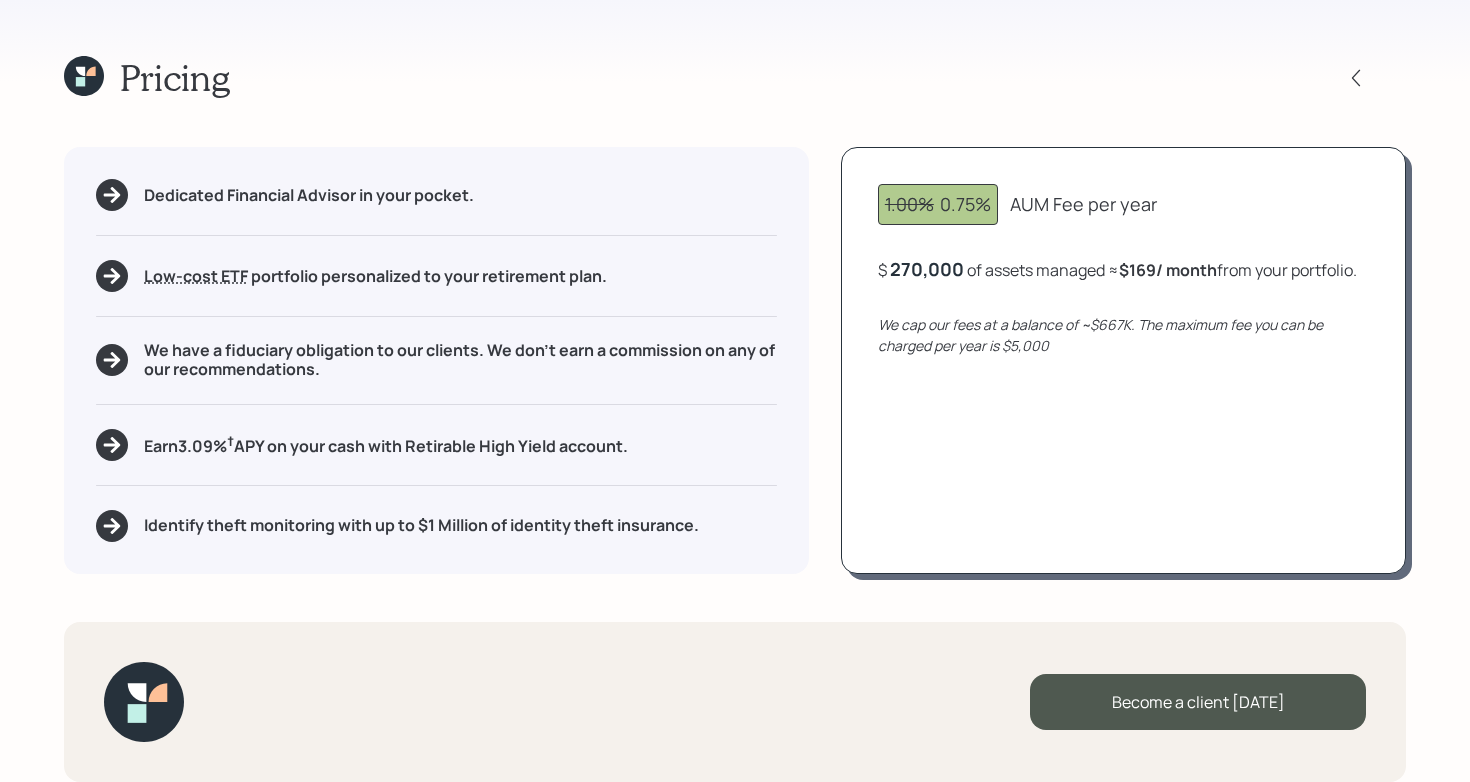 click on "Dedicated Financial Advisor in your pocket. Low-cost ETF Retirable uses diversified Exchange Traded Funds from trusted managers such as Vanguard, iShares, and Invesco. We select ETFs that have low-cost expense ratios, typically < 0.15%   portfolio personalized to your retirement plan. We have a fiduciary obligation to our clients. We don't earn a commission on any of our recommendations. Earn  3.09 % †  APY on your cash with Retirable High Yield account. Identify theft monitoring with up to $1 Million of identity theft insurance. 1.00% 0.75% AUM Fee per year $   270,000   of assets managed ≈  $169  / month  from your portfolio . We cap our fees at a balance of ~$667K. The maximum fee you can be charged per year is $5,000" at bounding box center (735, 360) 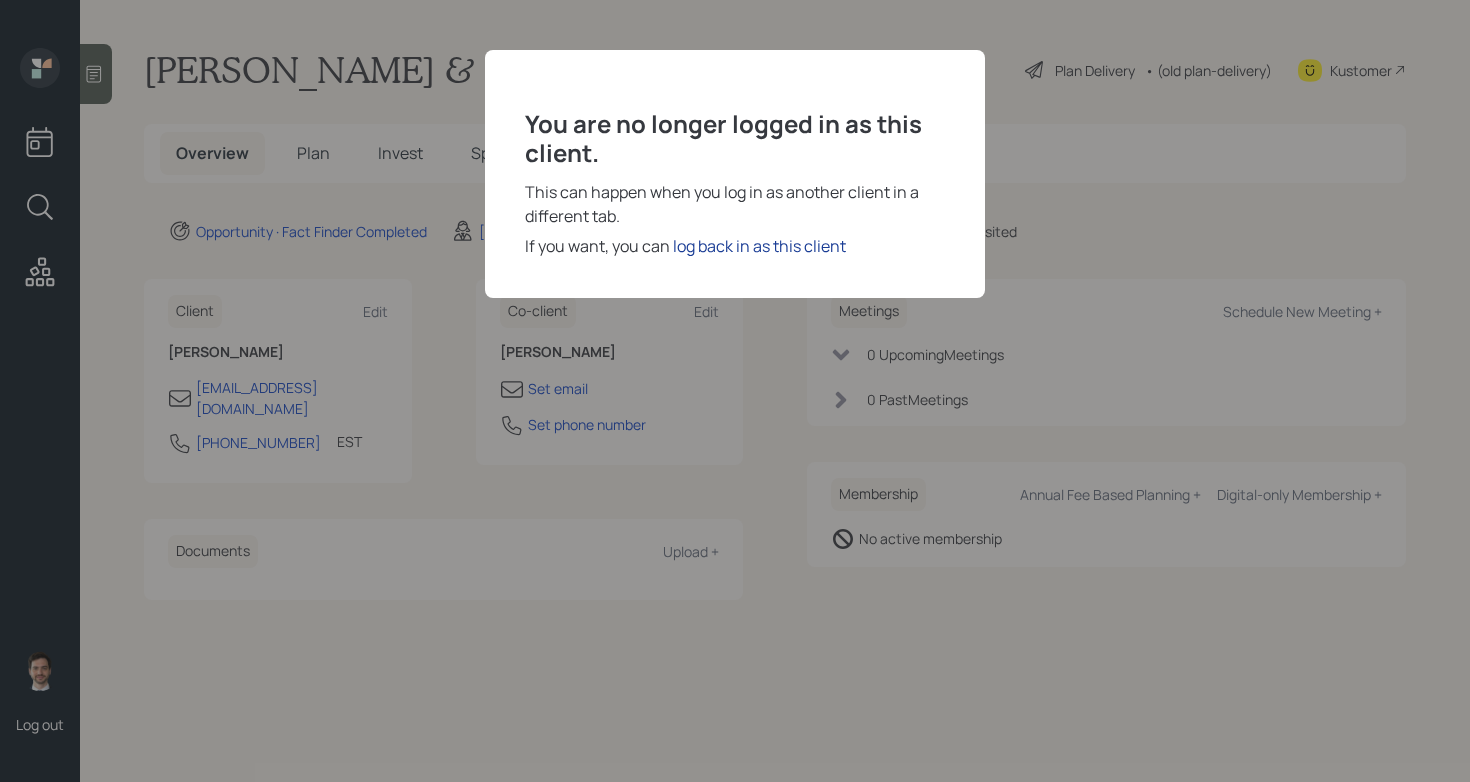 click on "log back in as this client" at bounding box center (759, 246) 